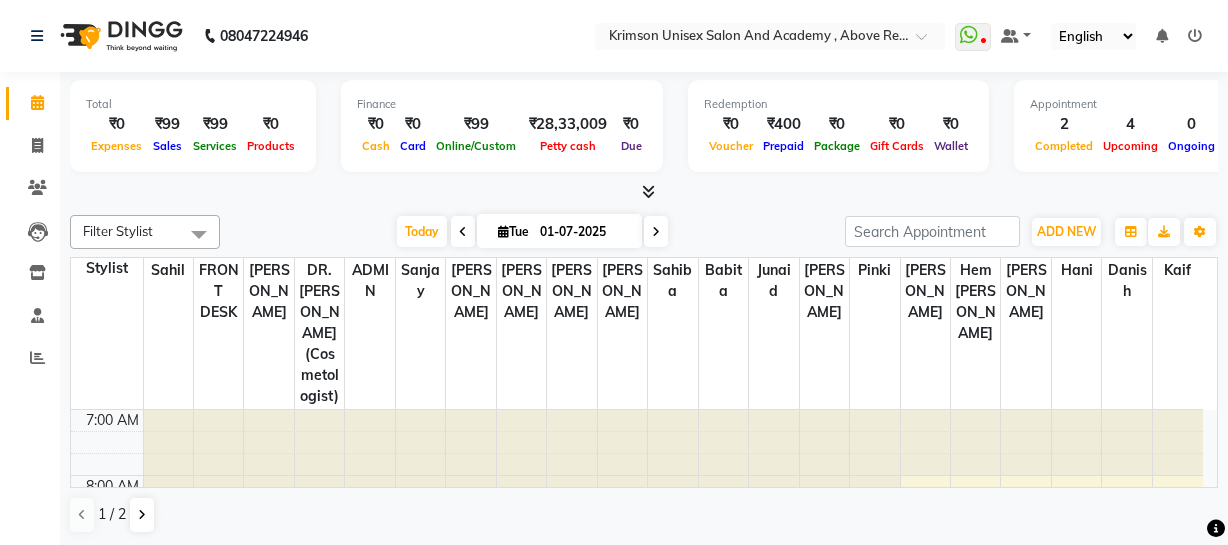 scroll, scrollTop: 0, scrollLeft: 0, axis: both 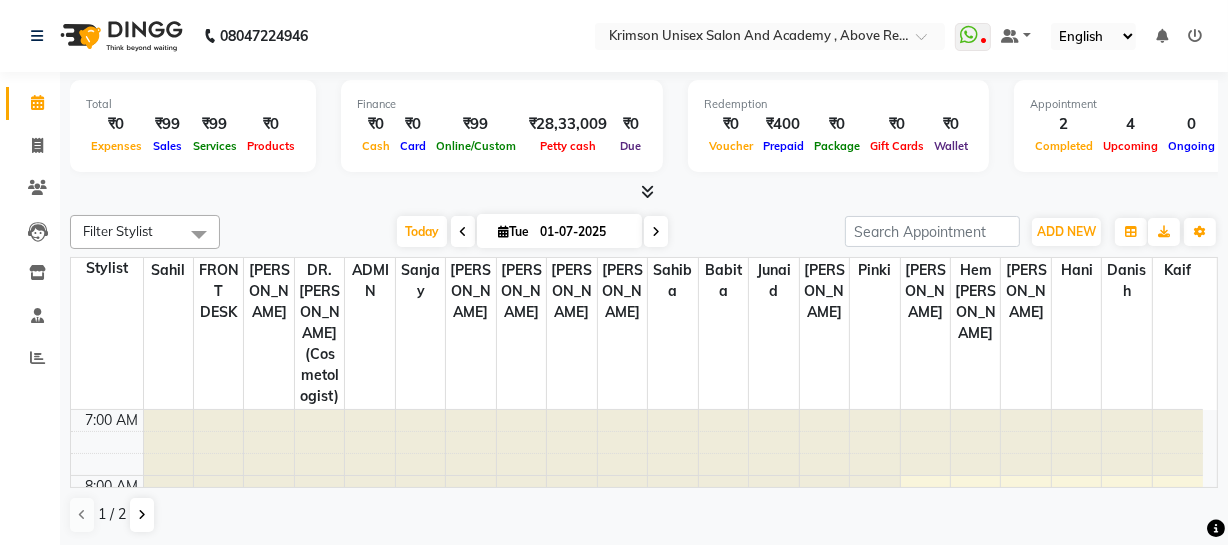 click on "Today" at bounding box center [422, 231] 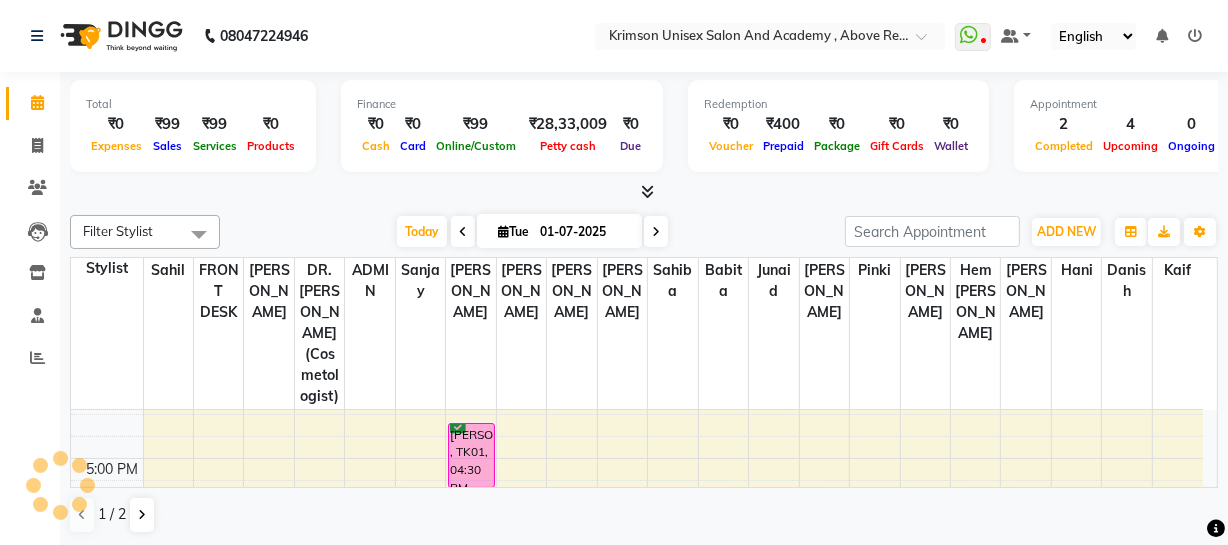 scroll, scrollTop: 887, scrollLeft: 0, axis: vertical 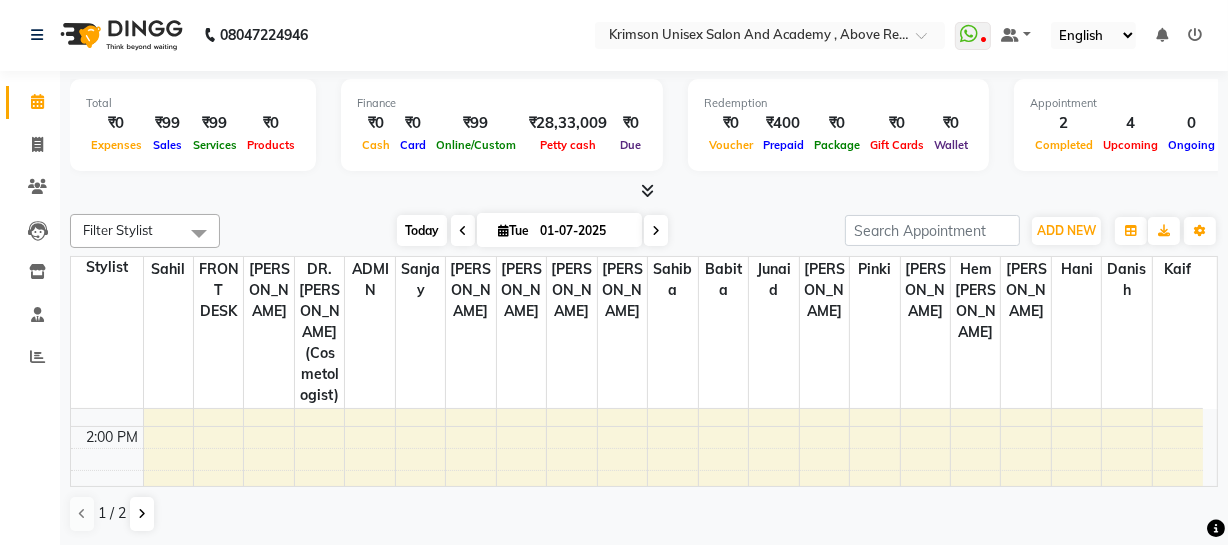 click on "Today" at bounding box center [422, 230] 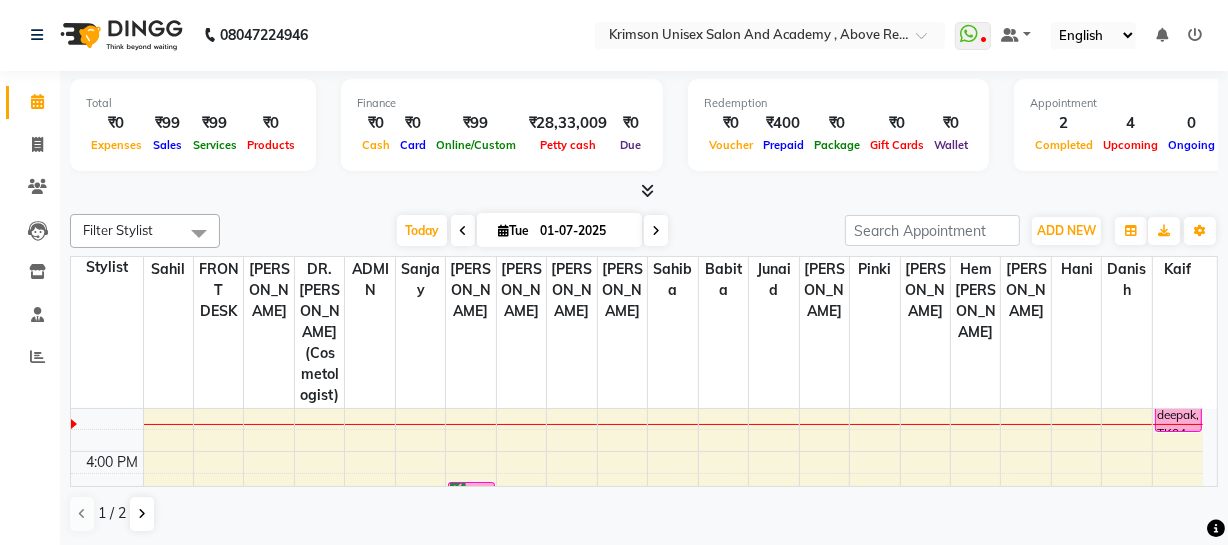 scroll, scrollTop: 553, scrollLeft: 0, axis: vertical 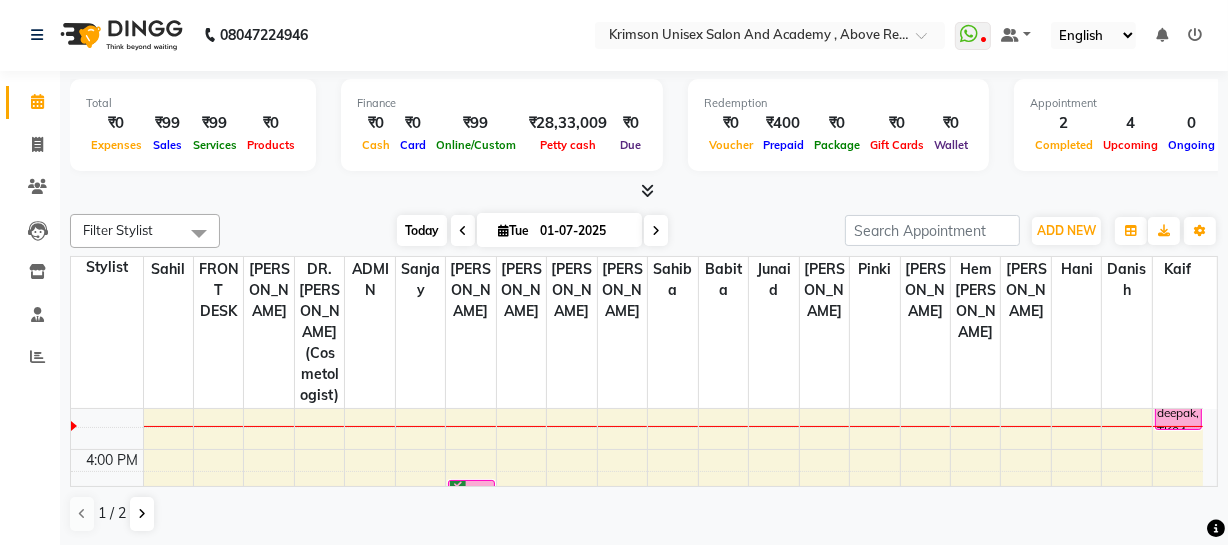 click on "Today" at bounding box center [422, 230] 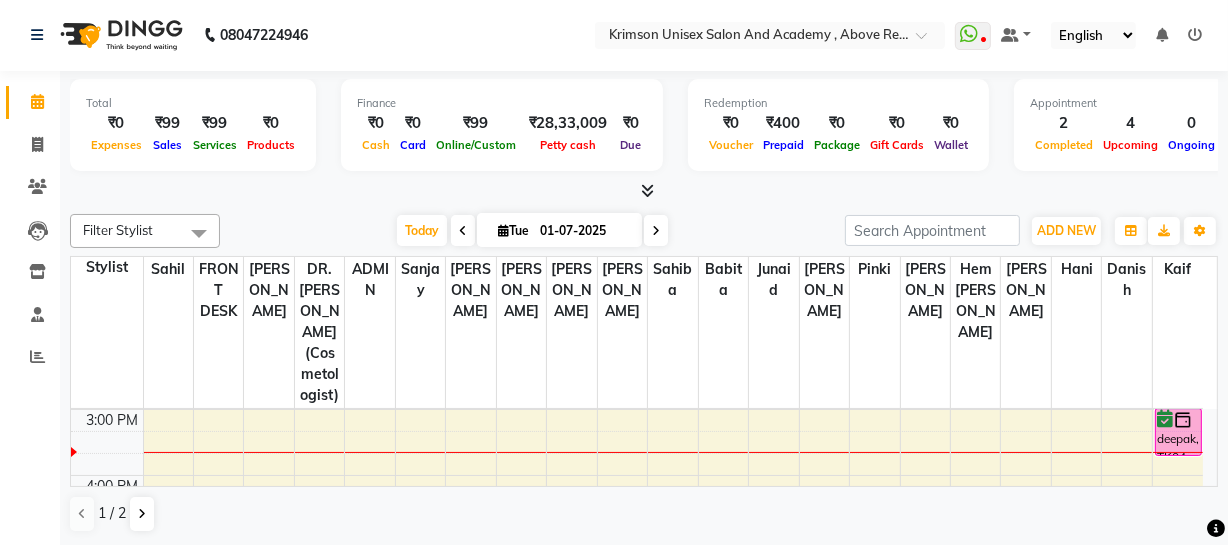 scroll, scrollTop: 531, scrollLeft: 0, axis: vertical 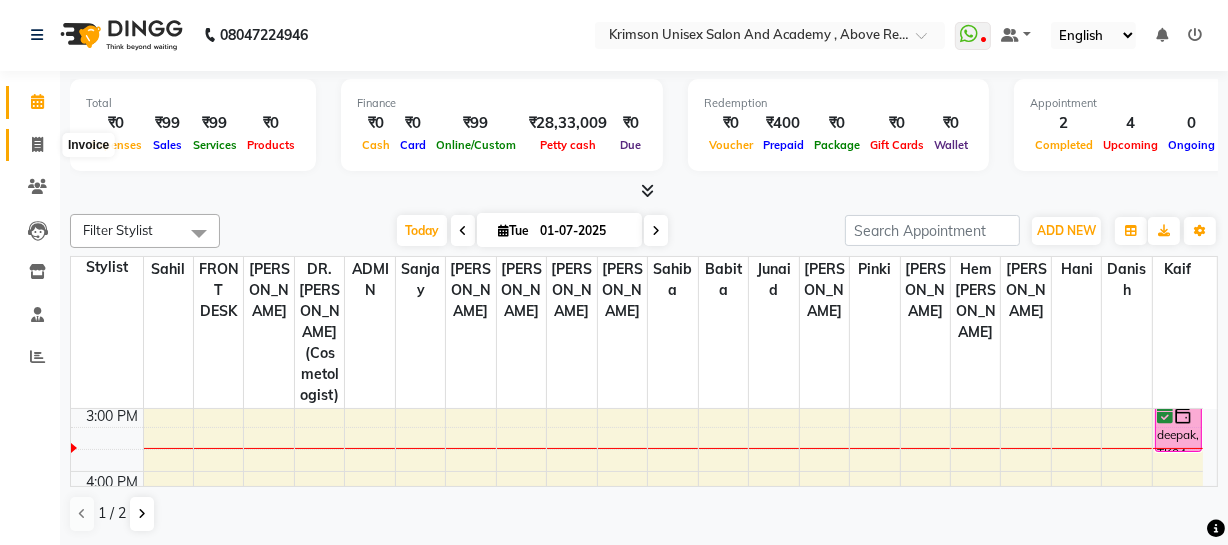 click 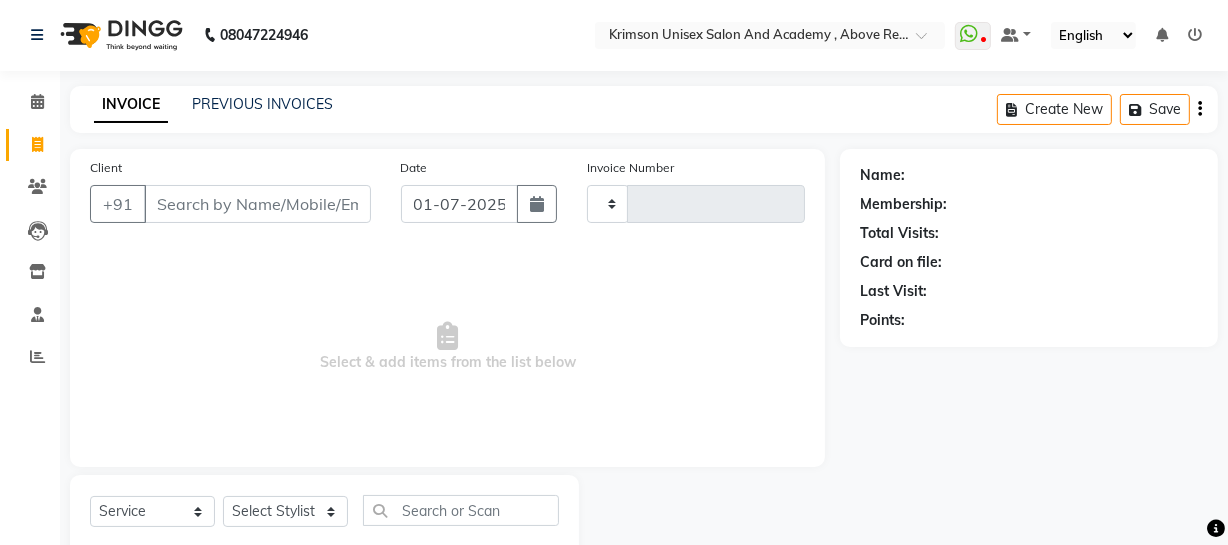 type on "2650" 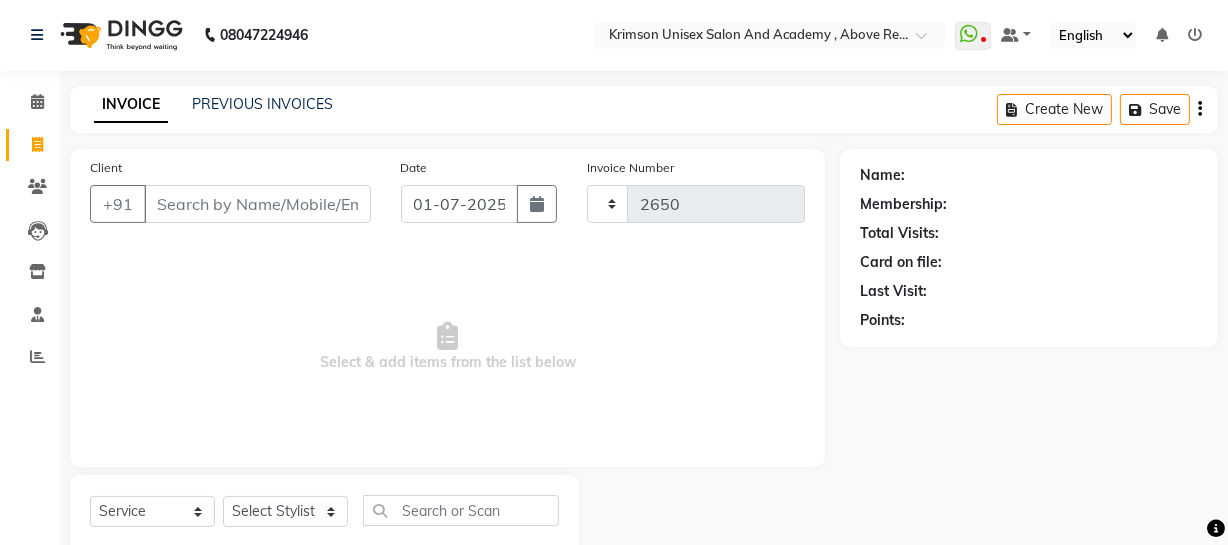 select on "5853" 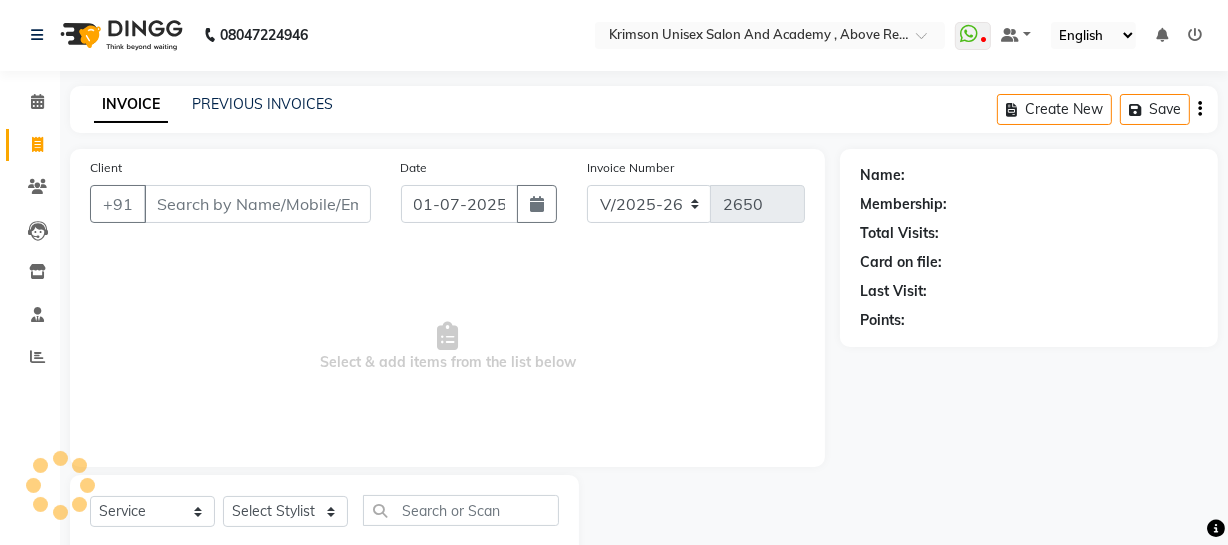 click on "Client" at bounding box center [257, 204] 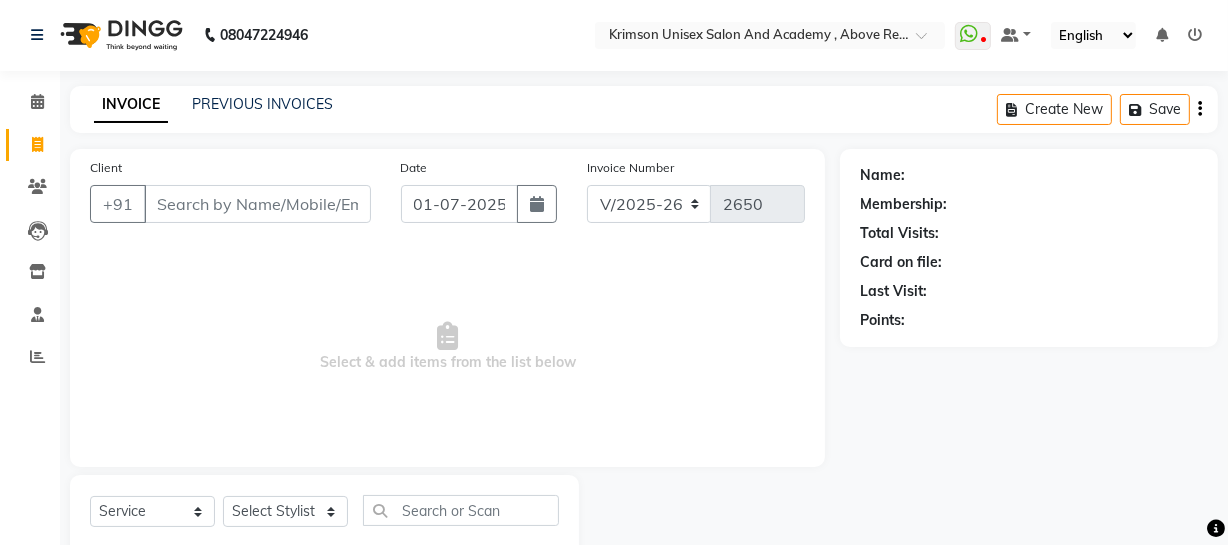 click on "Client" at bounding box center (257, 204) 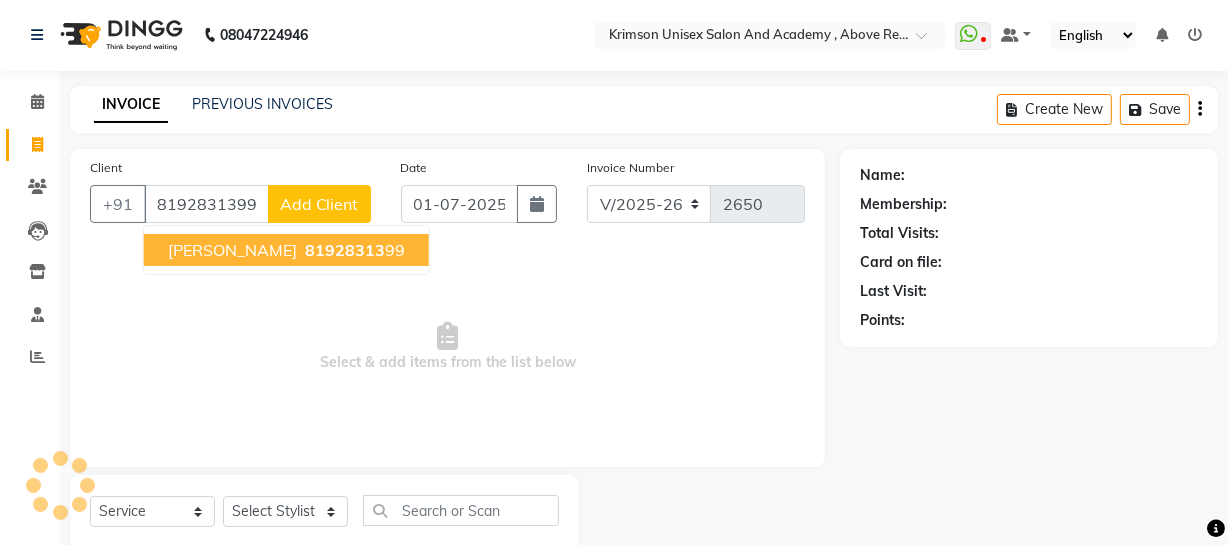 type on "8192831399" 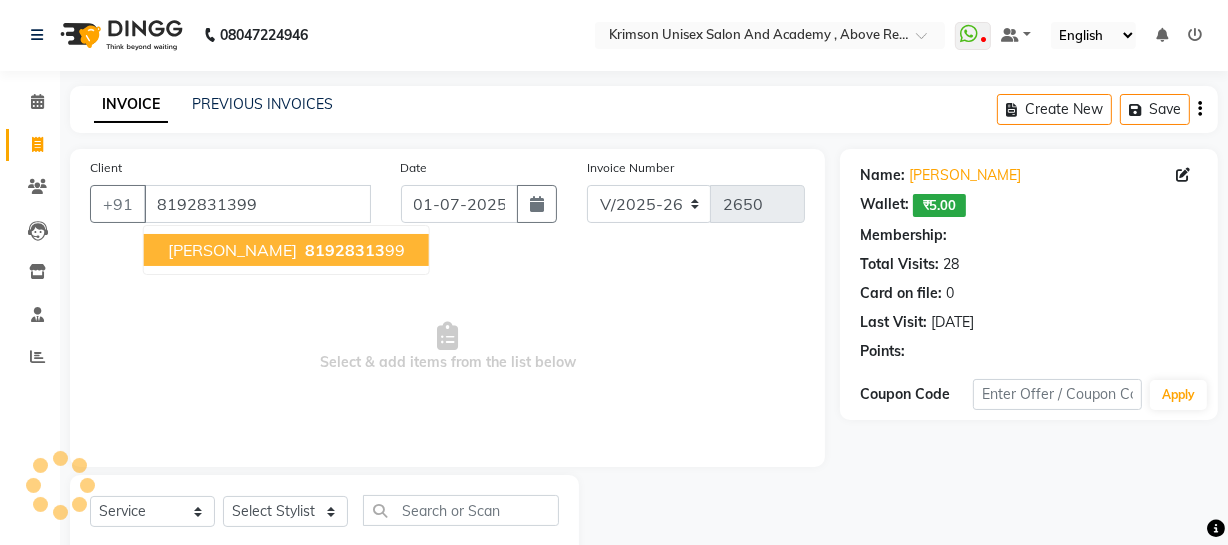 select on "1: Object" 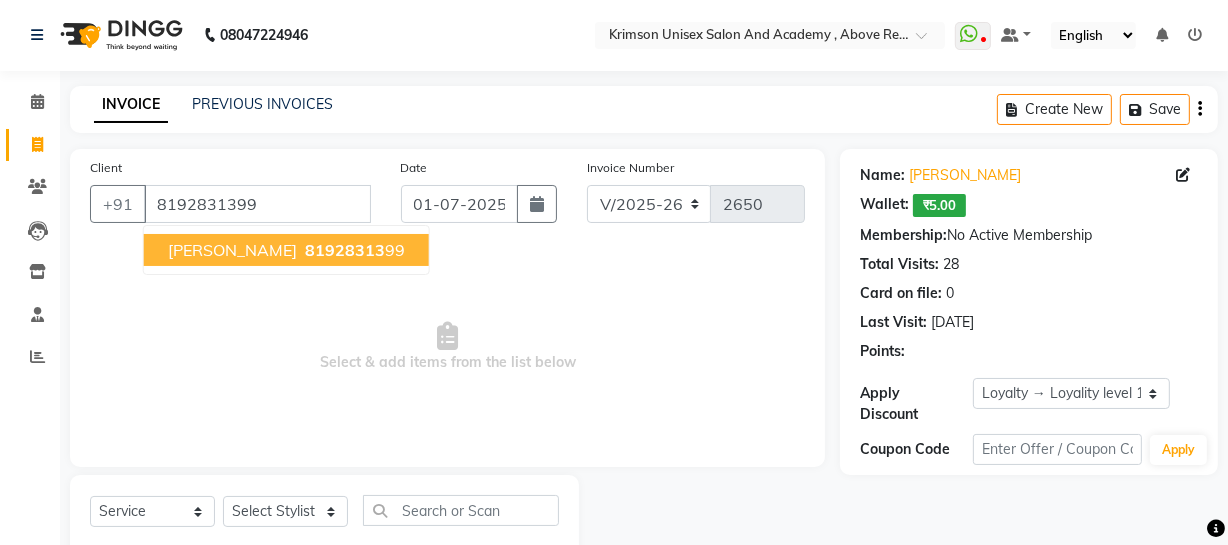 click on "81928313" at bounding box center [345, 250] 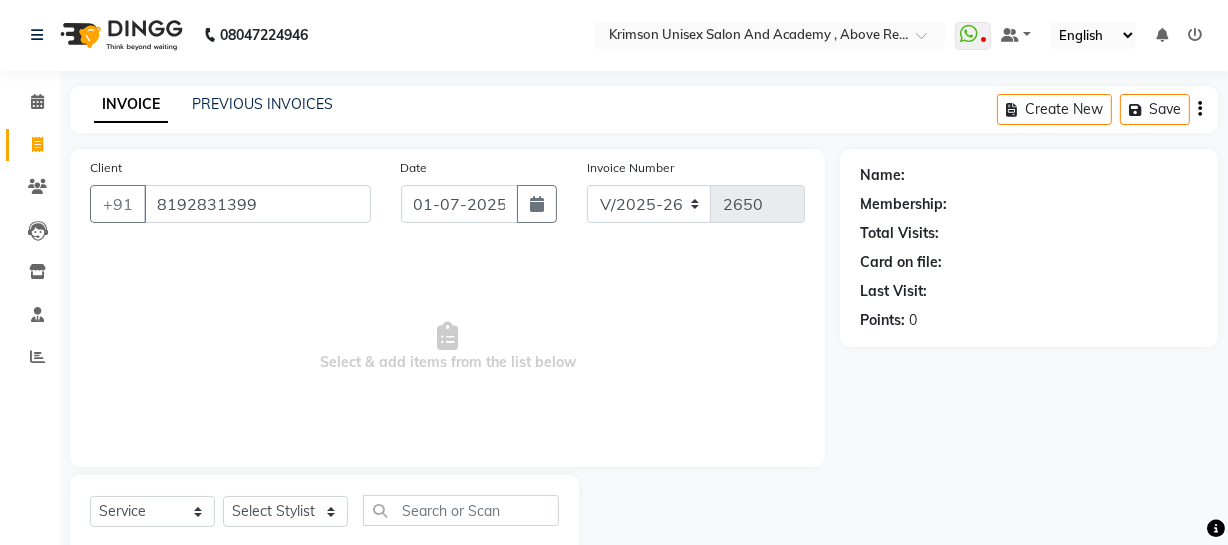 select on "1: Object" 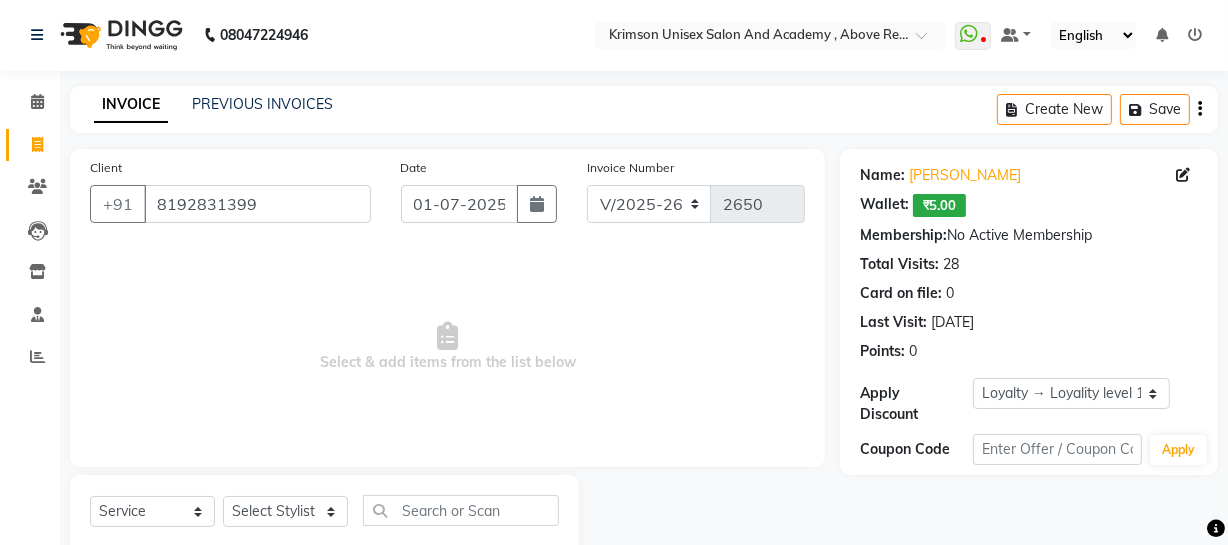 scroll, scrollTop: 57, scrollLeft: 0, axis: vertical 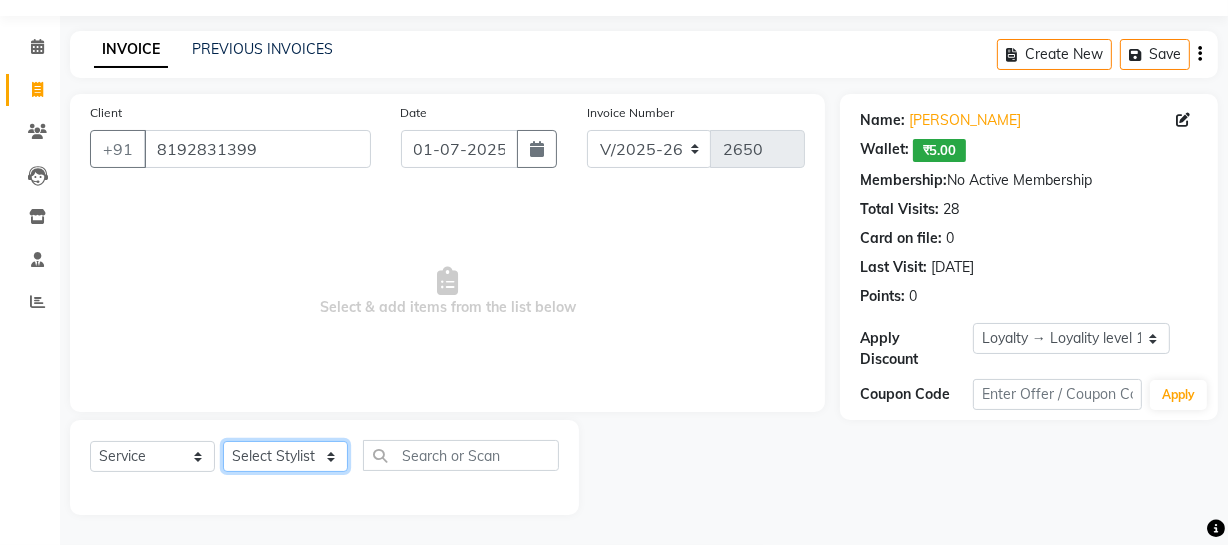 click on "Select Stylist ADMIN [PERSON_NAME] [PERSON_NAME] Danish DR. [PERSON_NAME] (cosmetologist) FRONT DESK [PERSON_NAME] Hem [PERSON_NAME]  [PERSON_NAME] Kaif [PERSON_NAME] [PERSON_NAME]  Pooja kulyal Ratan [PERSON_NAME] sahiba [PERSON_NAME] [PERSON_NAME] [PERSON_NAME] [PERSON_NAME]" 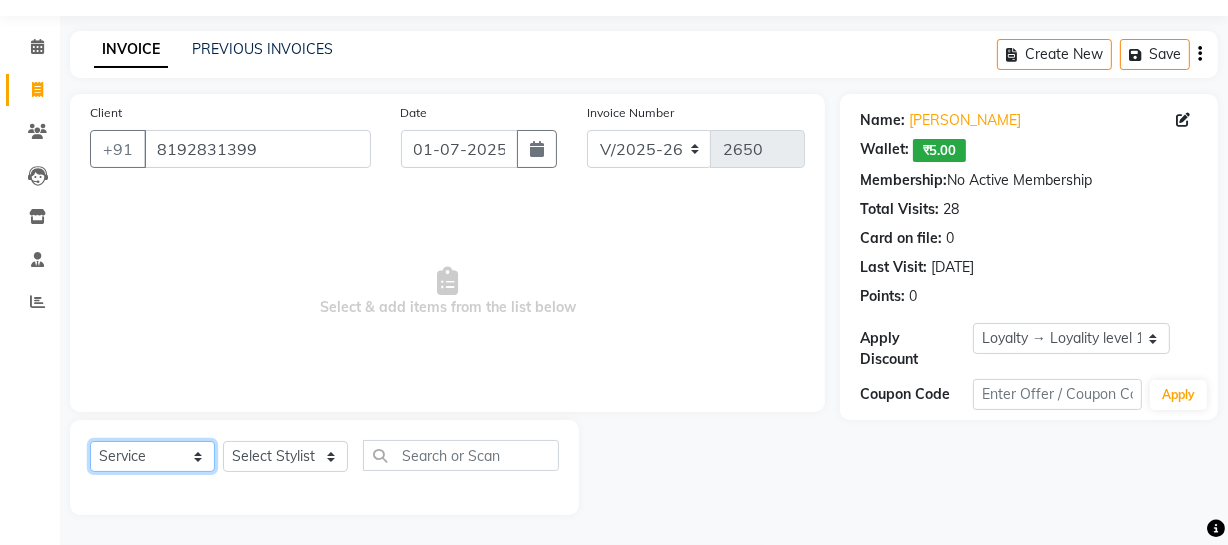 click on "Select  Service  Product  Membership  Package Voucher Prepaid Gift Card" 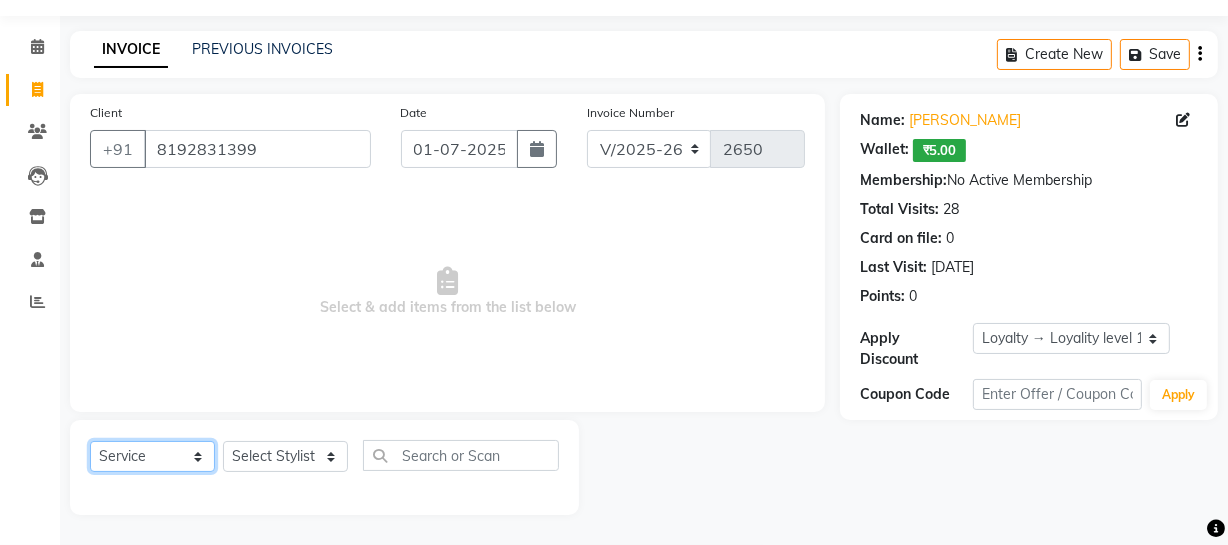 select on "package" 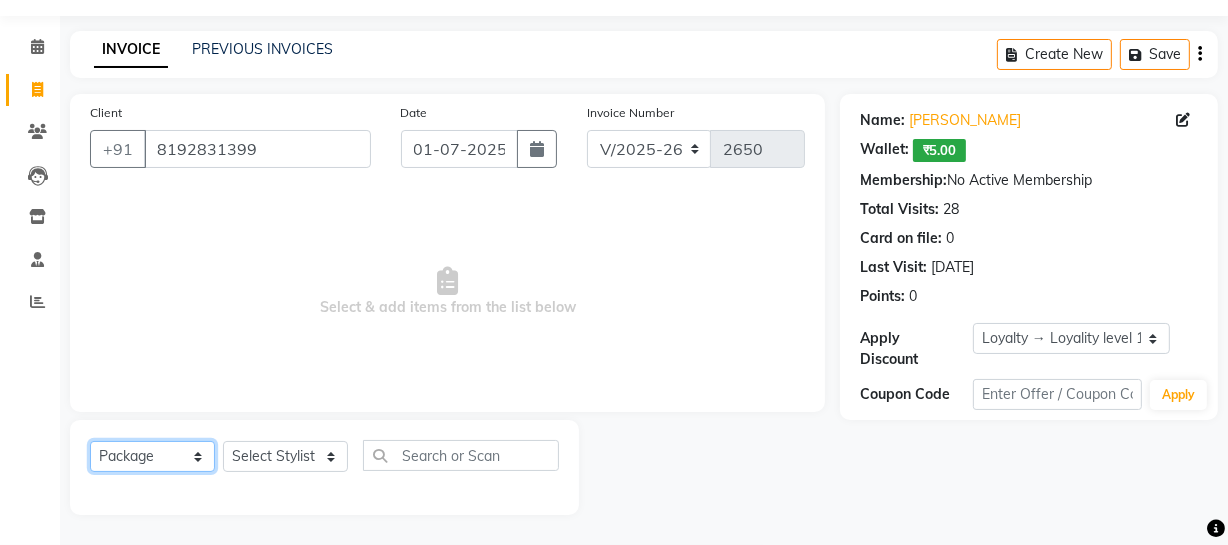 click on "Select  Service  Product  Membership  Package Voucher Prepaid Gift Card" 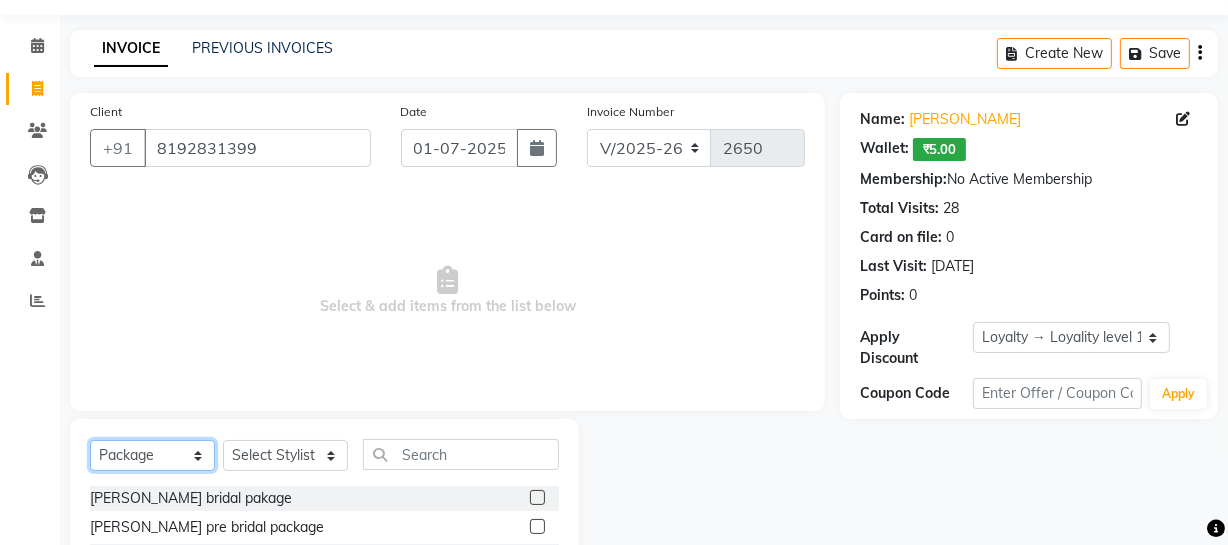 scroll, scrollTop: 257, scrollLeft: 0, axis: vertical 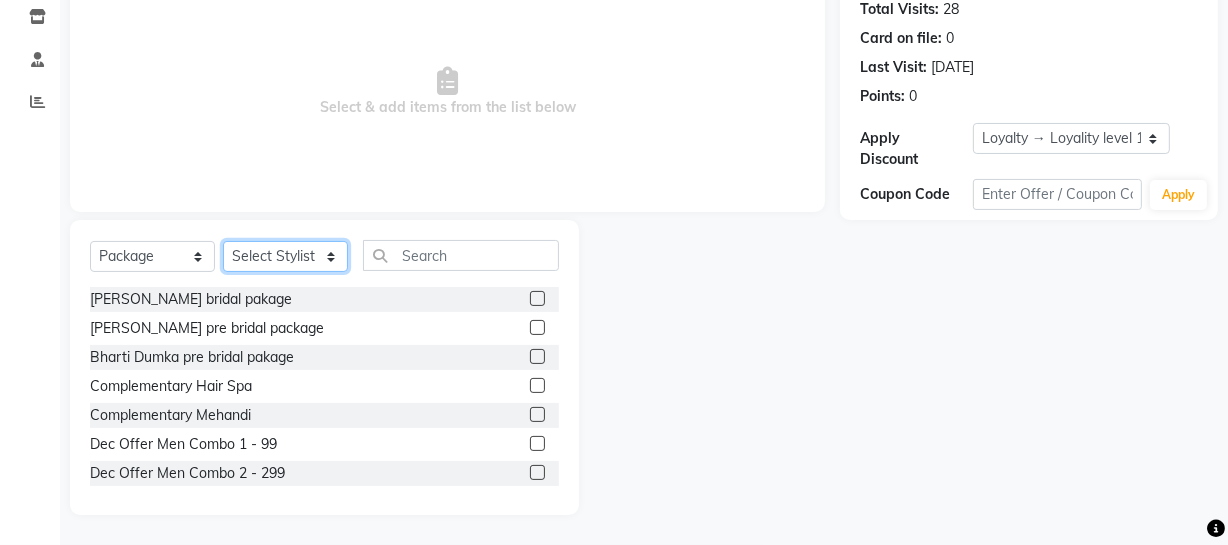 click on "Select Stylist ADMIN [PERSON_NAME] [PERSON_NAME] Danish DR. [PERSON_NAME] (cosmetologist) FRONT DESK [PERSON_NAME] Hem [PERSON_NAME]  [PERSON_NAME] Kaif [PERSON_NAME] [PERSON_NAME]  Pooja kulyal Ratan [PERSON_NAME] sahiba [PERSON_NAME] [PERSON_NAME] [PERSON_NAME] [PERSON_NAME]" 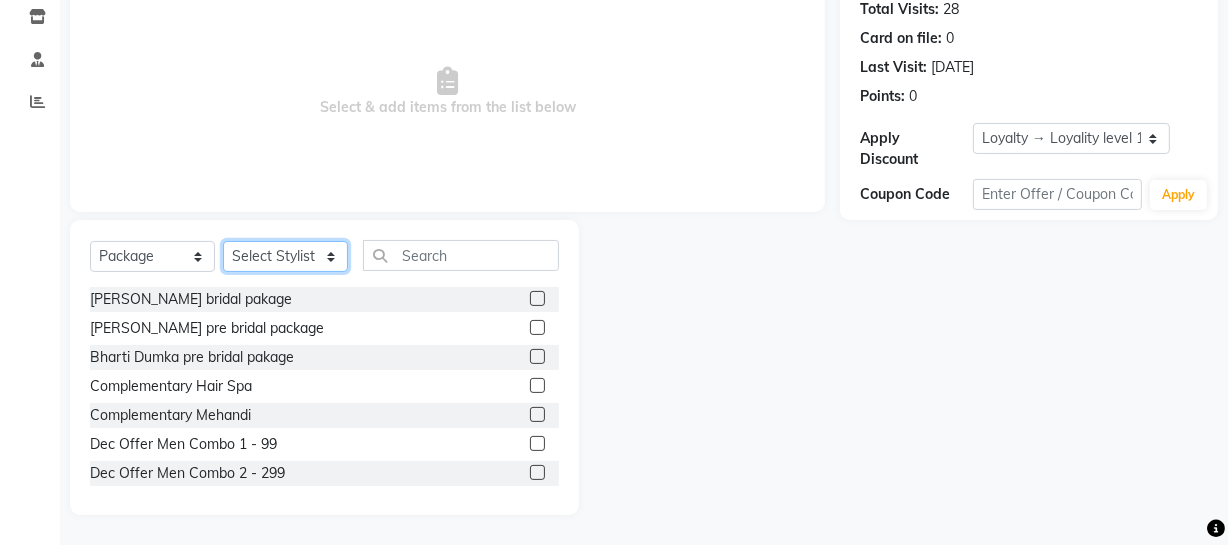 select on "42929" 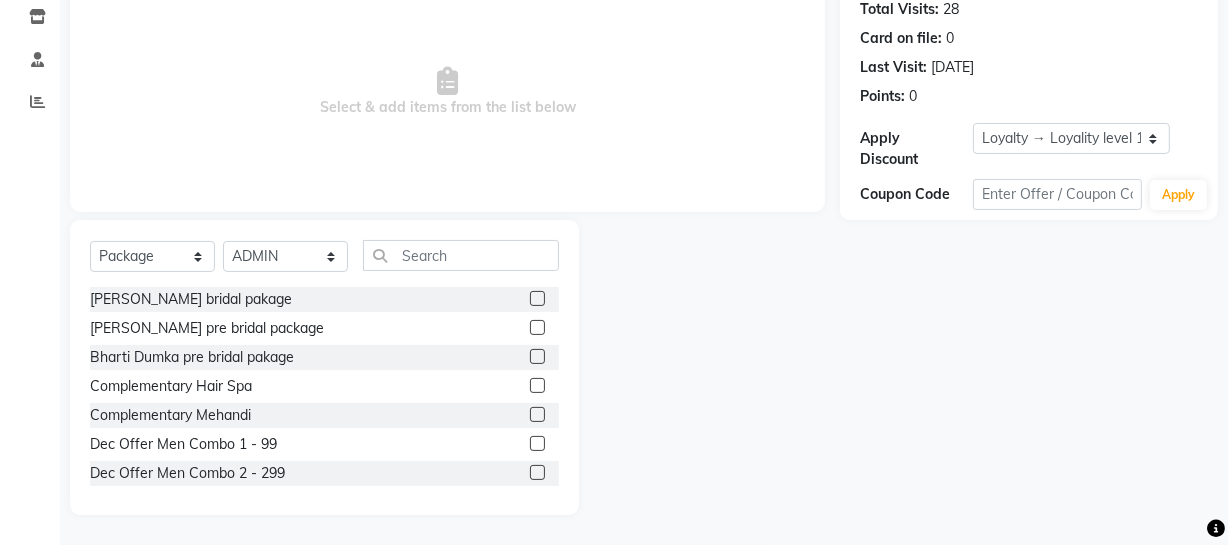 click 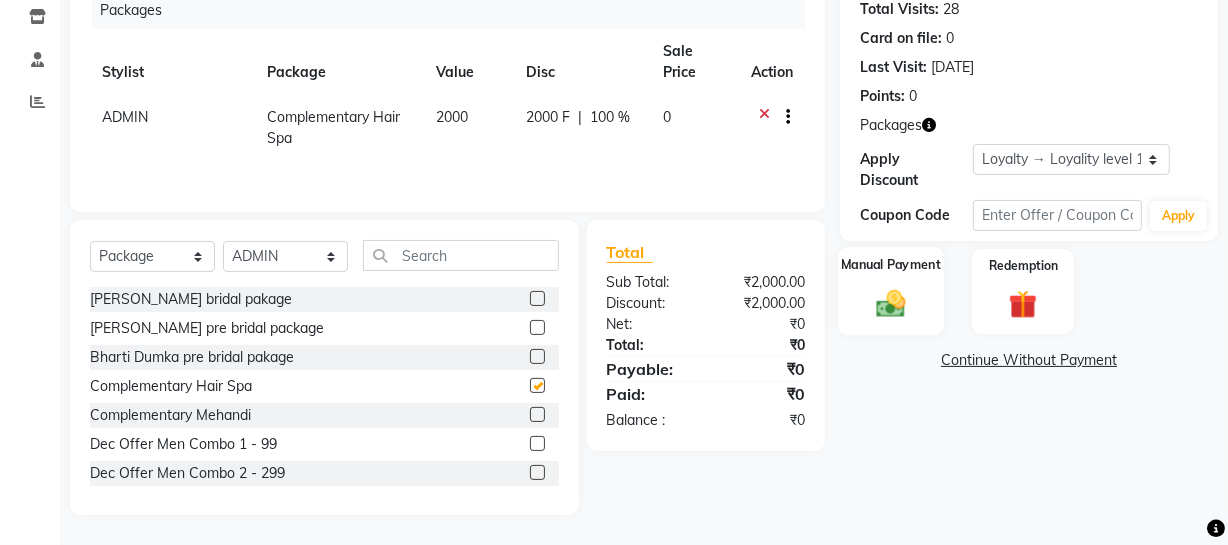 checkbox on "false" 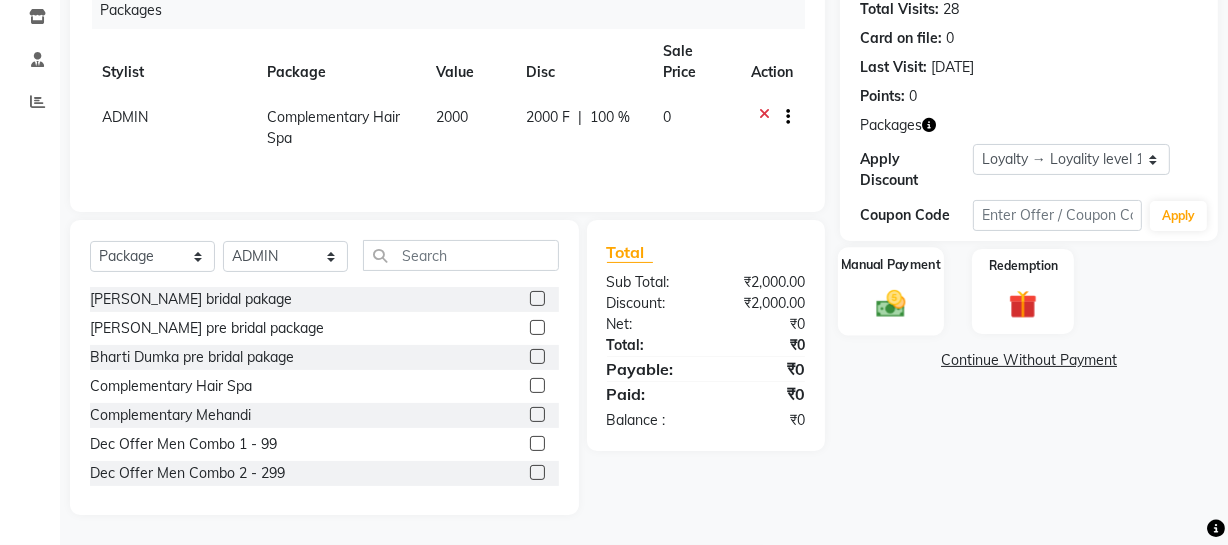 click 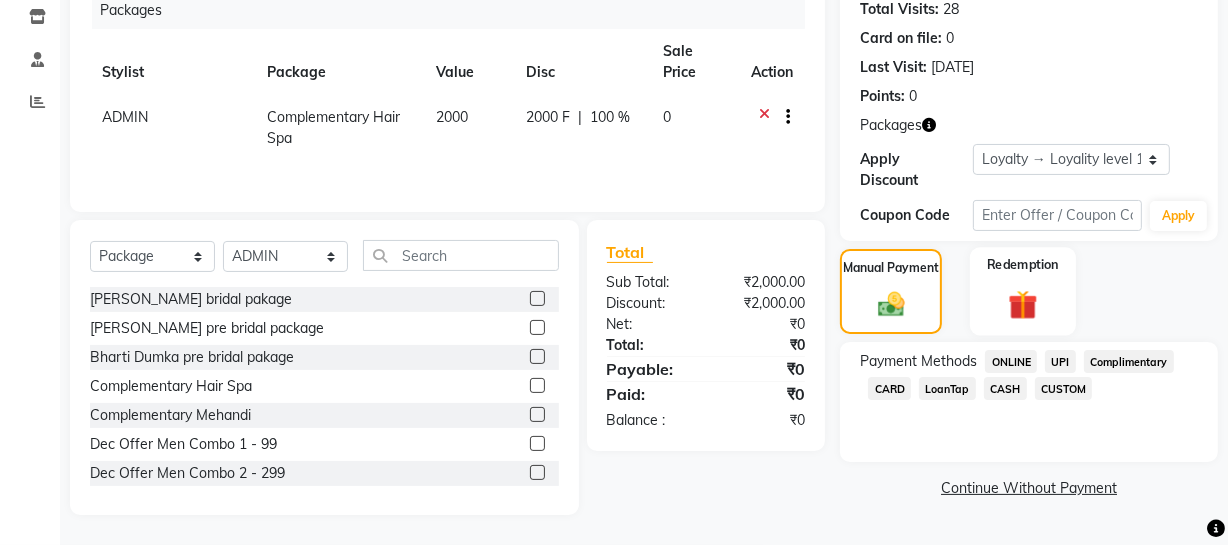 click 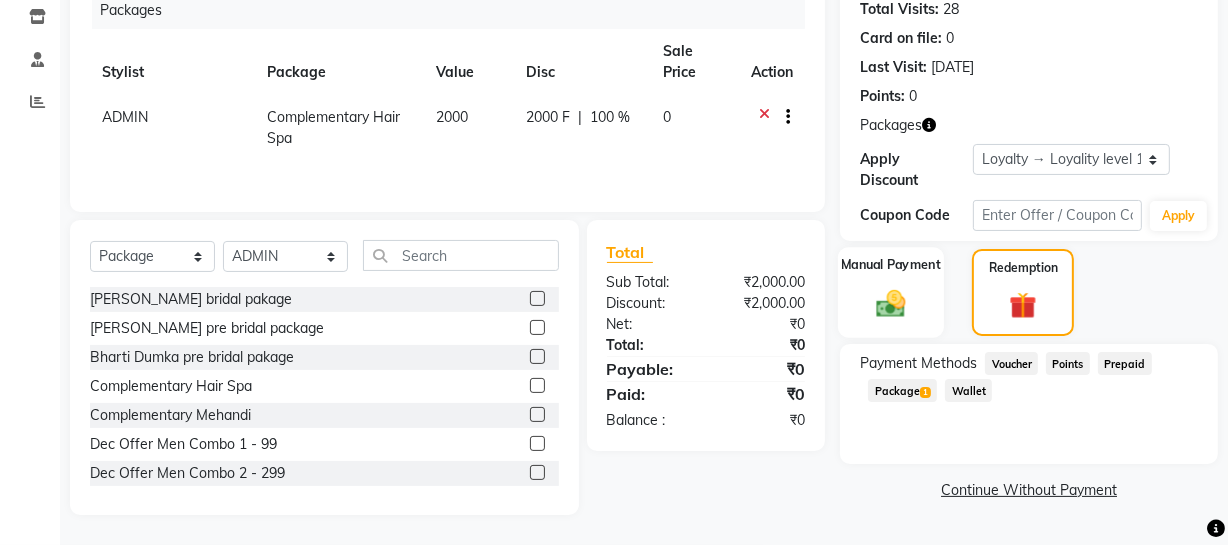 click on "Manual Payment" 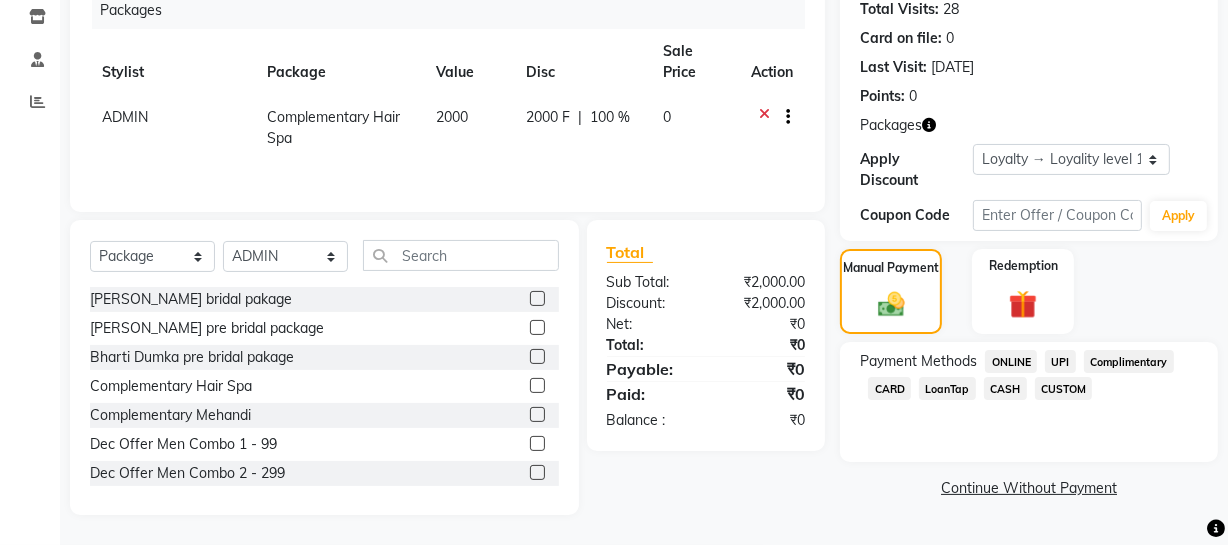 click on "Complimentary" 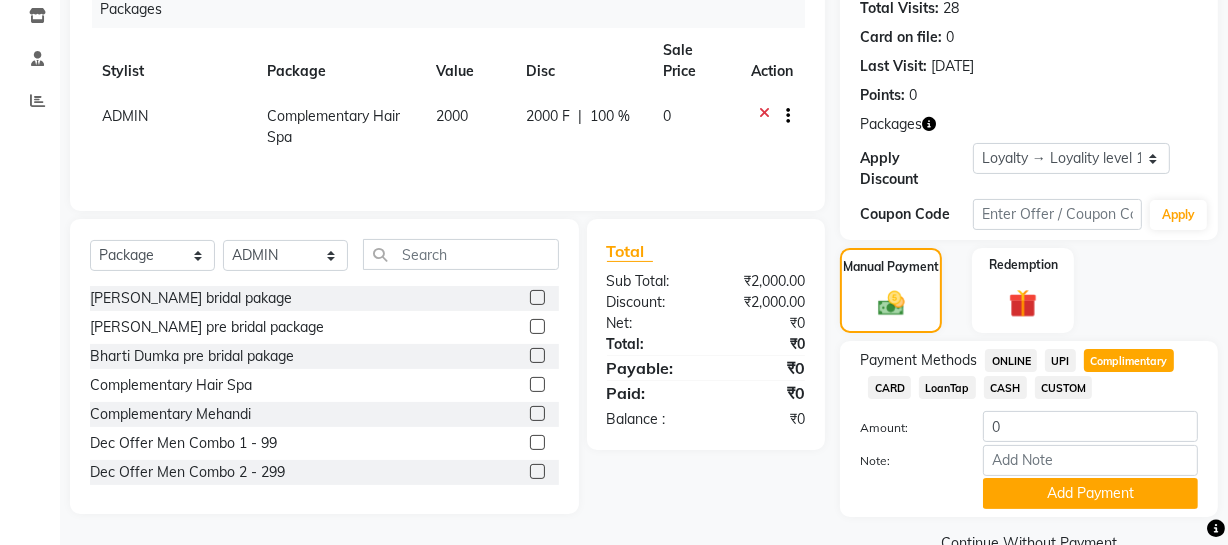 click on "Payment Methods  ONLINE   UPI   Complimentary   CARD   LoanTap   CASH   CUSTOM  Amount: 0 Note: Add Payment" 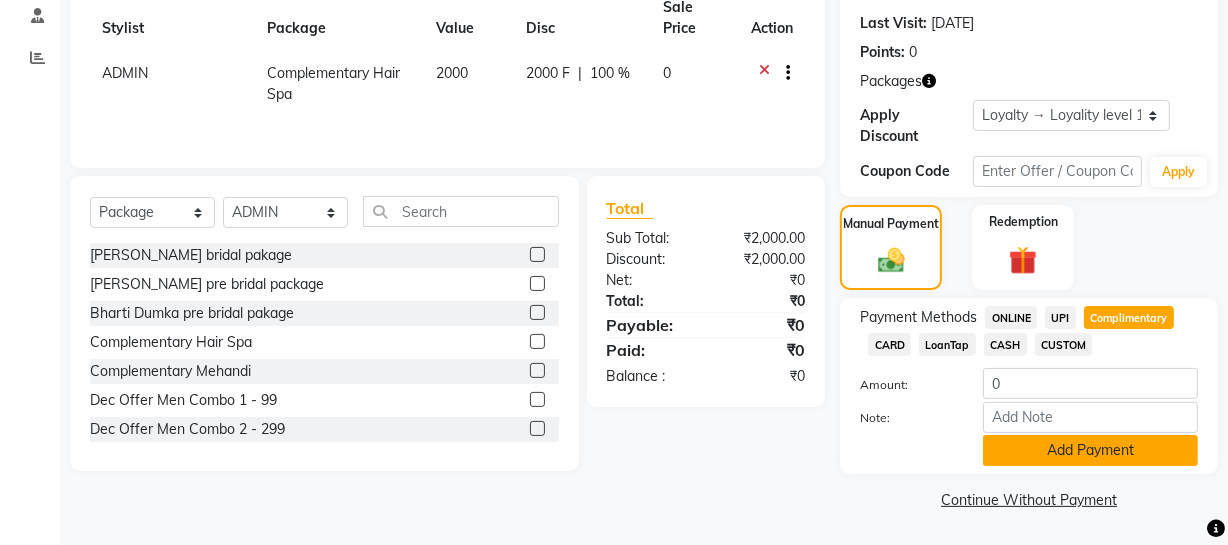 click on "Add Payment" 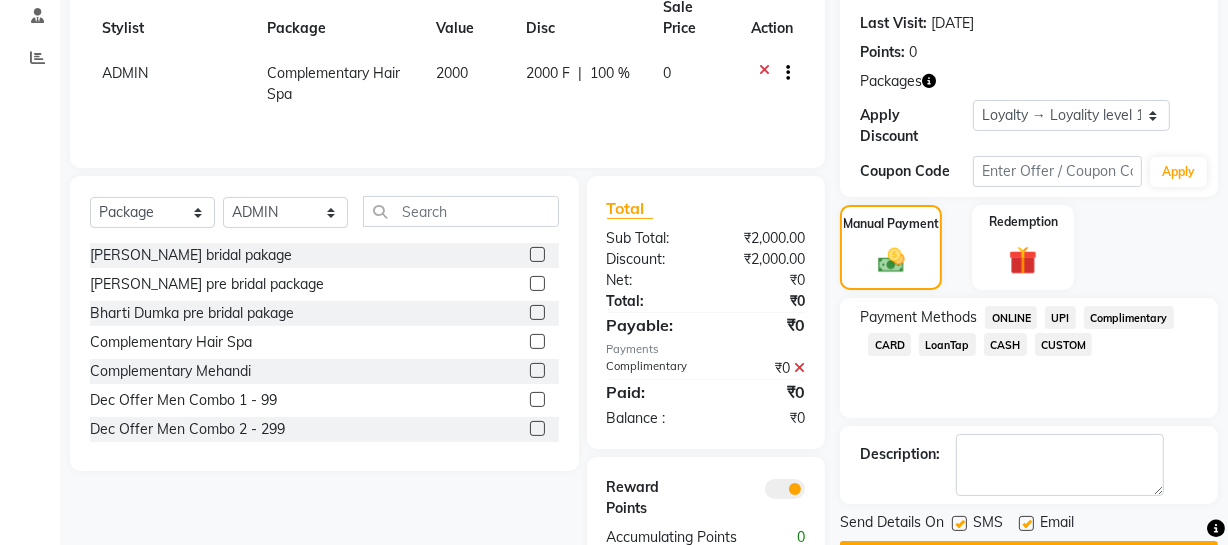 scroll, scrollTop: 374, scrollLeft: 0, axis: vertical 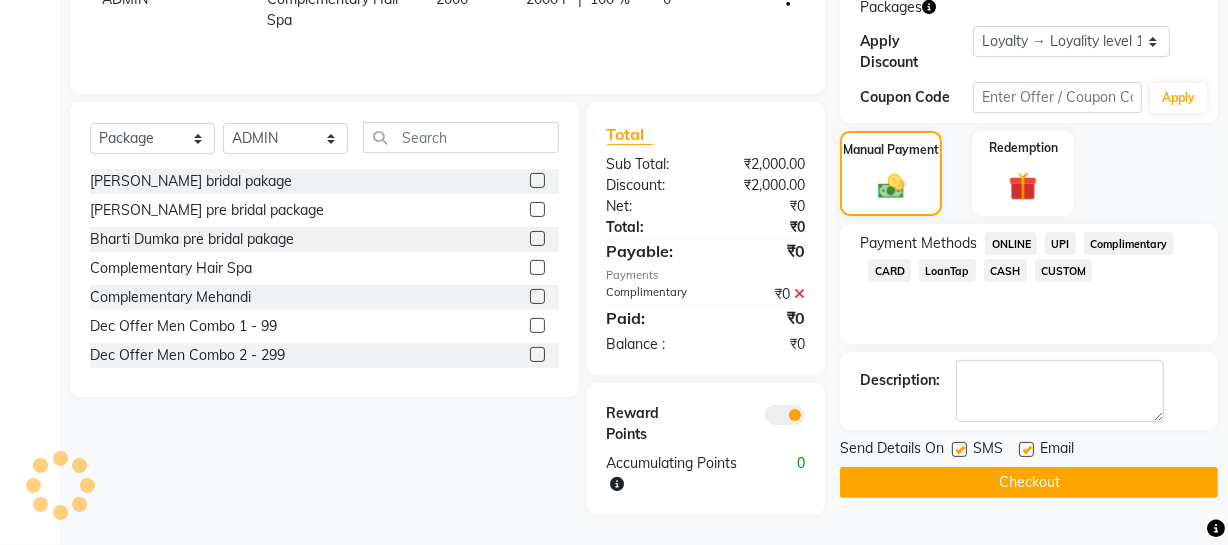 click on "Checkout" 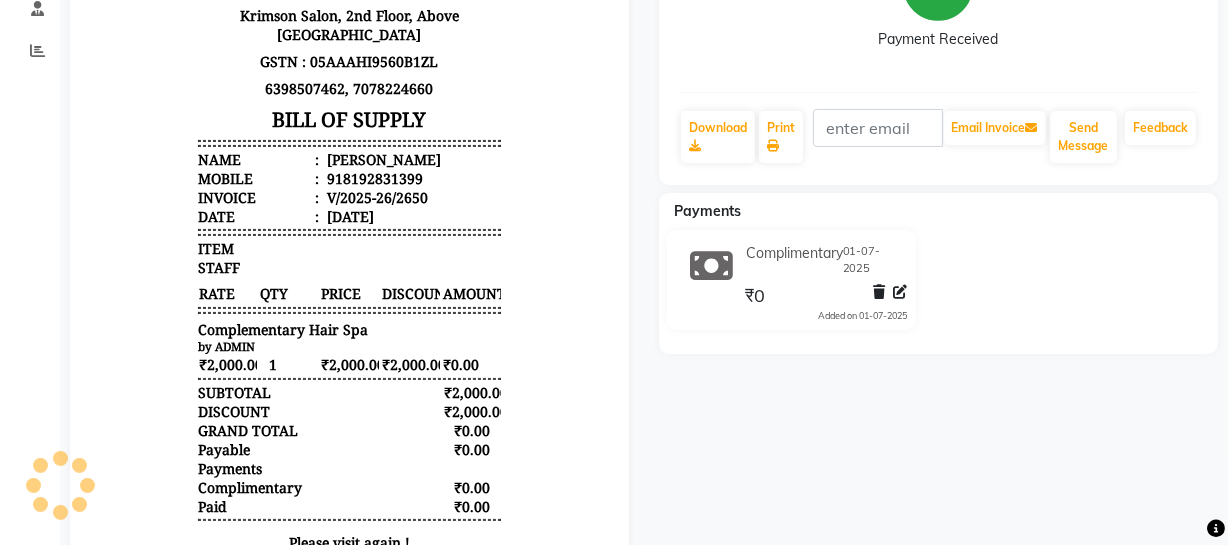 scroll, scrollTop: 305, scrollLeft: 0, axis: vertical 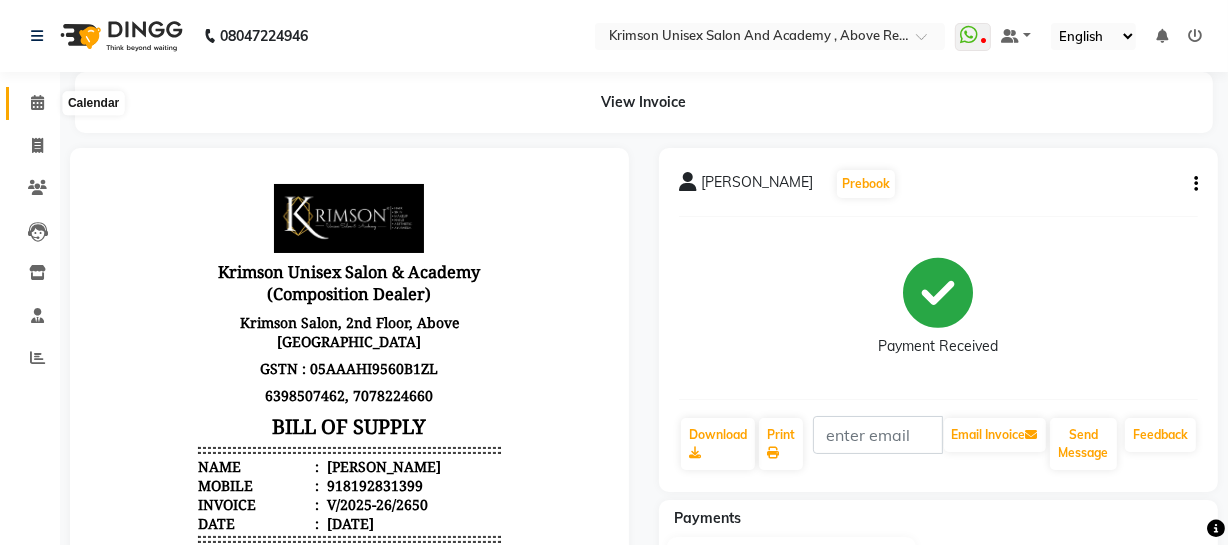 click 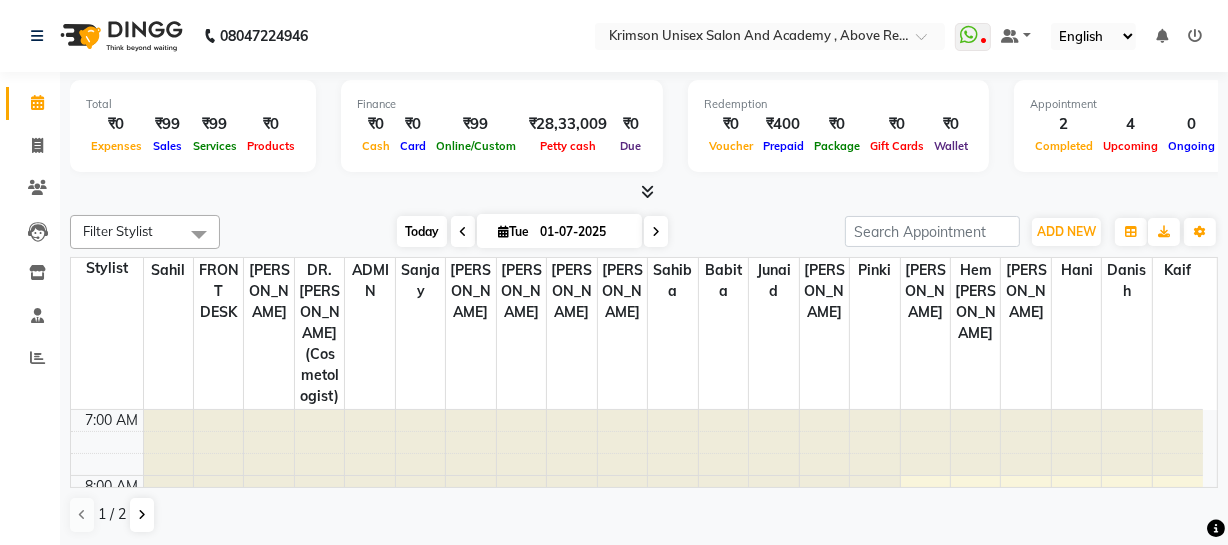 click on "Today" at bounding box center [422, 231] 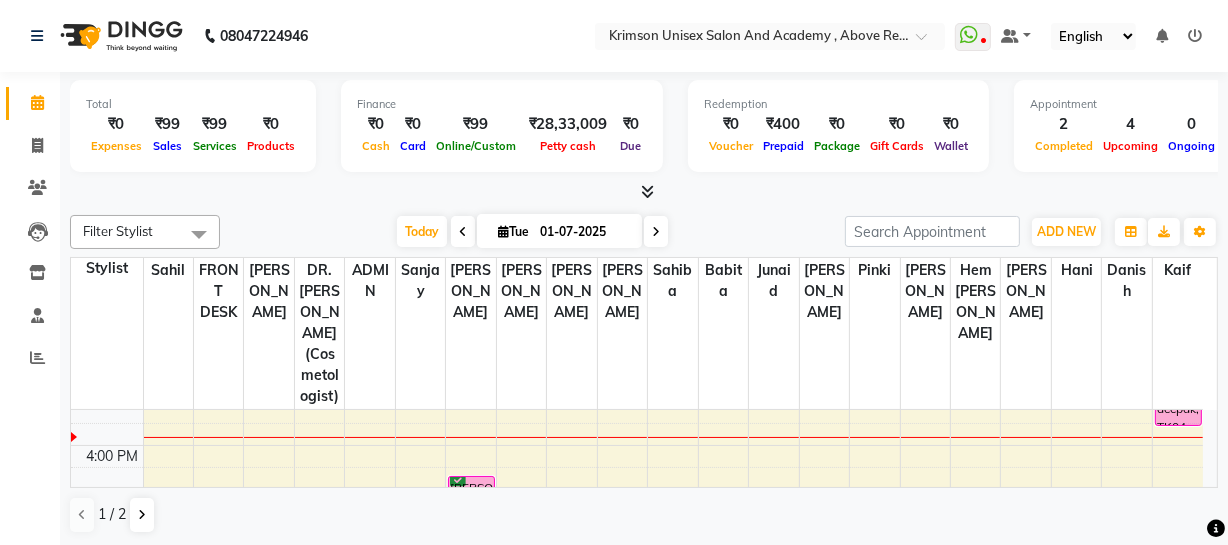 scroll, scrollTop: 557, scrollLeft: 0, axis: vertical 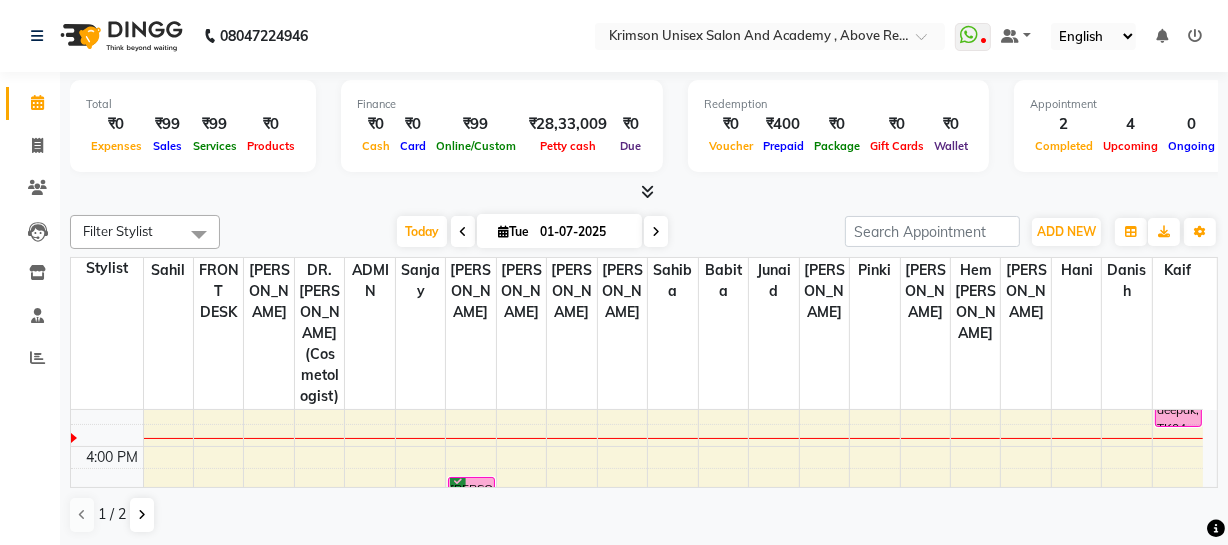 click at bounding box center [656, 232] 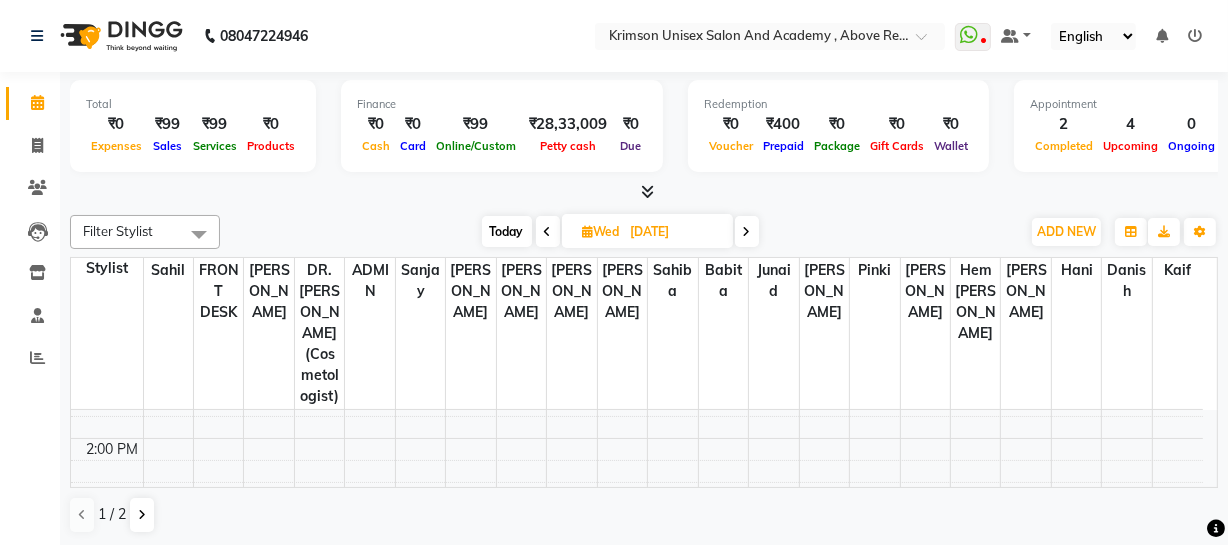 scroll, scrollTop: 434, scrollLeft: 0, axis: vertical 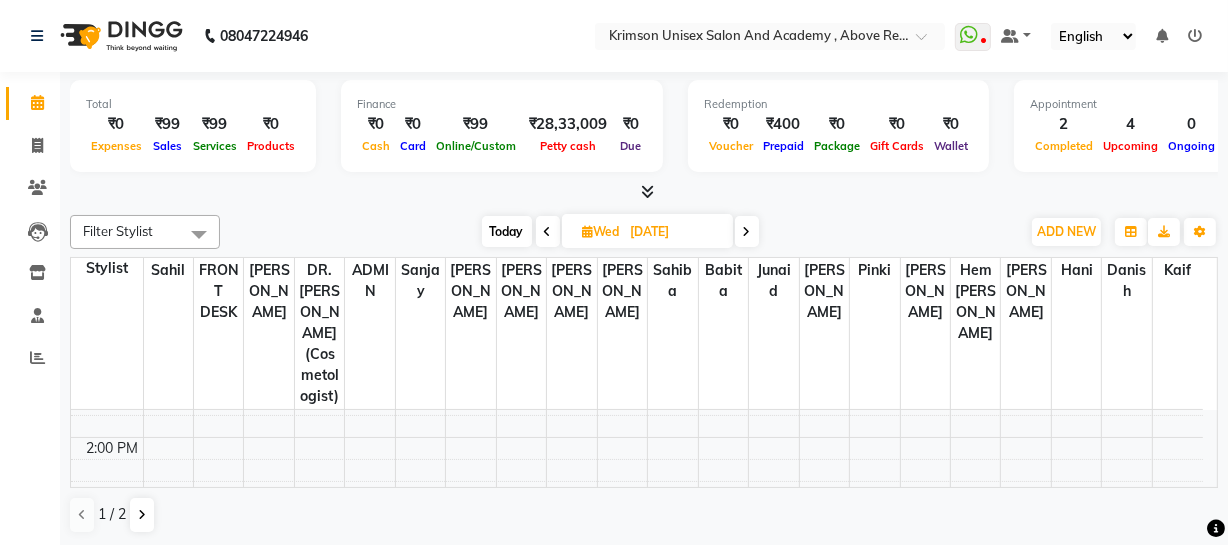 click on "7:00 AM 8:00 AM 9:00 AM 10:00 AM 11:00 AM 12:00 PM 1:00 PM 2:00 PM 3:00 PM 4:00 PM 5:00 PM 6:00 PM 7:00 PM 8:00 PM 9:00 PM     [PERSON_NAME], 12:00 PM-01:00 PM, (F) nails arts-Shellac (Basecoat) Hand/Feet" at bounding box center (637, 470) 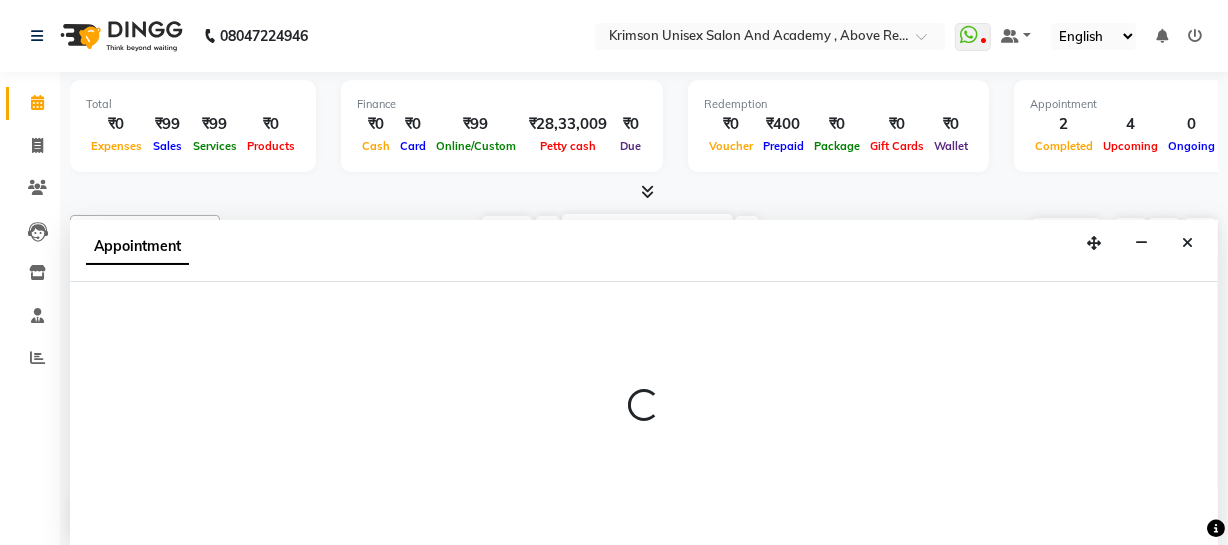 scroll, scrollTop: 1, scrollLeft: 0, axis: vertical 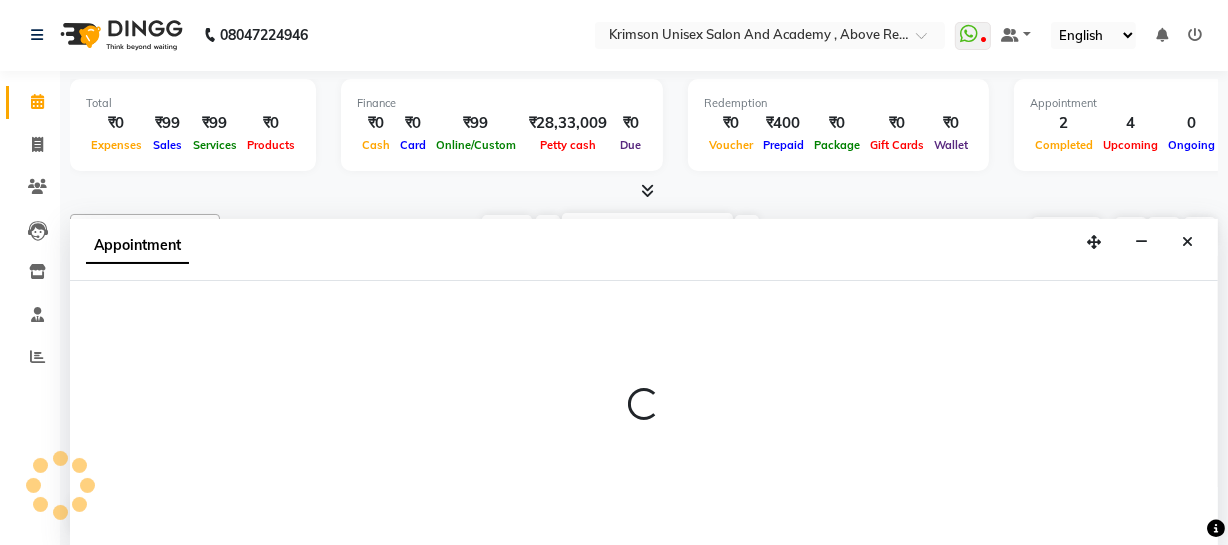 select on "61686" 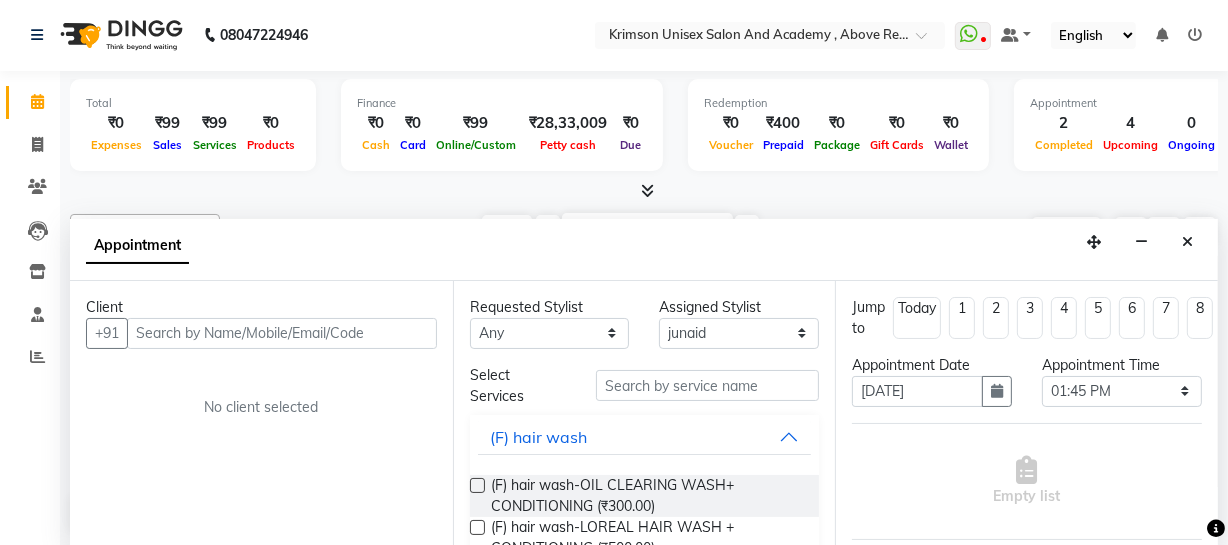 click at bounding box center (282, 333) 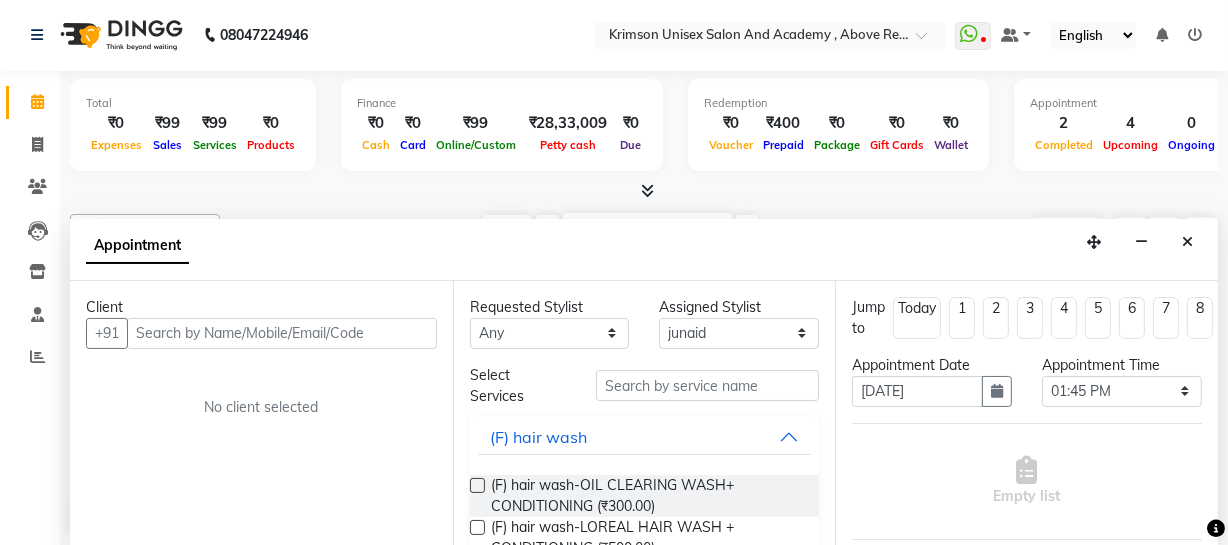 click at bounding box center [282, 333] 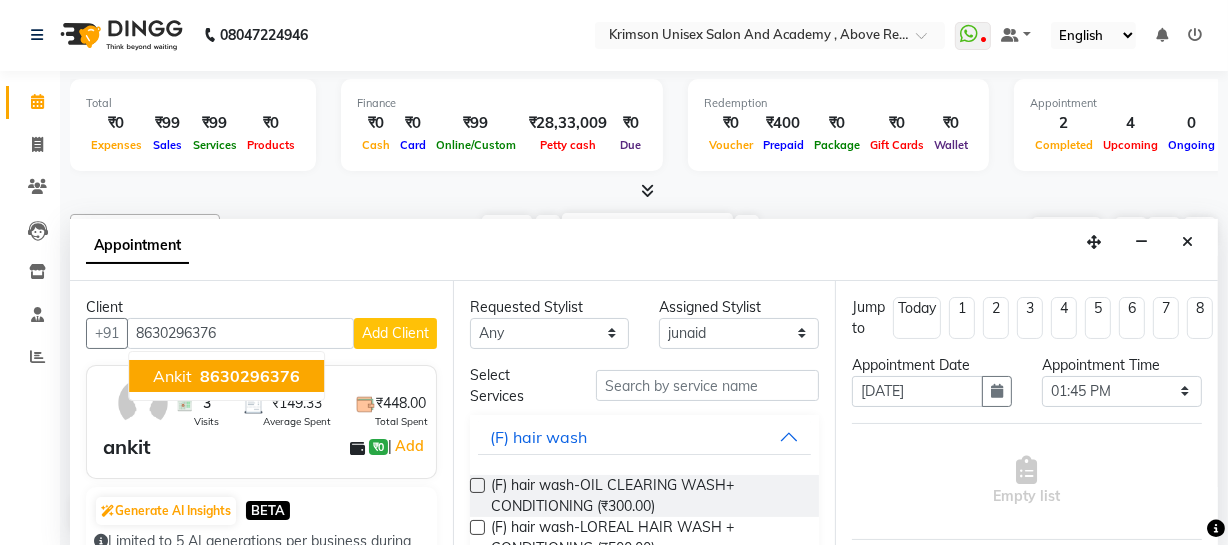 click on "8630296376" at bounding box center (250, 376) 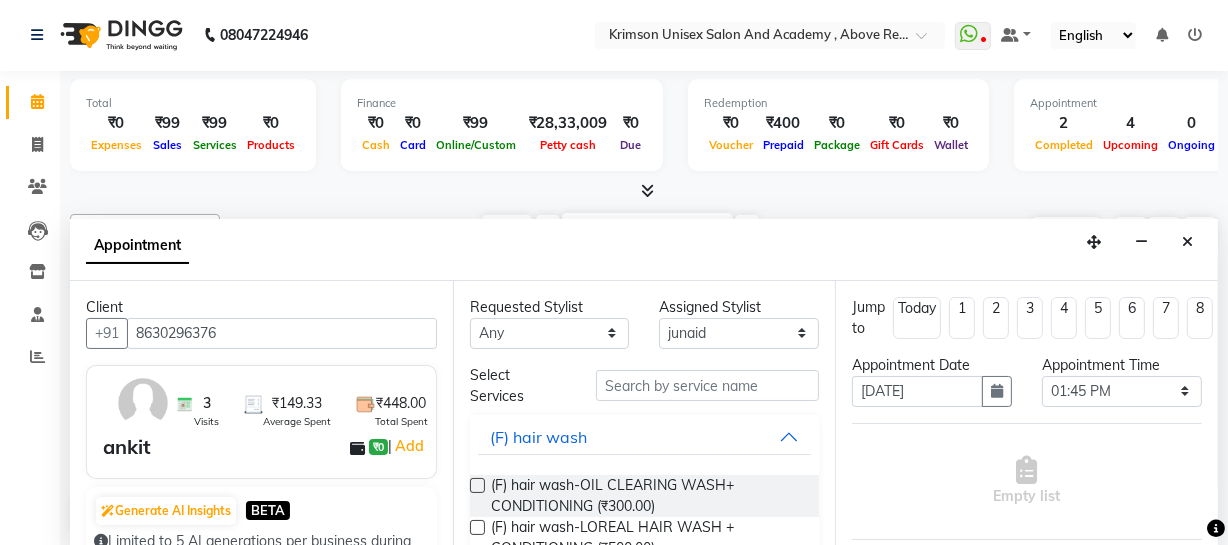 type on "8630296376" 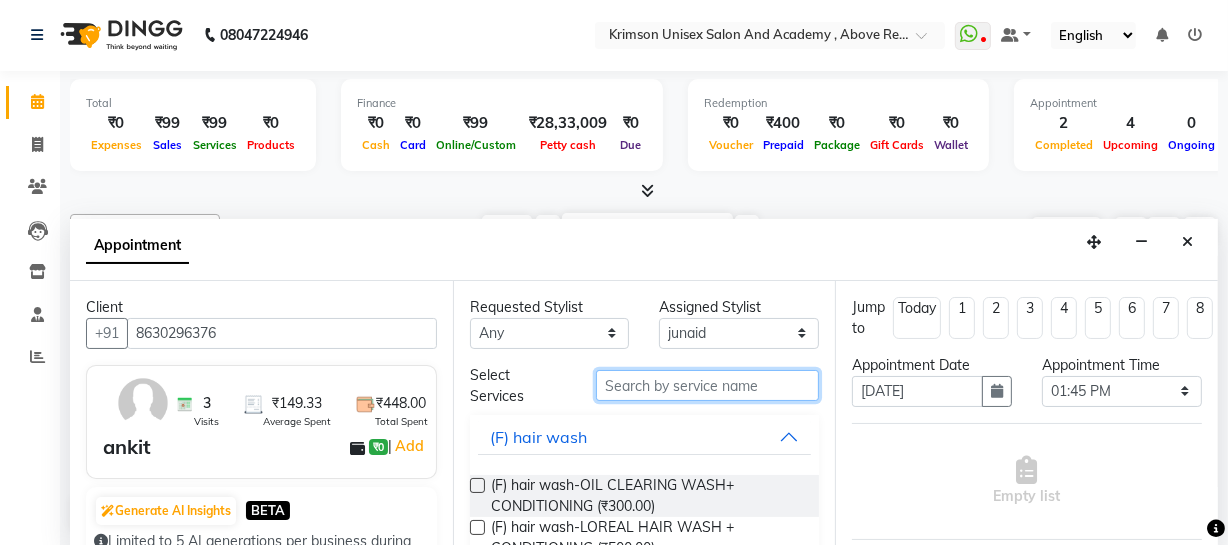 click at bounding box center (707, 385) 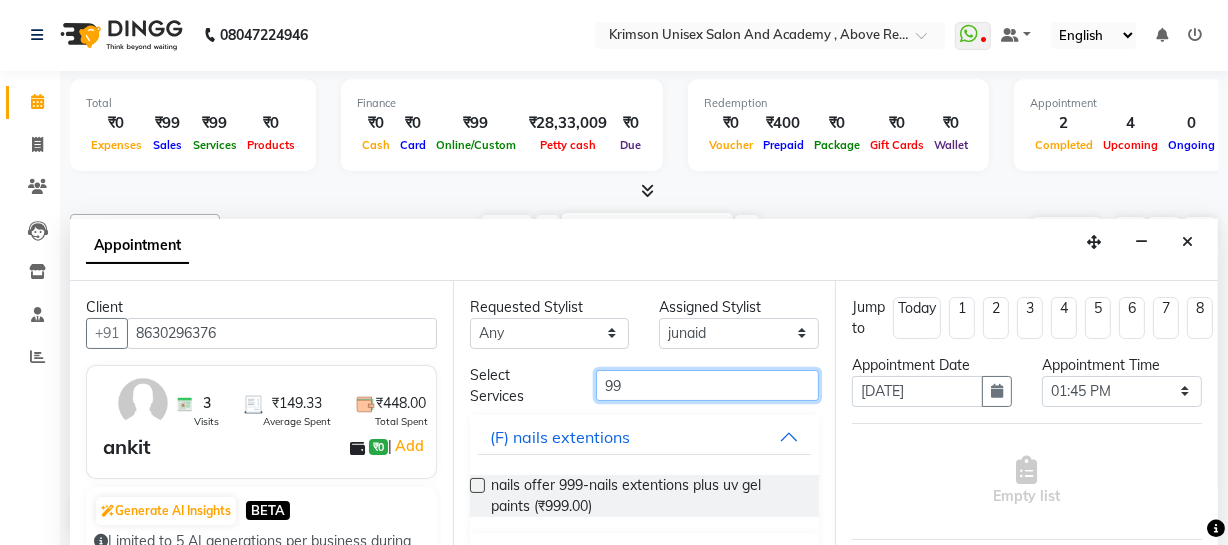 scroll, scrollTop: 134, scrollLeft: 0, axis: vertical 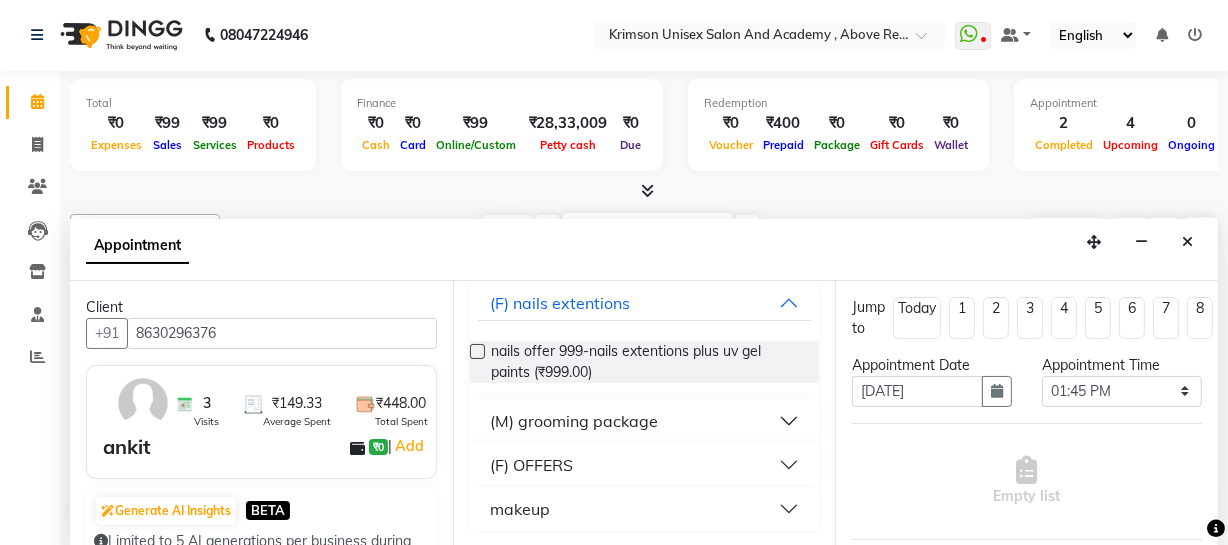 type on "99" 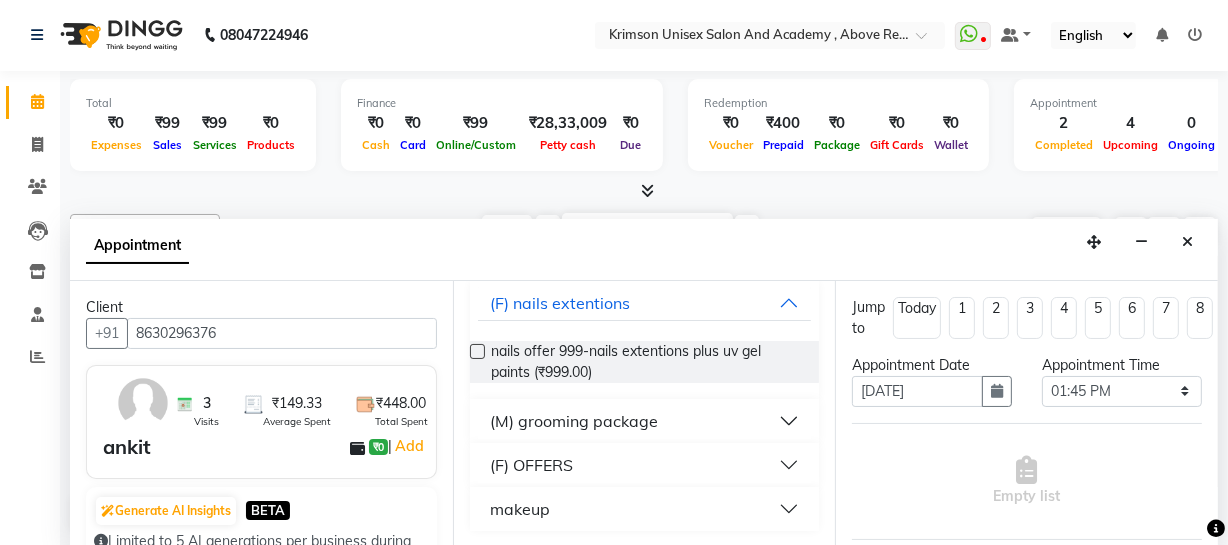 click on "(M) grooming package" at bounding box center (574, 421) 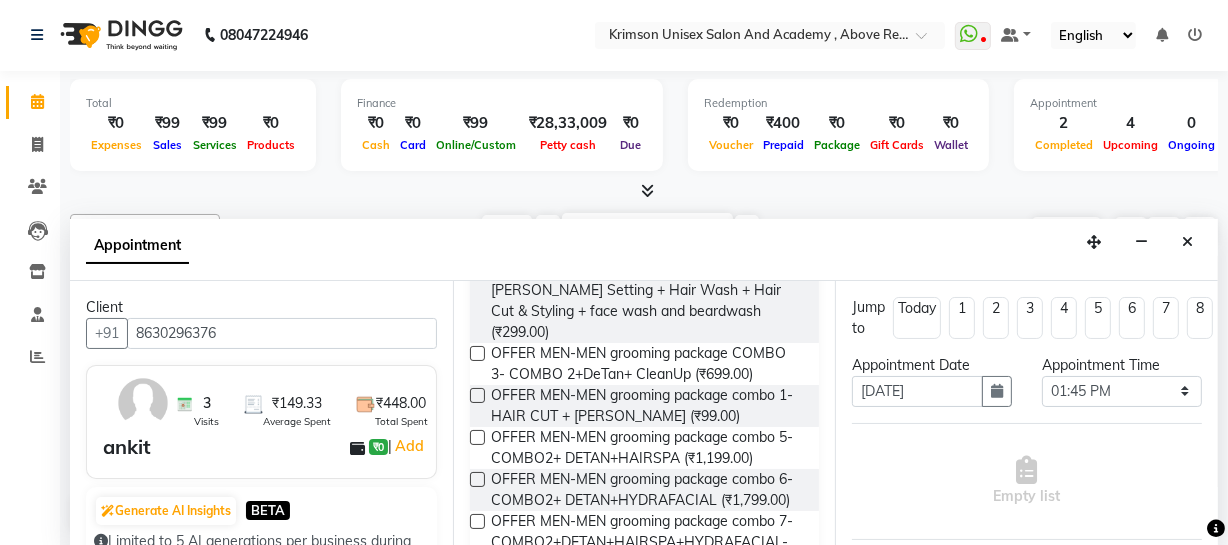 scroll, scrollTop: 344, scrollLeft: 0, axis: vertical 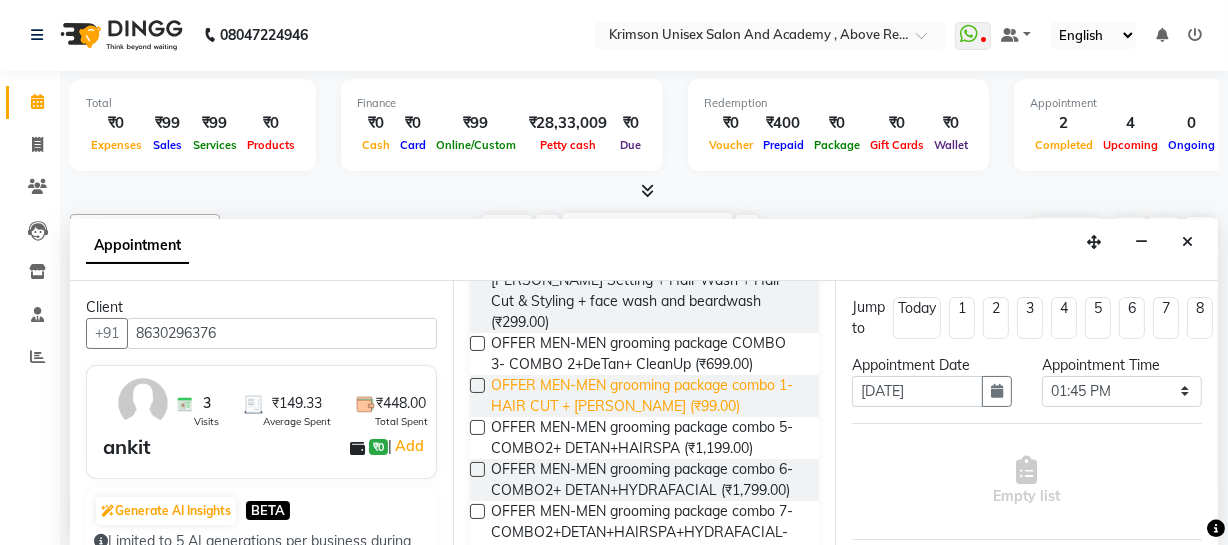 click on "OFFER MEN-MEN grooming package combo 1- HAIR CUT + [PERSON_NAME] (₹99.00)" at bounding box center (647, 396) 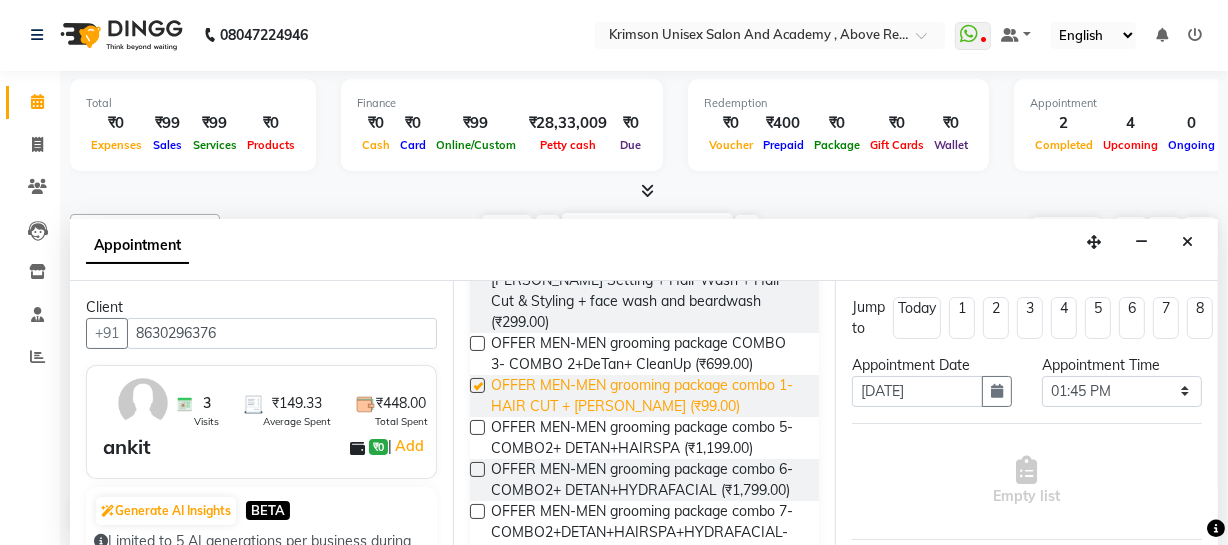checkbox on "false" 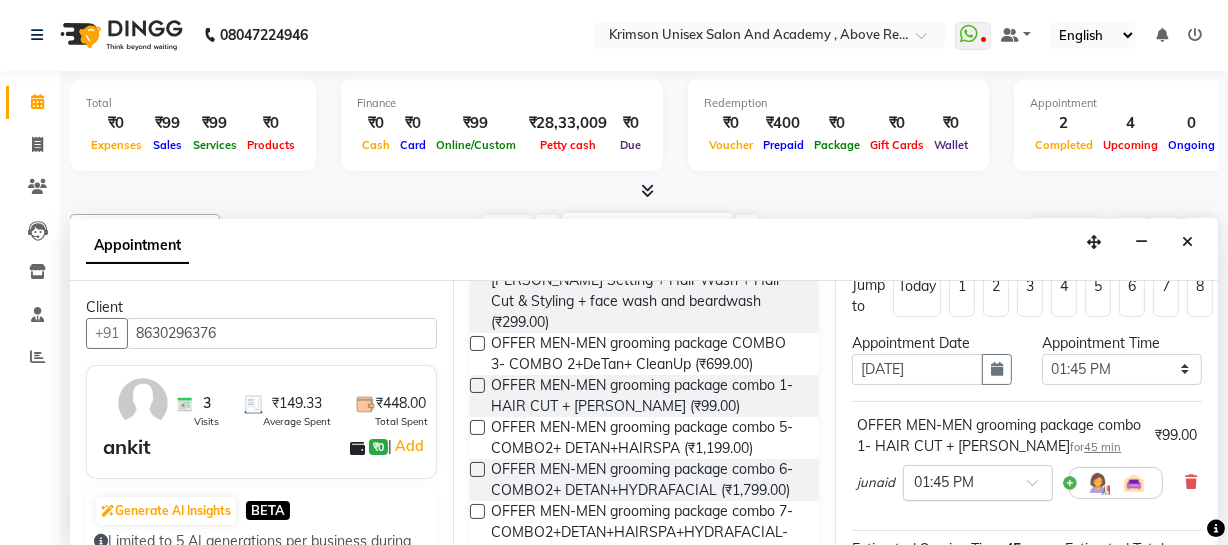 scroll, scrollTop: 21, scrollLeft: 0, axis: vertical 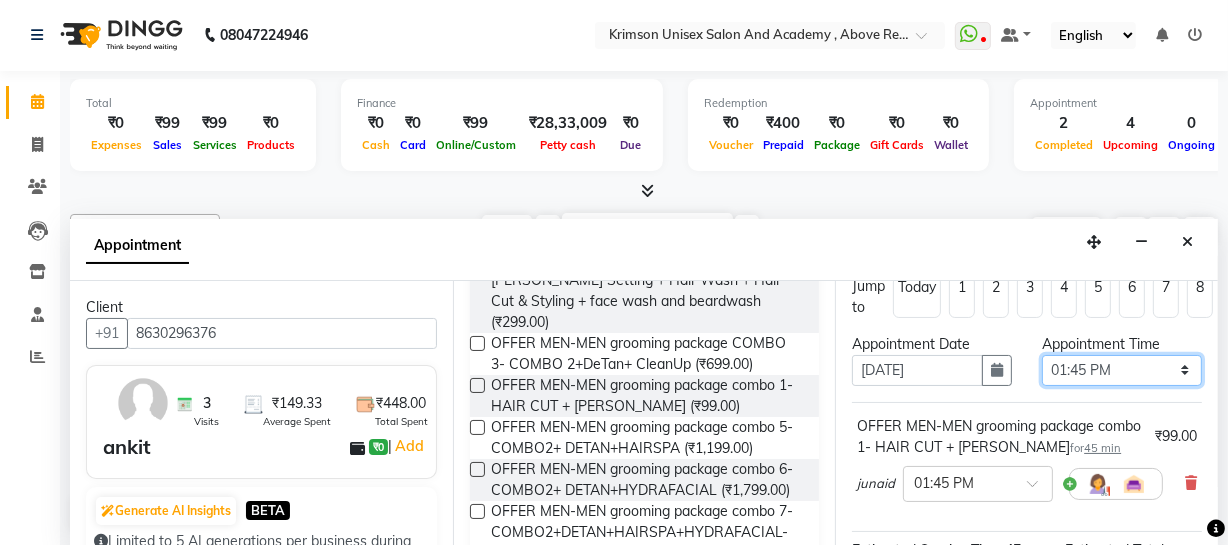 click on "Select 08:00 AM 08:15 AM 08:30 AM 08:45 AM 09:00 AM 09:15 AM 09:30 AM 09:45 AM 10:00 AM 10:15 AM 10:30 AM 10:45 AM 11:00 AM 11:15 AM 11:30 AM 11:45 AM 12:00 PM 12:15 PM 12:30 PM 12:45 PM 01:00 PM 01:15 PM 01:30 PM 01:45 PM 02:00 PM 02:15 PM 02:30 PM 02:45 PM 03:00 PM 03:15 PM 03:30 PM 03:45 PM 04:00 PM 04:15 PM 04:30 PM 04:45 PM 05:00 PM 05:15 PM 05:30 PM 05:45 PM 06:00 PM 06:15 PM 06:30 PM 06:45 PM 07:00 PM 07:15 PM 07:30 PM 07:45 PM 08:00 PM 08:15 PM 08:30 PM 08:45 PM 09:00 PM" at bounding box center (1122, 370) 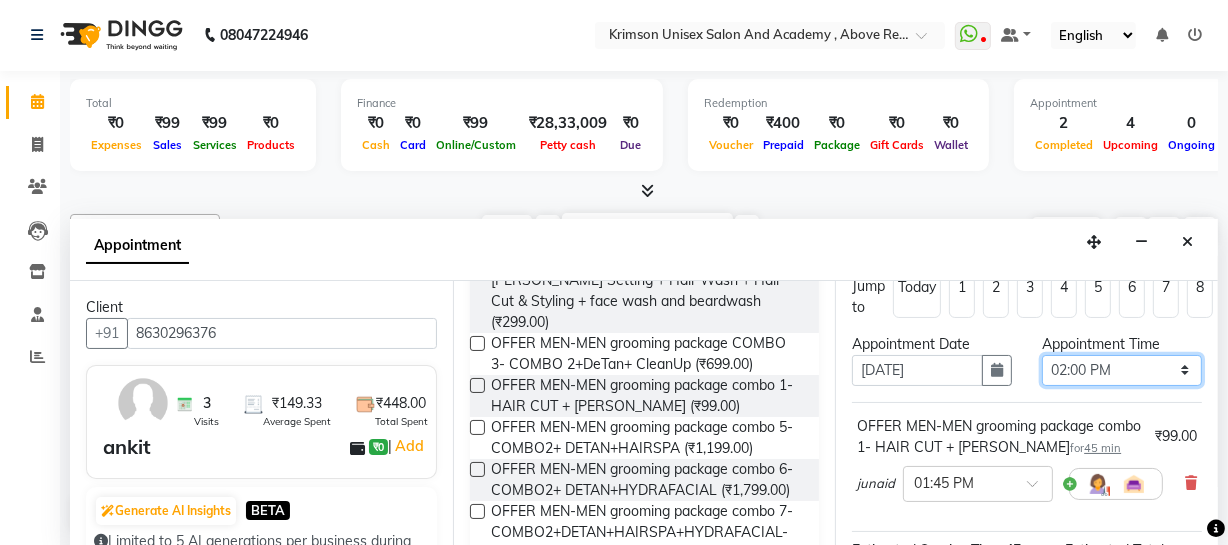 click on "Select 08:00 AM 08:15 AM 08:30 AM 08:45 AM 09:00 AM 09:15 AM 09:30 AM 09:45 AM 10:00 AM 10:15 AM 10:30 AM 10:45 AM 11:00 AM 11:15 AM 11:30 AM 11:45 AM 12:00 PM 12:15 PM 12:30 PM 12:45 PM 01:00 PM 01:15 PM 01:30 PM 01:45 PM 02:00 PM 02:15 PM 02:30 PM 02:45 PM 03:00 PM 03:15 PM 03:30 PM 03:45 PM 04:00 PM 04:15 PM 04:30 PM 04:45 PM 05:00 PM 05:15 PM 05:30 PM 05:45 PM 06:00 PM 06:15 PM 06:30 PM 06:45 PM 07:00 PM 07:15 PM 07:30 PM 07:45 PM 08:00 PM 08:15 PM 08:30 PM 08:45 PM 09:00 PM" at bounding box center (1122, 370) 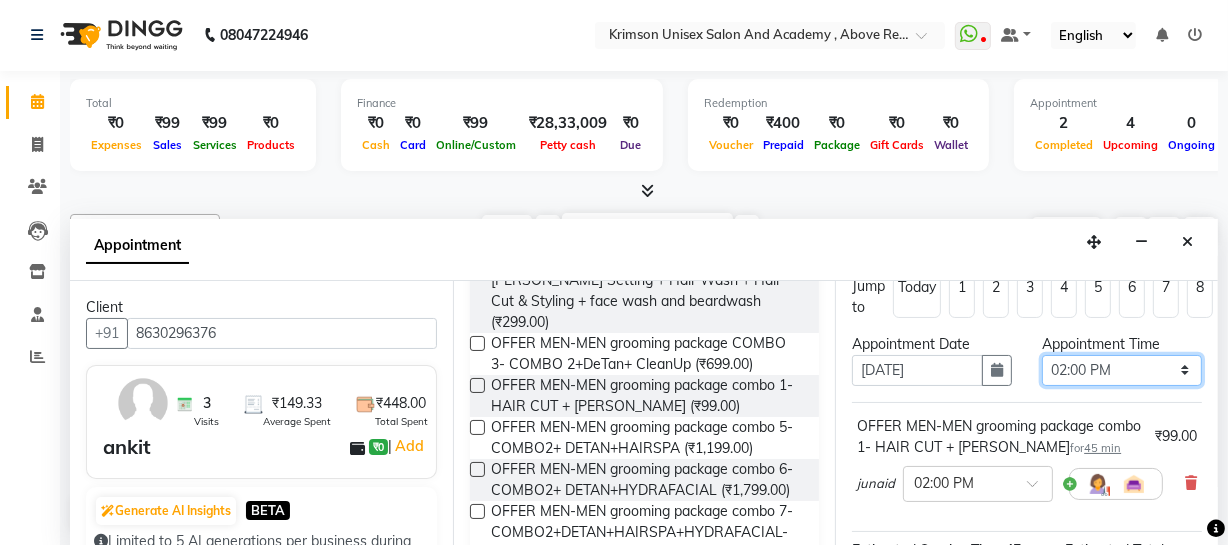 scroll, scrollTop: 333, scrollLeft: 0, axis: vertical 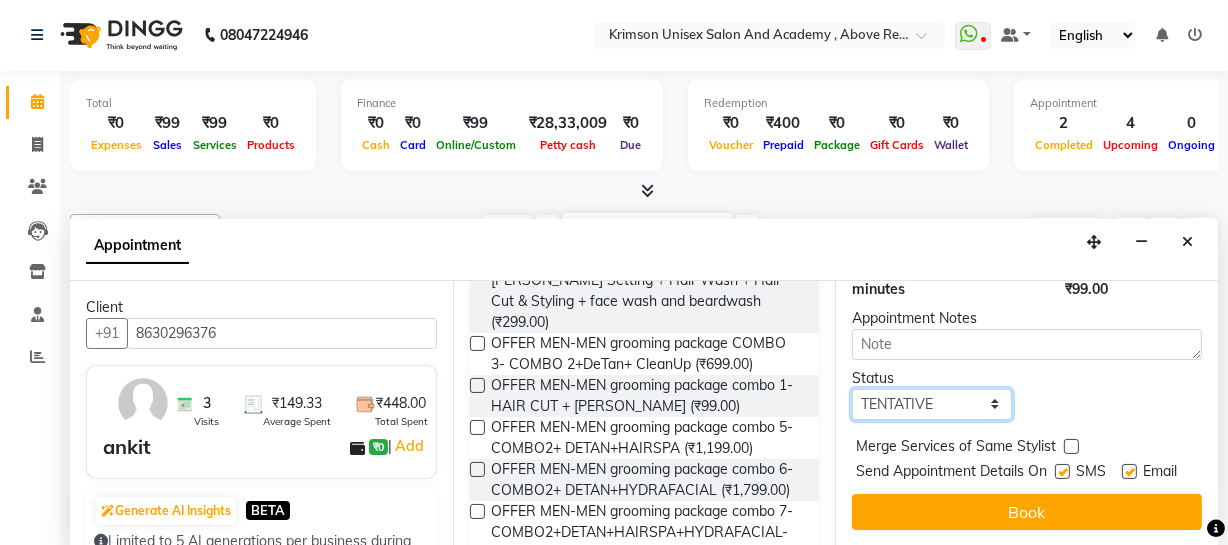 click on "Select TENTATIVE CONFIRM UPCOMING" at bounding box center (932, 404) 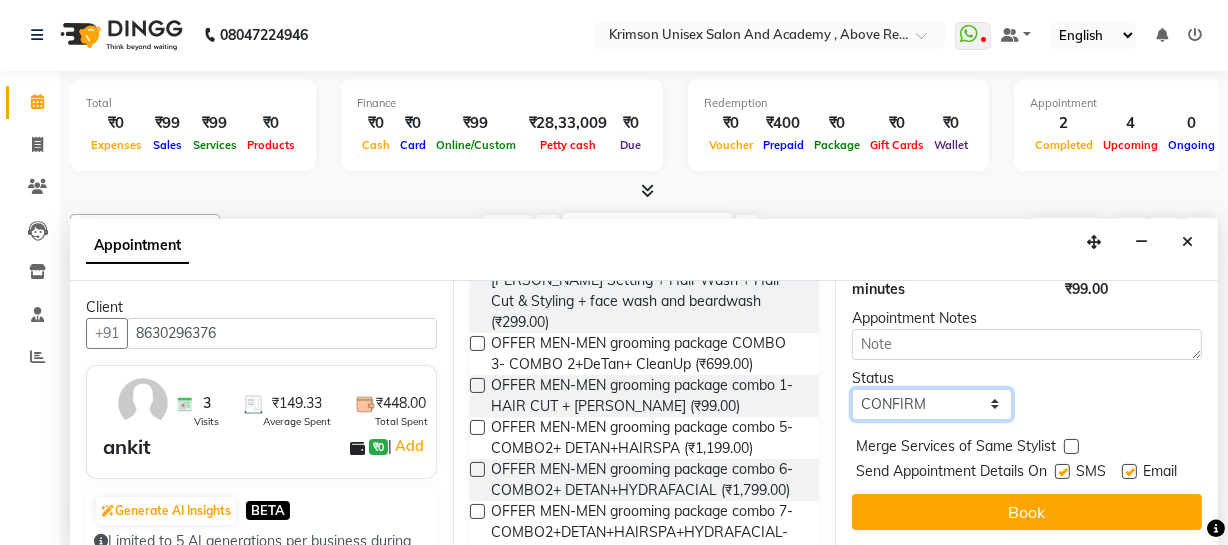 click on "Select TENTATIVE CONFIRM UPCOMING" at bounding box center (932, 404) 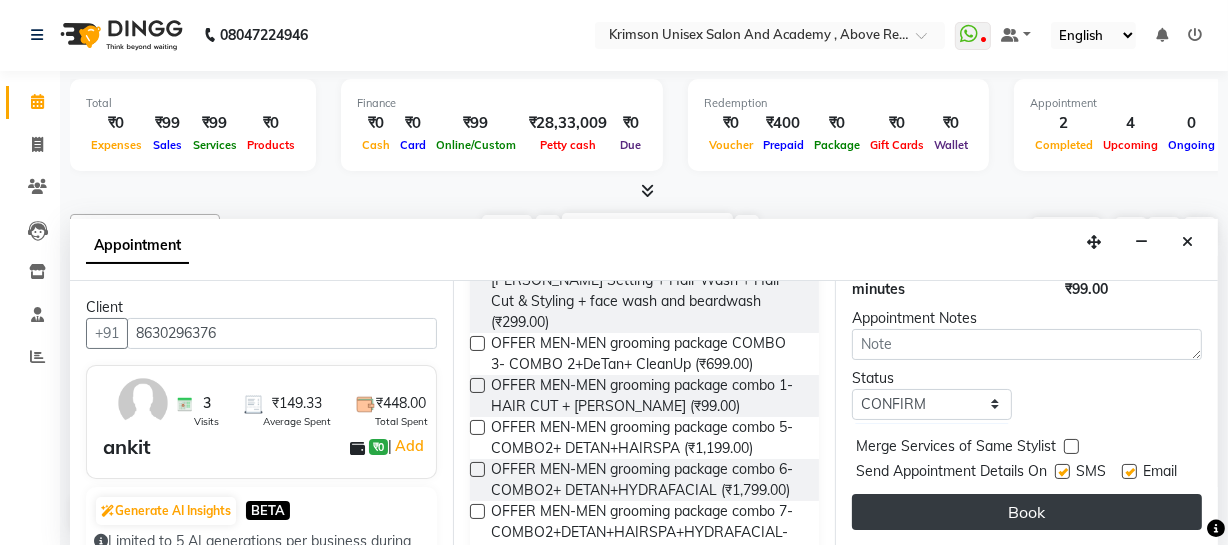 click on "Book" at bounding box center [1027, 512] 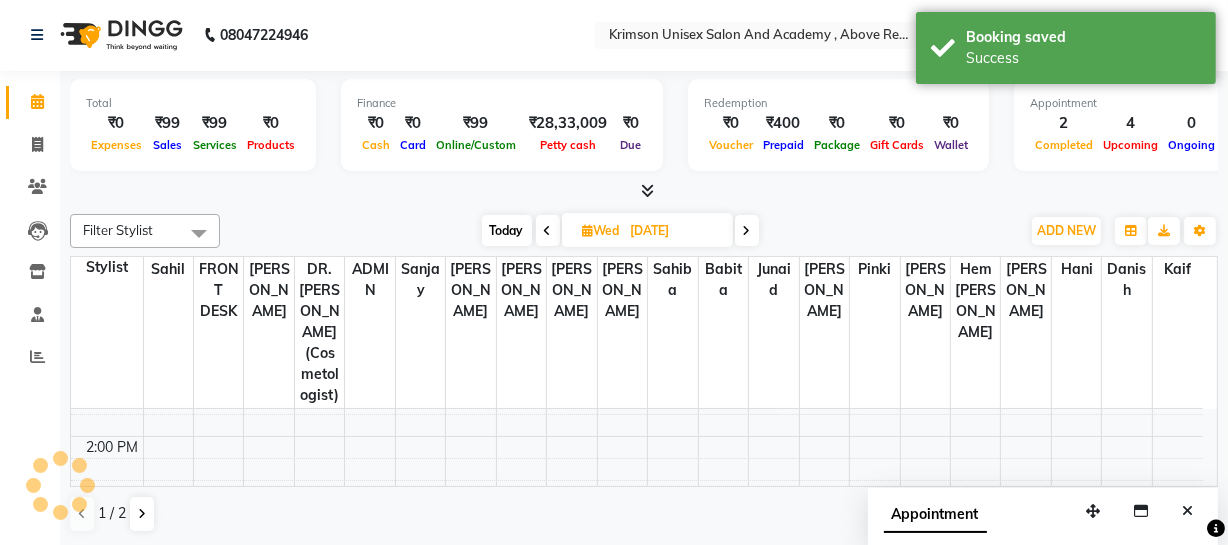 scroll, scrollTop: 0, scrollLeft: 0, axis: both 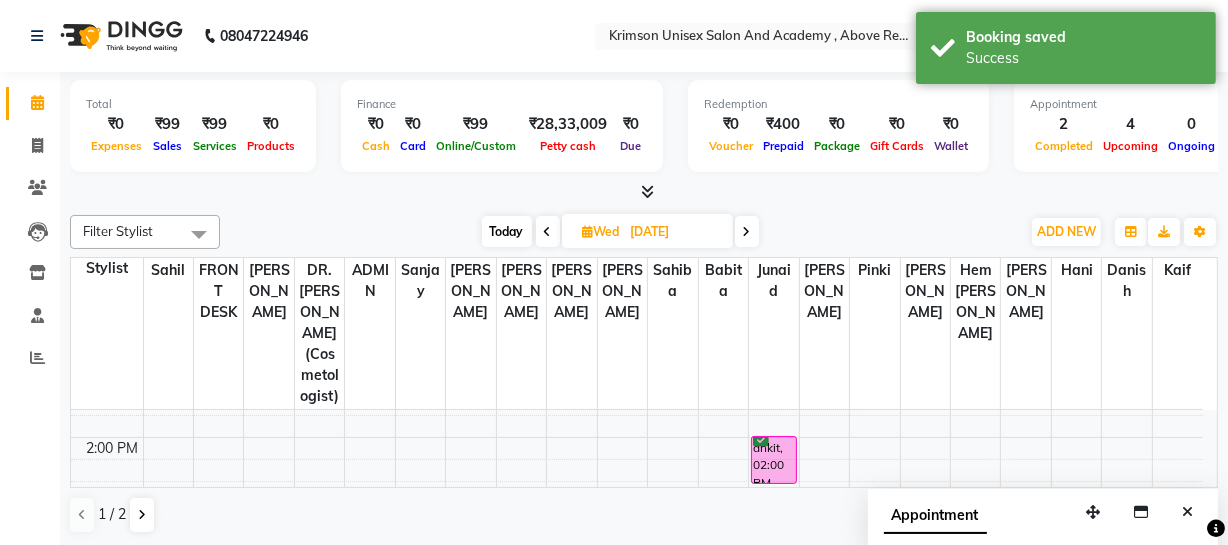 click on "Today" at bounding box center [507, 231] 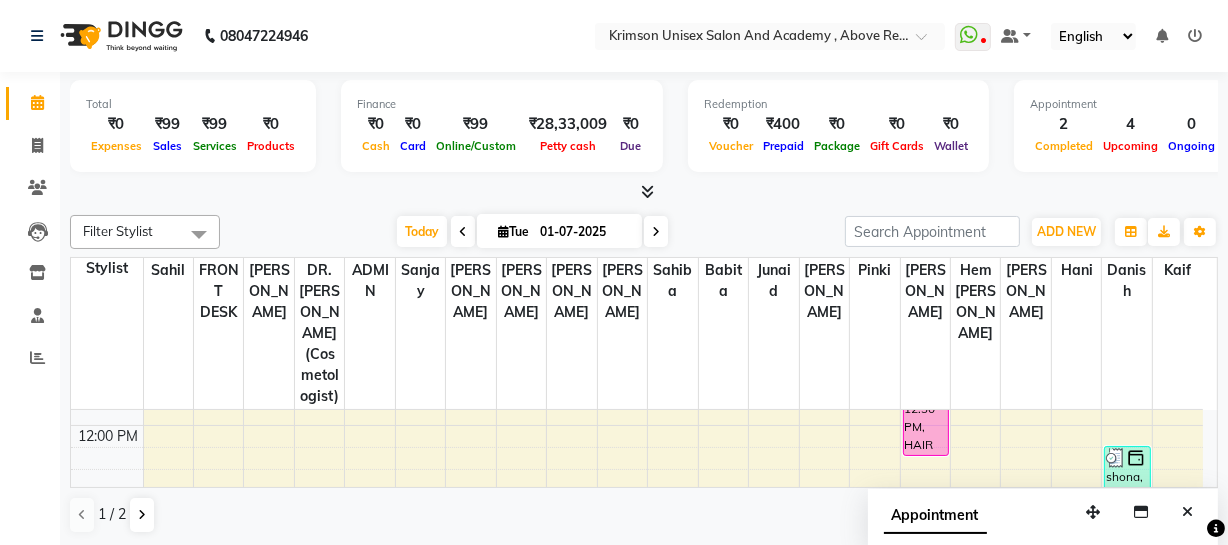 scroll, scrollTop: 332, scrollLeft: 0, axis: vertical 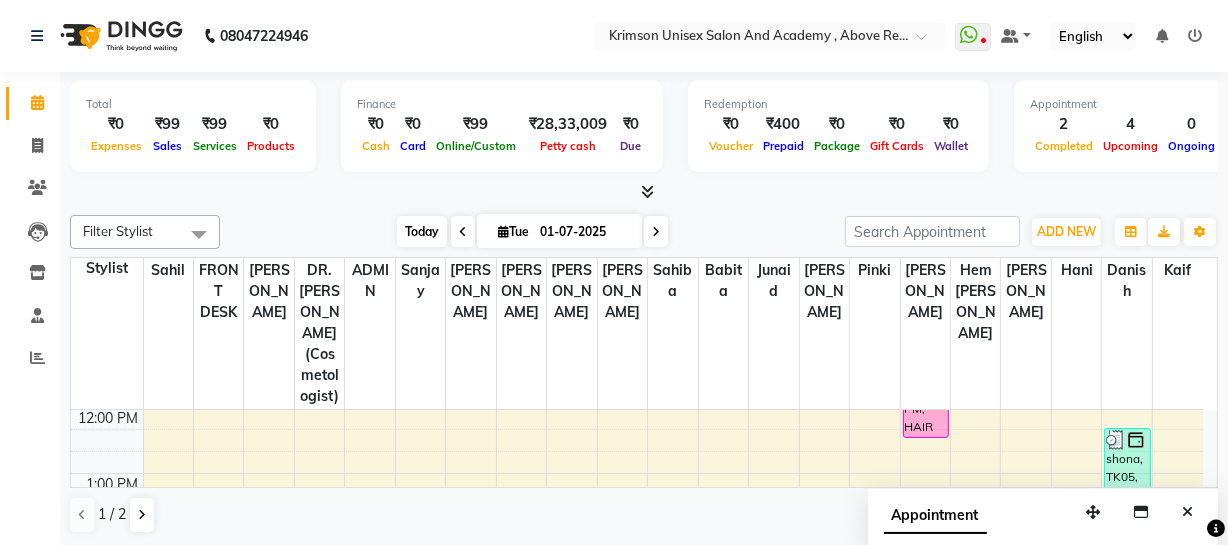 click on "Today" at bounding box center [422, 231] 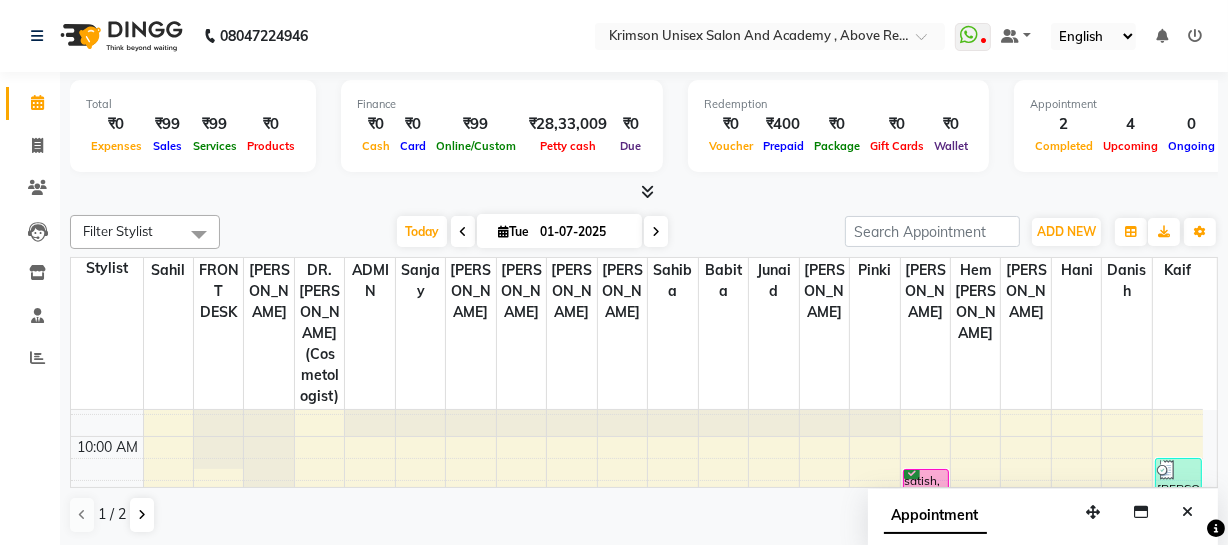 scroll, scrollTop: 173, scrollLeft: 0, axis: vertical 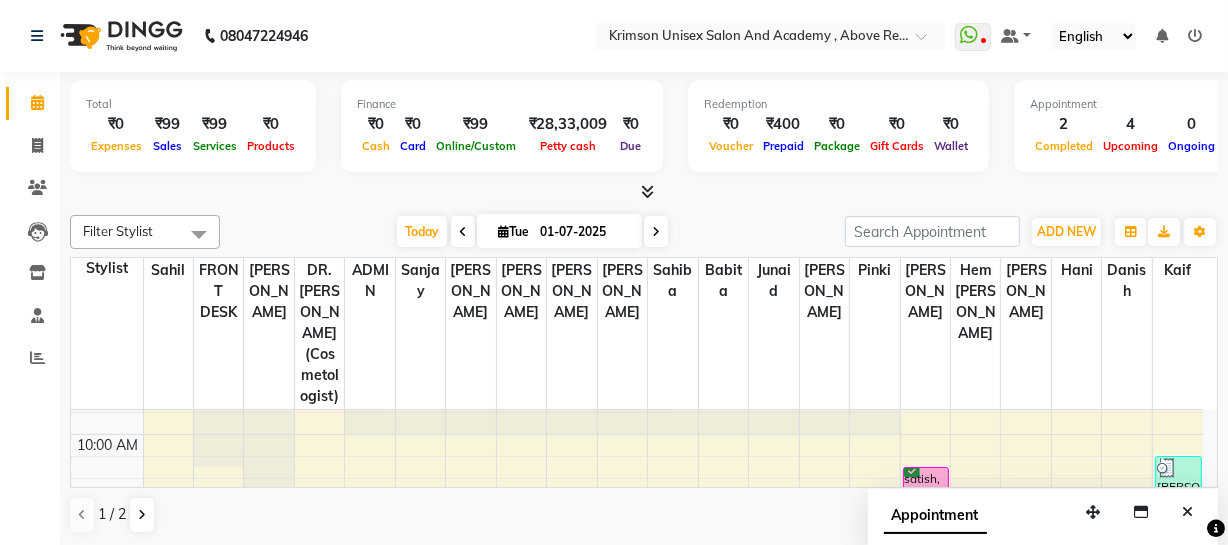click on "[DATE]  [DATE]" at bounding box center (532, 232) 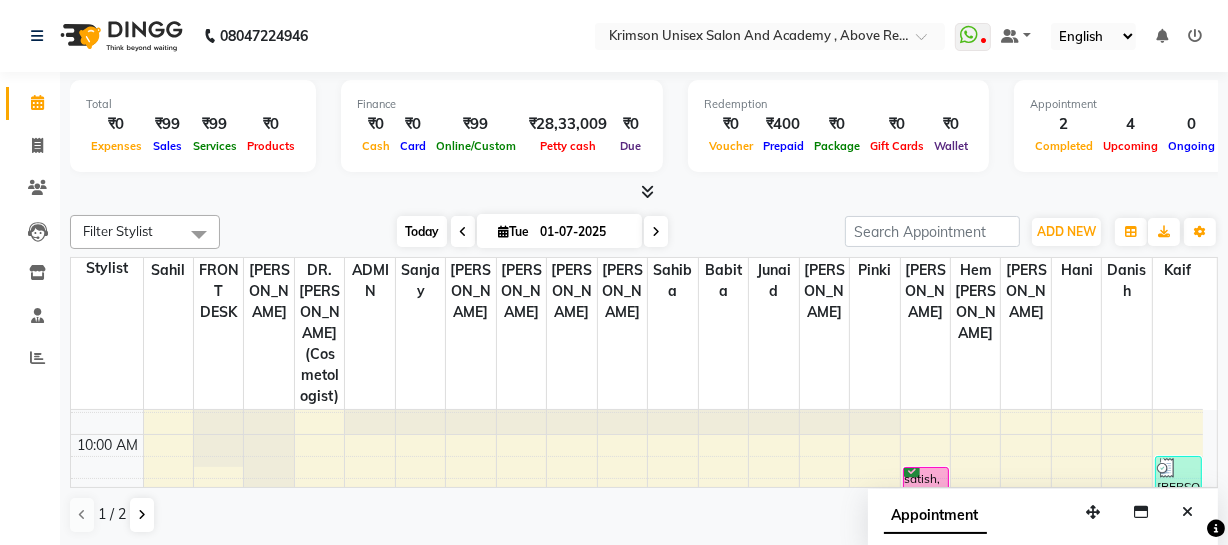 click on "Today" at bounding box center [422, 231] 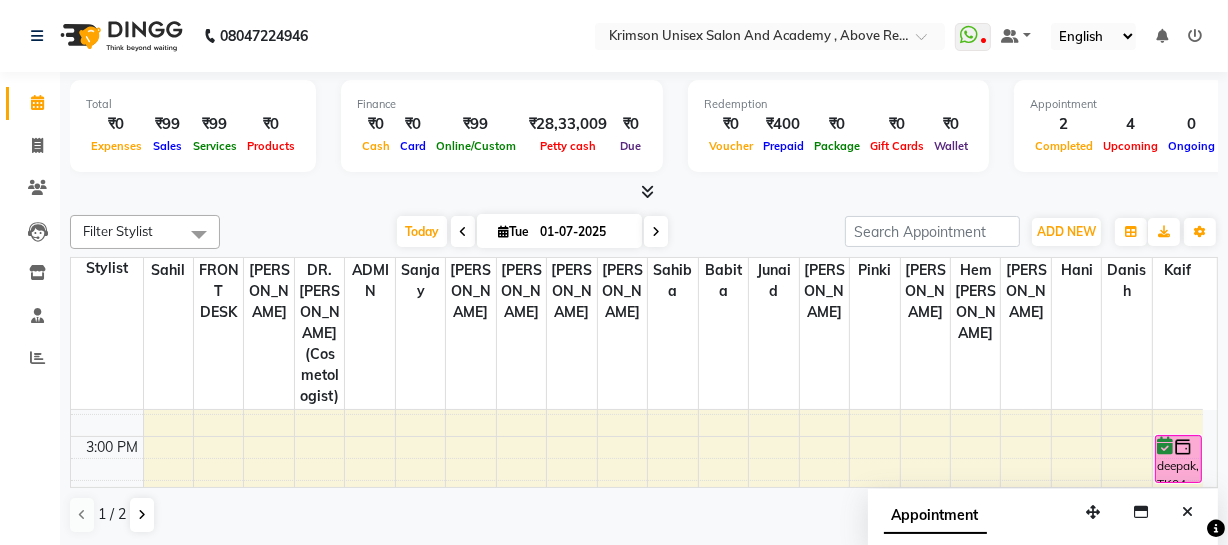 scroll, scrollTop: 573, scrollLeft: 0, axis: vertical 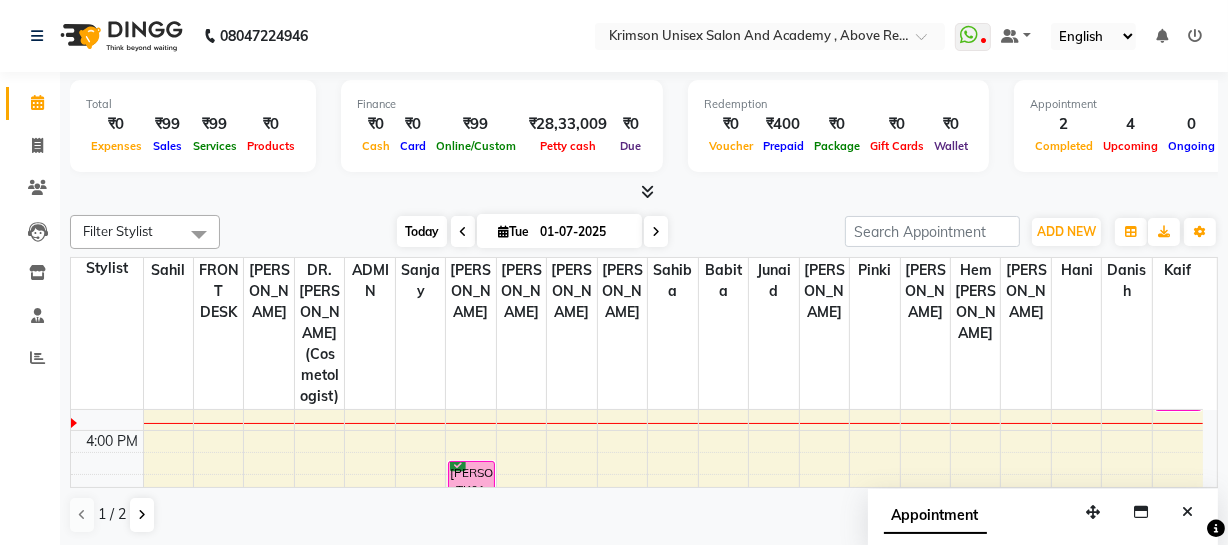 click on "Today" at bounding box center [422, 231] 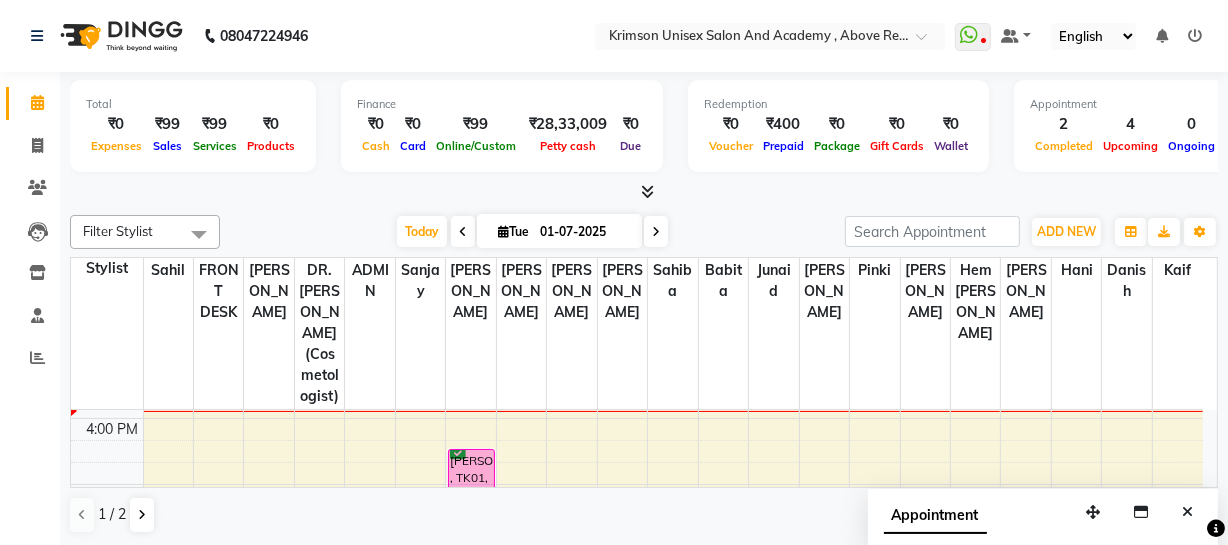 scroll, scrollTop: 586, scrollLeft: 0, axis: vertical 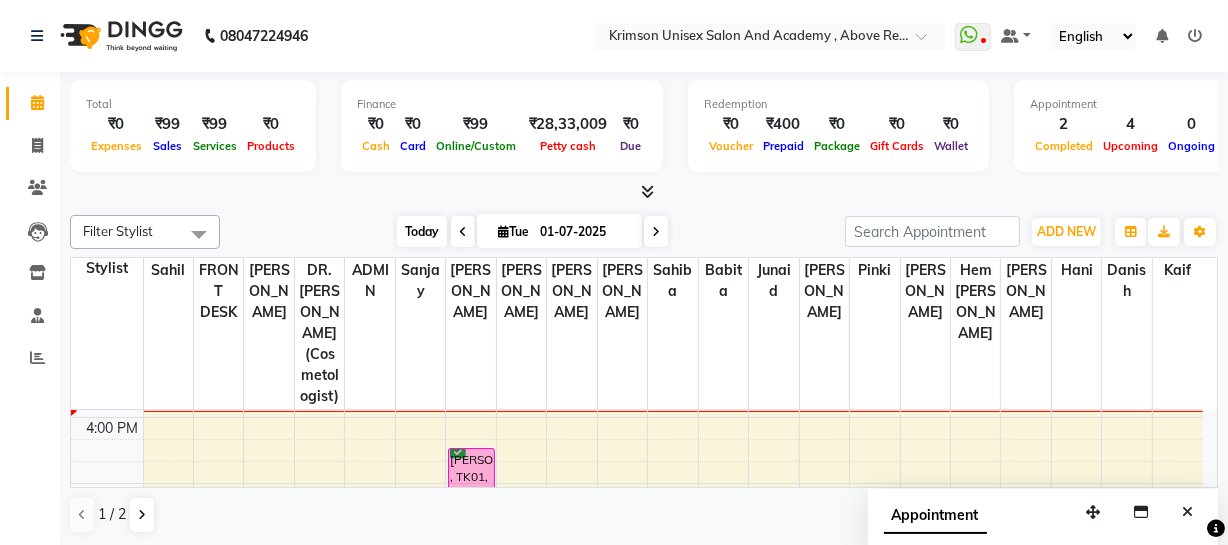 click on "Today" at bounding box center (422, 231) 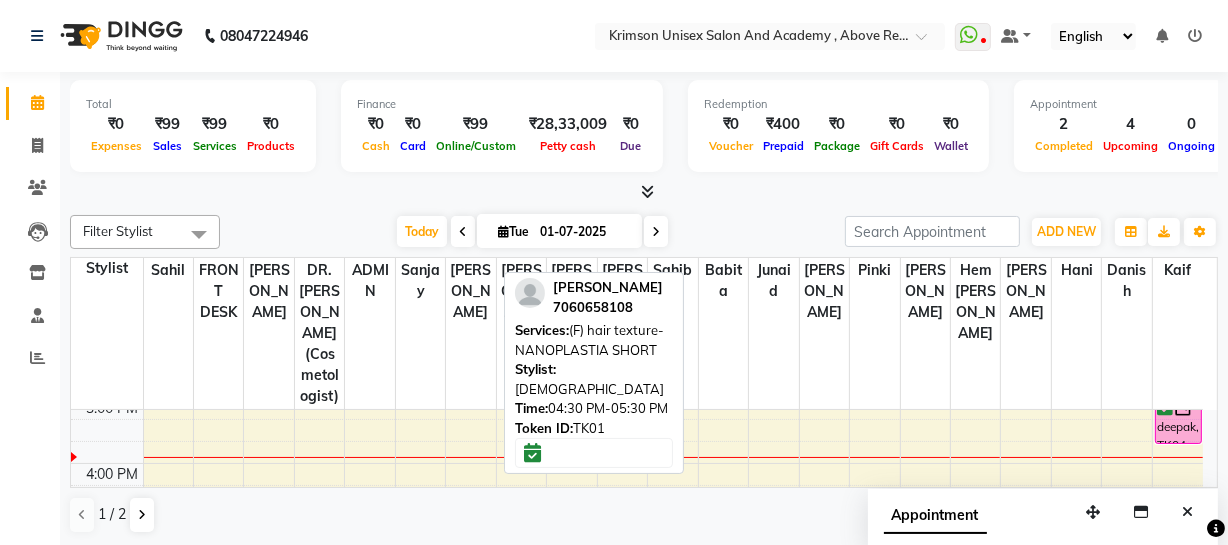 scroll, scrollTop: 538, scrollLeft: 0, axis: vertical 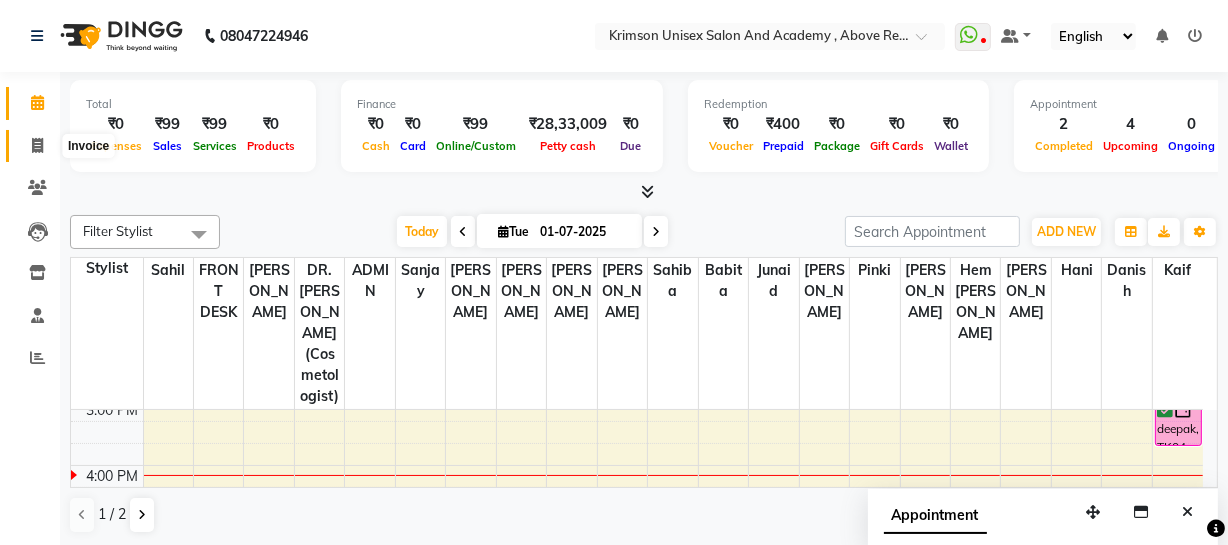 click 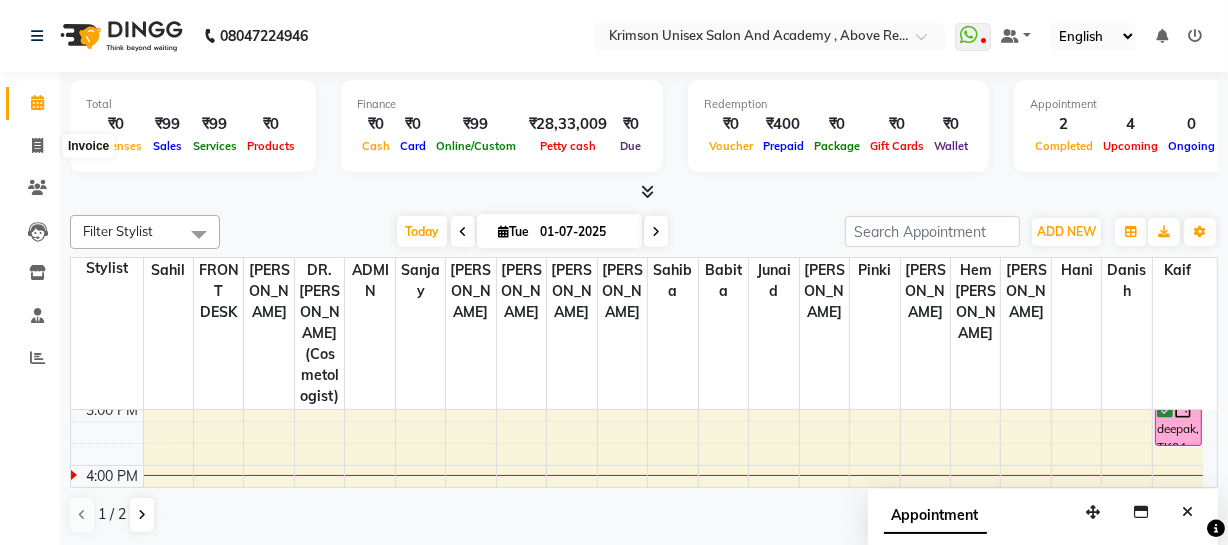 select on "service" 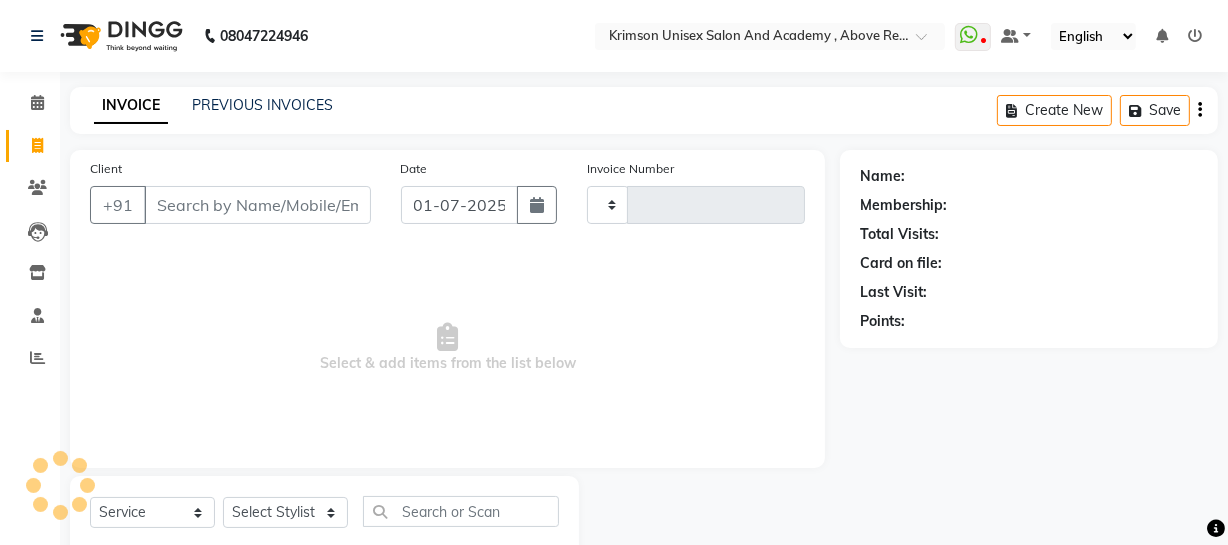 type on "2651" 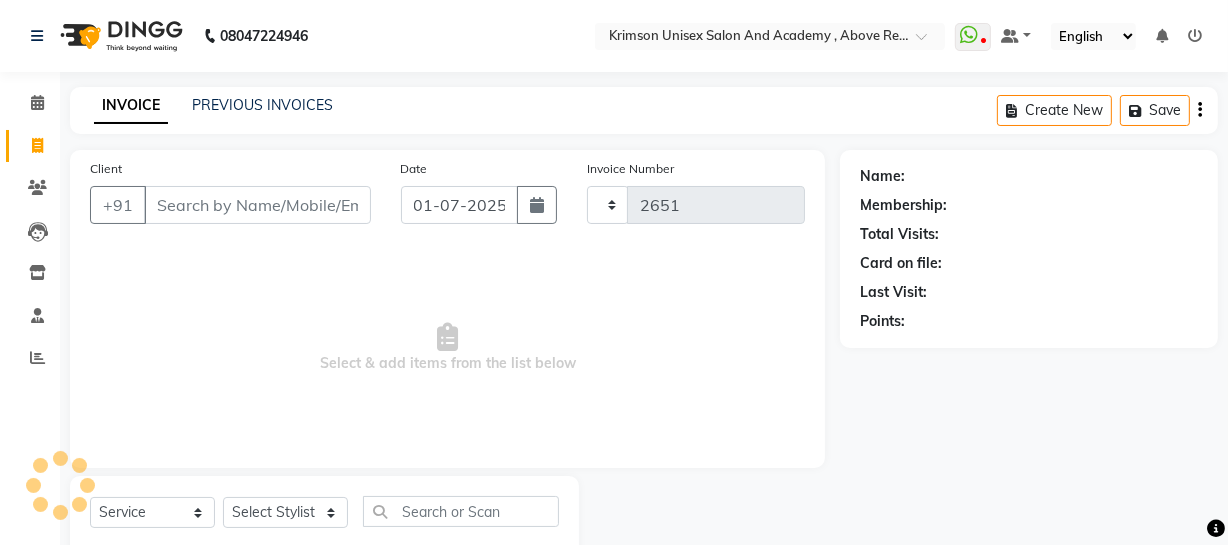 select on "5853" 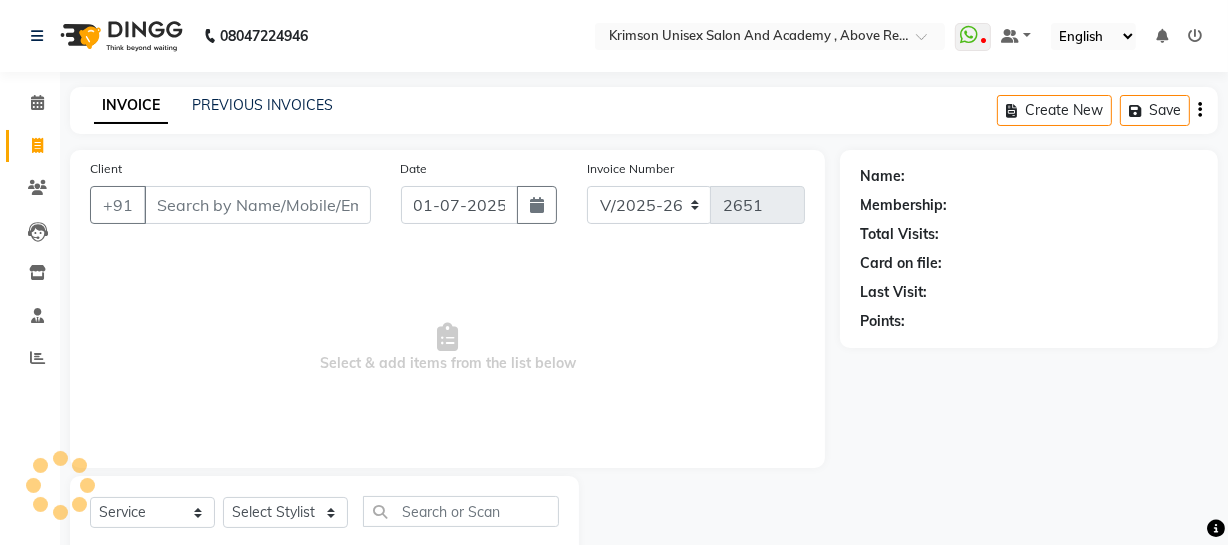 click on "Client" at bounding box center (257, 205) 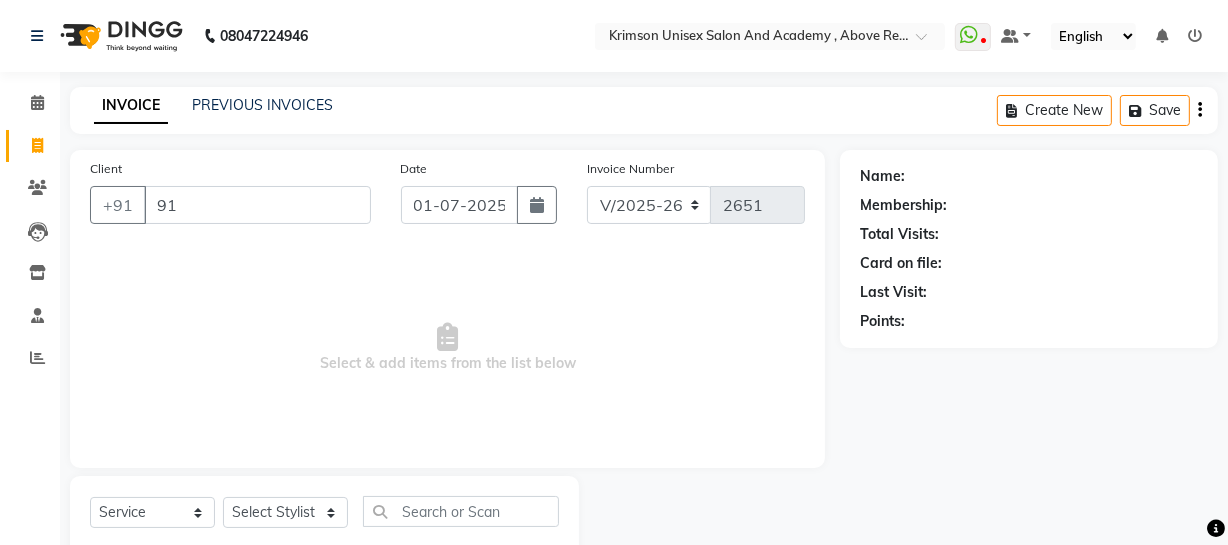 type on "9" 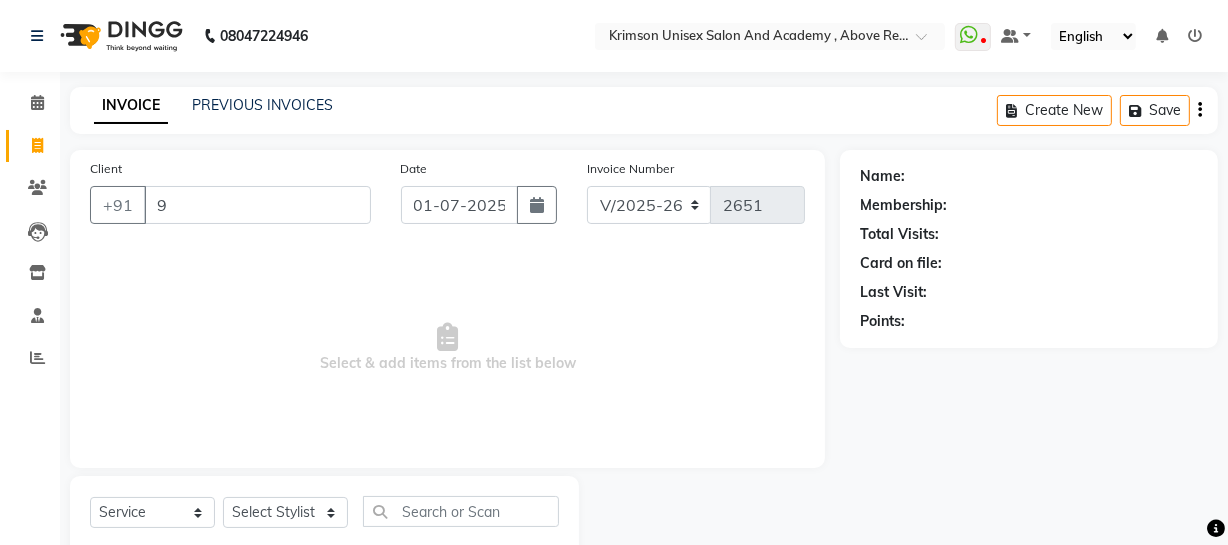type 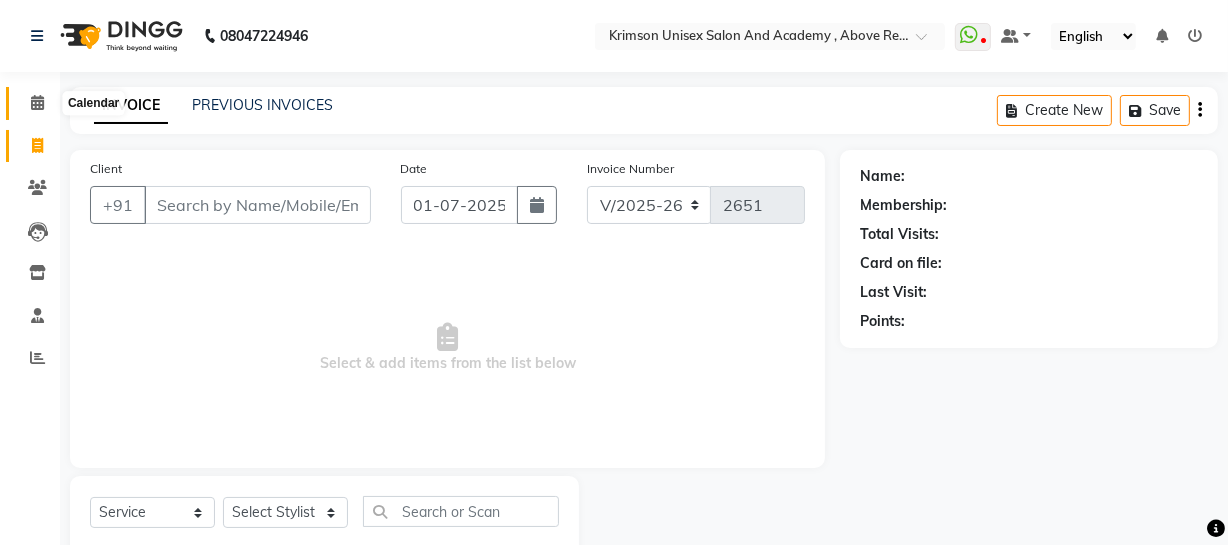 click 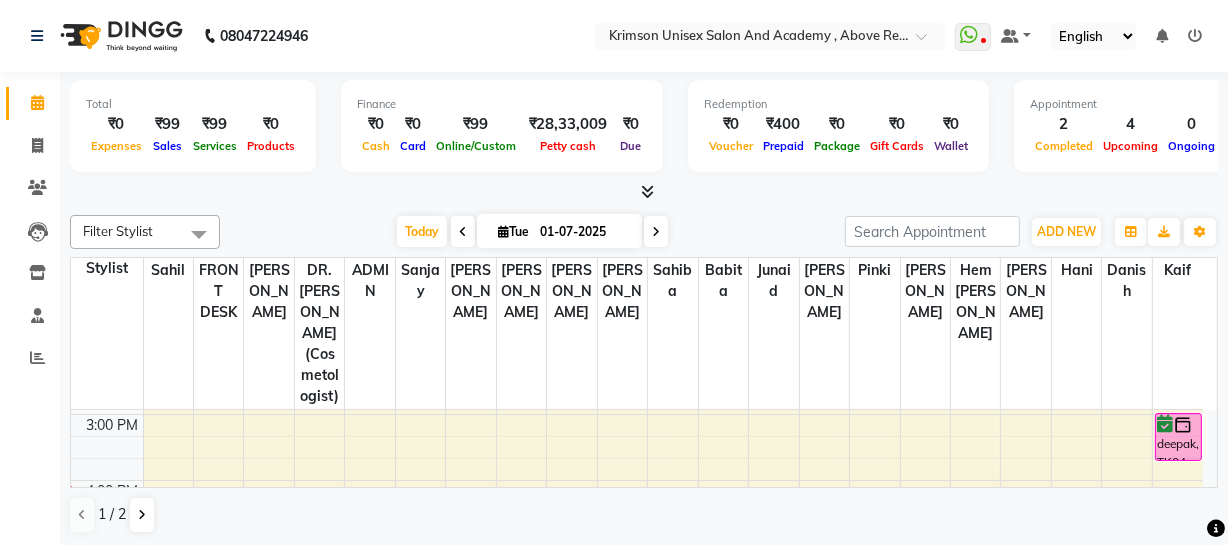 scroll, scrollTop: 524, scrollLeft: 0, axis: vertical 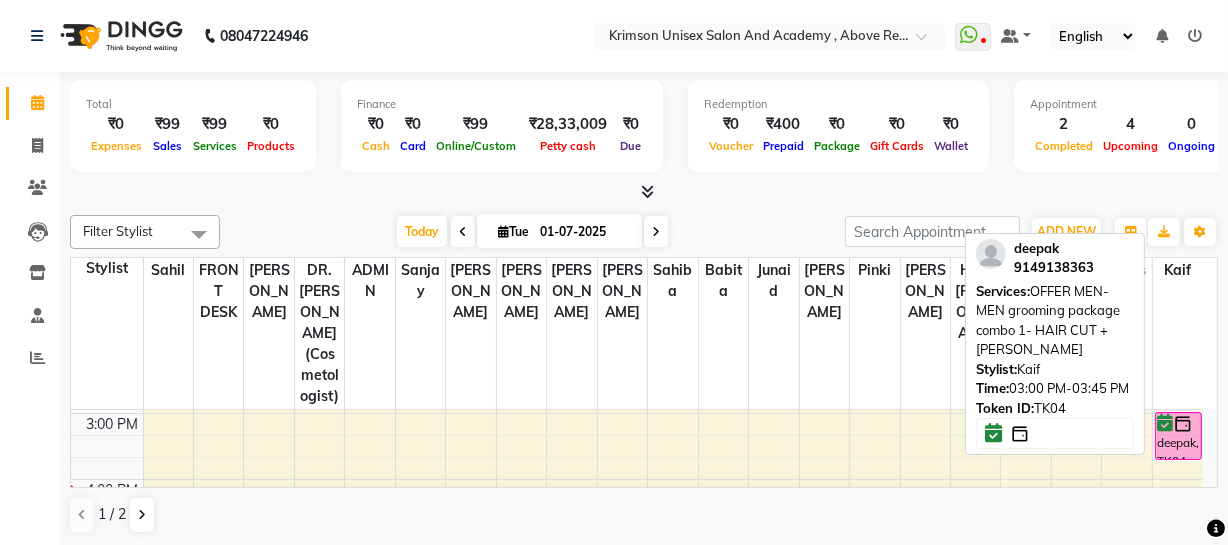 click on "deepak, TK04, 03:00 PM-03:45 PM, OFFER MEN-MEN grooming package combo 1- HAIR CUT + [PERSON_NAME]" at bounding box center (1178, 436) 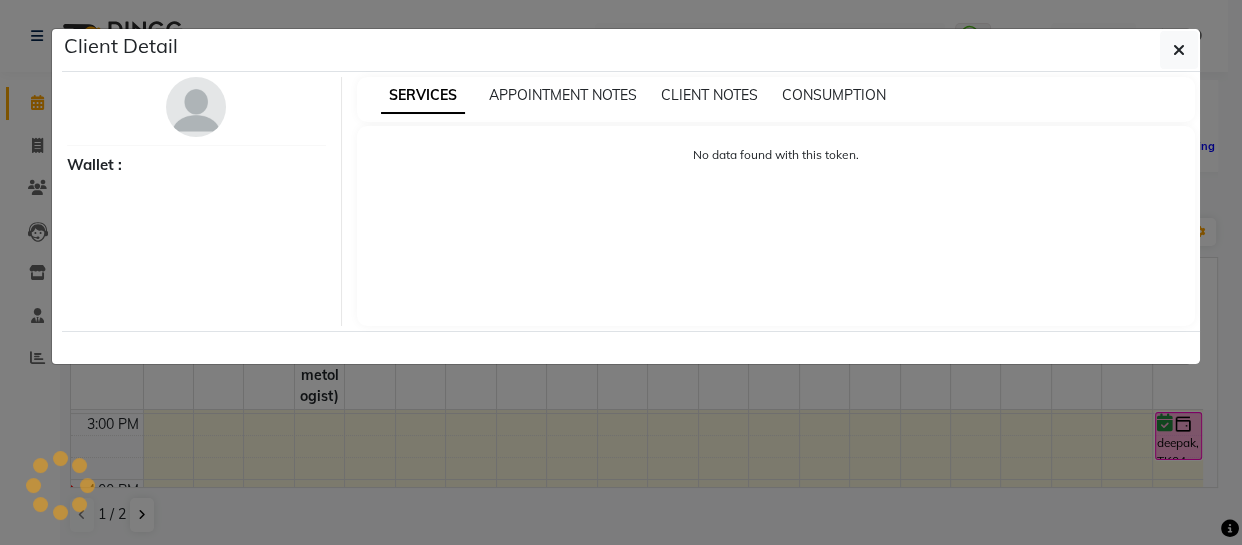 select on "6" 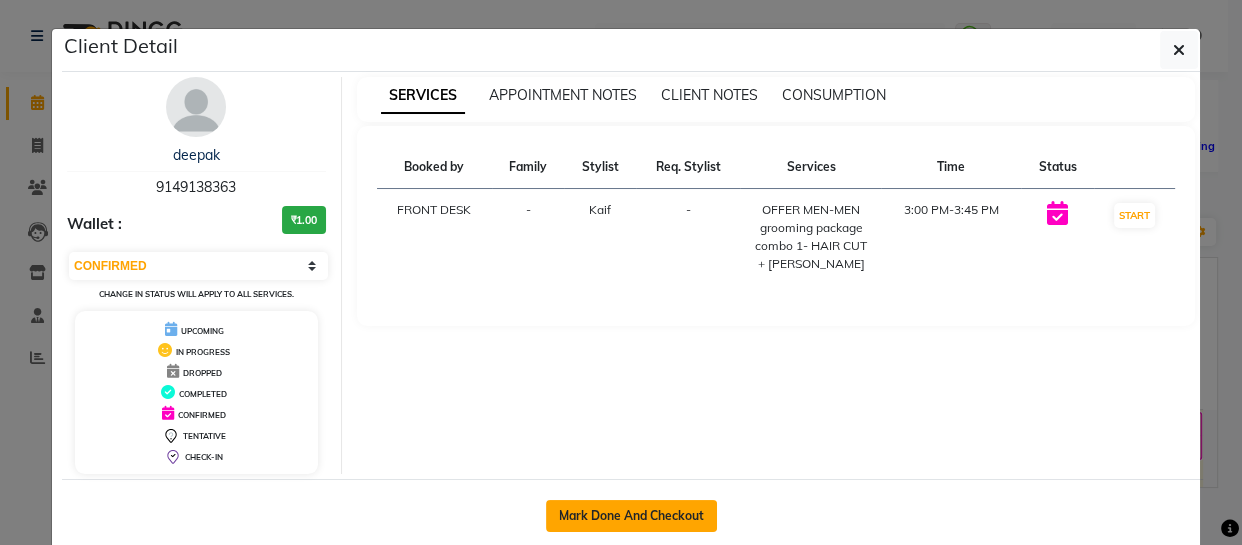 click on "Mark Done And Checkout" 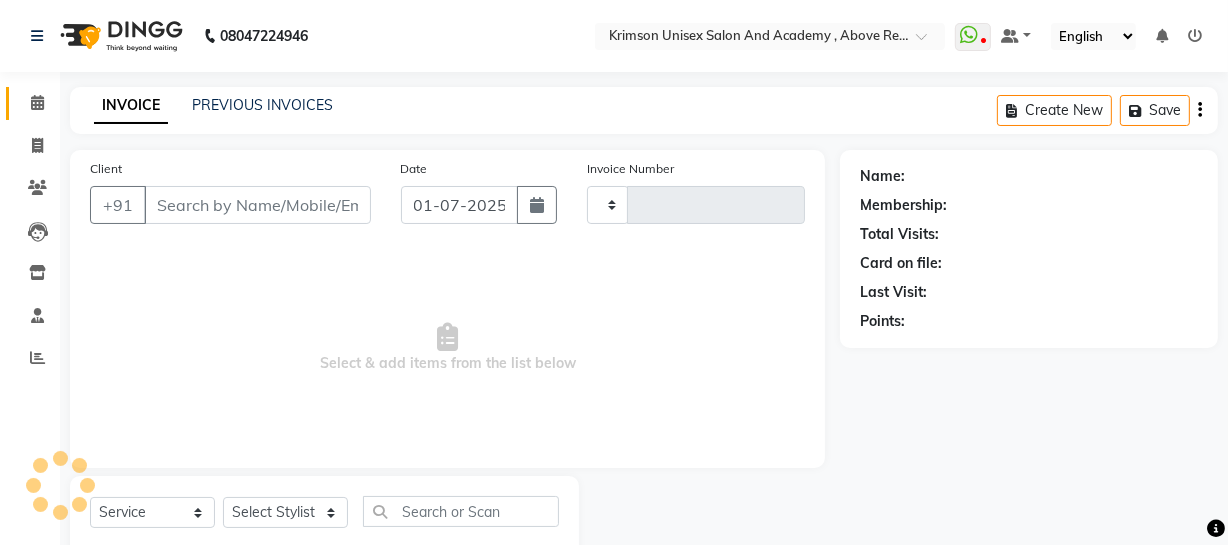 type on "2651" 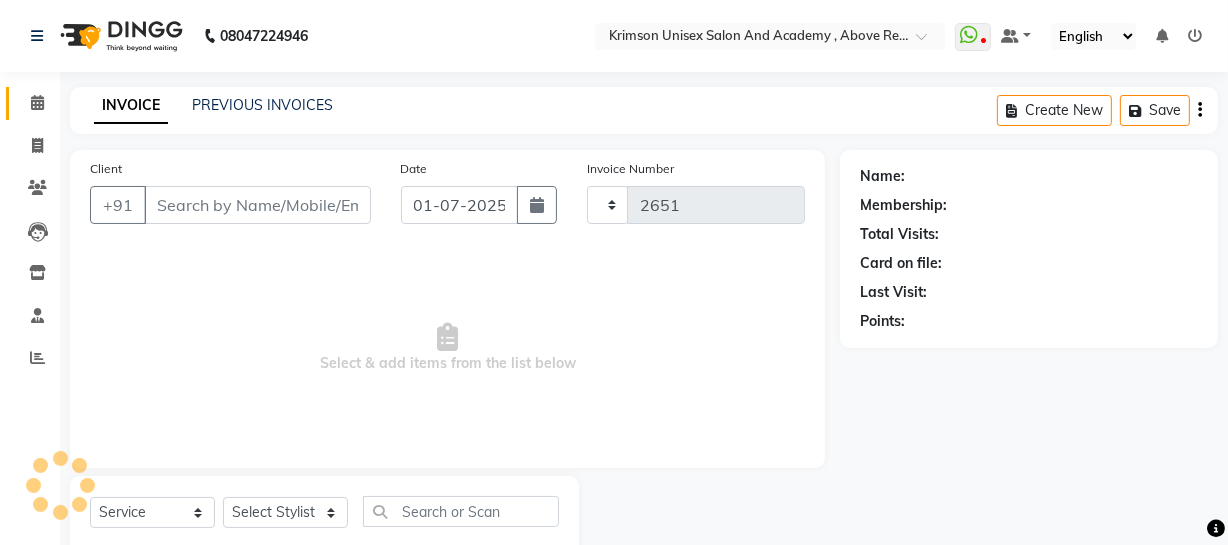 select on "5853" 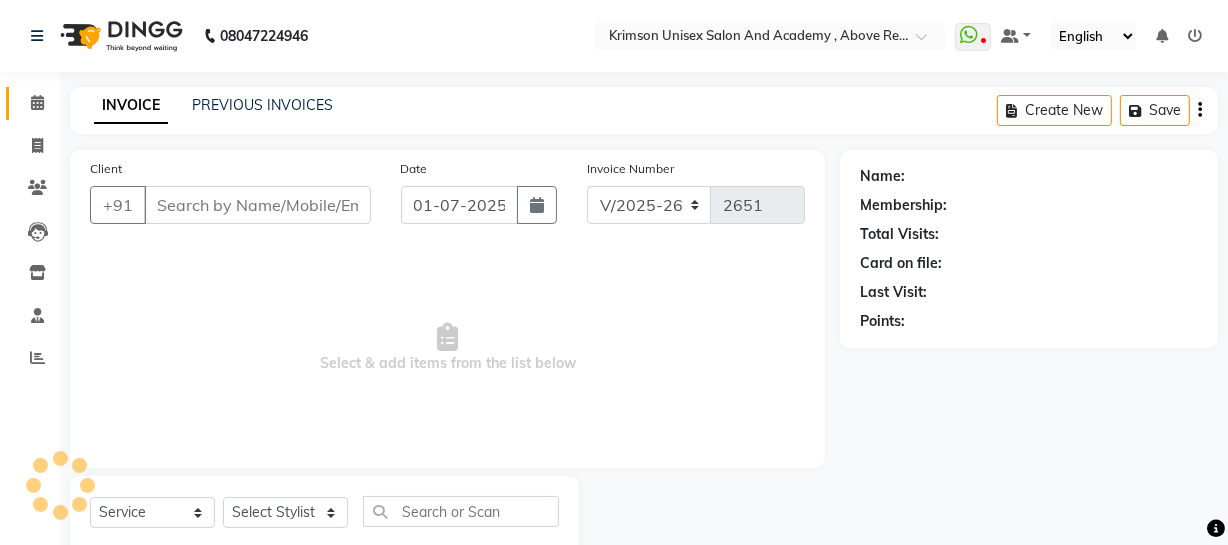 type on "9149138363" 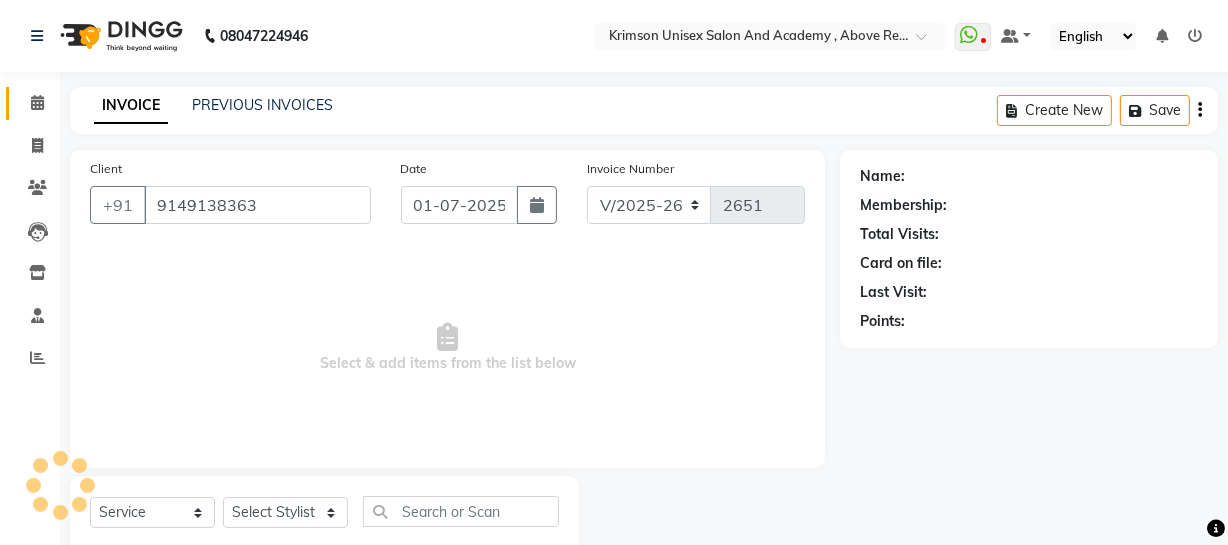 select on "84643" 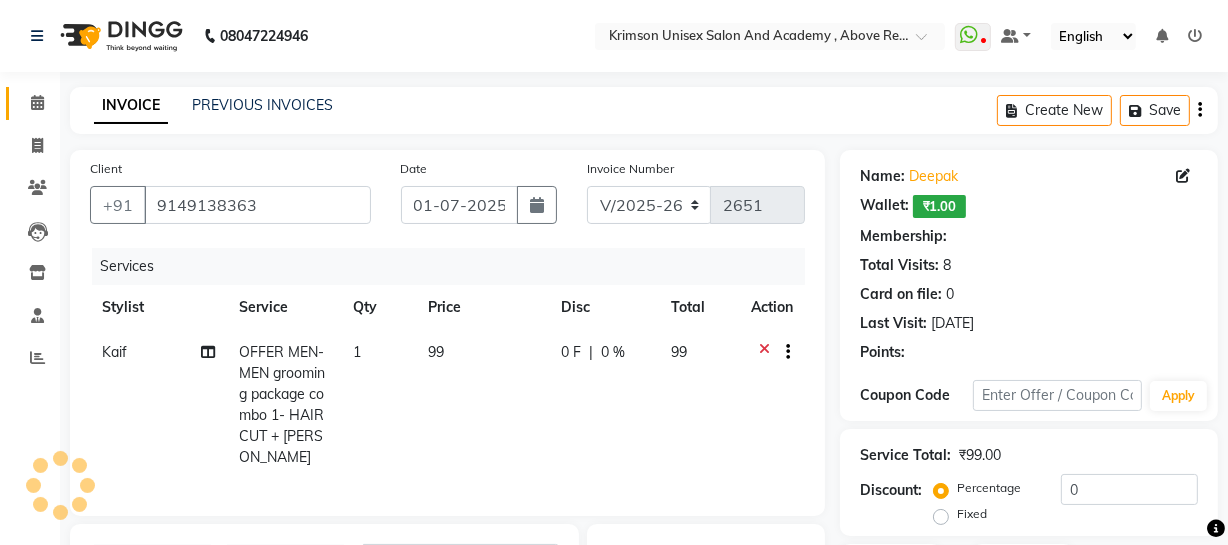 select on "1: Object" 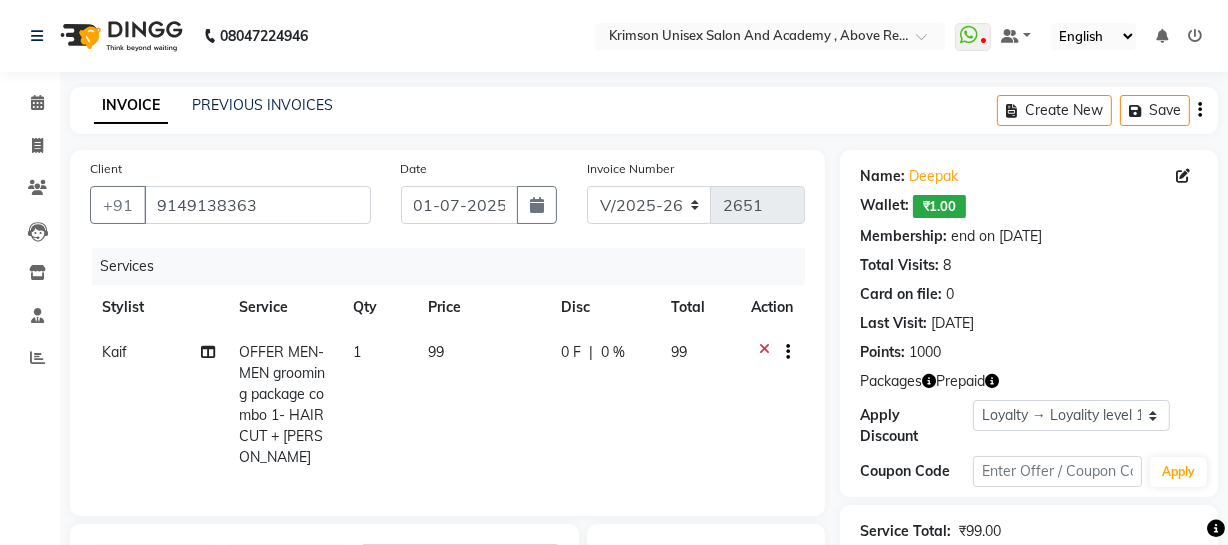 click 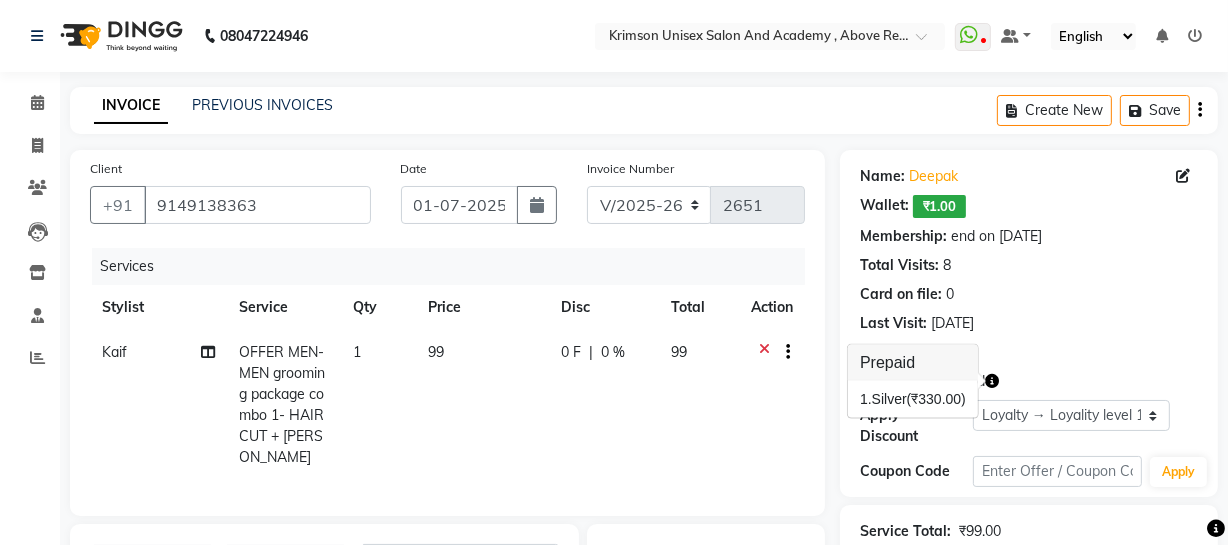 scroll, scrollTop: 137, scrollLeft: 0, axis: vertical 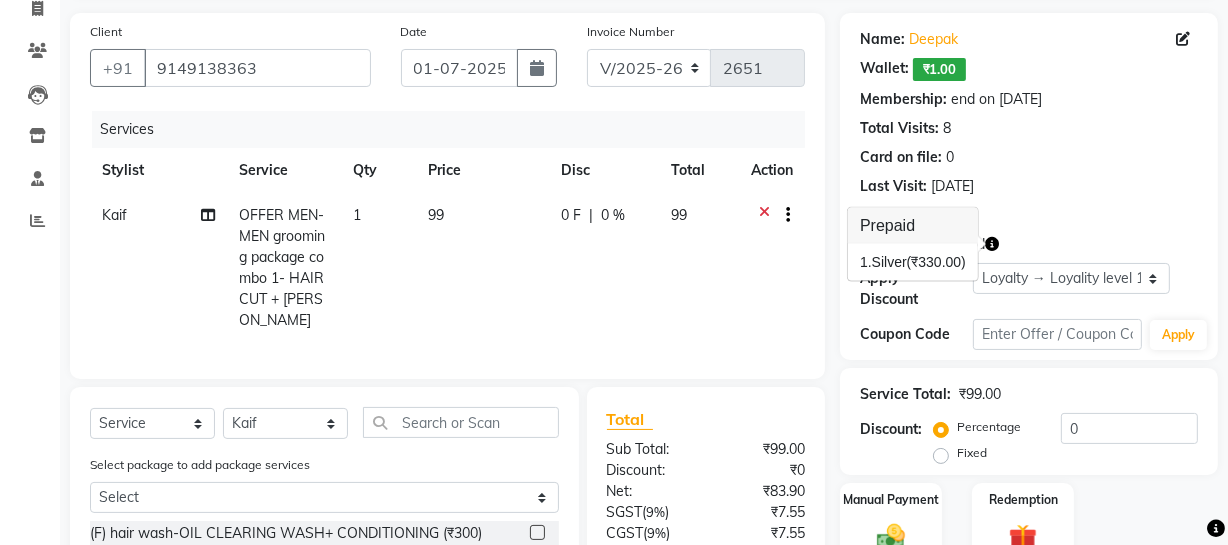 click on "Points:   1000" 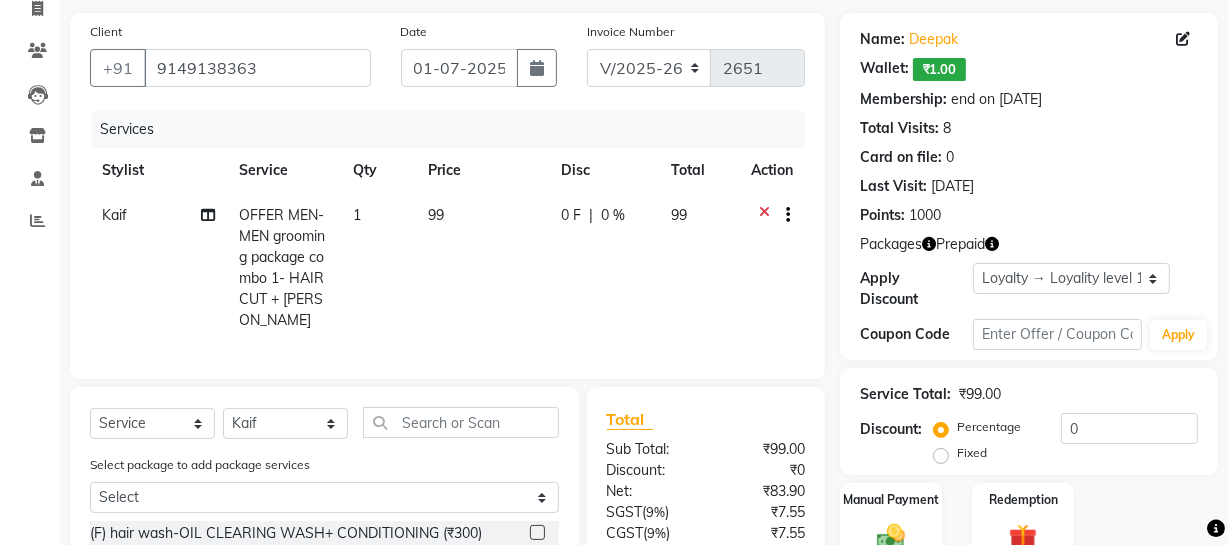 scroll, scrollTop: 250, scrollLeft: 0, axis: vertical 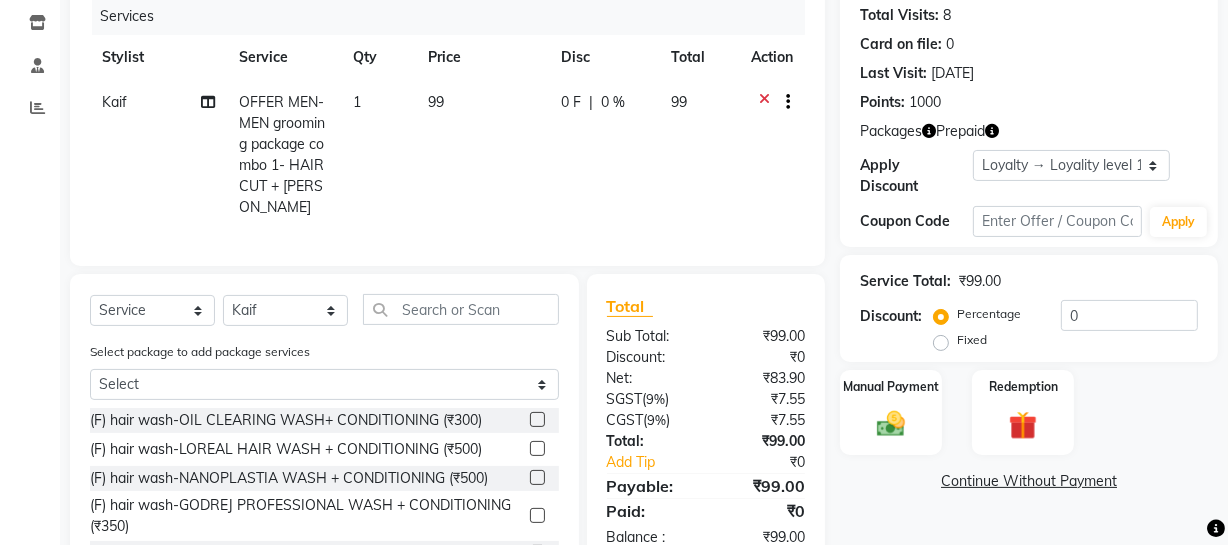 click 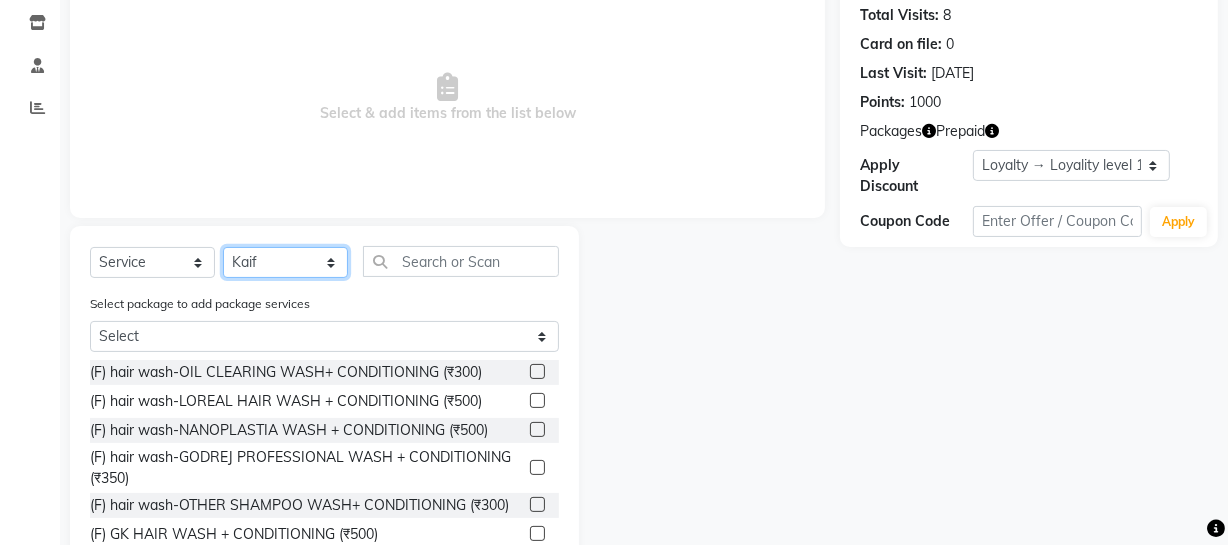 click on "Select Stylist ADMIN [PERSON_NAME] [PERSON_NAME] Danish DR. [PERSON_NAME] (cosmetologist) FRONT DESK [PERSON_NAME] Hem [PERSON_NAME]  [PERSON_NAME] Kaif [PERSON_NAME] [PERSON_NAME]  Pooja kulyal Ratan [PERSON_NAME] sahiba [PERSON_NAME] [PERSON_NAME] [PERSON_NAME] [PERSON_NAME]" 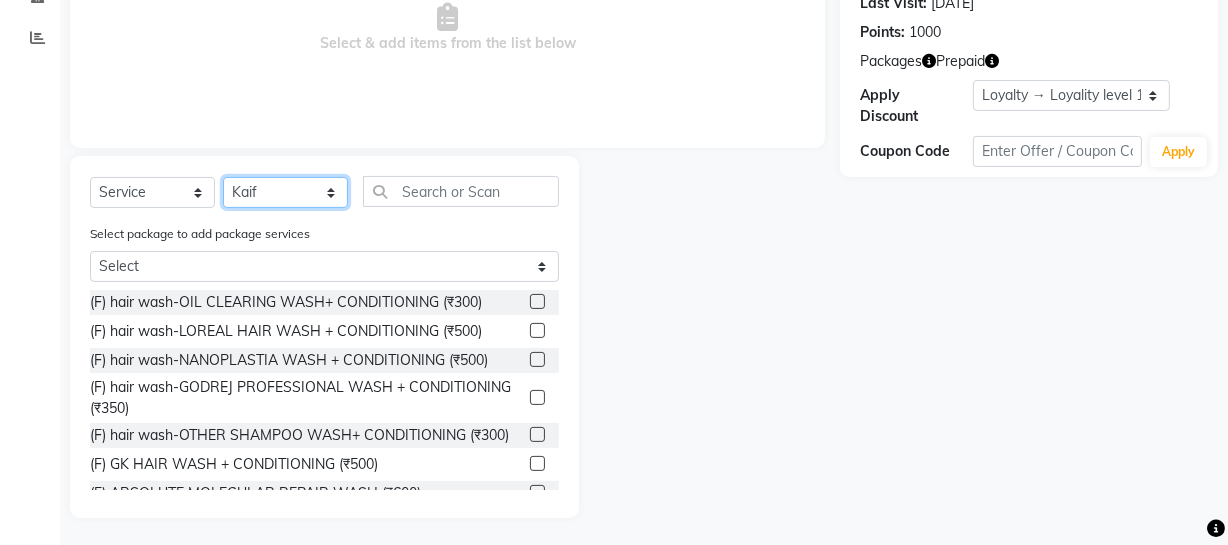select on "80963" 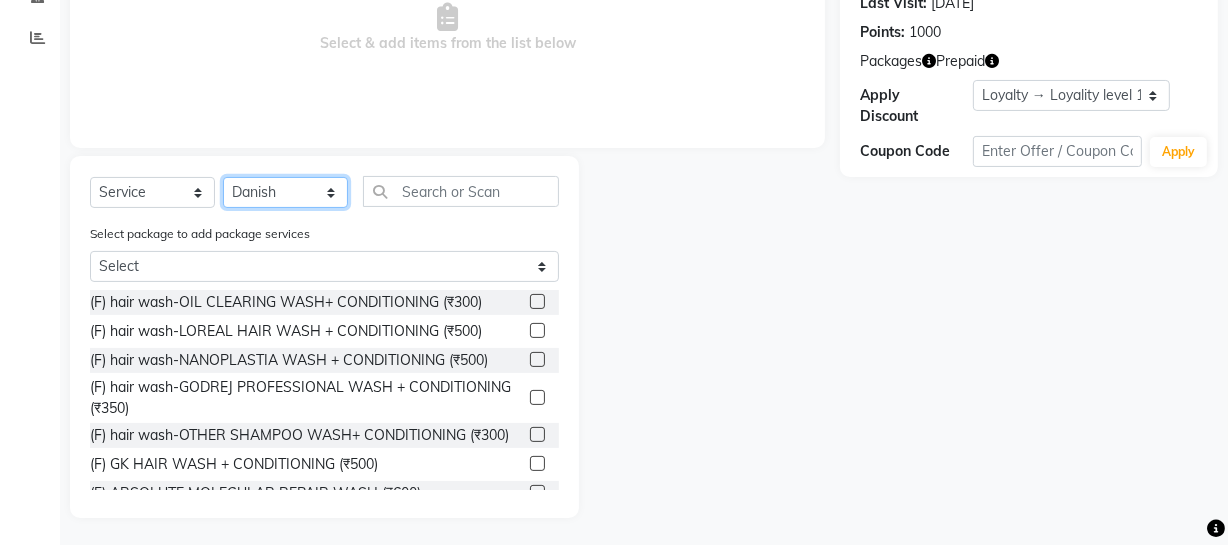 click on "Select Stylist ADMIN [PERSON_NAME] [PERSON_NAME] Danish DR. [PERSON_NAME] (cosmetologist) FRONT DESK [PERSON_NAME] Hem [PERSON_NAME]  [PERSON_NAME] Kaif [PERSON_NAME] [PERSON_NAME]  Pooja kulyal Ratan [PERSON_NAME] sahiba [PERSON_NAME] [PERSON_NAME] [PERSON_NAME] [PERSON_NAME]" 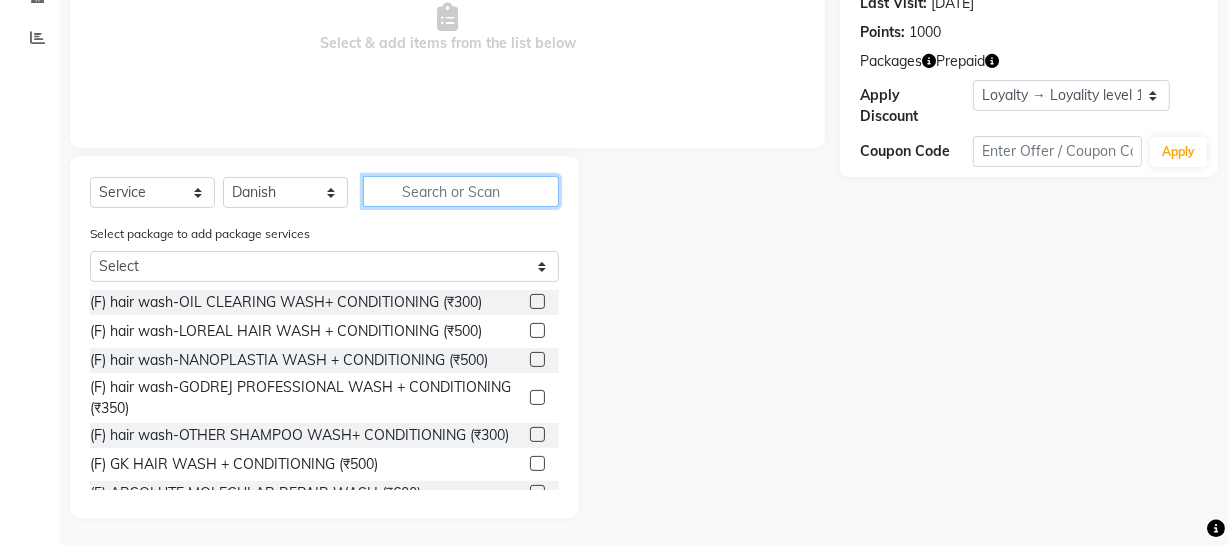 click 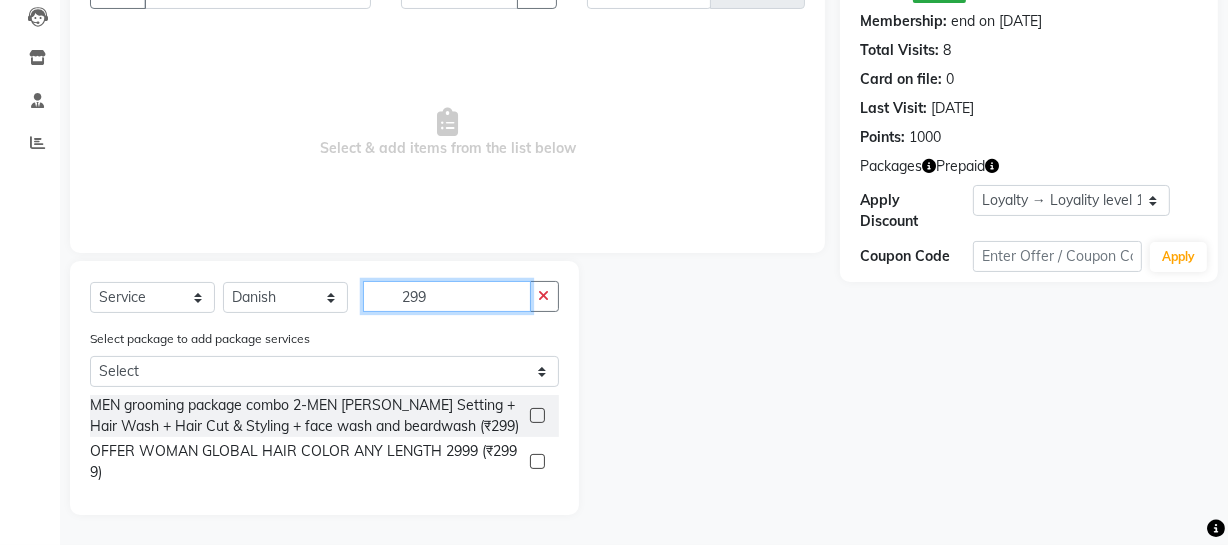 scroll, scrollTop: 216, scrollLeft: 0, axis: vertical 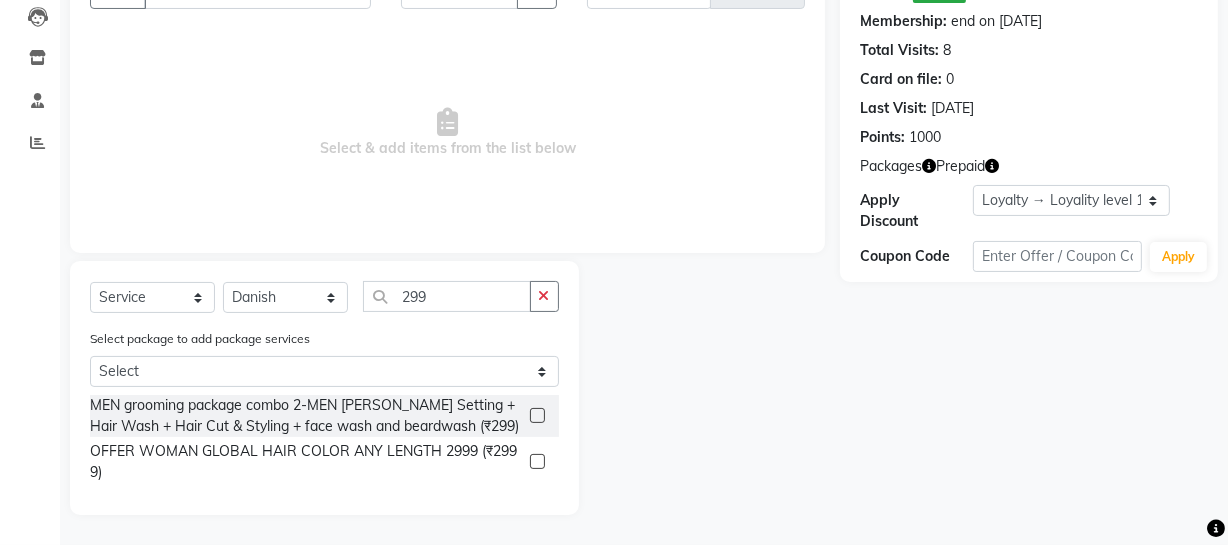 click 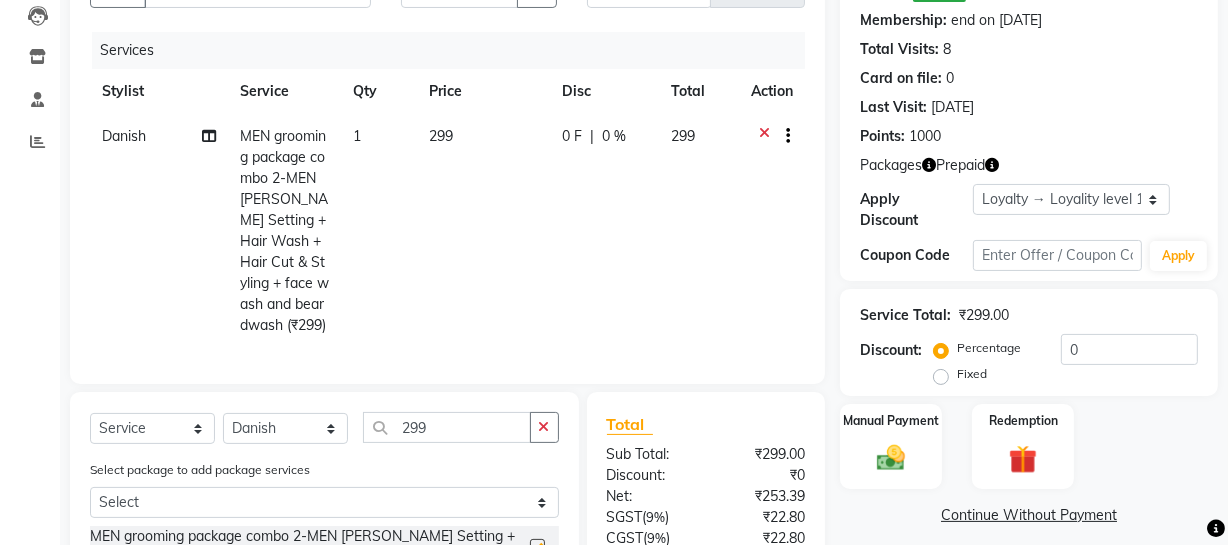 checkbox on "false" 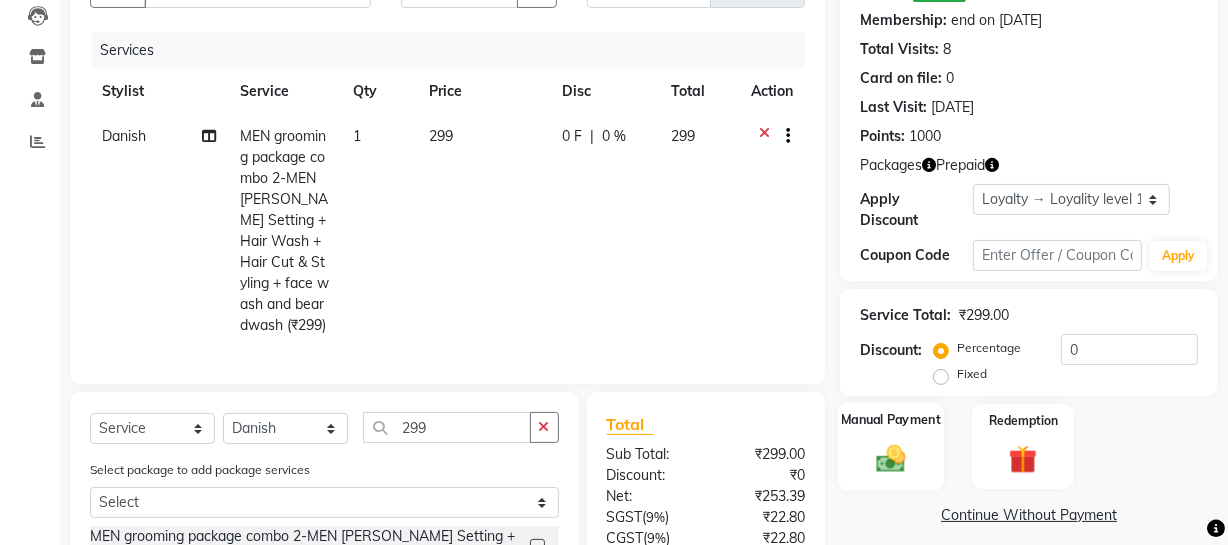 click 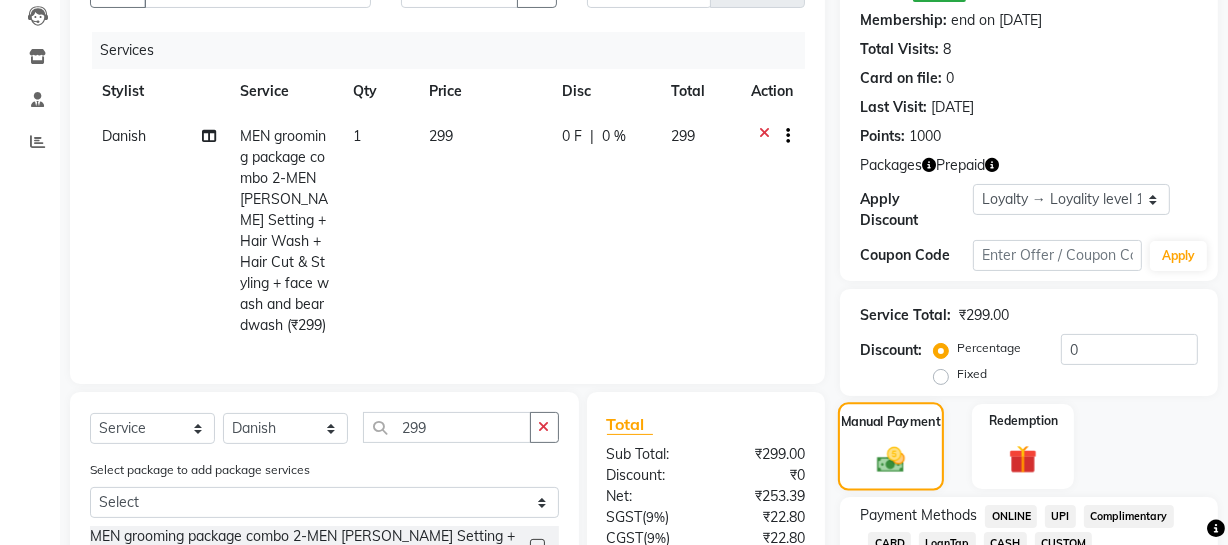 scroll, scrollTop: 401, scrollLeft: 0, axis: vertical 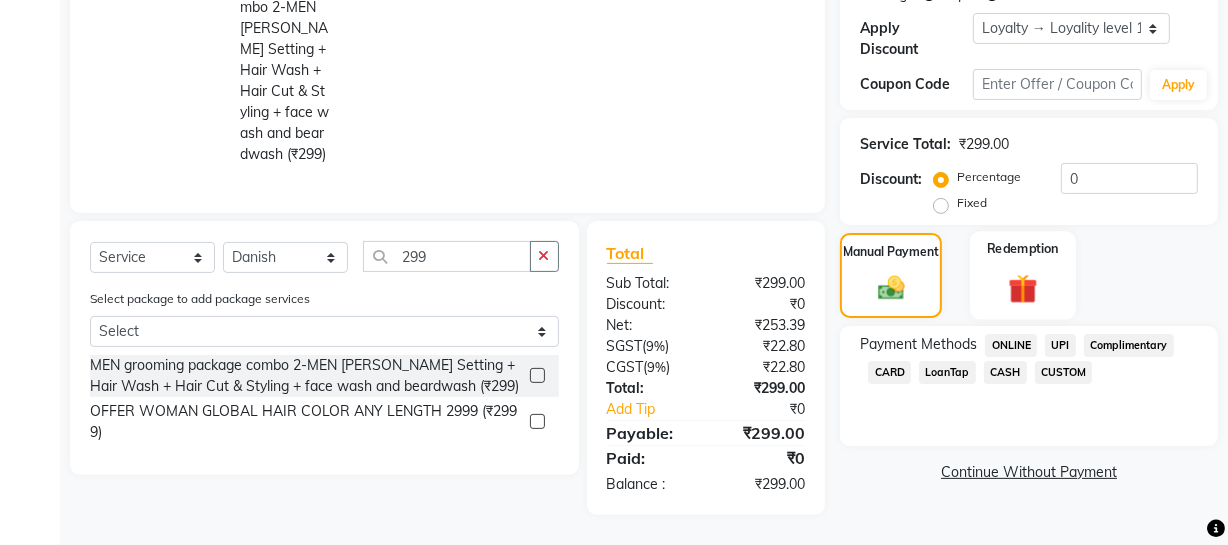 click on "Redemption" 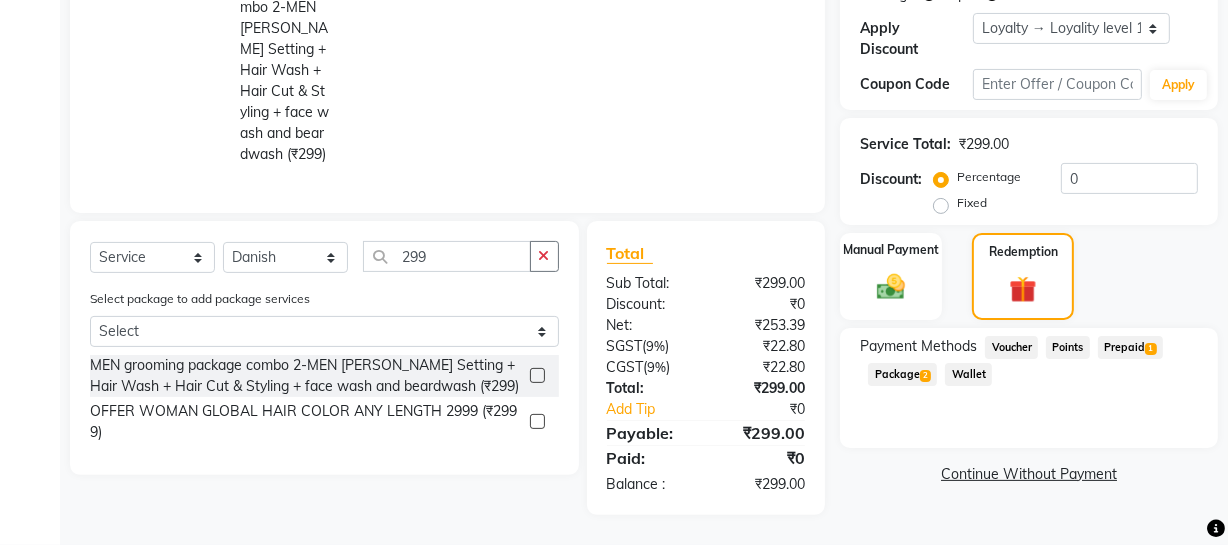 click on "Prepaid  1" 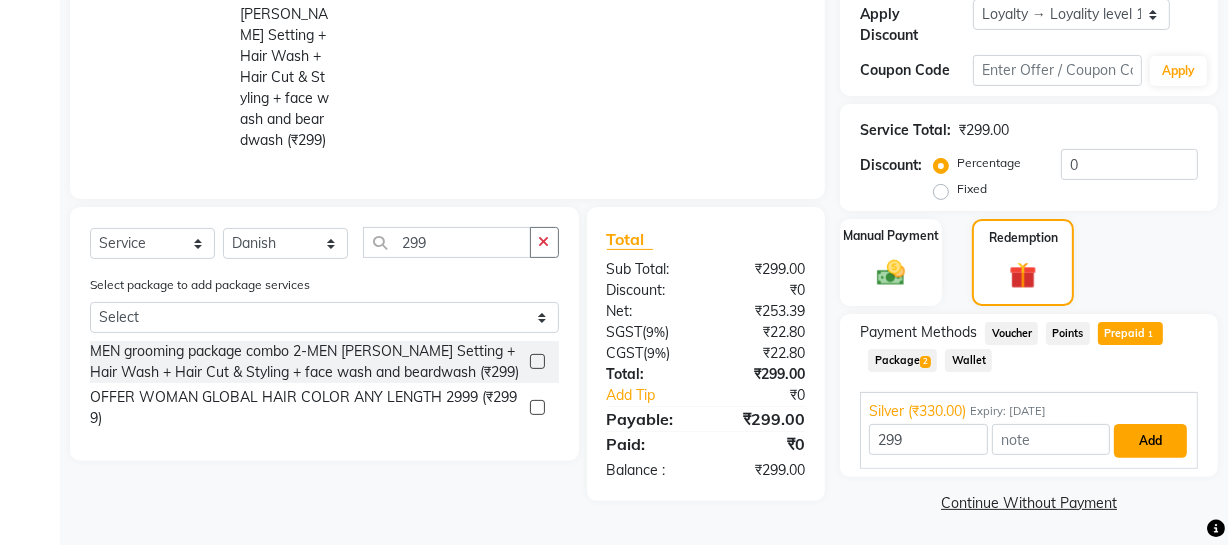 click on "Add" at bounding box center [1150, 441] 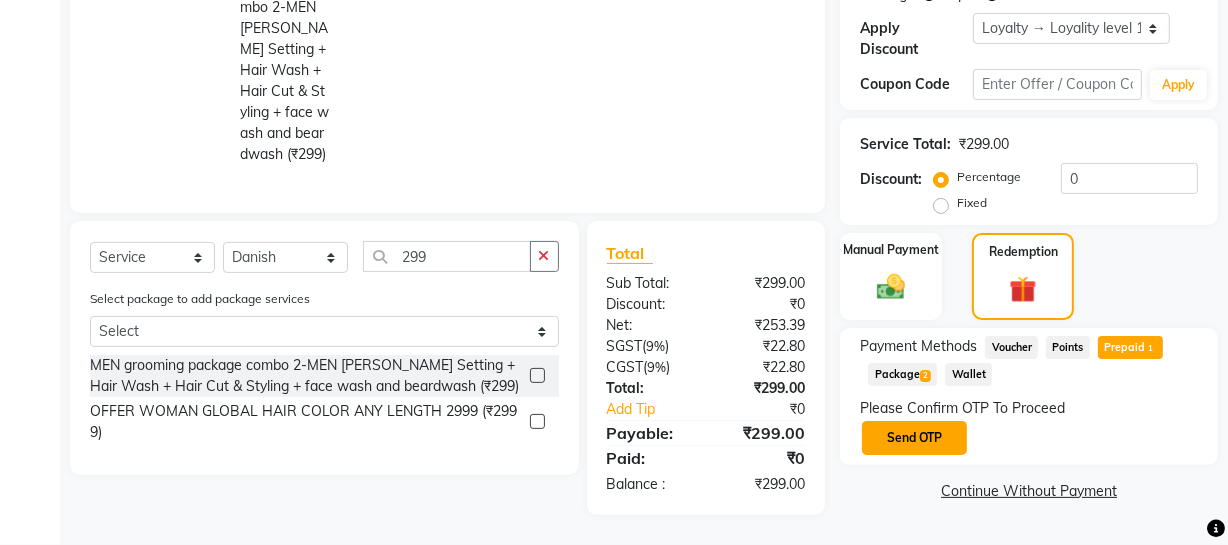 click on "Send OTP" 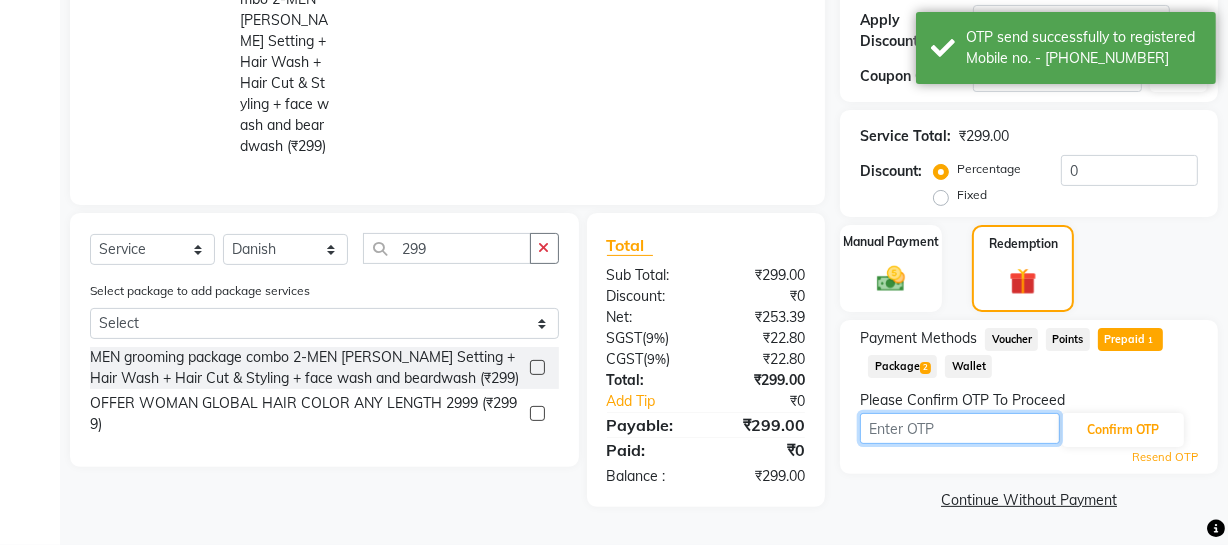 click at bounding box center [960, 428] 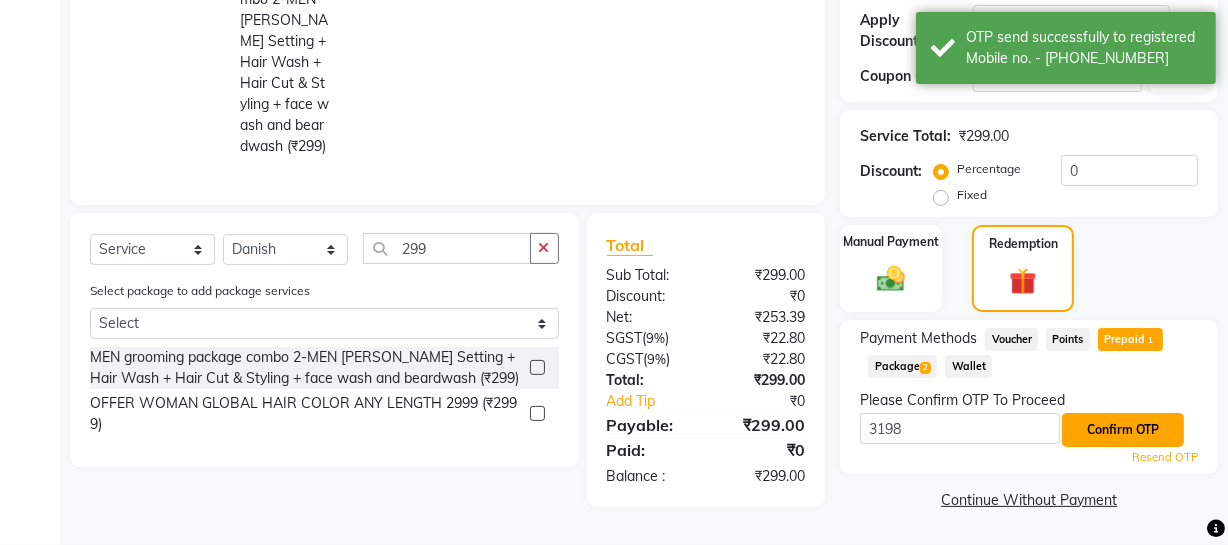 click on "Confirm OTP" 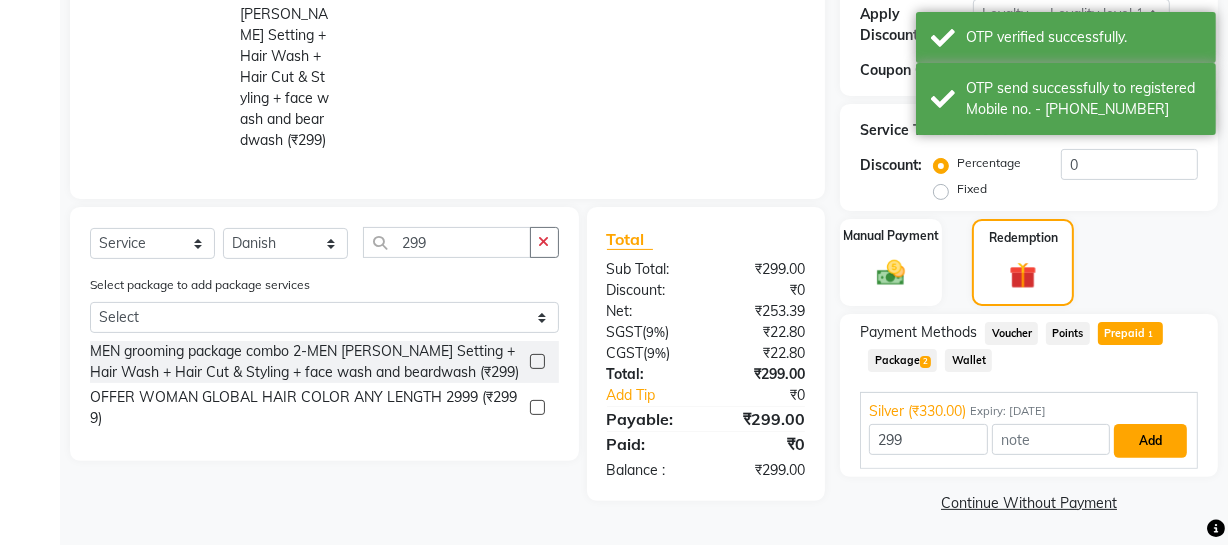 click on "Add" at bounding box center (1150, 441) 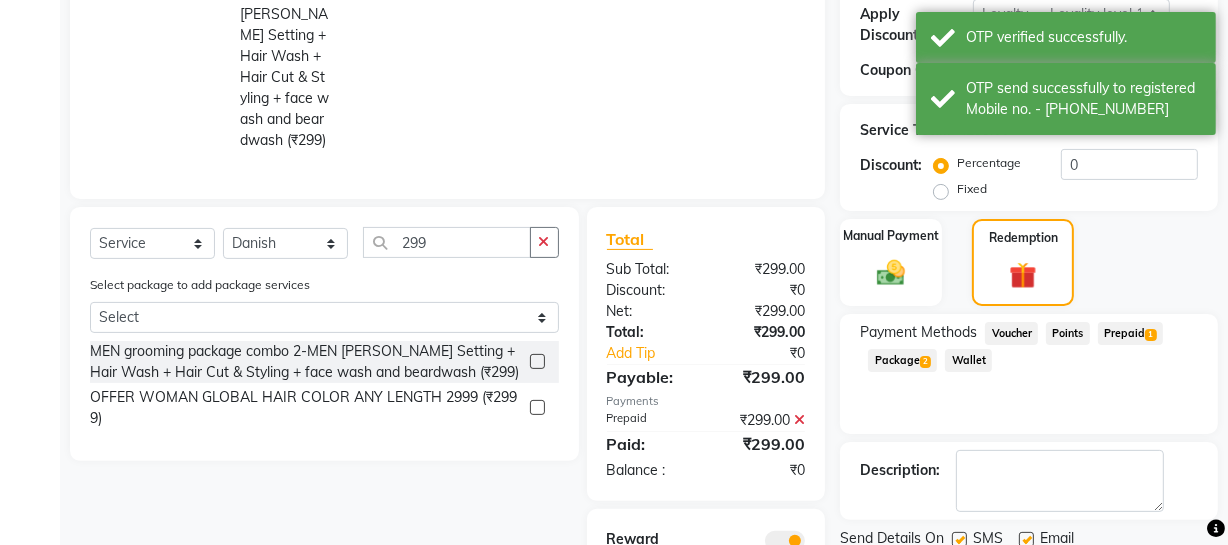 click on "Checkout" 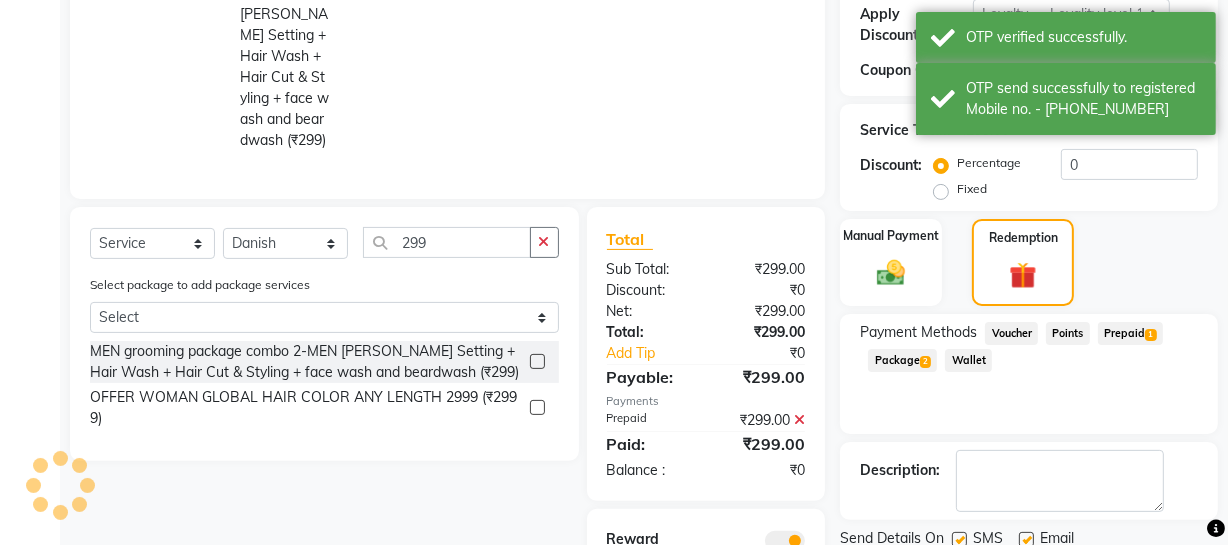 scroll, scrollTop: 540, scrollLeft: 0, axis: vertical 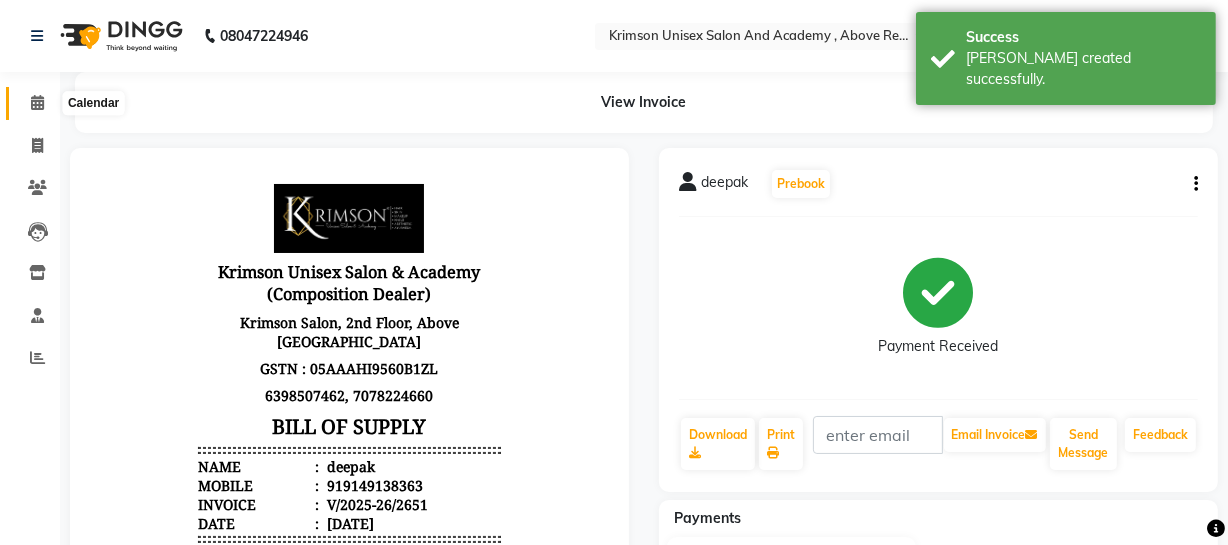 click 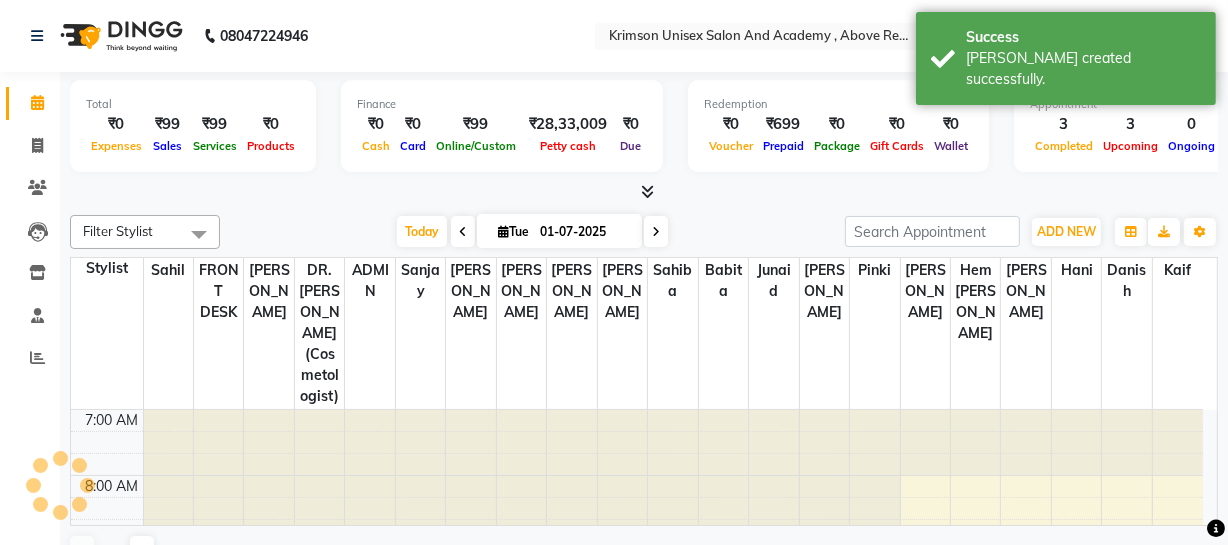 scroll, scrollTop: 592, scrollLeft: 0, axis: vertical 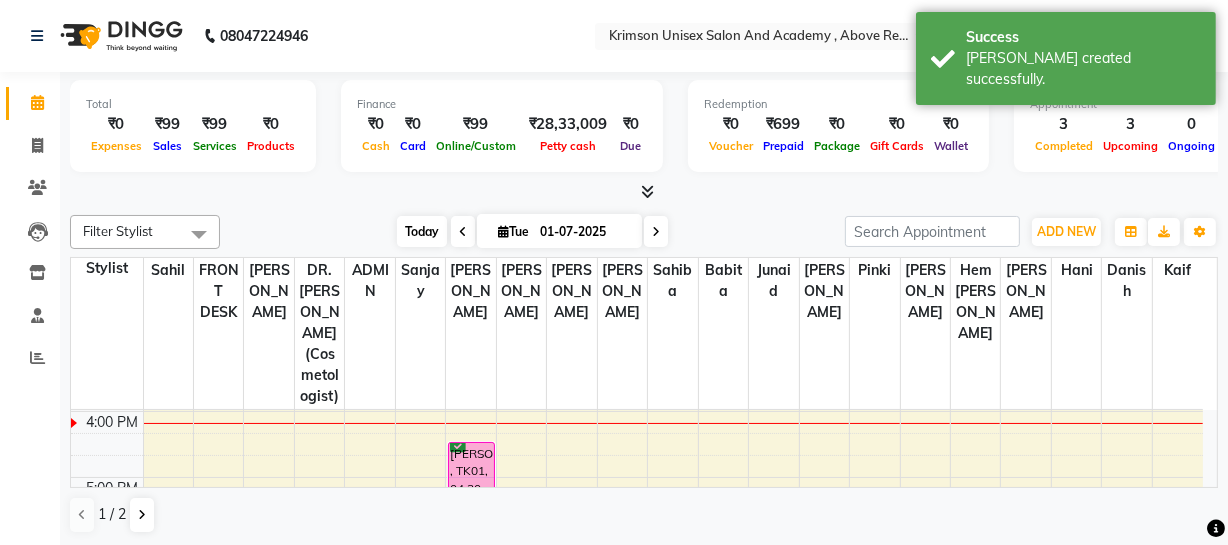 click on "Today" at bounding box center [422, 231] 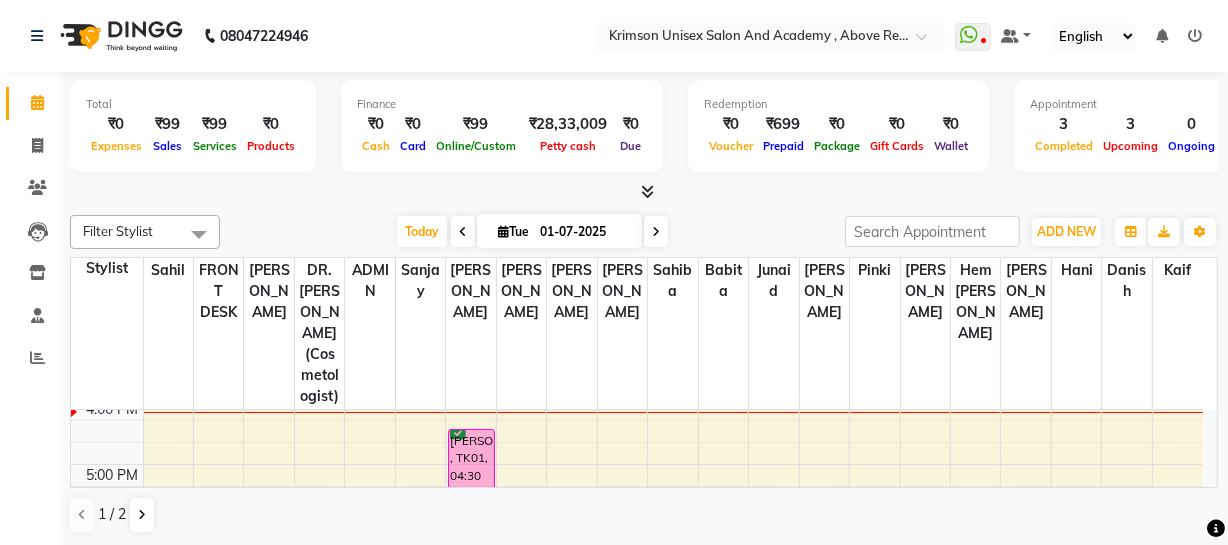 scroll, scrollTop: 607, scrollLeft: 0, axis: vertical 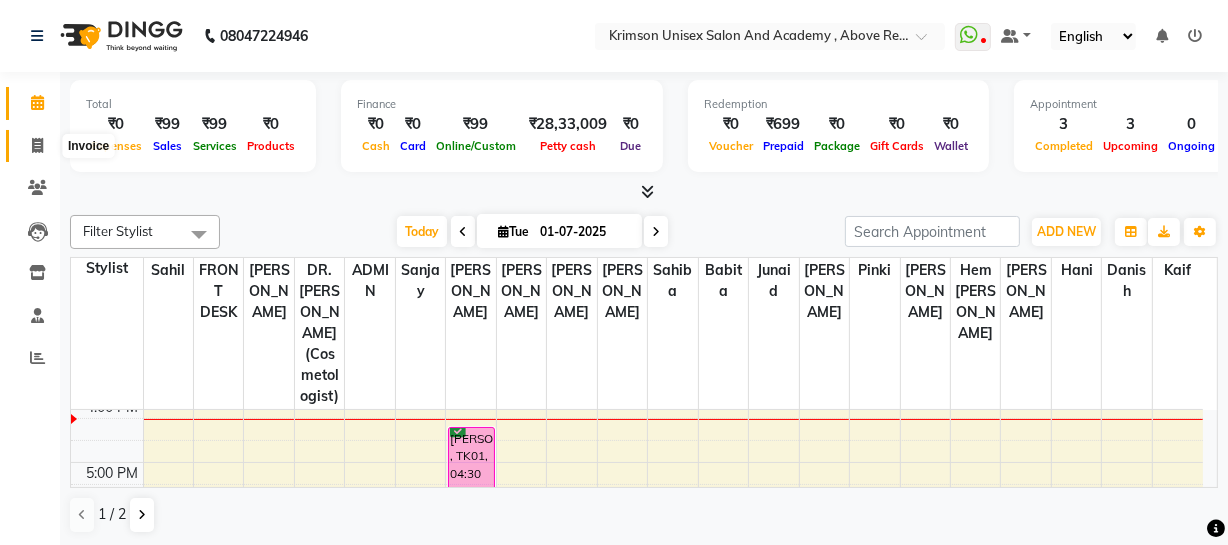 click 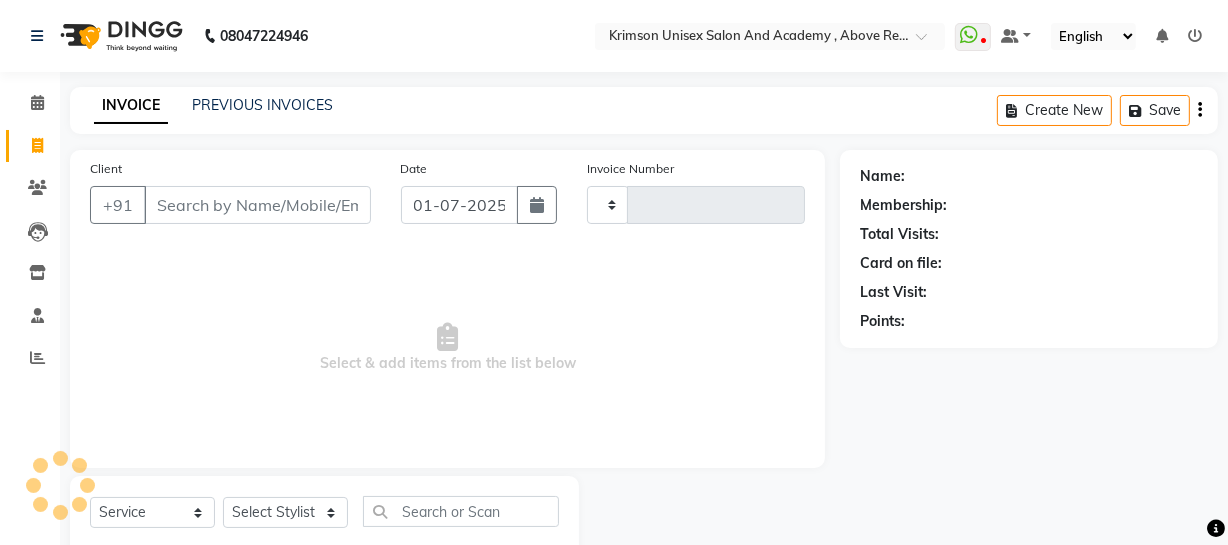 type on "2652" 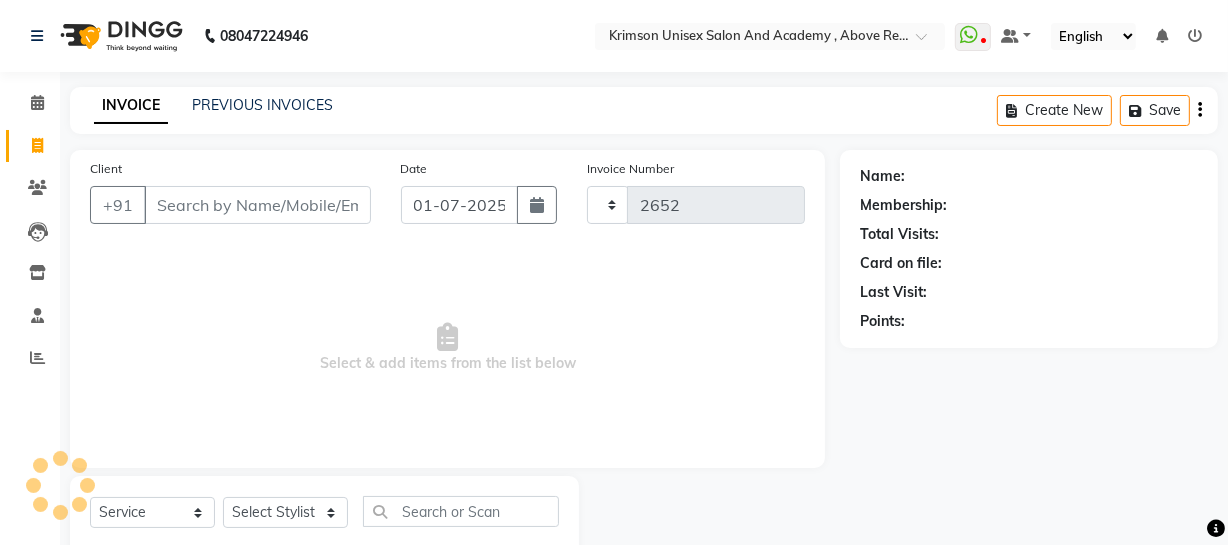 select on "5853" 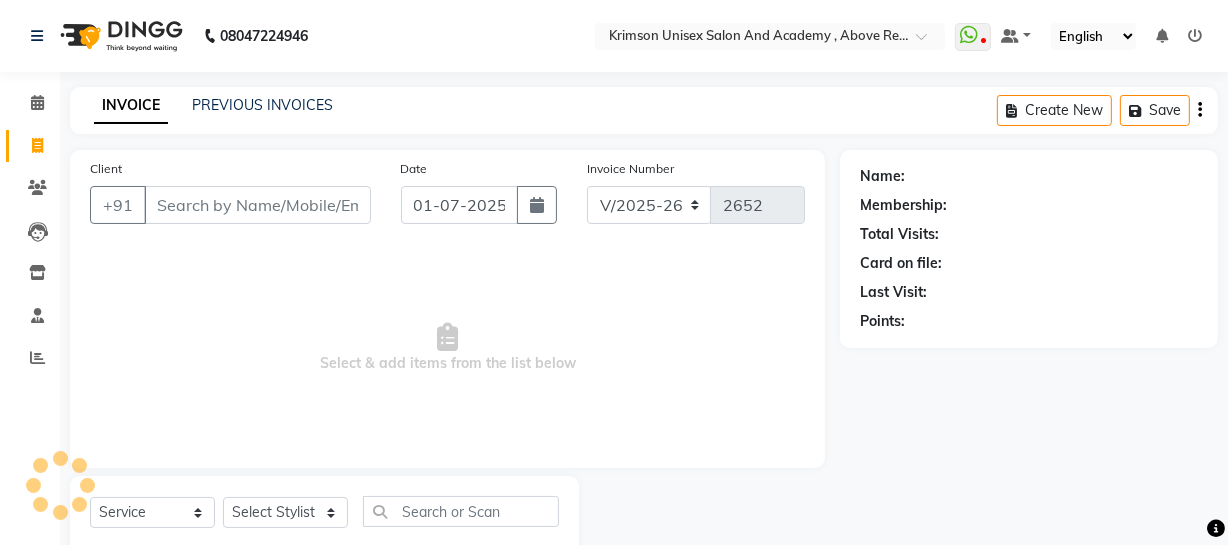 click on "Client" at bounding box center (257, 205) 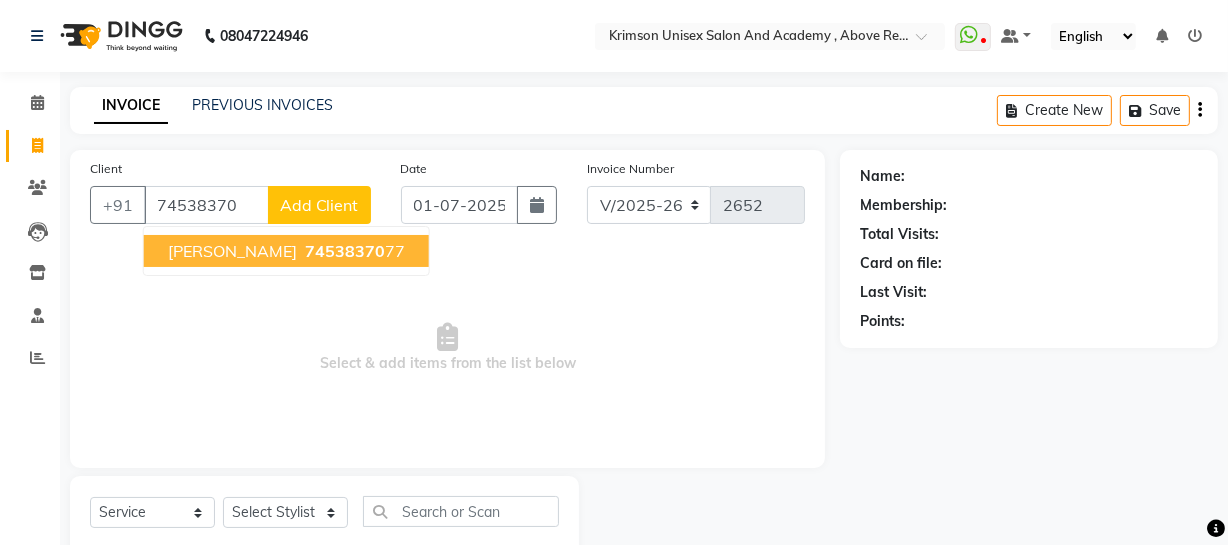 click on "[PERSON_NAME]   74538370 77" at bounding box center (286, 251) 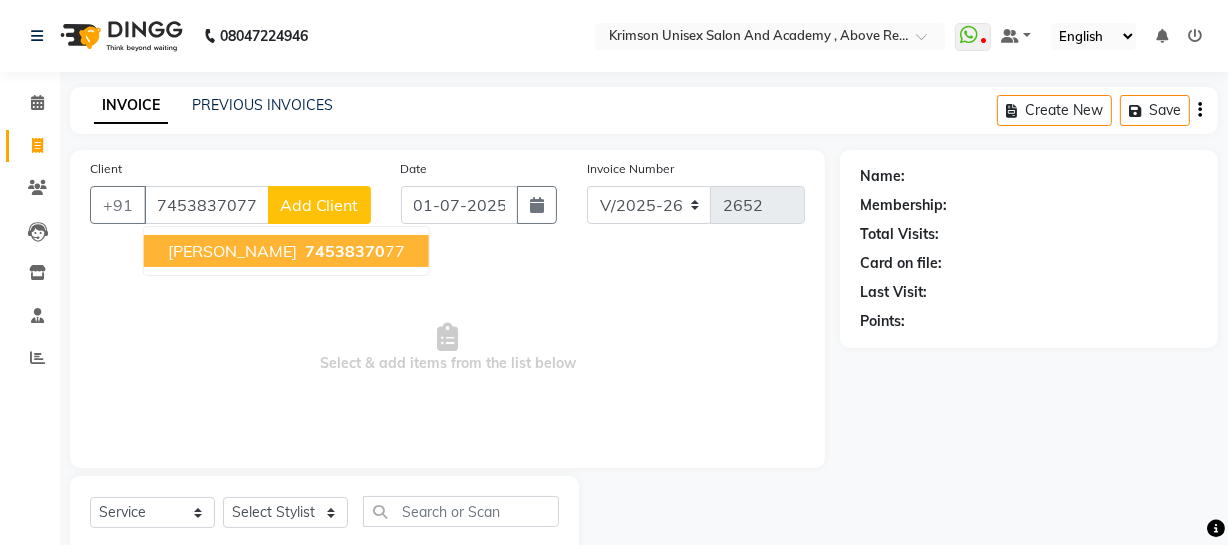 type on "7453837077" 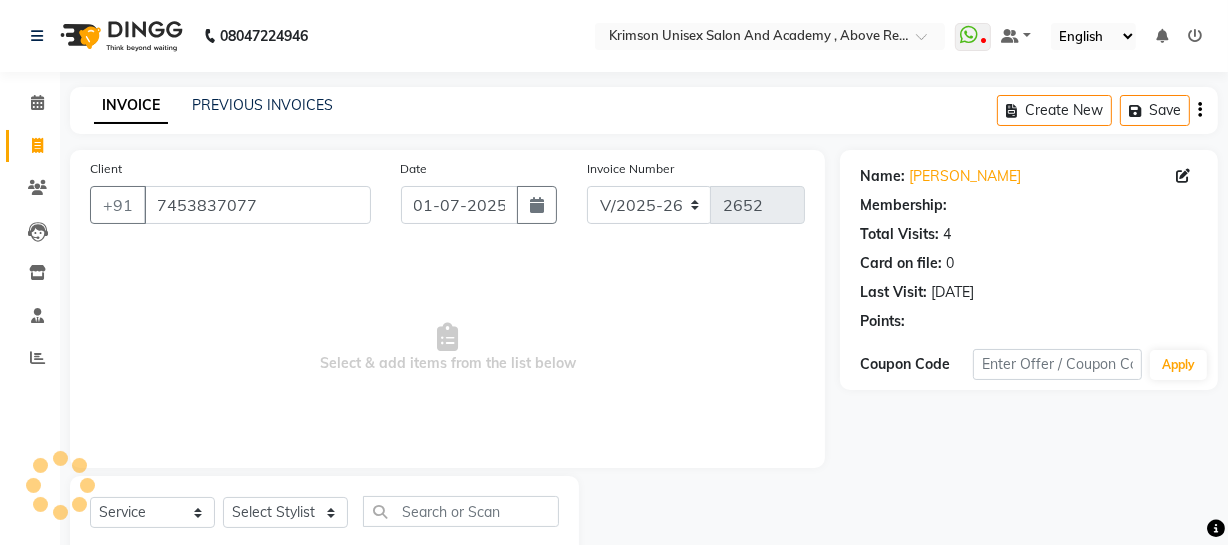 select on "1: Object" 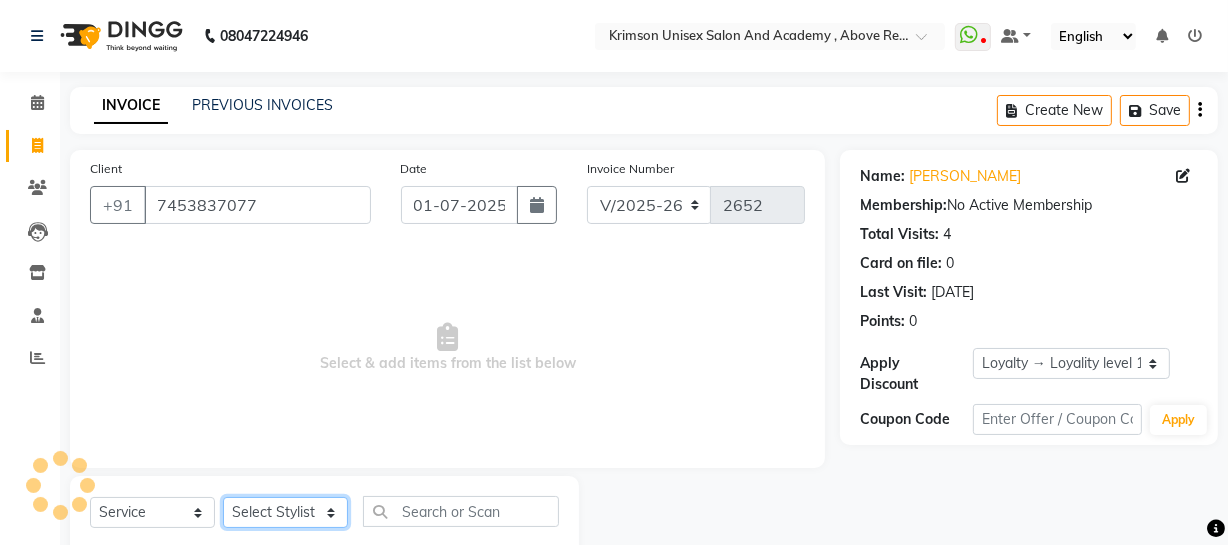 click on "Select Stylist ADMIN [PERSON_NAME] [PERSON_NAME] Danish DR. [PERSON_NAME] (cosmetologist) FRONT DESK [PERSON_NAME] Hem [PERSON_NAME]  [PERSON_NAME] Kaif [PERSON_NAME] [PERSON_NAME]  Pooja kulyal Ratan [PERSON_NAME] sahiba [PERSON_NAME] [PERSON_NAME] [PERSON_NAME] [PERSON_NAME]" 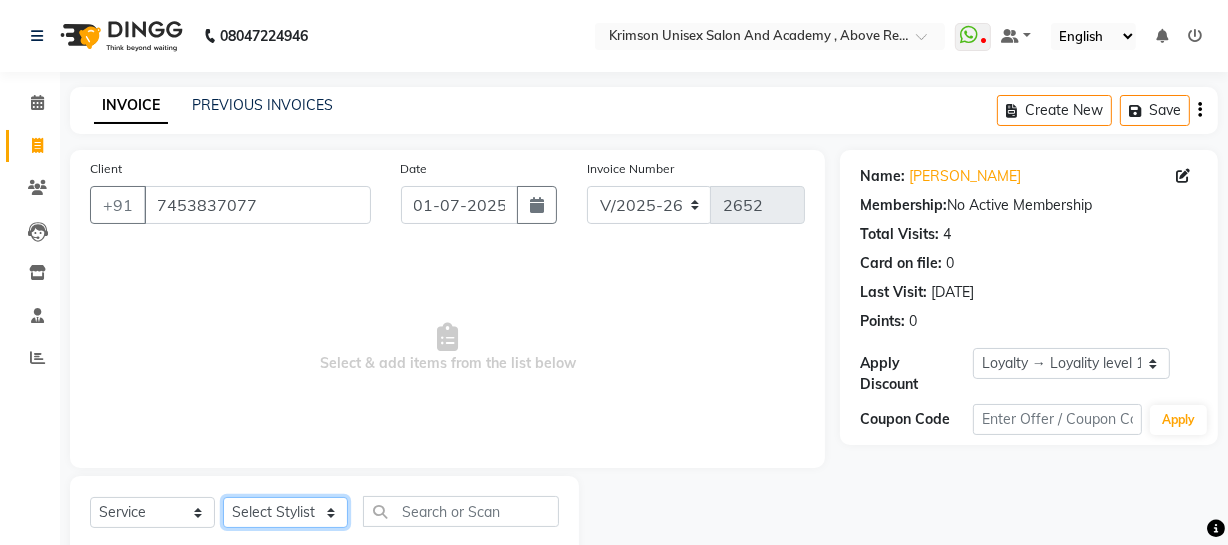 scroll, scrollTop: 57, scrollLeft: 0, axis: vertical 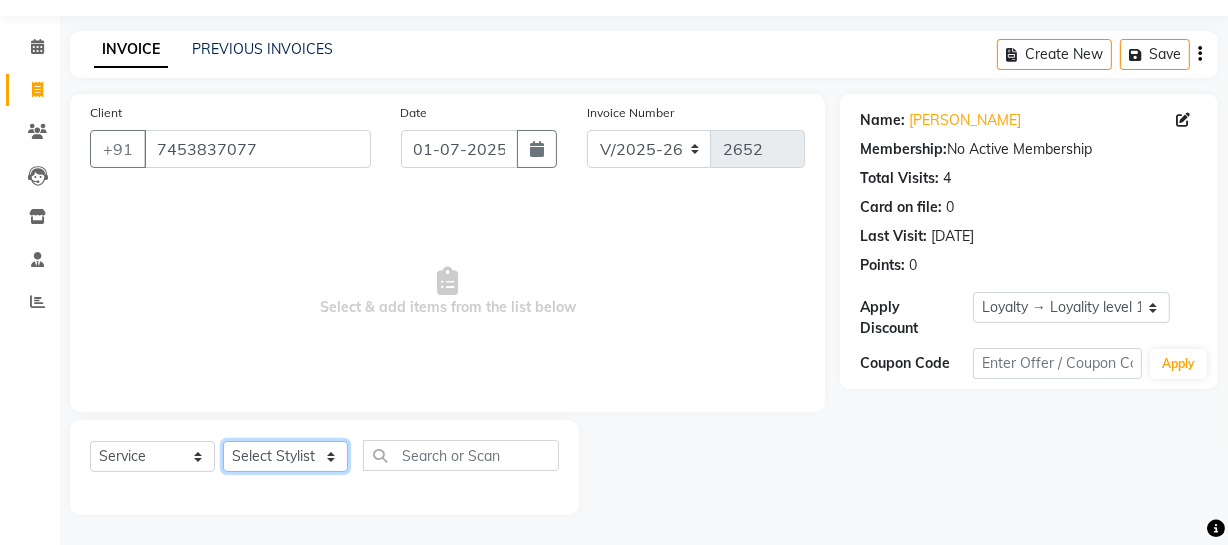 select on "42929" 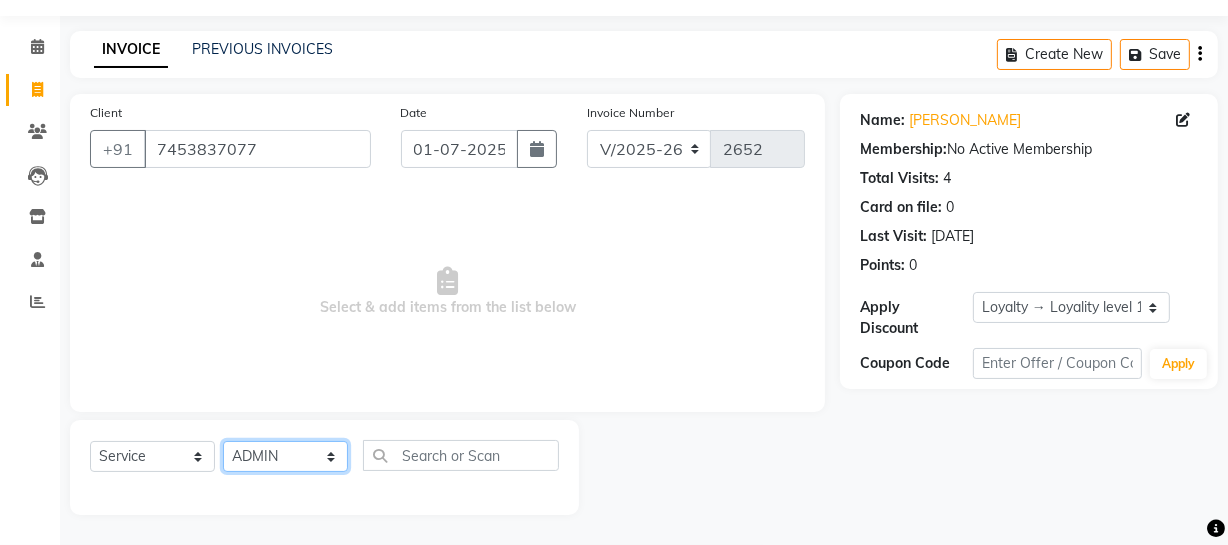 click on "Select Stylist ADMIN [PERSON_NAME] [PERSON_NAME] Danish DR. [PERSON_NAME] (cosmetologist) FRONT DESK [PERSON_NAME] Hem [PERSON_NAME]  [PERSON_NAME] Kaif [PERSON_NAME] [PERSON_NAME]  Pooja kulyal Ratan [PERSON_NAME] sahiba [PERSON_NAME] [PERSON_NAME] [PERSON_NAME] [PERSON_NAME]" 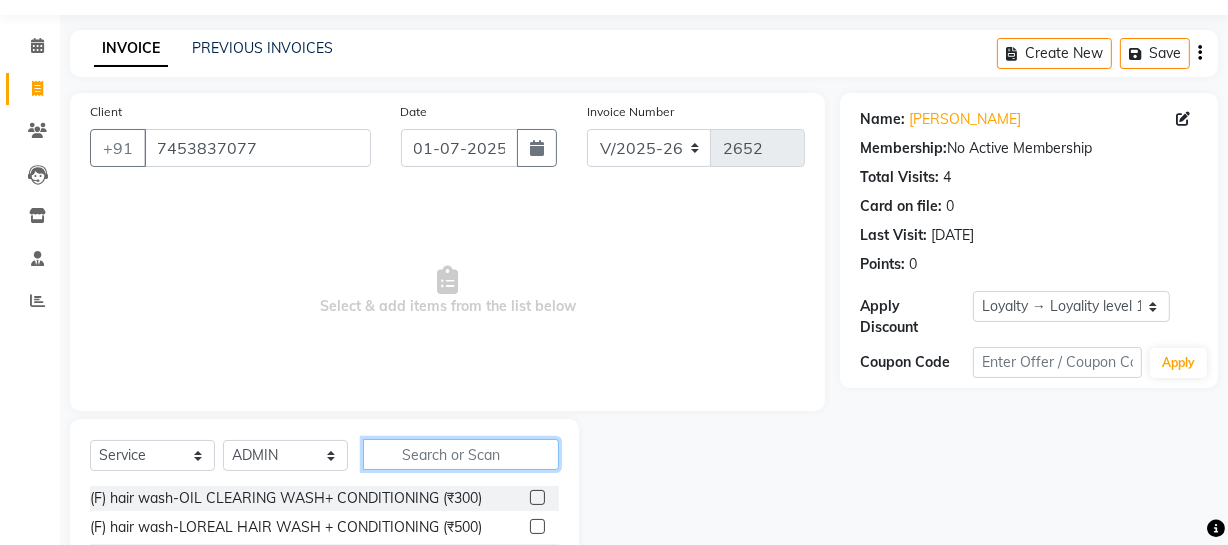 click 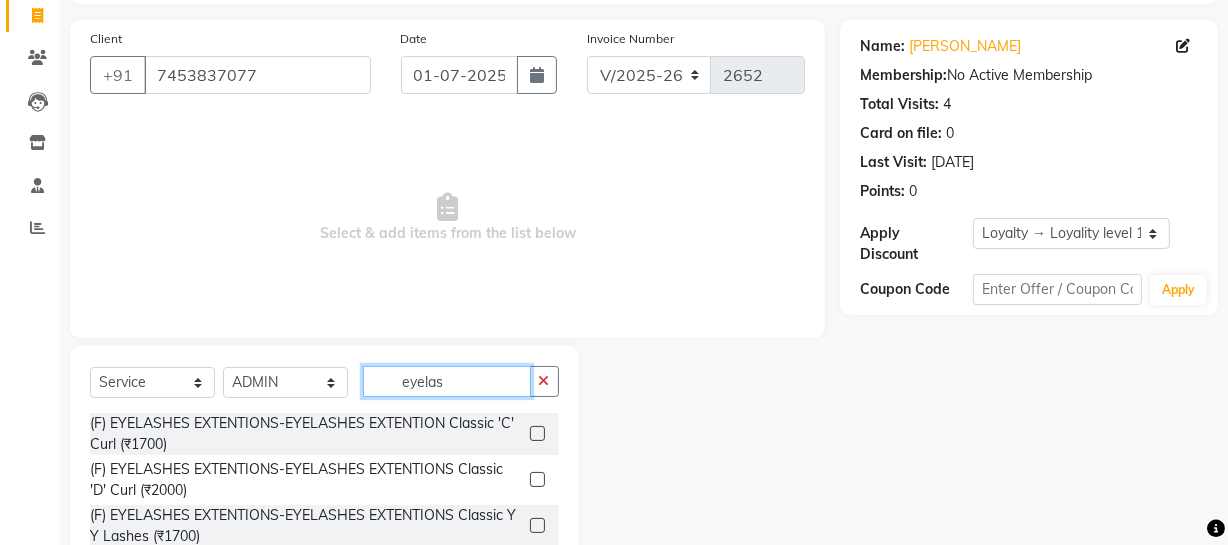 scroll, scrollTop: 257, scrollLeft: 0, axis: vertical 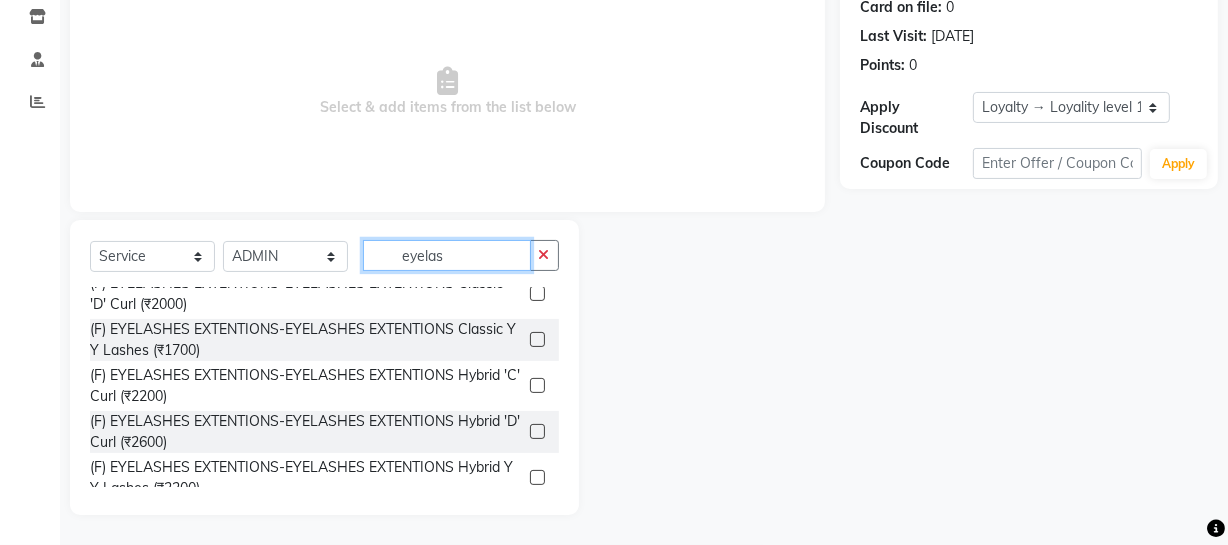 type on "eyelas" 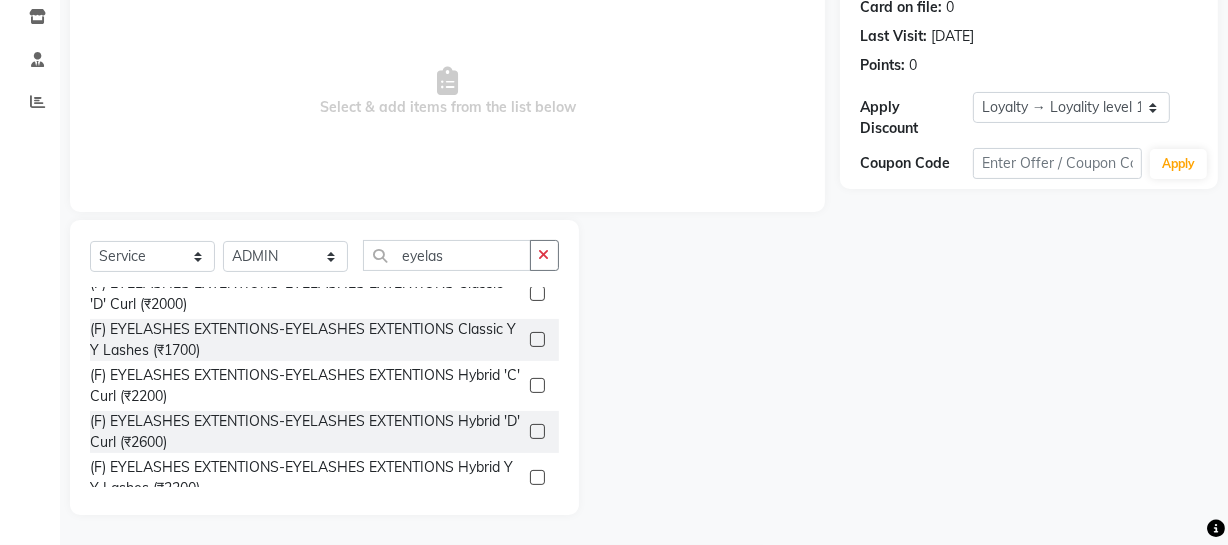 click on "(F) EYELASHES EXTENTIONS-EYELASHES EXTENTIONS Hybrid 'D' Curl (₹2600)" 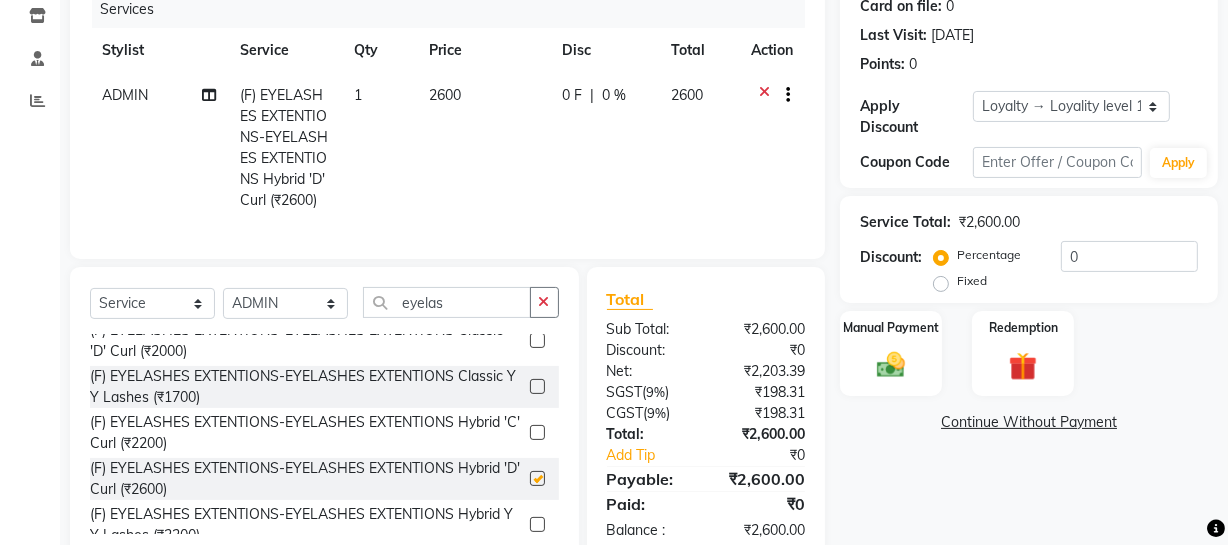 checkbox on "false" 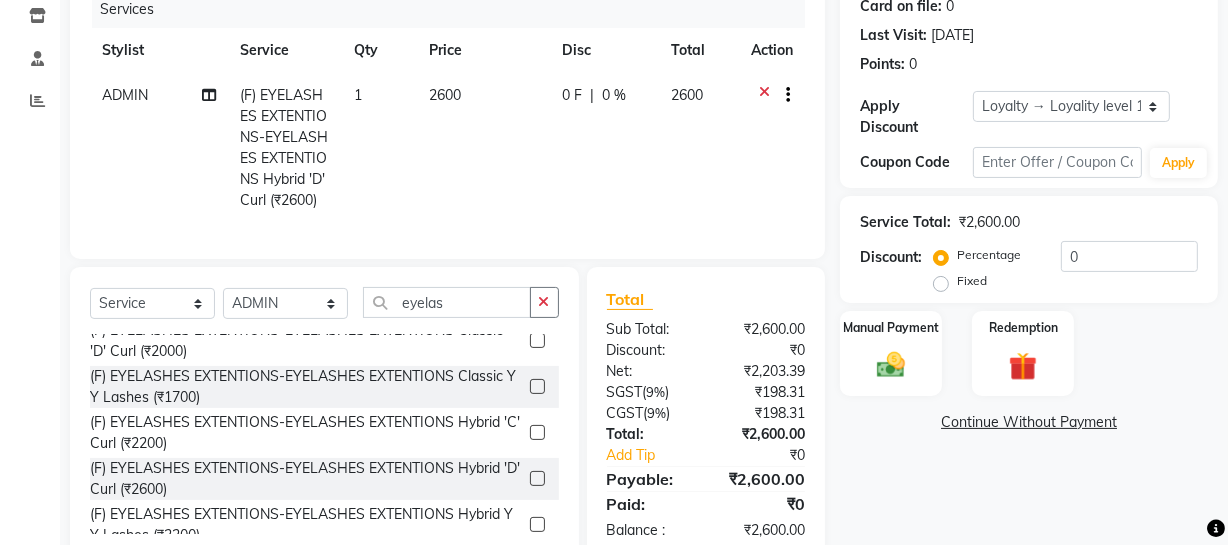 click on "0 %" 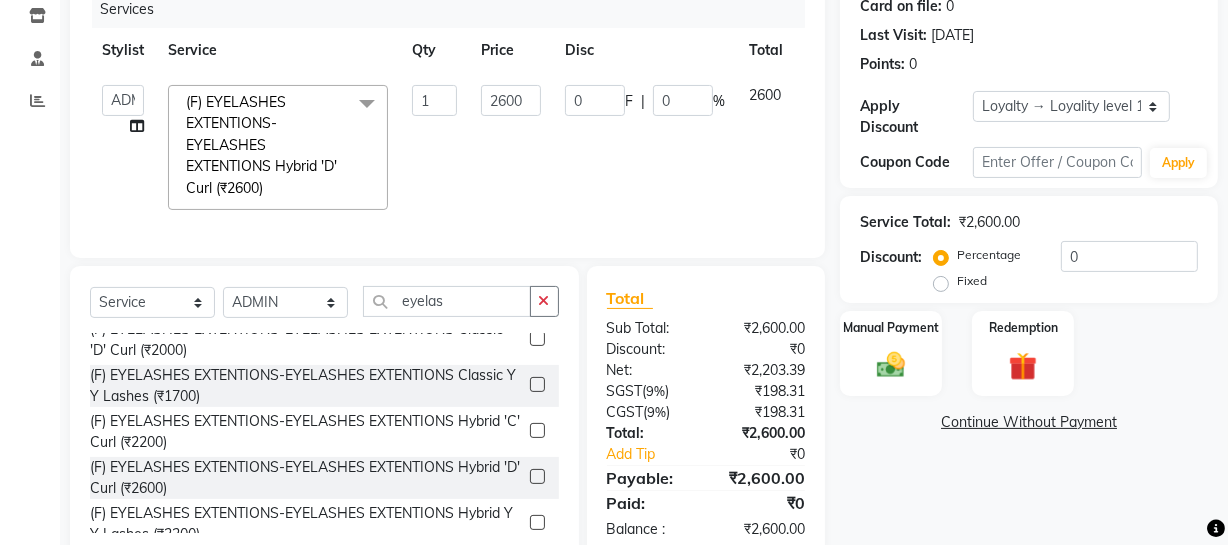scroll, scrollTop: 0, scrollLeft: 0, axis: both 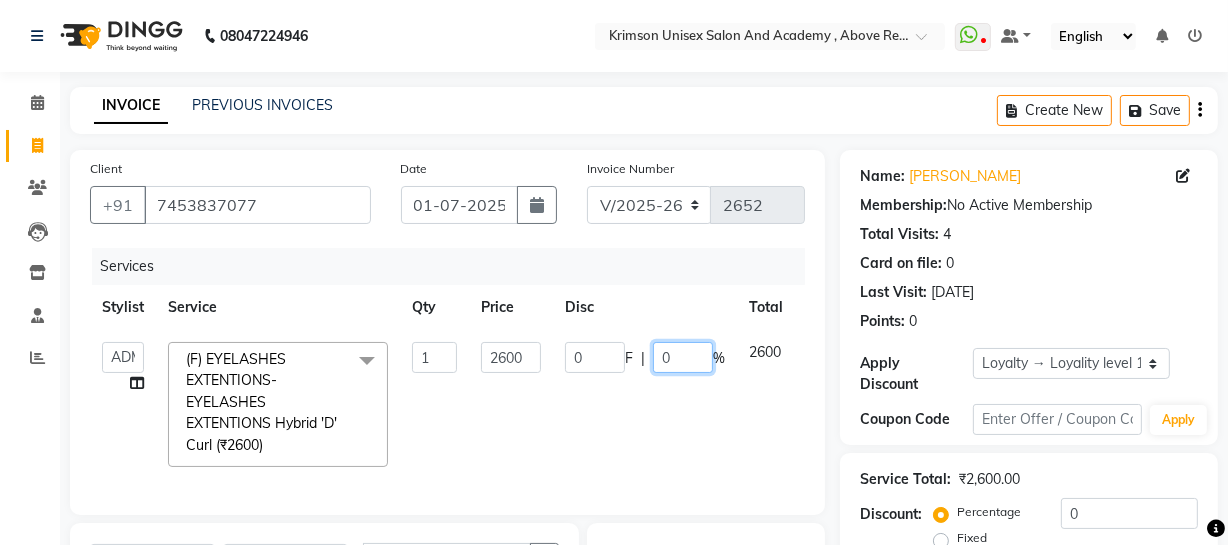 click on "0" 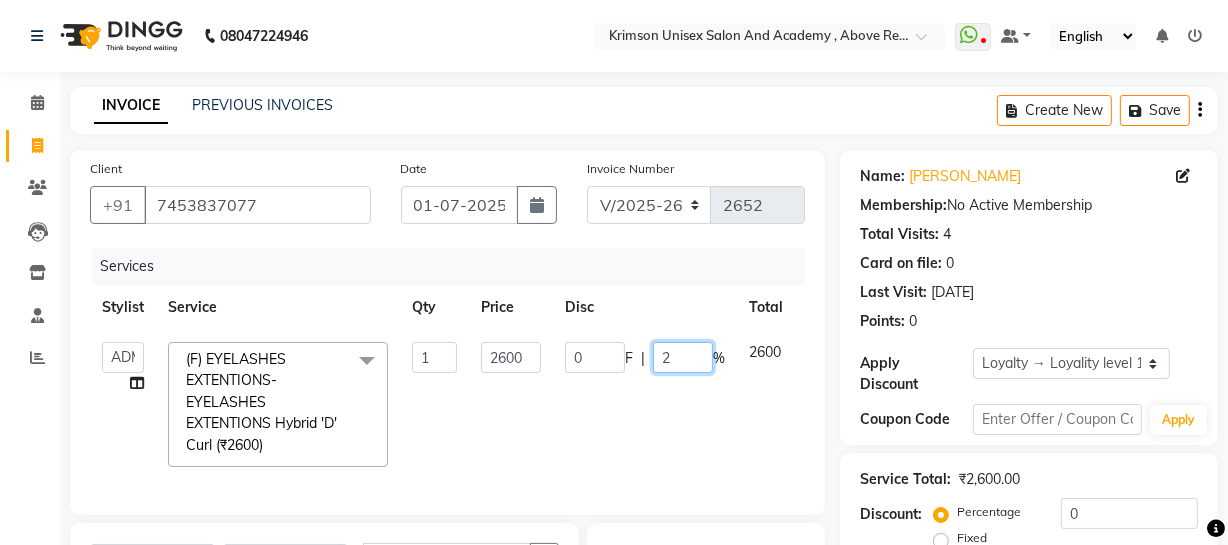 type on "25" 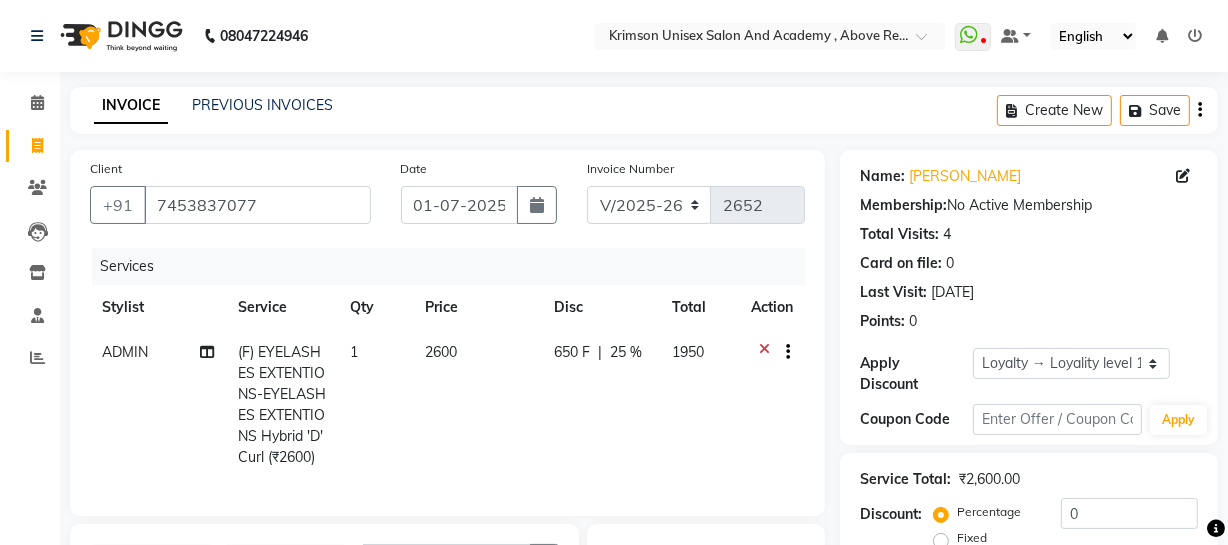 click on "ADMIN (F) EYELASHES EXTENTIONS-EYELASHES EXTENTIONS Hybrid 'D' Curl (₹2600) 1 2600 650 F | 25 % 1950" 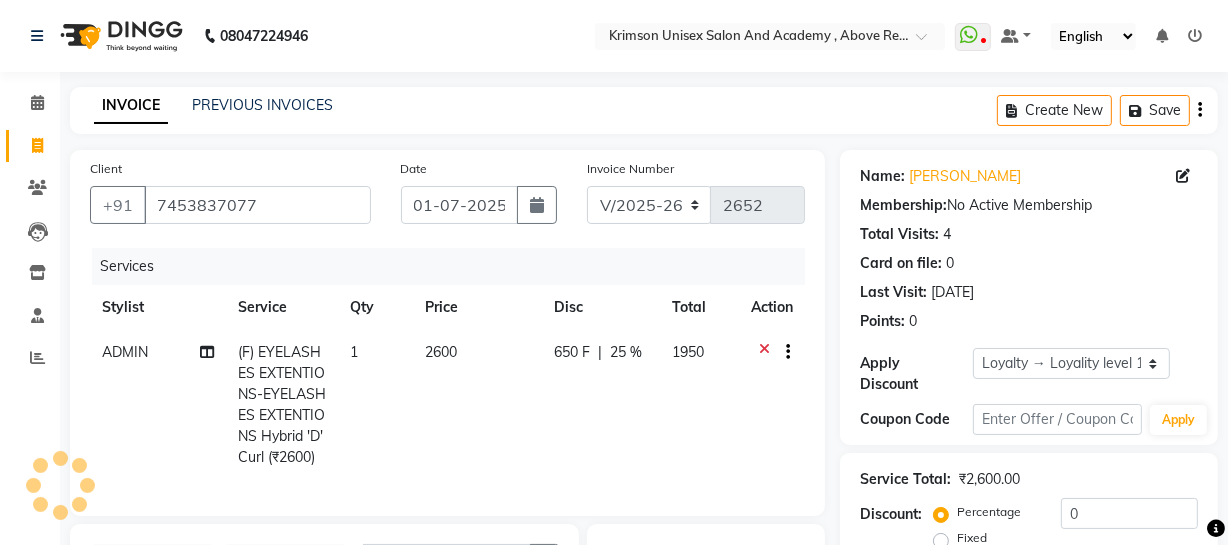 scroll, scrollTop: 340, scrollLeft: 0, axis: vertical 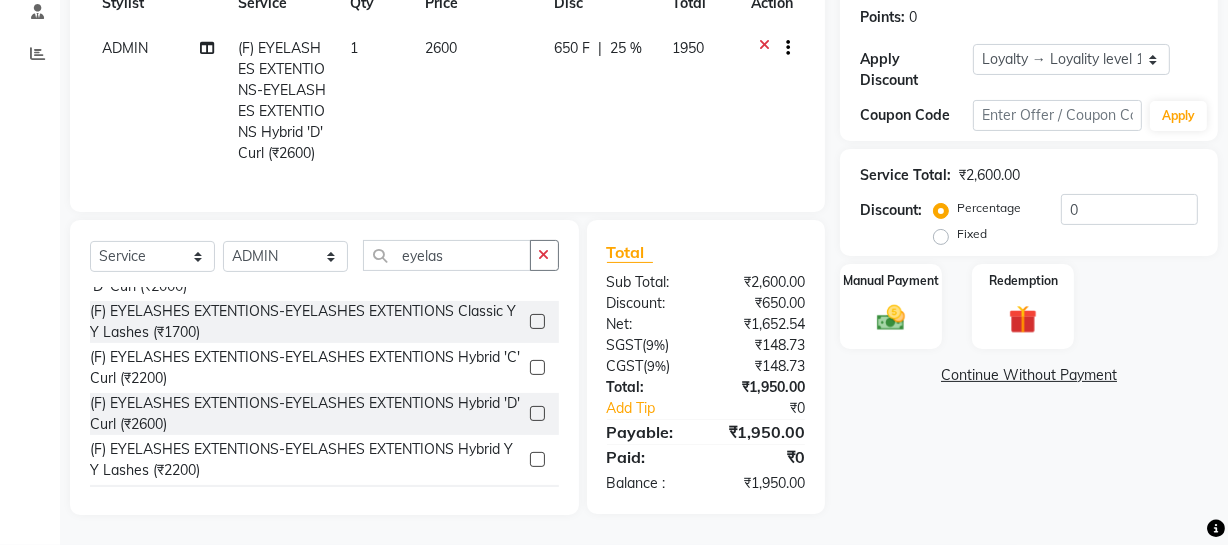 click 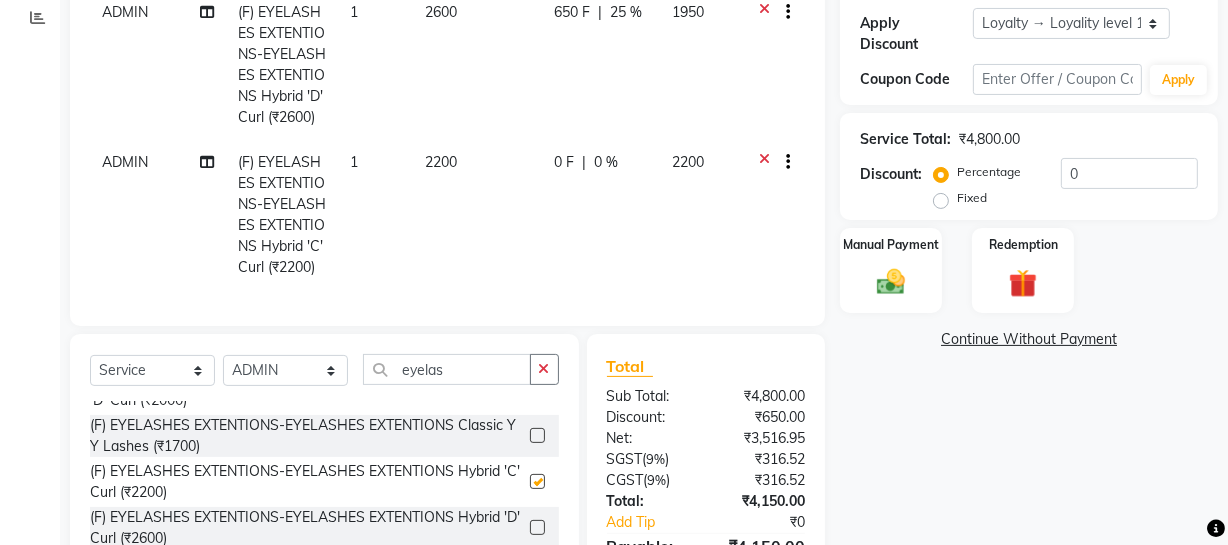 checkbox on "false" 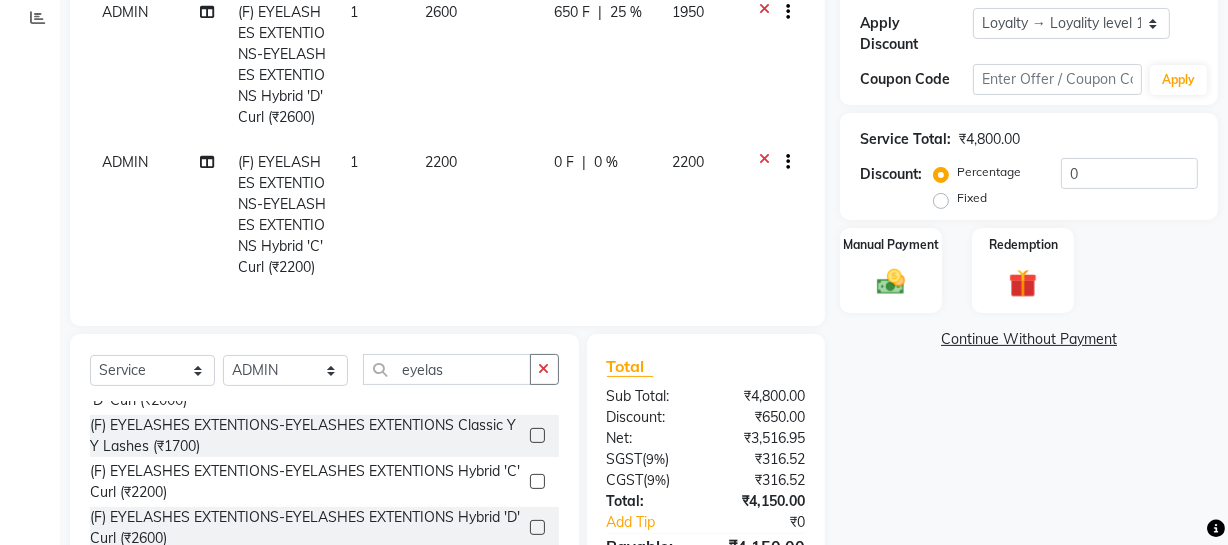 click on "0 %" 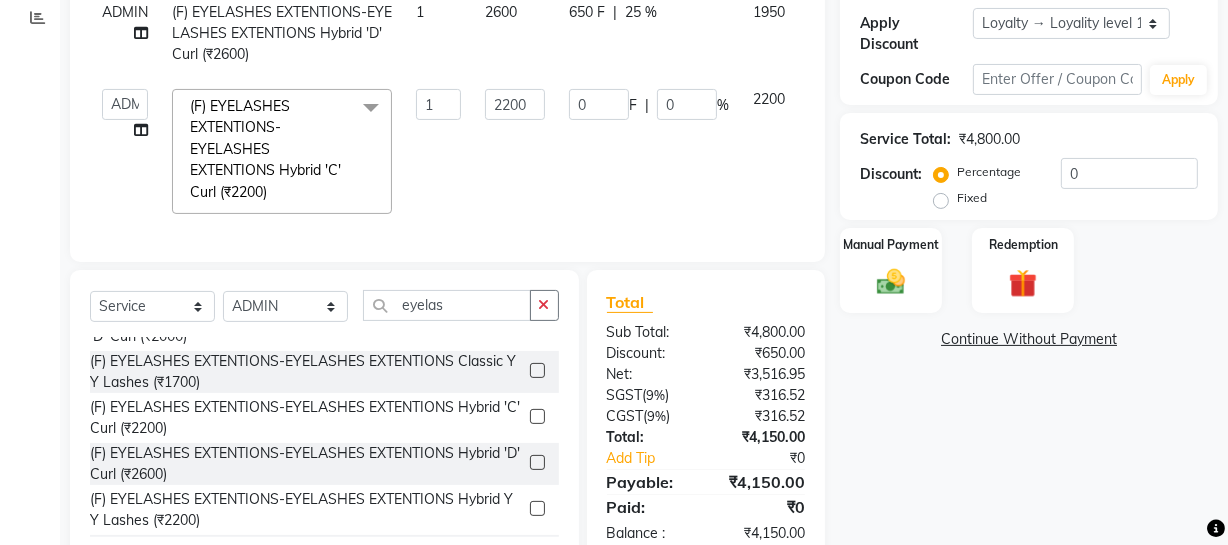 scroll, scrollTop: 262, scrollLeft: 0, axis: vertical 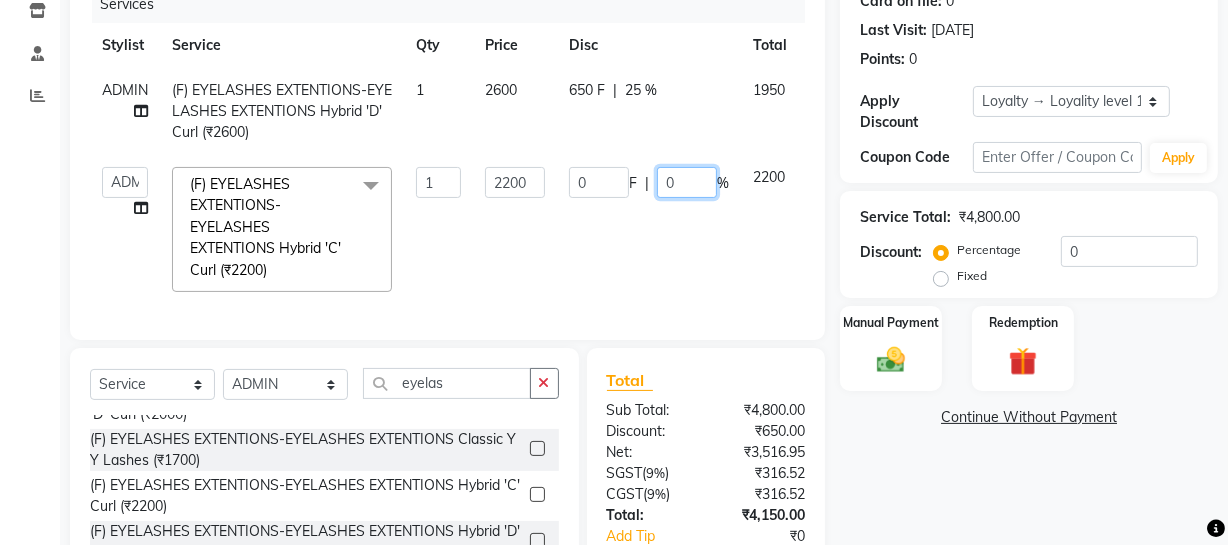 click on "0" 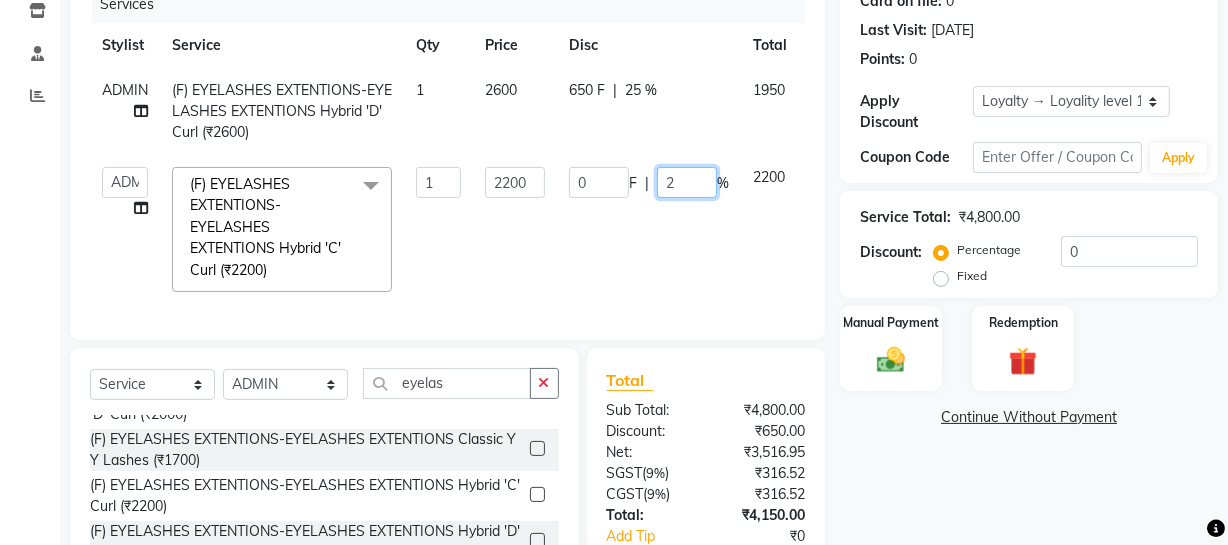 type on "25" 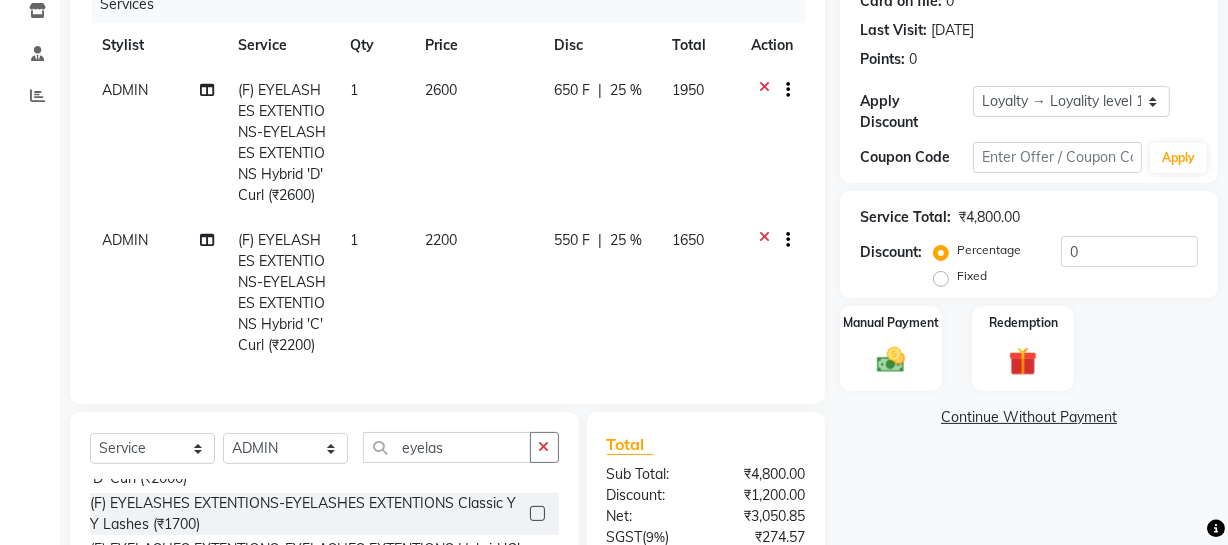 click on "ADMIN (F) EYELASHES EXTENTIONS-EYELASHES EXTENTIONS Hybrid 'C' Curl (₹2200) 1 2200 550 F | 25 % 1650" 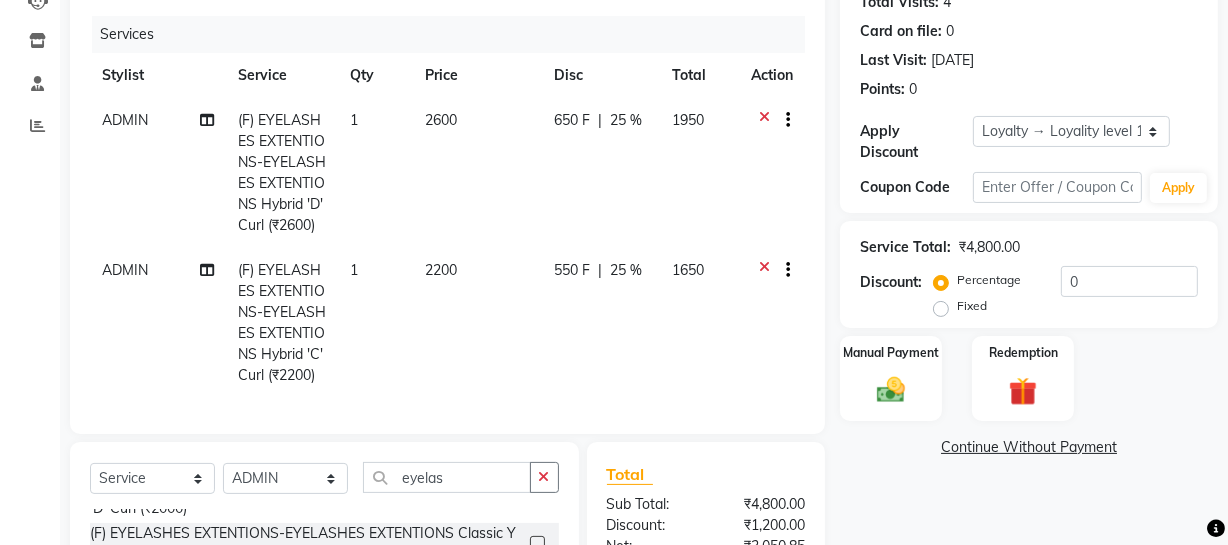 scroll, scrollTop: 240, scrollLeft: 0, axis: vertical 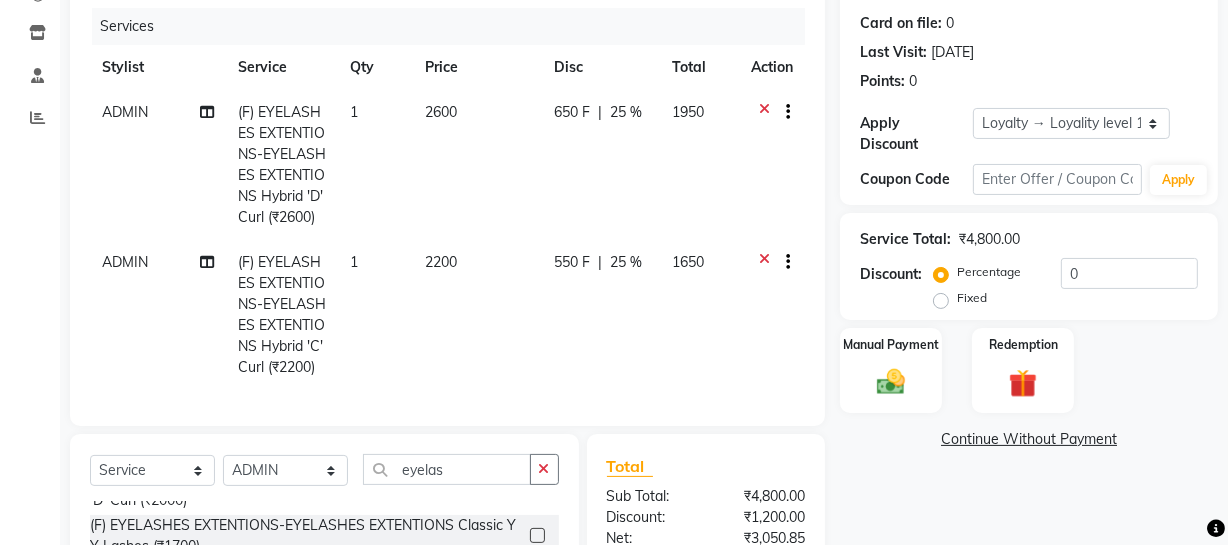 click 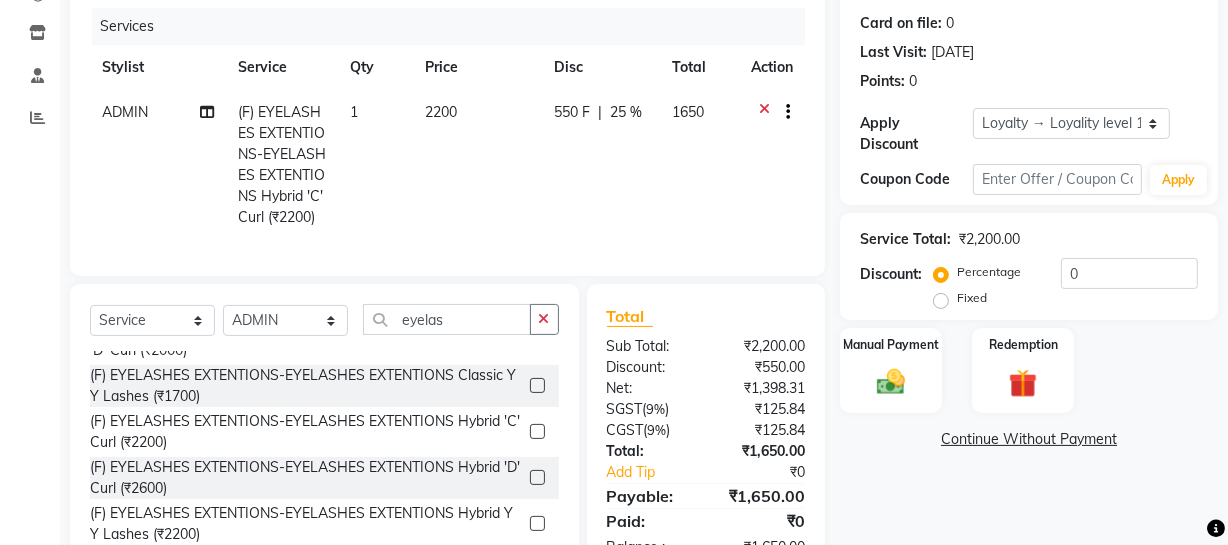 scroll, scrollTop: 340, scrollLeft: 0, axis: vertical 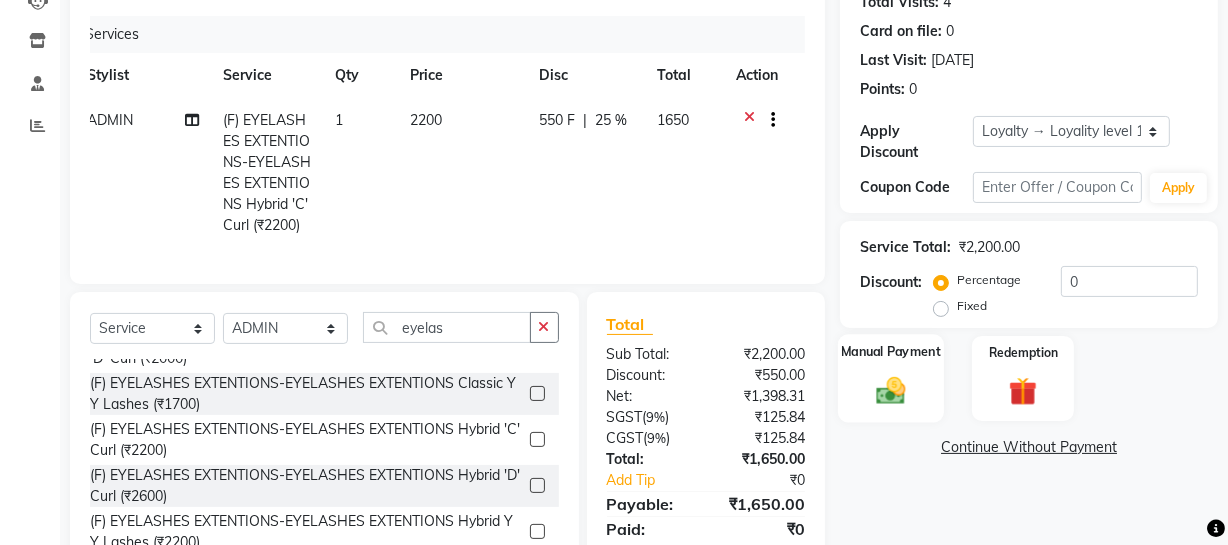 click 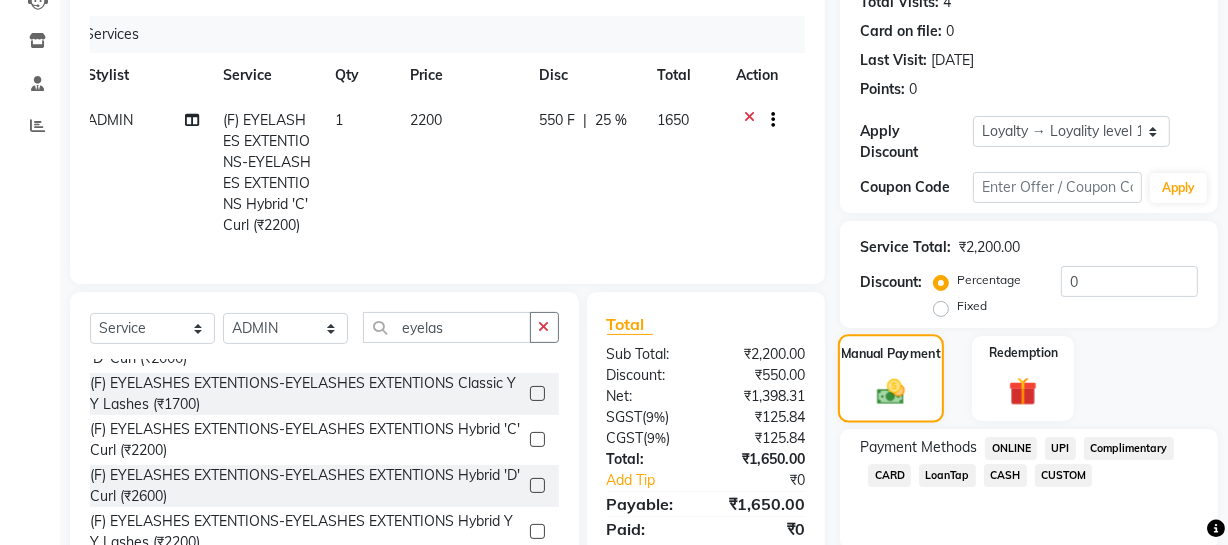 scroll, scrollTop: 340, scrollLeft: 0, axis: vertical 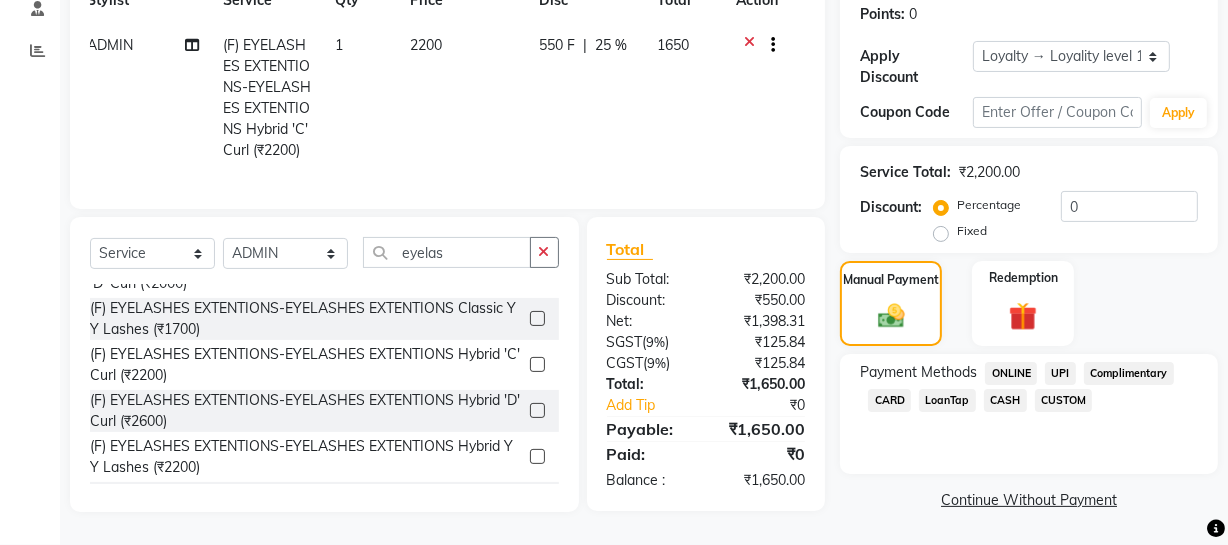 click on "ONLINE" 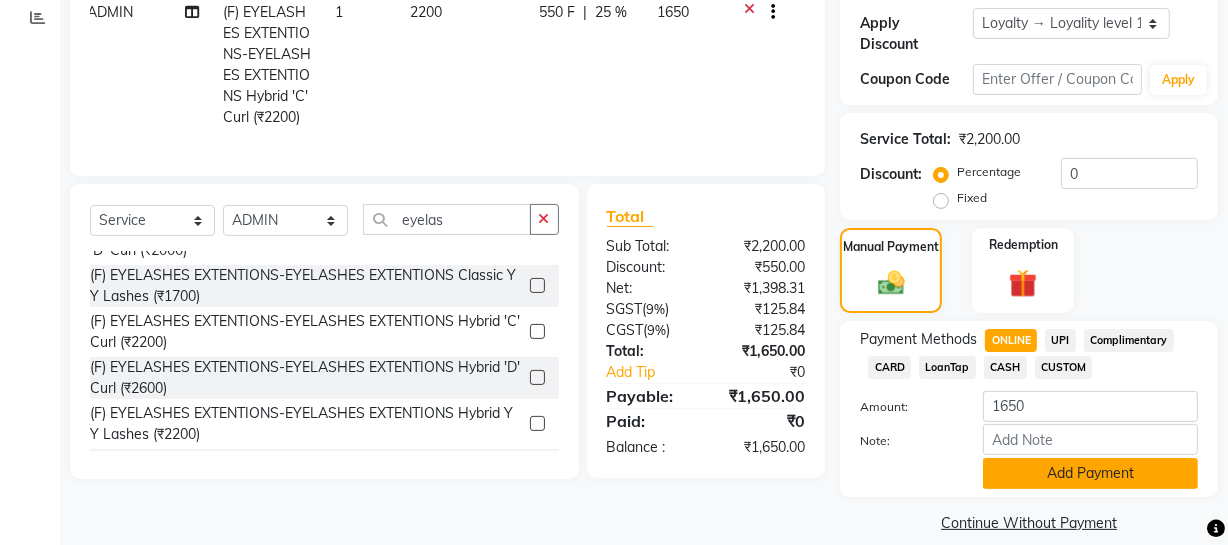 click on "Add Payment" 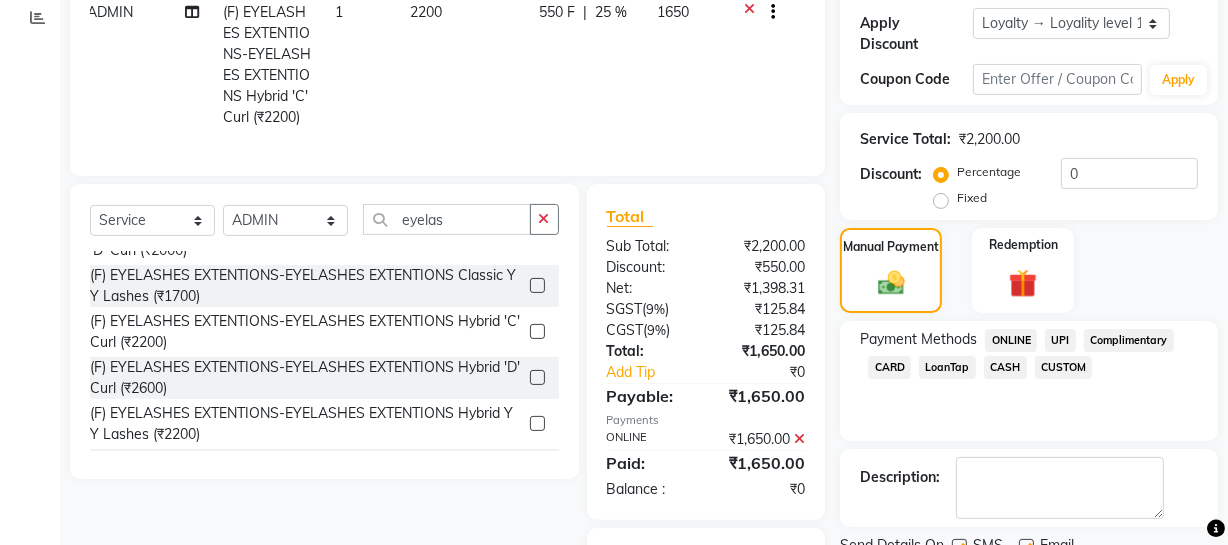 scroll, scrollTop: 363, scrollLeft: 0, axis: vertical 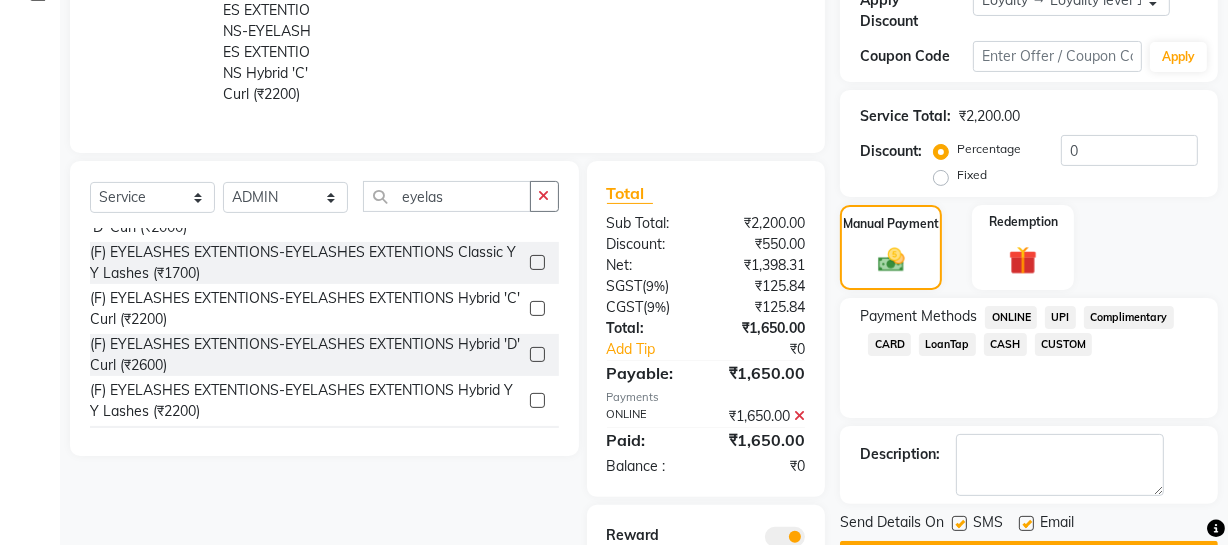click 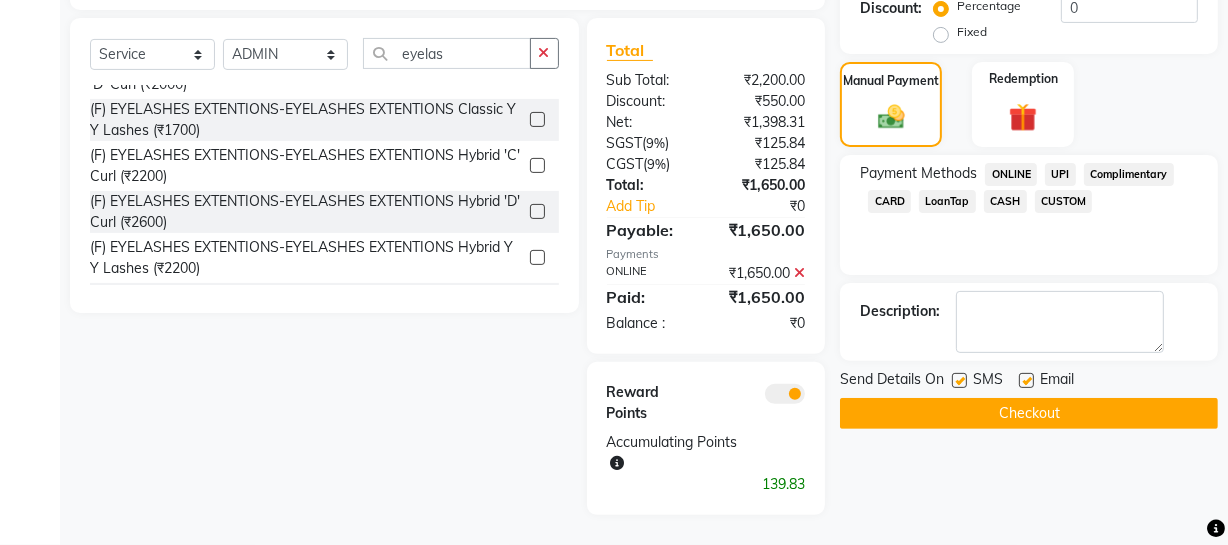 click 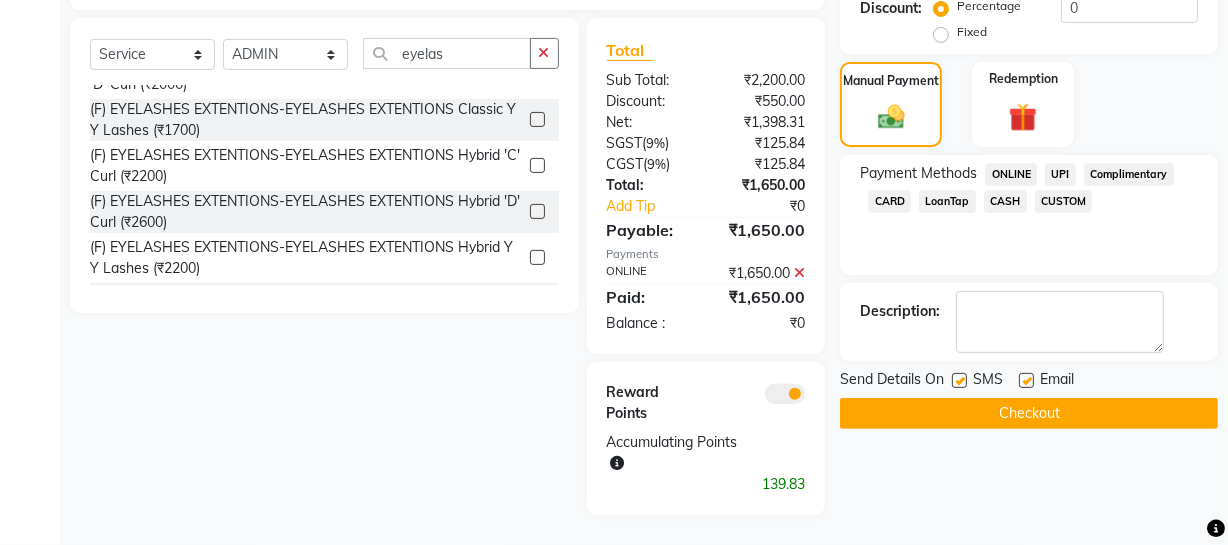 click 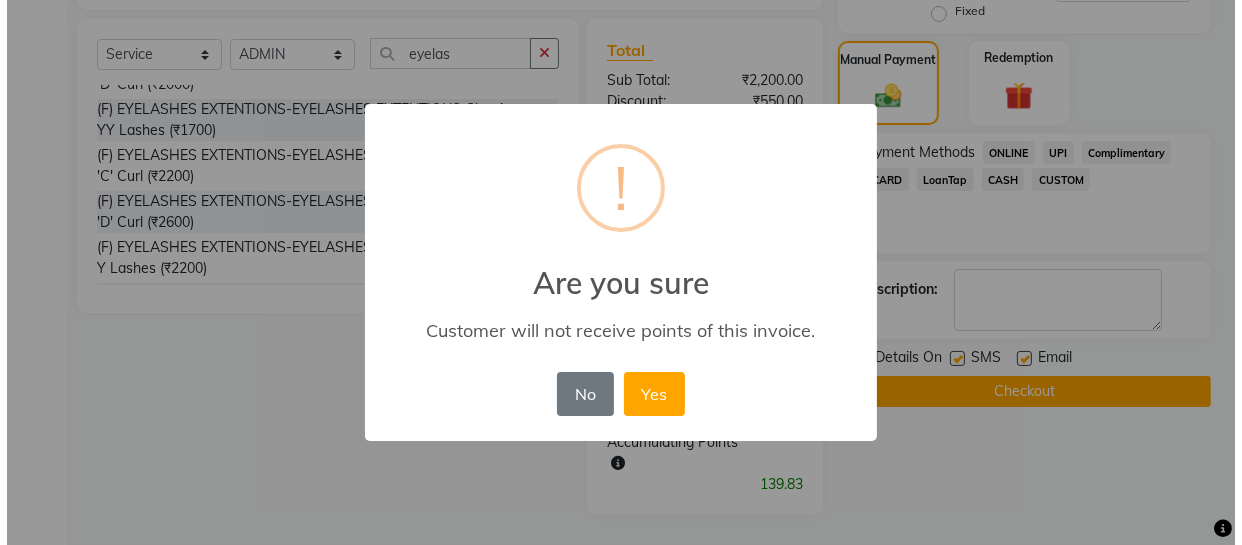 scroll, scrollTop: 520, scrollLeft: 0, axis: vertical 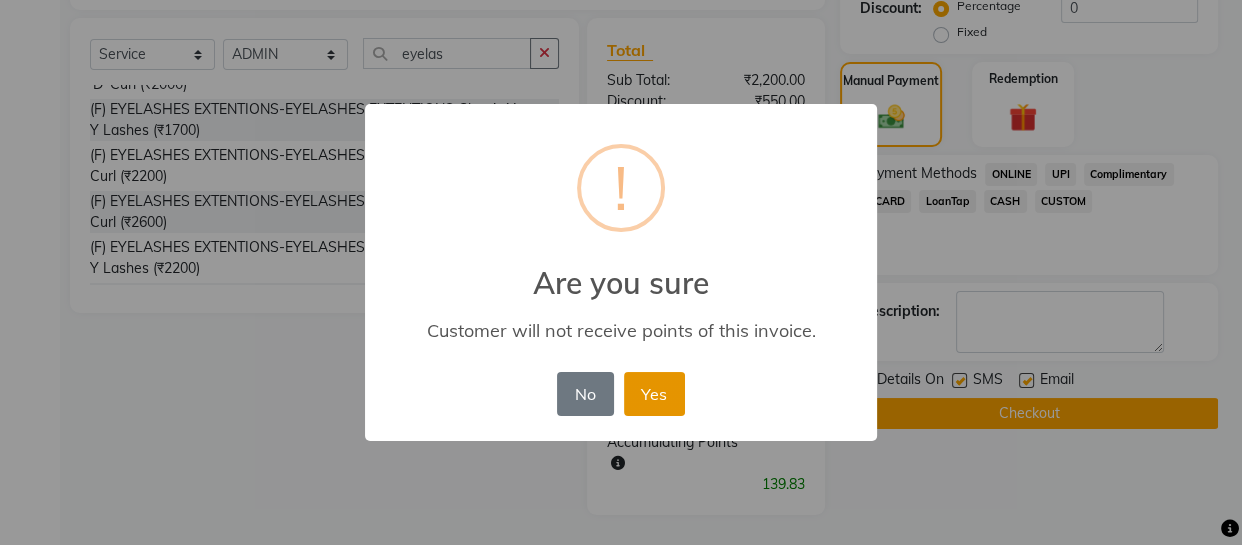 click on "Yes" at bounding box center (654, 394) 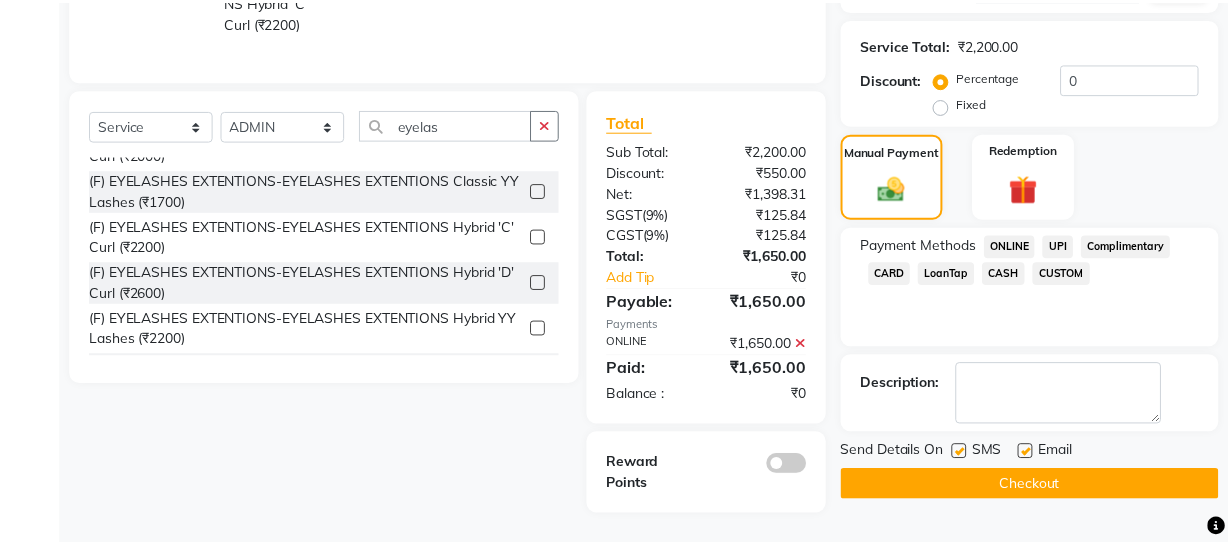 scroll, scrollTop: 470, scrollLeft: 0, axis: vertical 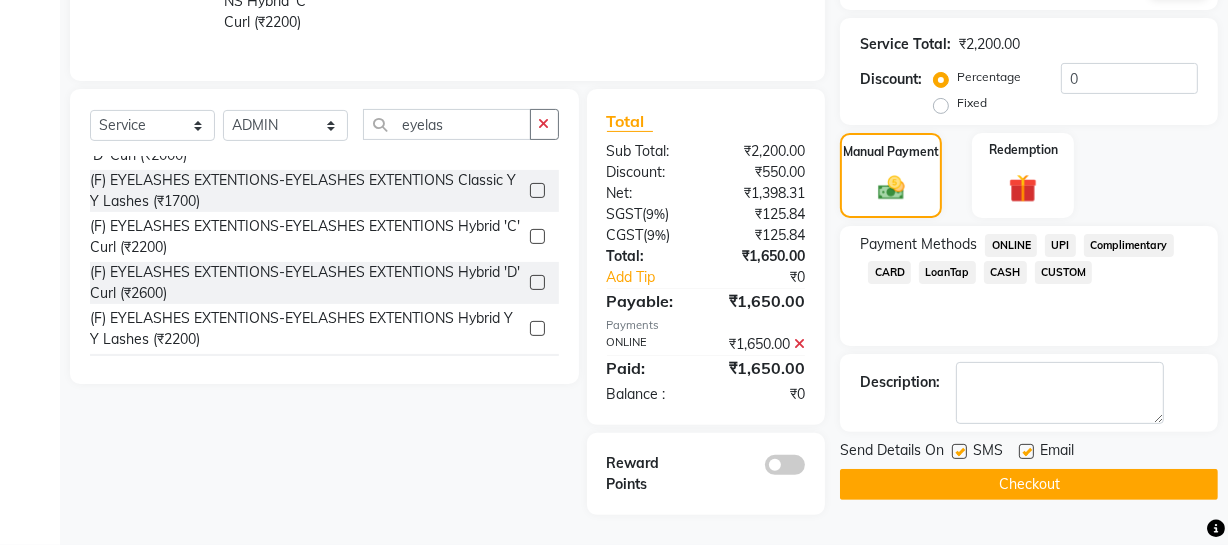 click on "Checkout" 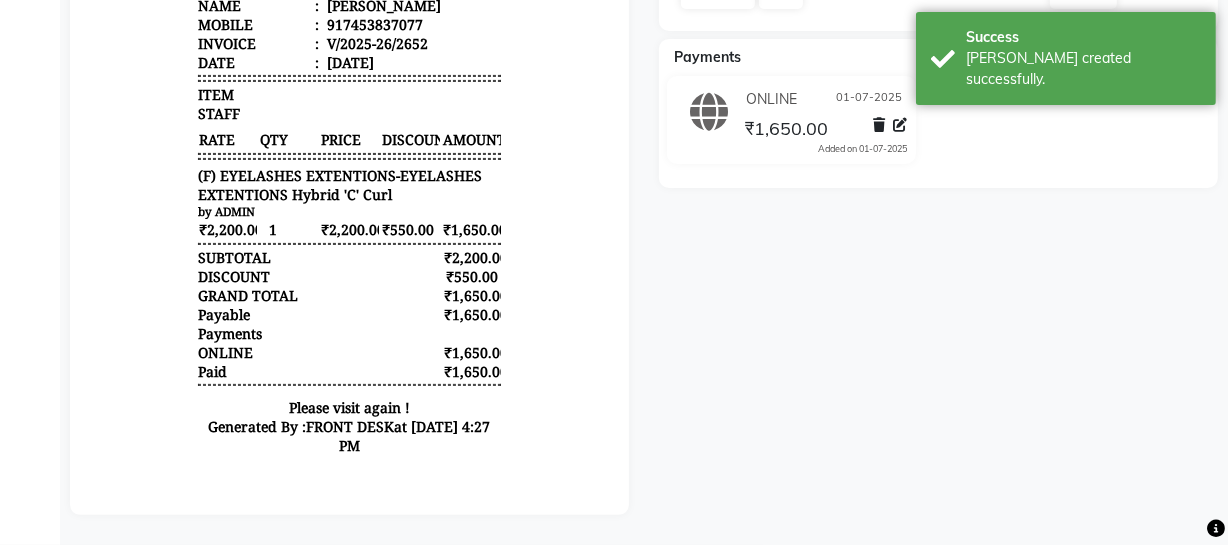 scroll, scrollTop: 0, scrollLeft: 0, axis: both 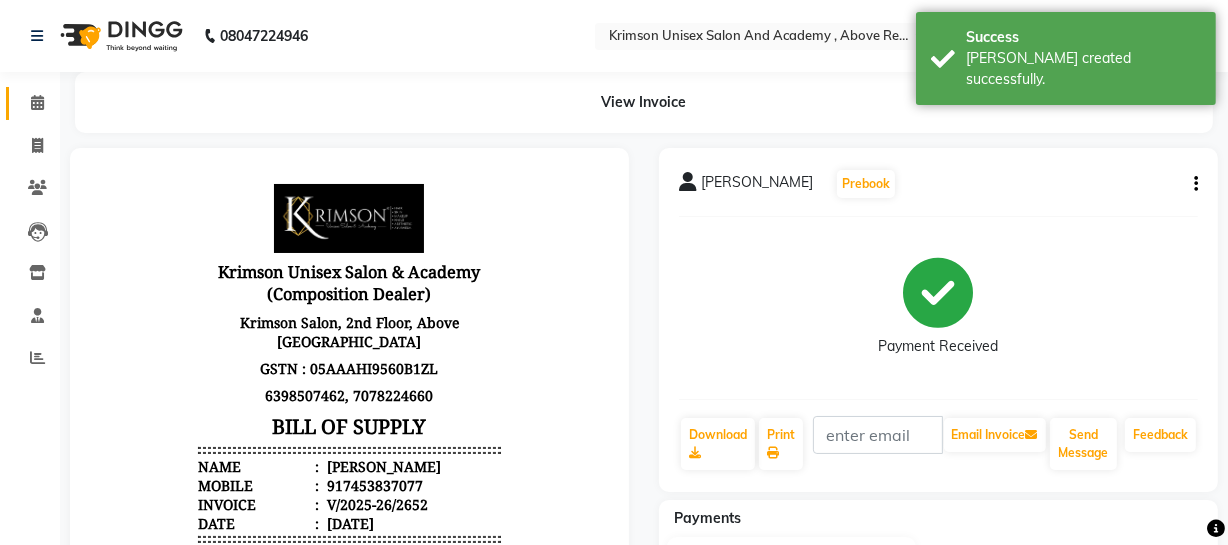 click 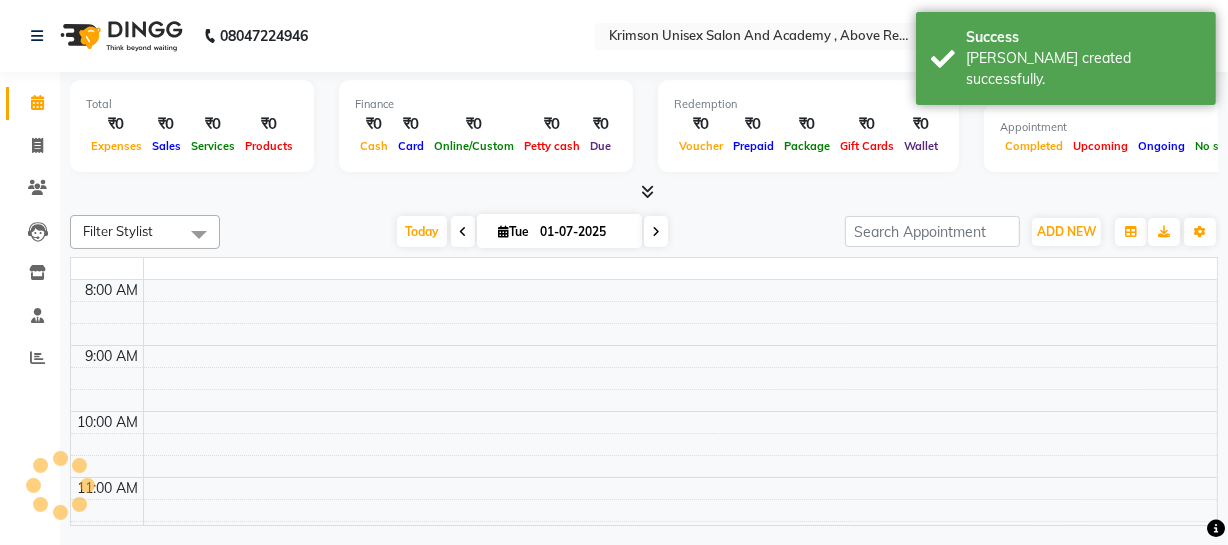 scroll, scrollTop: 592, scrollLeft: 0, axis: vertical 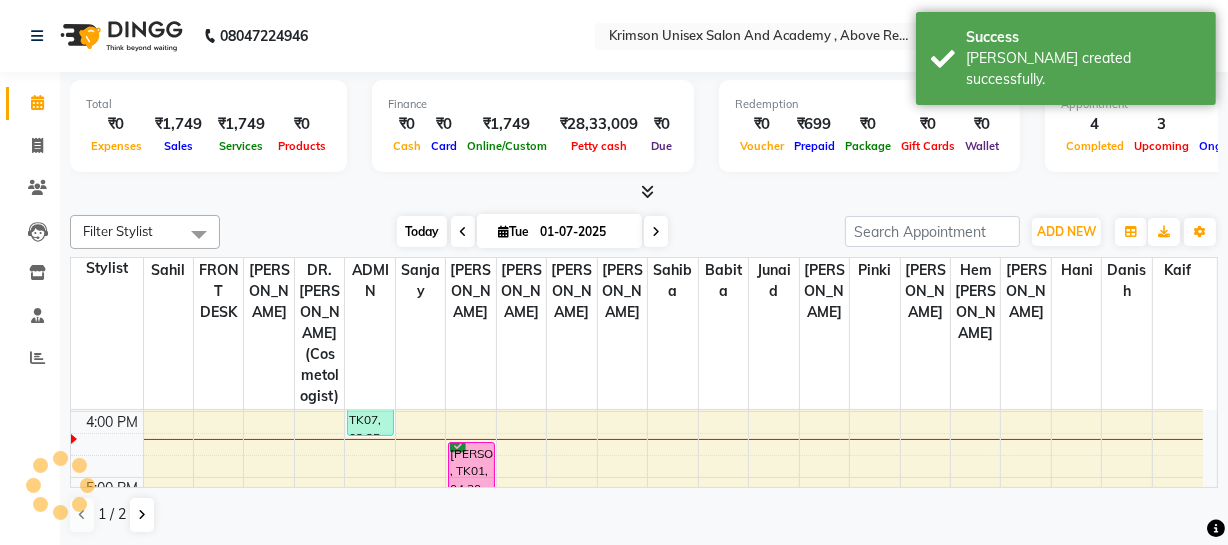 click on "Today" at bounding box center (422, 231) 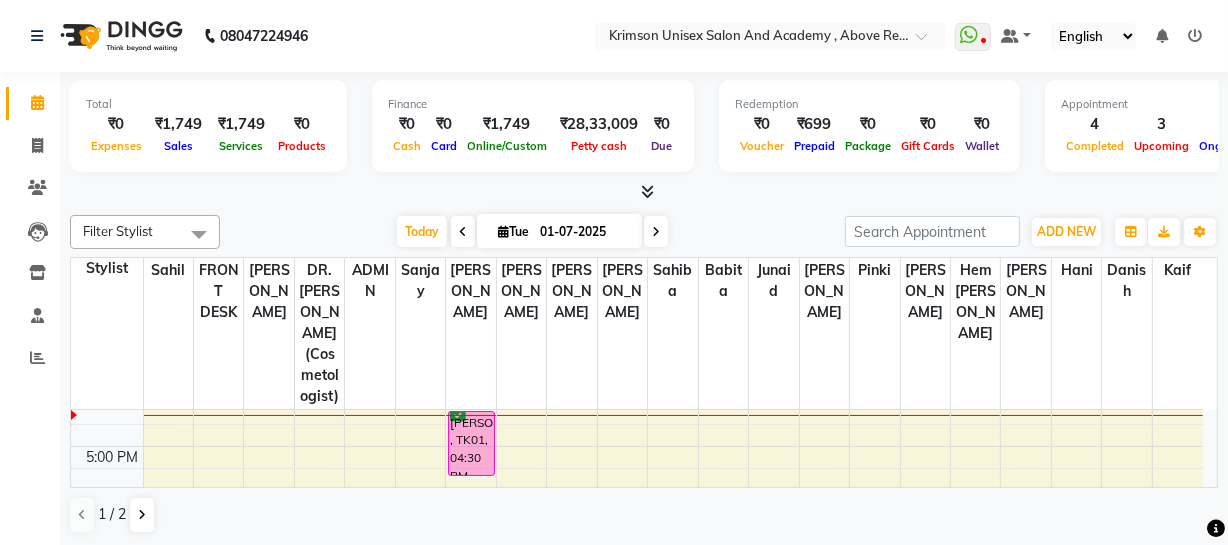 scroll, scrollTop: 621, scrollLeft: 0, axis: vertical 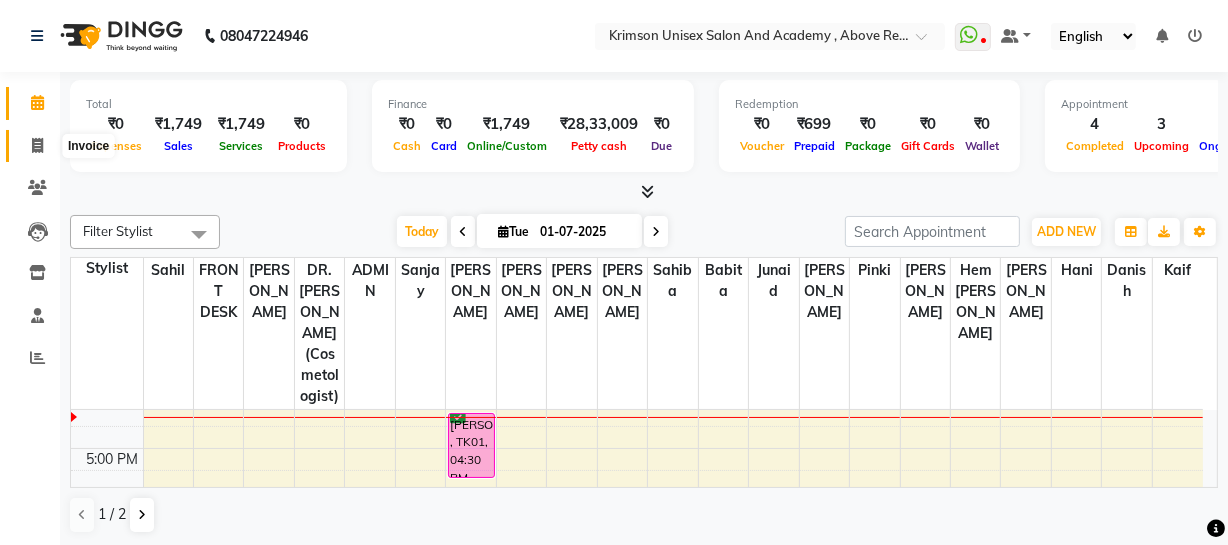 click 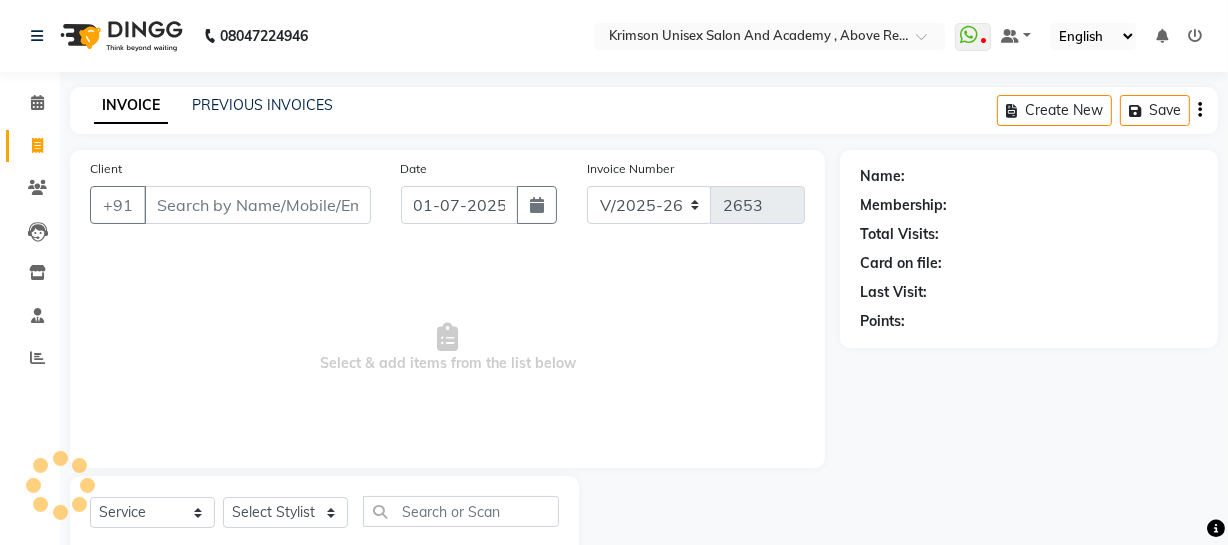 click on "Client" at bounding box center (257, 205) 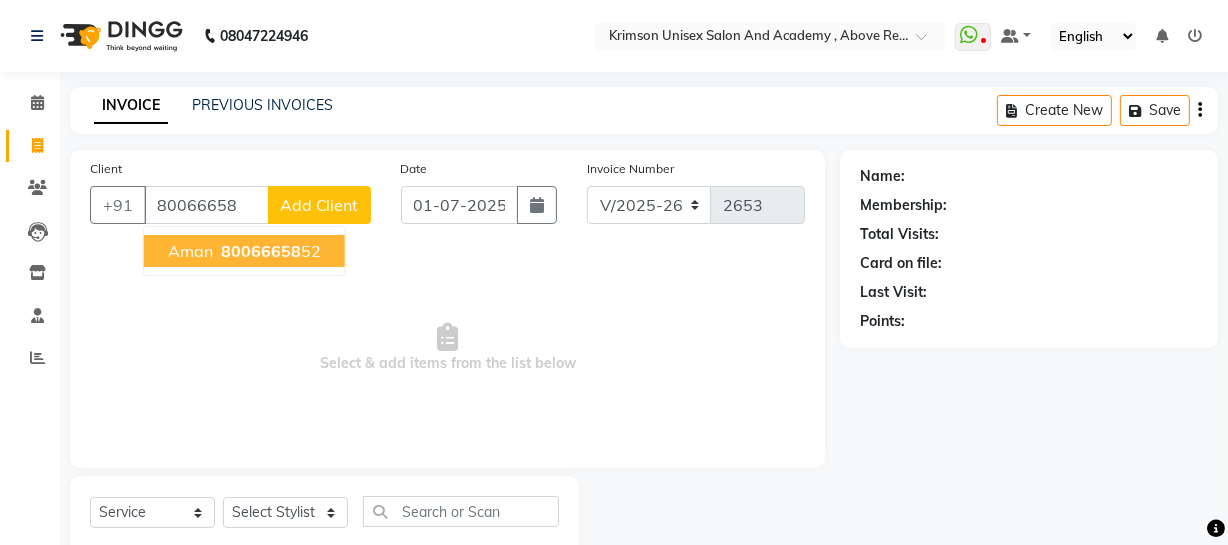 click on "80066658" at bounding box center [261, 251] 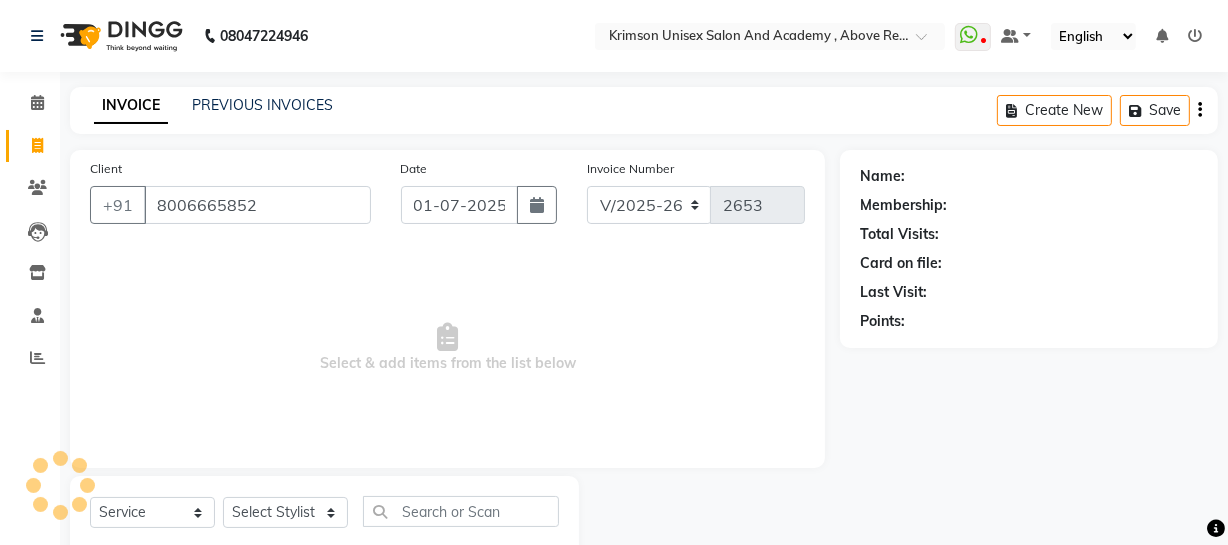 type on "8006665852" 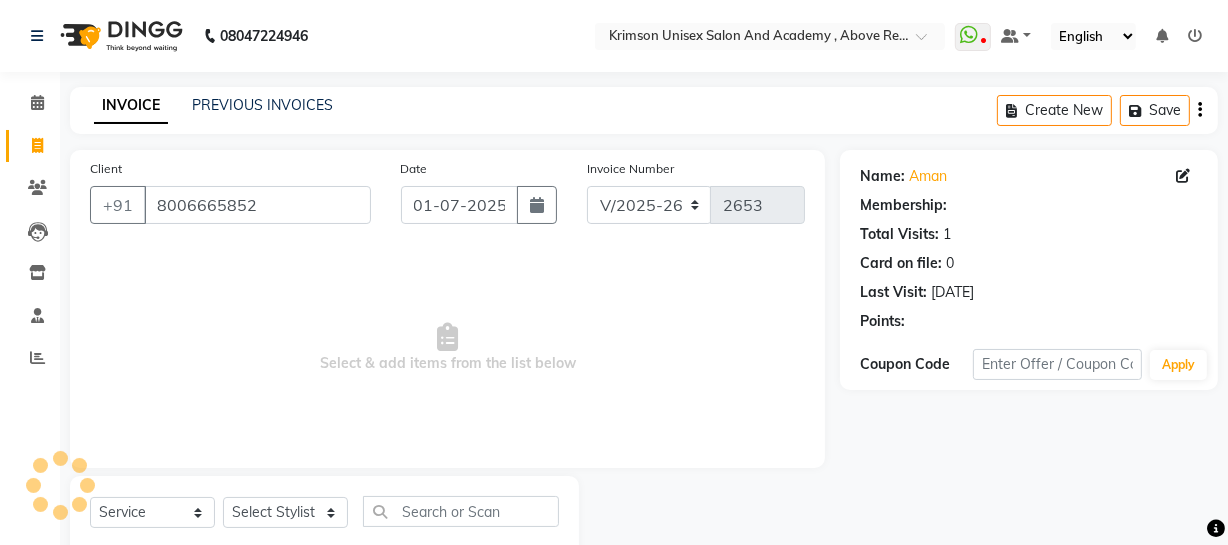 scroll, scrollTop: 57, scrollLeft: 0, axis: vertical 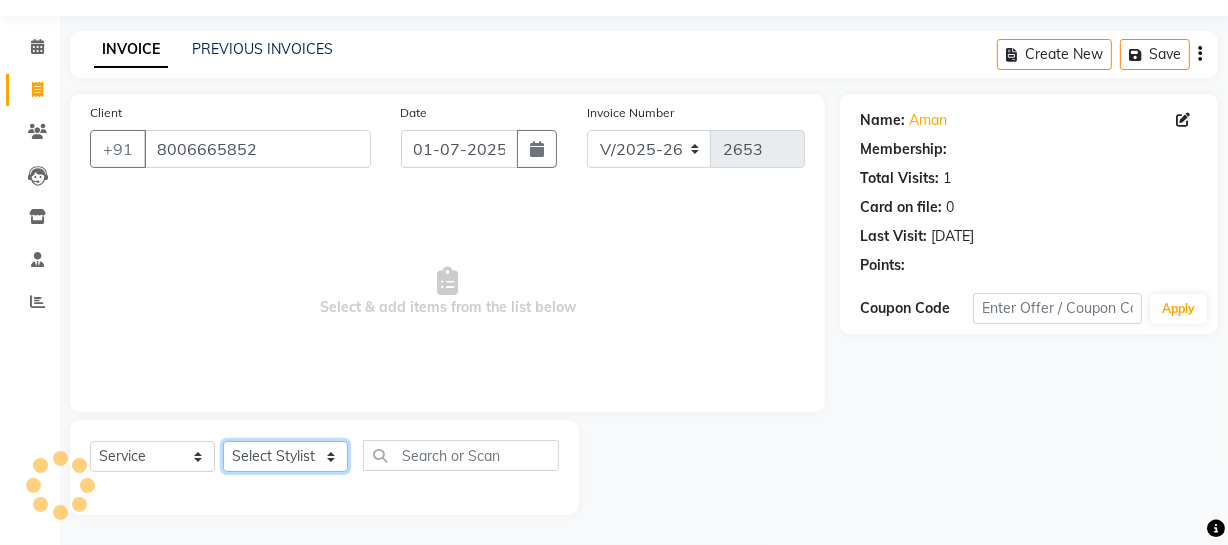click on "Select Stylist ADMIN [PERSON_NAME] [PERSON_NAME] Danish DR. [PERSON_NAME] (cosmetologist) FRONT DESK [PERSON_NAME] Hem [PERSON_NAME]  [PERSON_NAME] Kaif [PERSON_NAME] [PERSON_NAME]  Pooja kulyal Ratan [PERSON_NAME] sahiba [PERSON_NAME] [PERSON_NAME] [PERSON_NAME] [PERSON_NAME]" 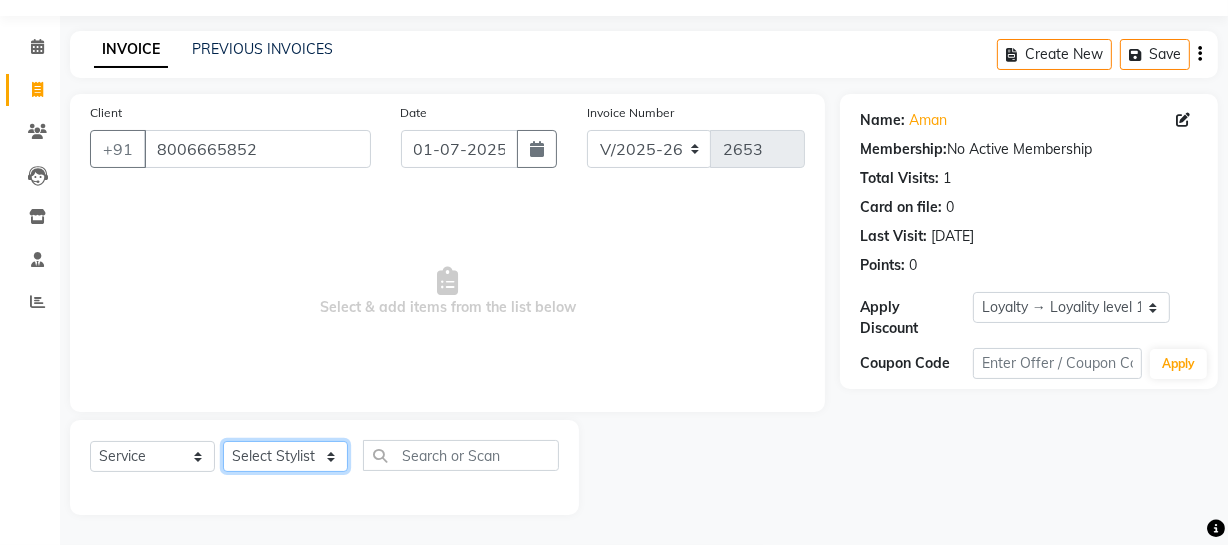 select on "84643" 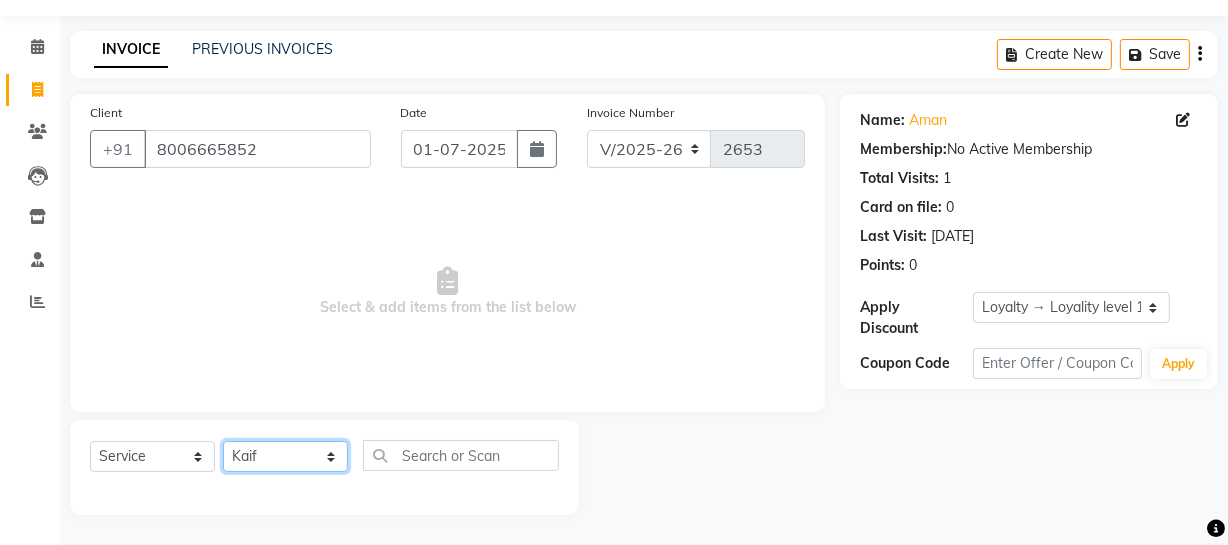 click on "Select Stylist ADMIN [PERSON_NAME] [PERSON_NAME] Danish DR. [PERSON_NAME] (cosmetologist) FRONT DESK [PERSON_NAME] Hem [PERSON_NAME]  [PERSON_NAME] Kaif [PERSON_NAME] [PERSON_NAME]  Pooja kulyal Ratan [PERSON_NAME] sahiba [PERSON_NAME] [PERSON_NAME] [PERSON_NAME] [PERSON_NAME]" 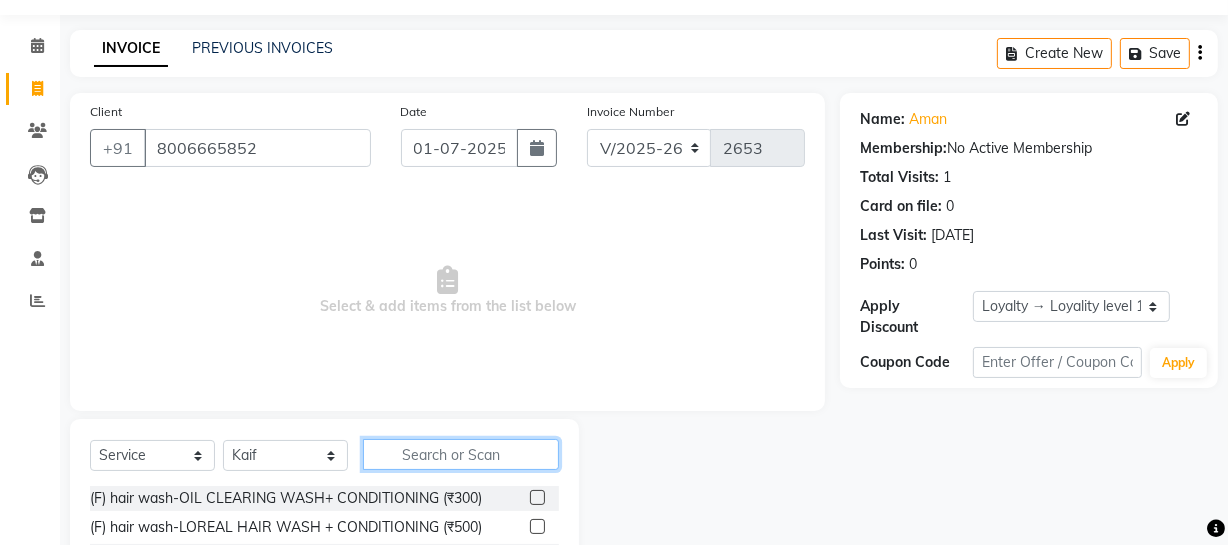 click 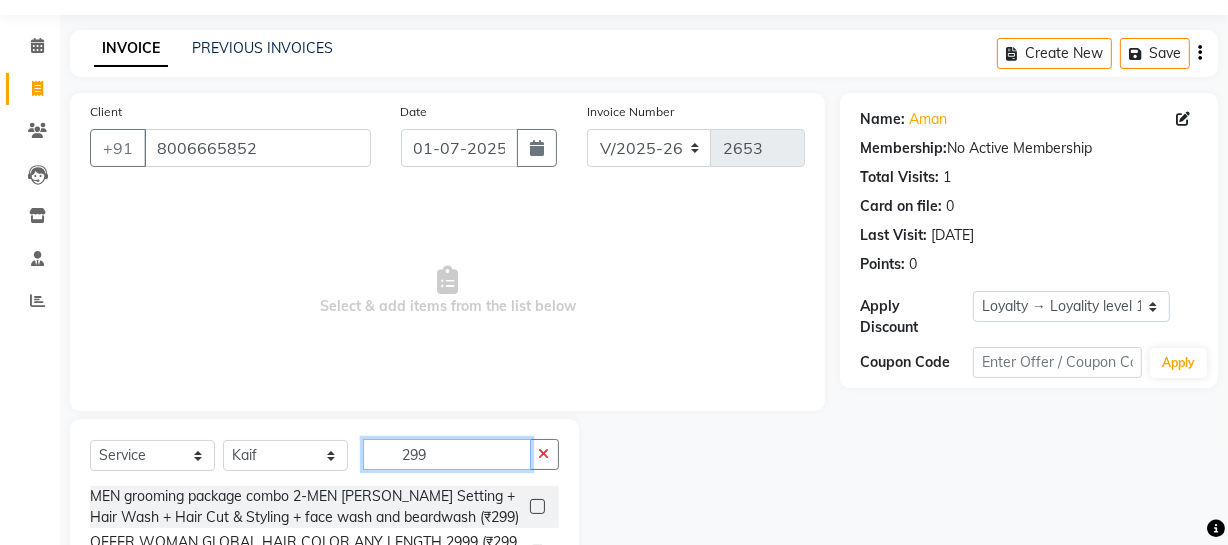 type on "299" 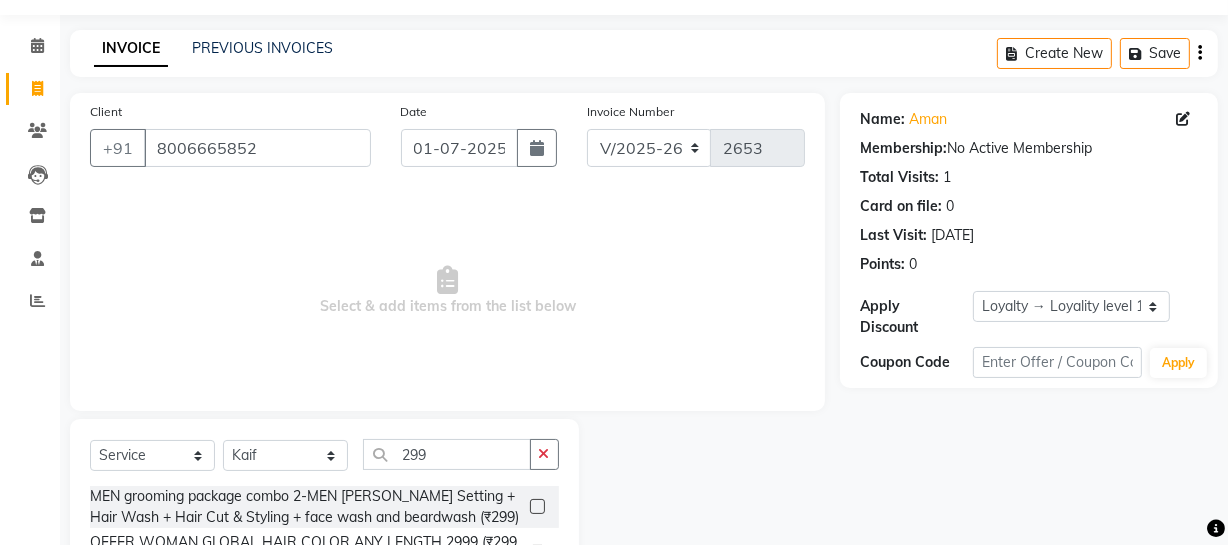 click 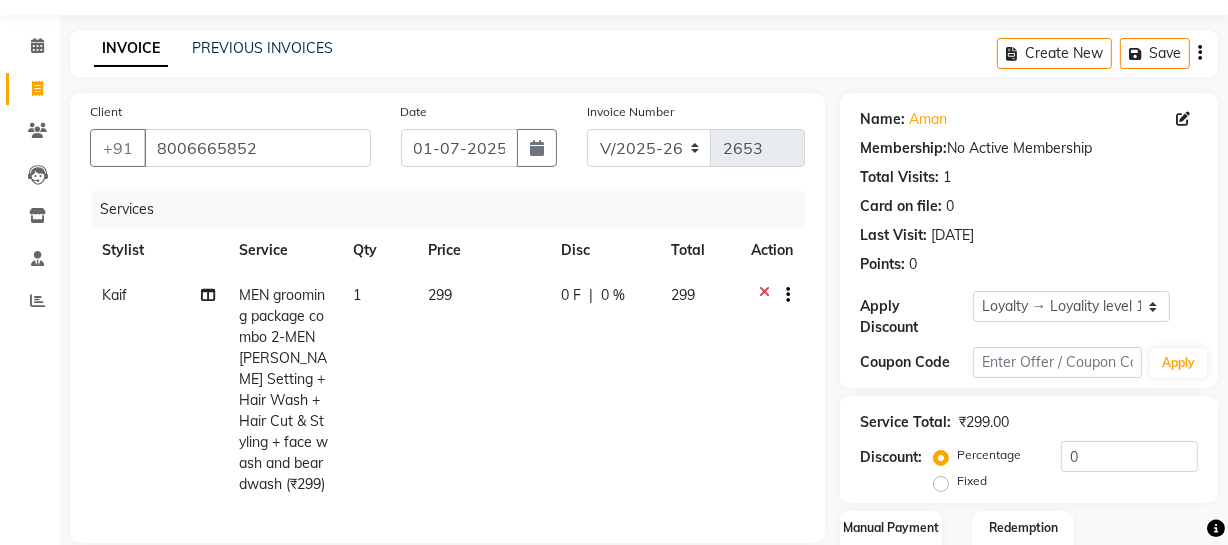 checkbox on "false" 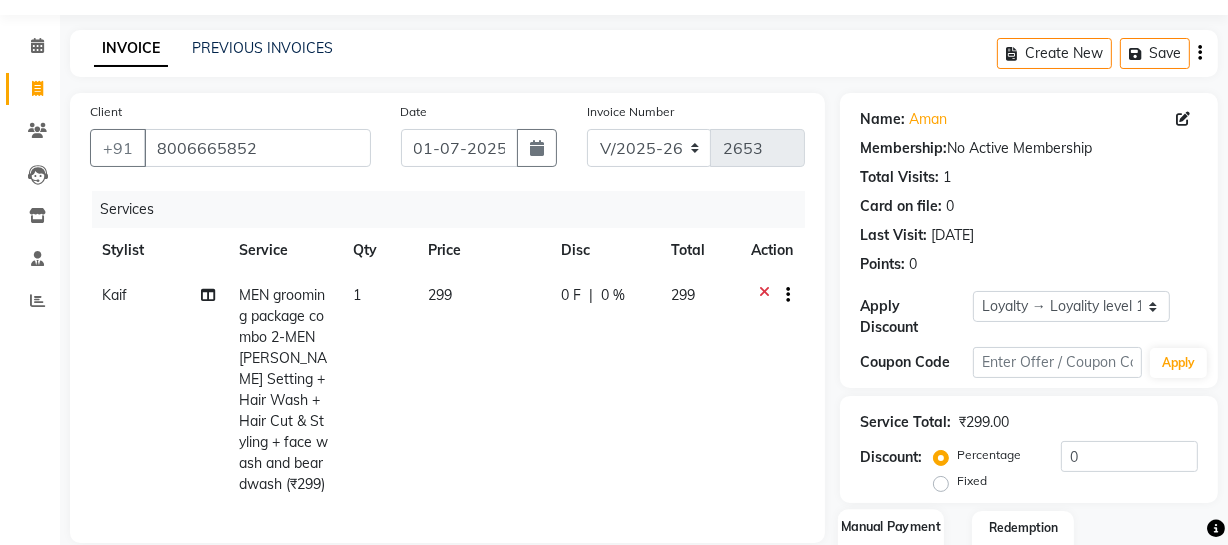 click 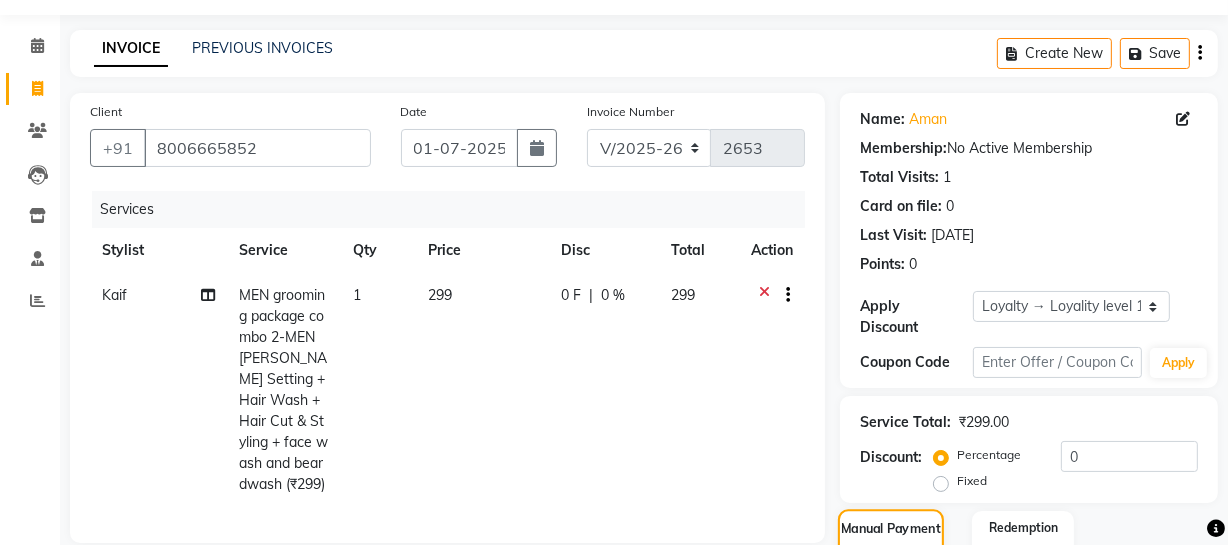 scroll, scrollTop: 401, scrollLeft: 0, axis: vertical 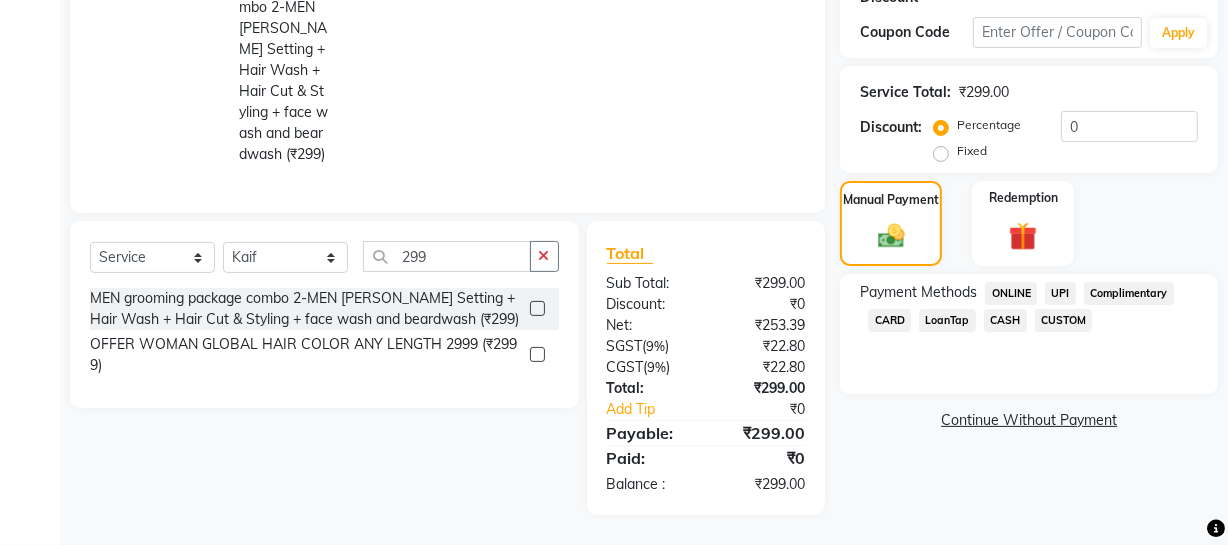 click on "CASH" 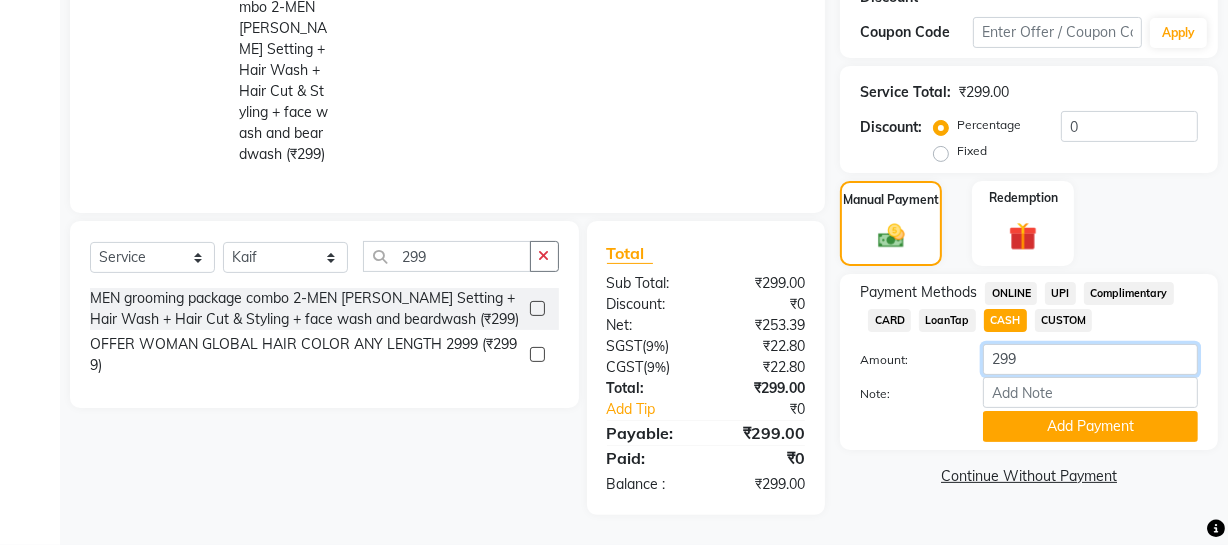 click on "299" 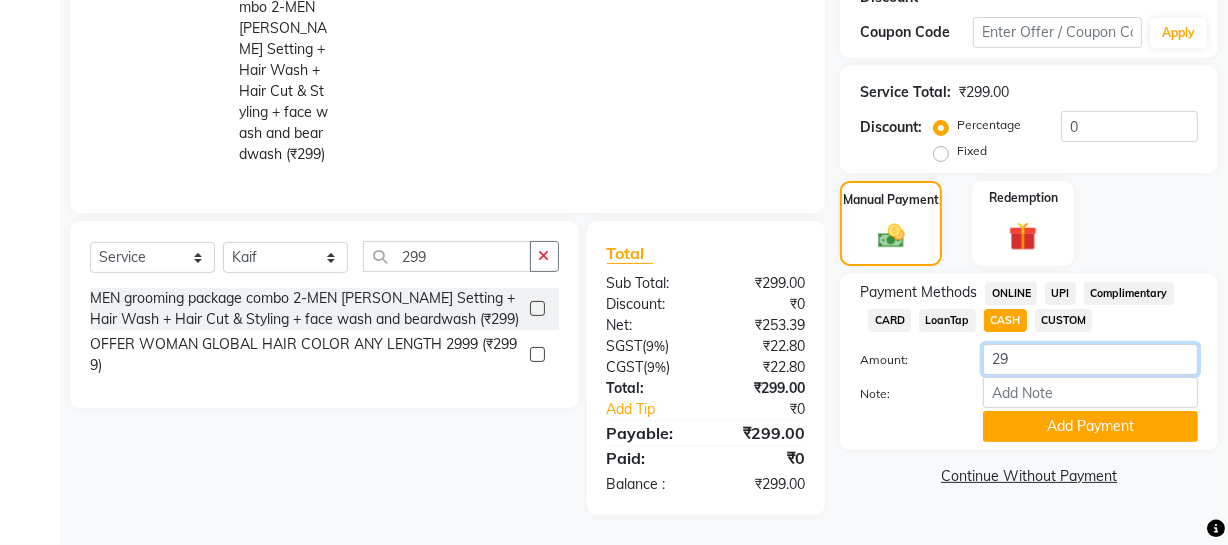 type on "2" 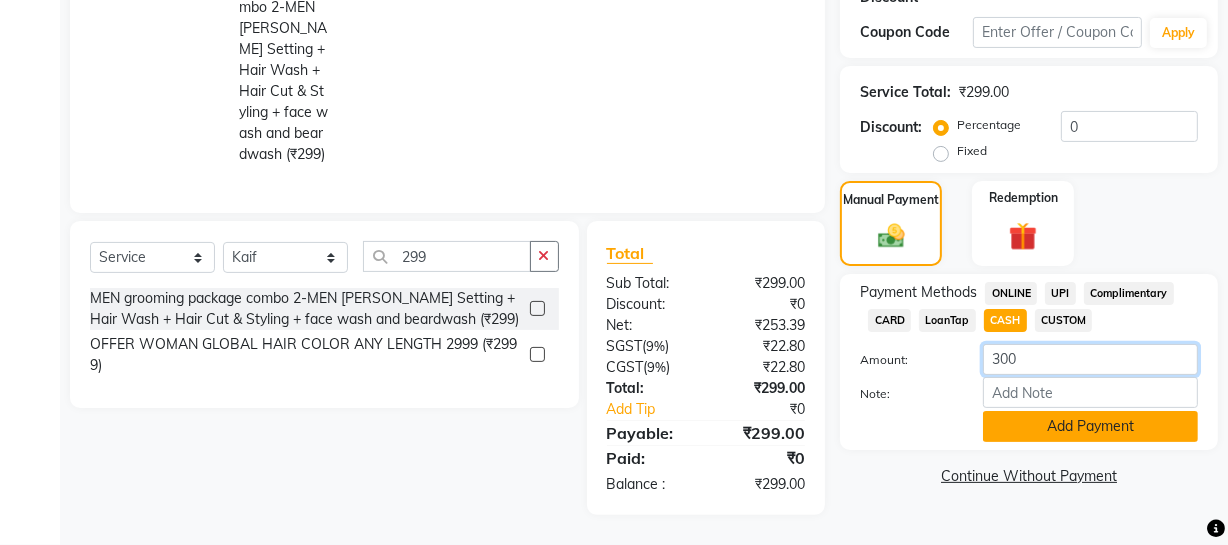 type on "300" 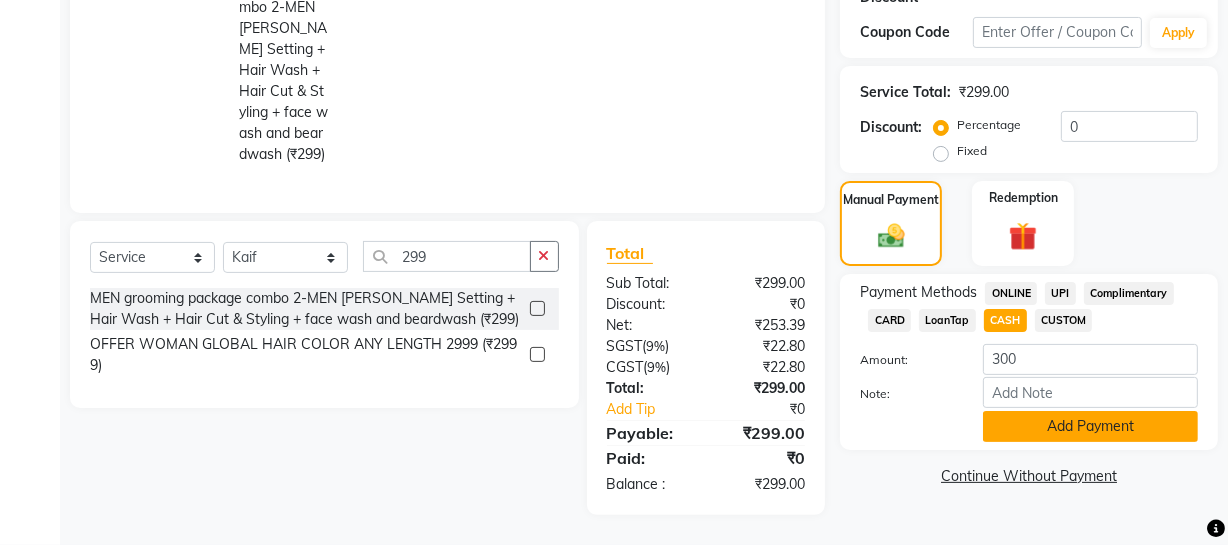 click on "Add Payment" 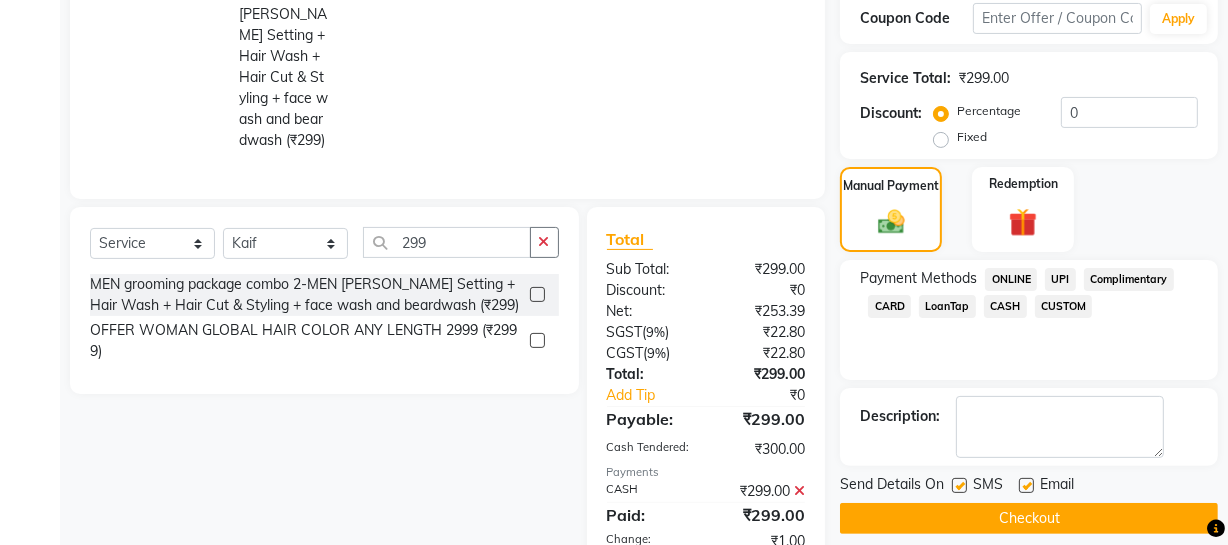 click on "Add to wallet" 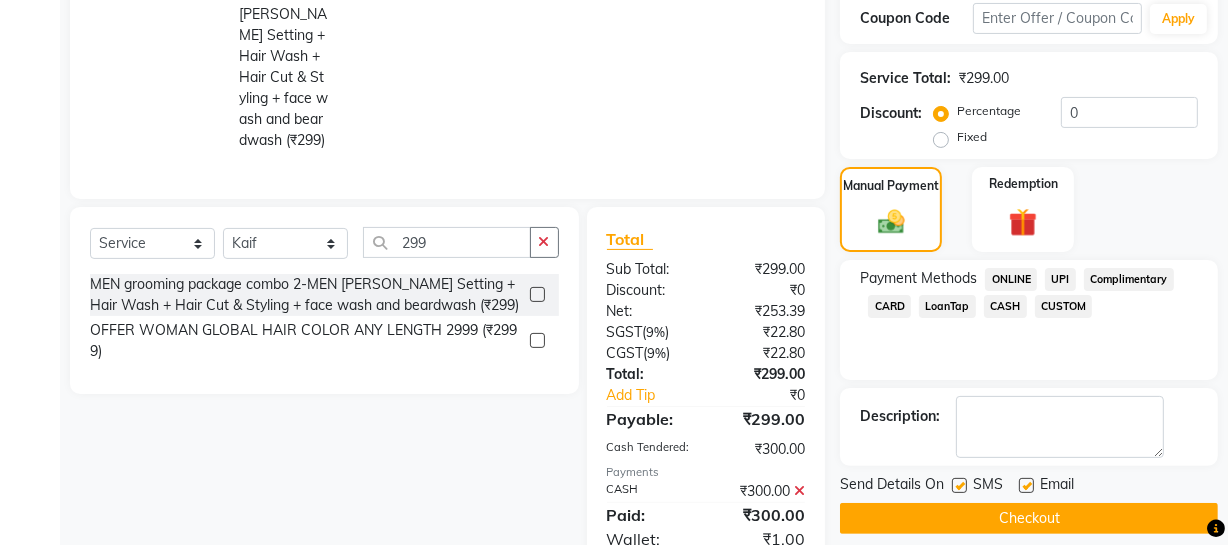 click 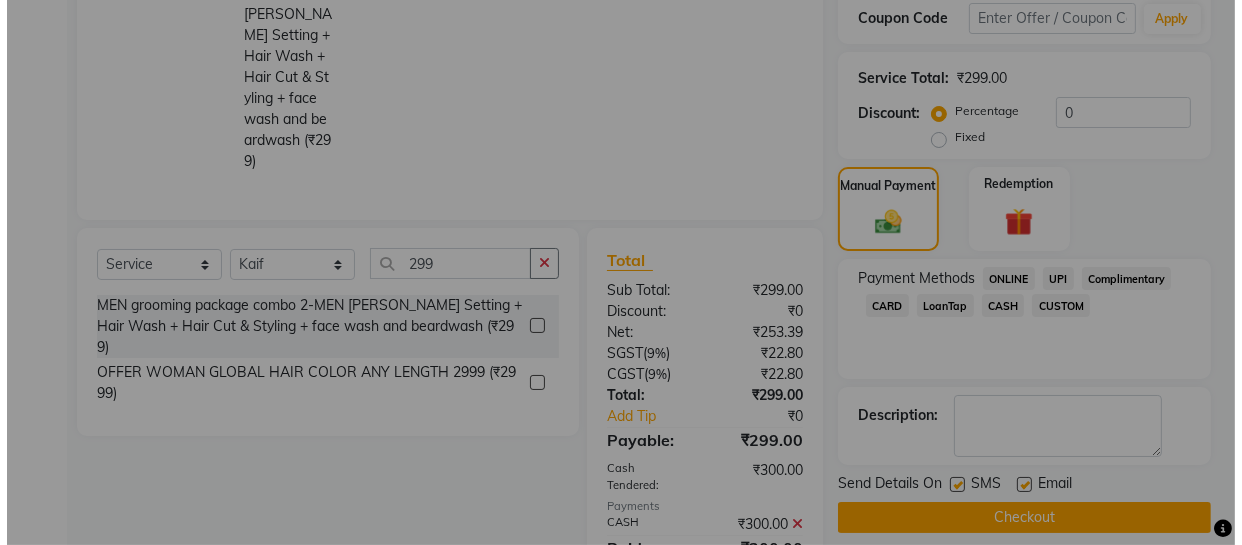 scroll, scrollTop: 658, scrollLeft: 0, axis: vertical 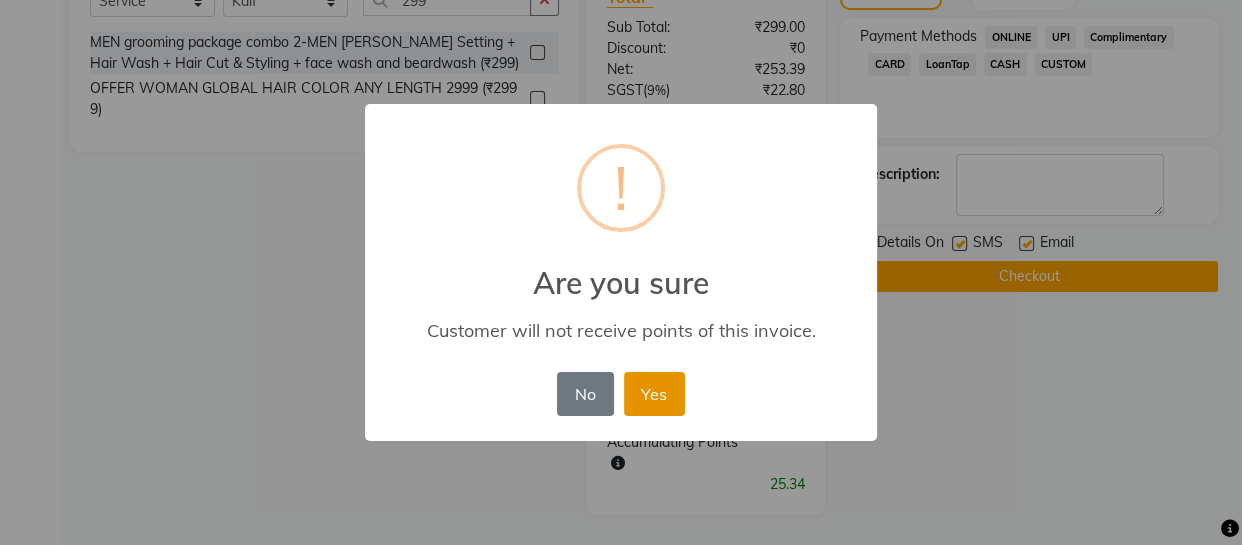 click on "Yes" at bounding box center [654, 394] 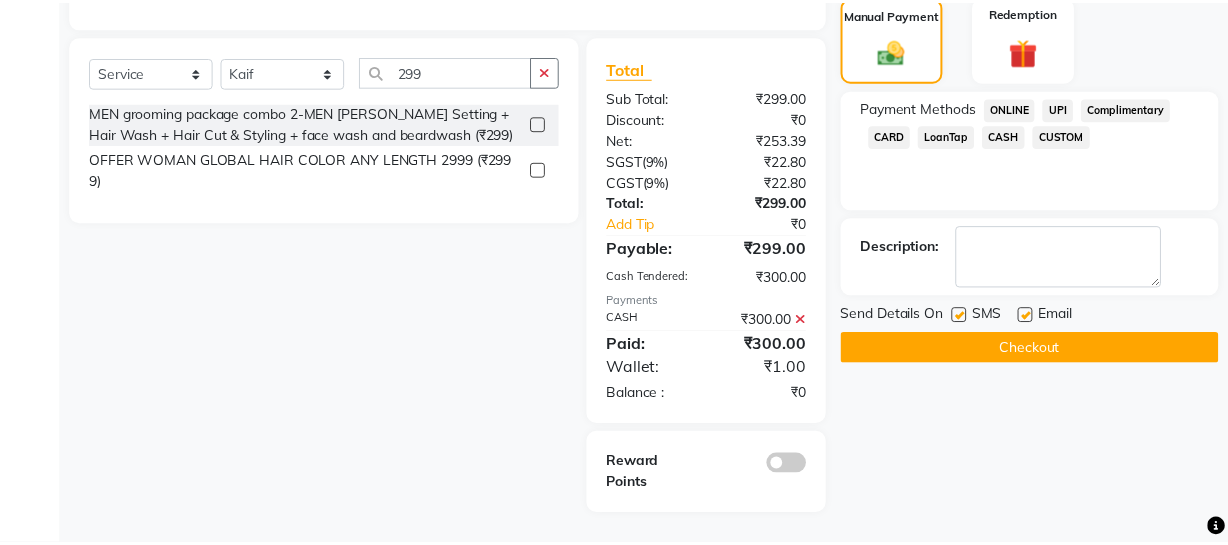 scroll, scrollTop: 587, scrollLeft: 0, axis: vertical 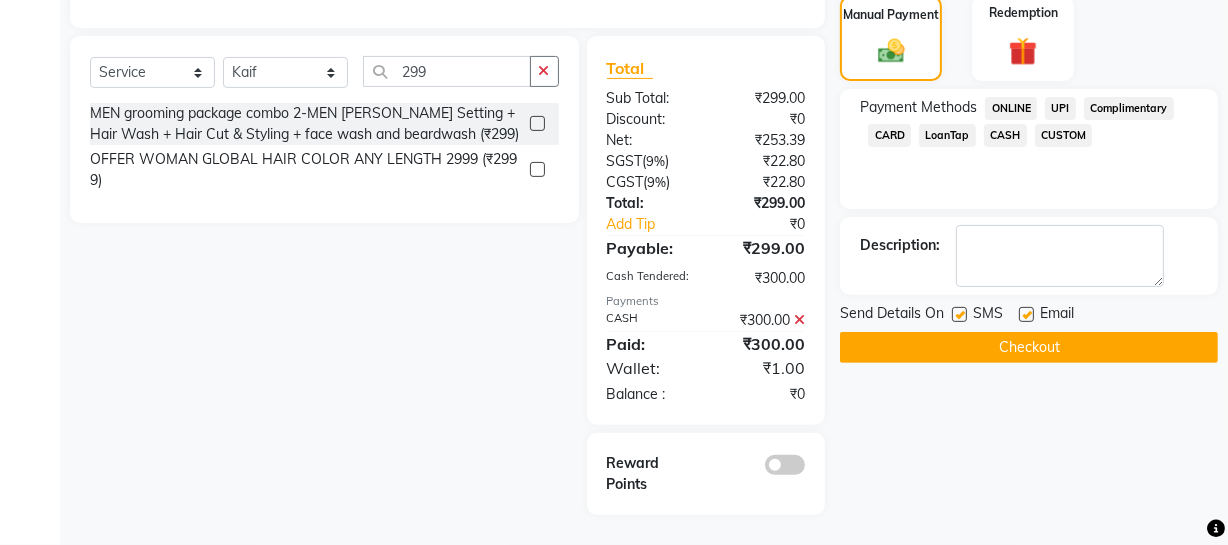 click on "Checkout" 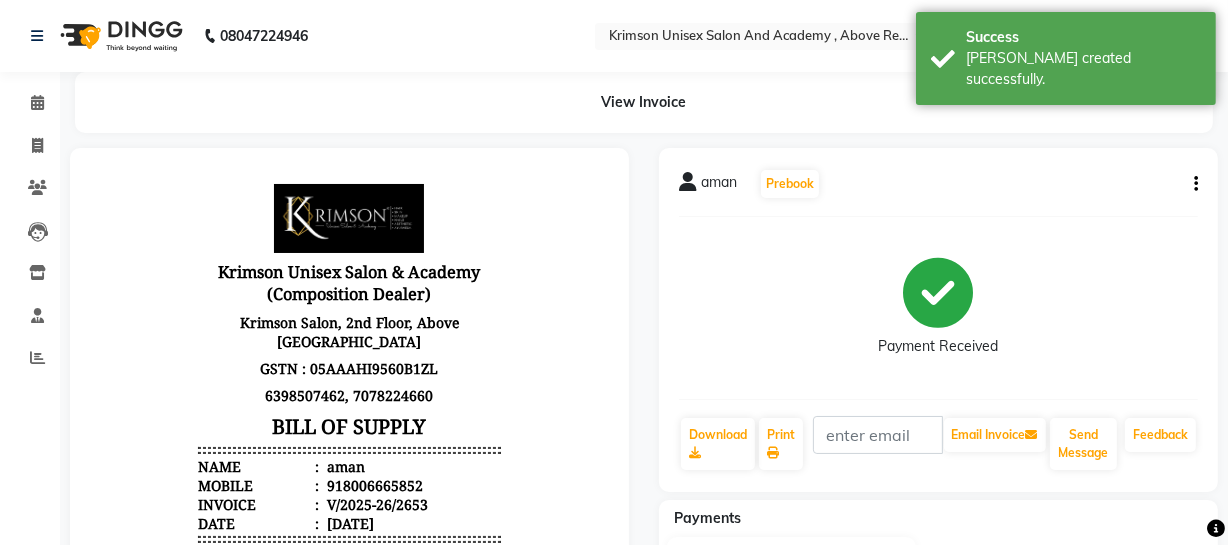 scroll, scrollTop: 0, scrollLeft: 0, axis: both 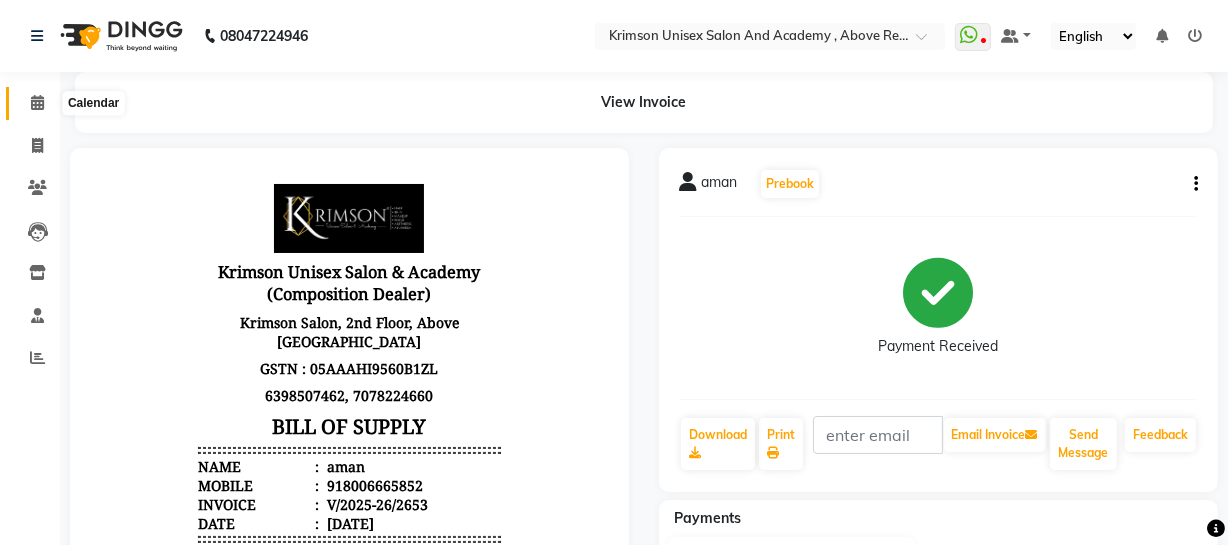 click 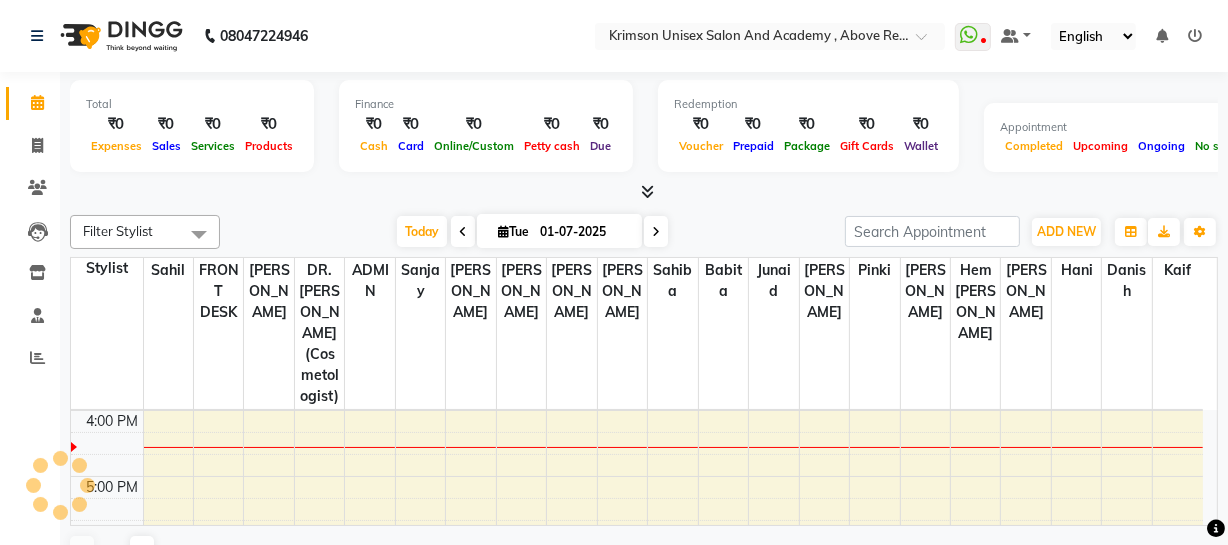 scroll, scrollTop: 0, scrollLeft: 0, axis: both 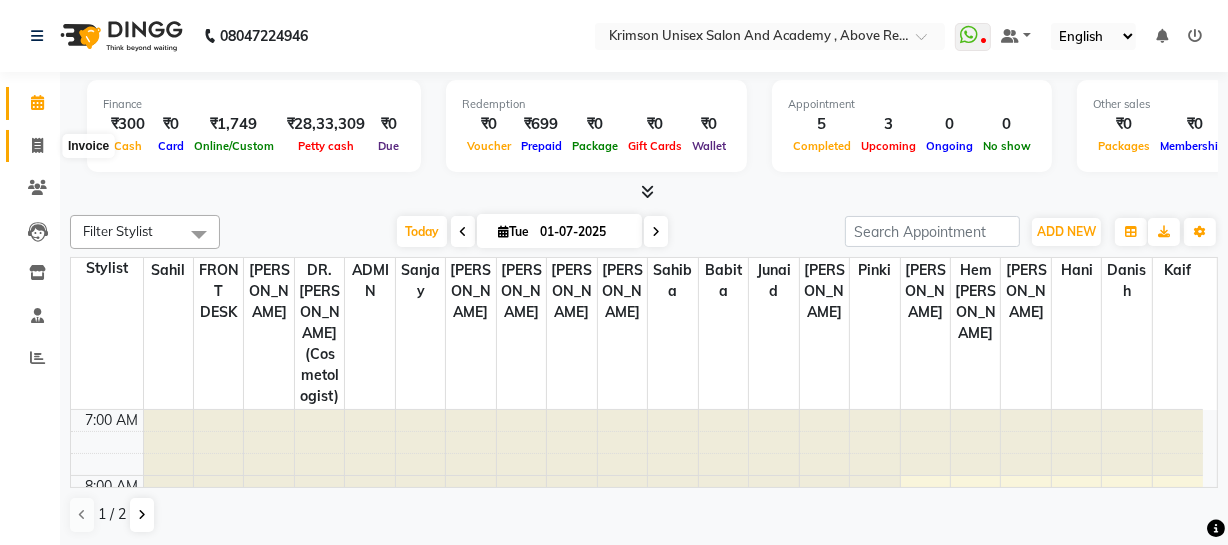 click 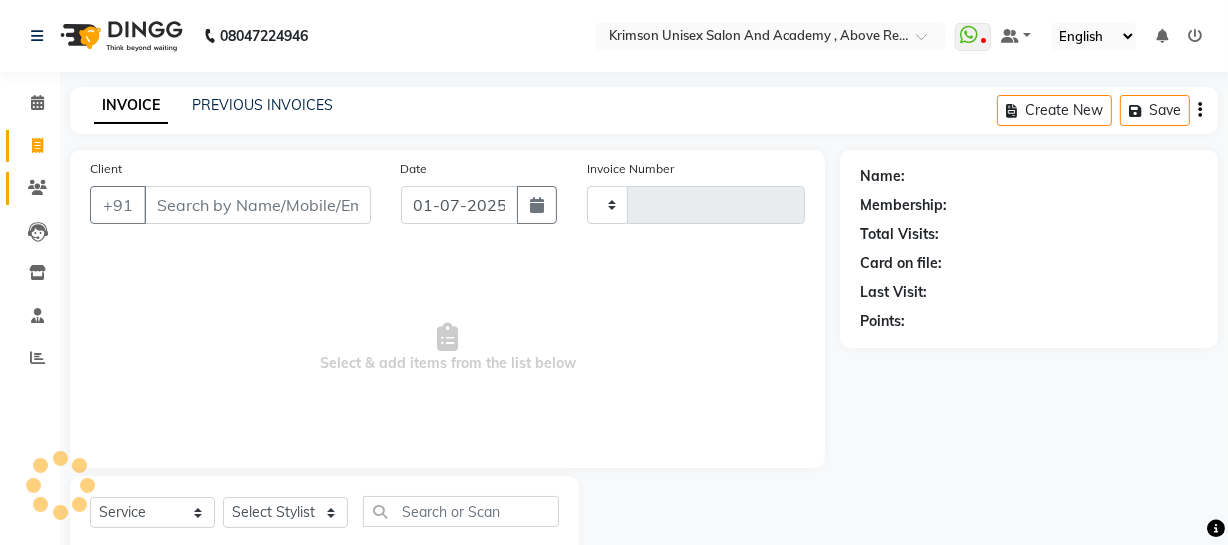 type on "2654" 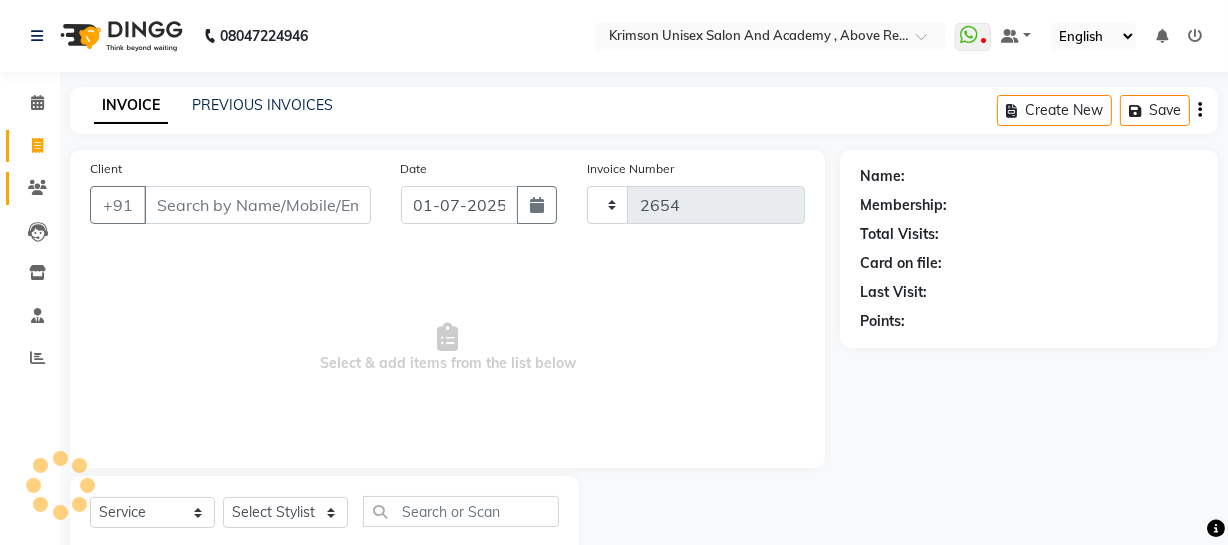 select on "5853" 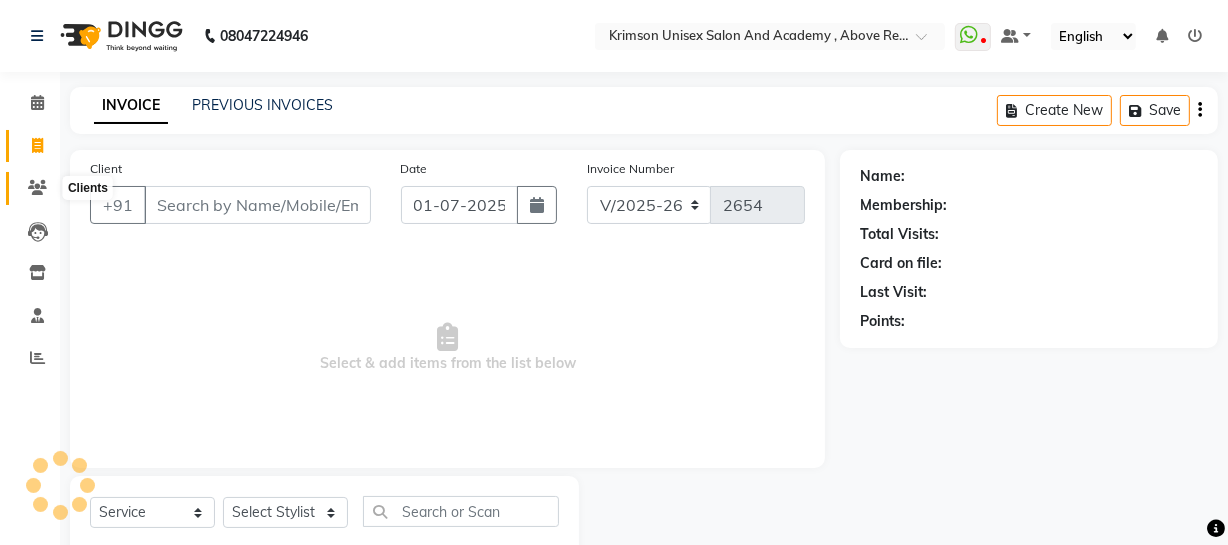 click 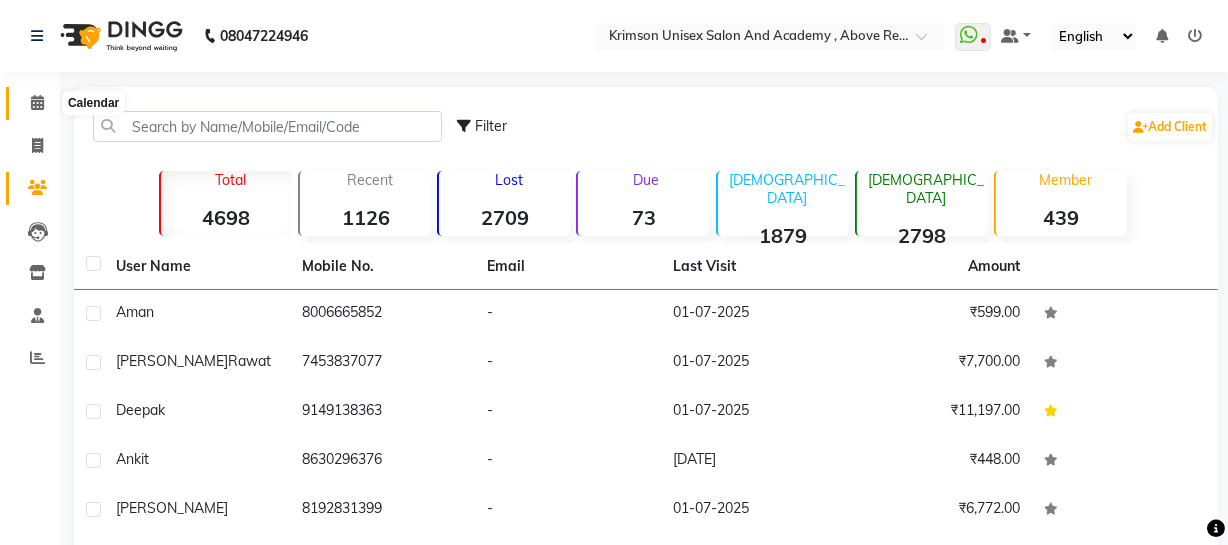 click 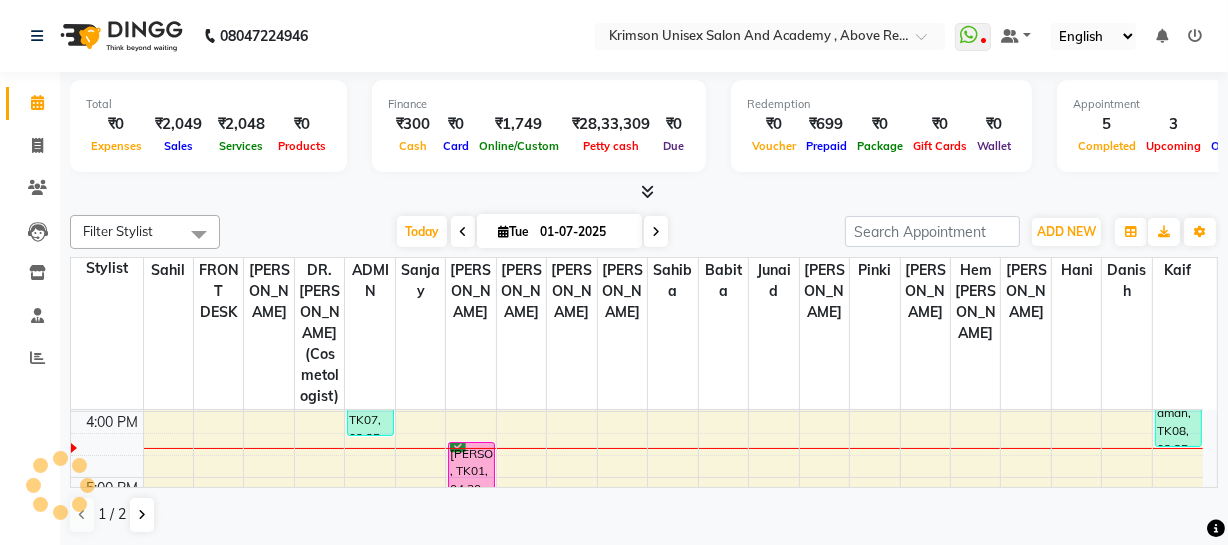 scroll, scrollTop: 0, scrollLeft: 0, axis: both 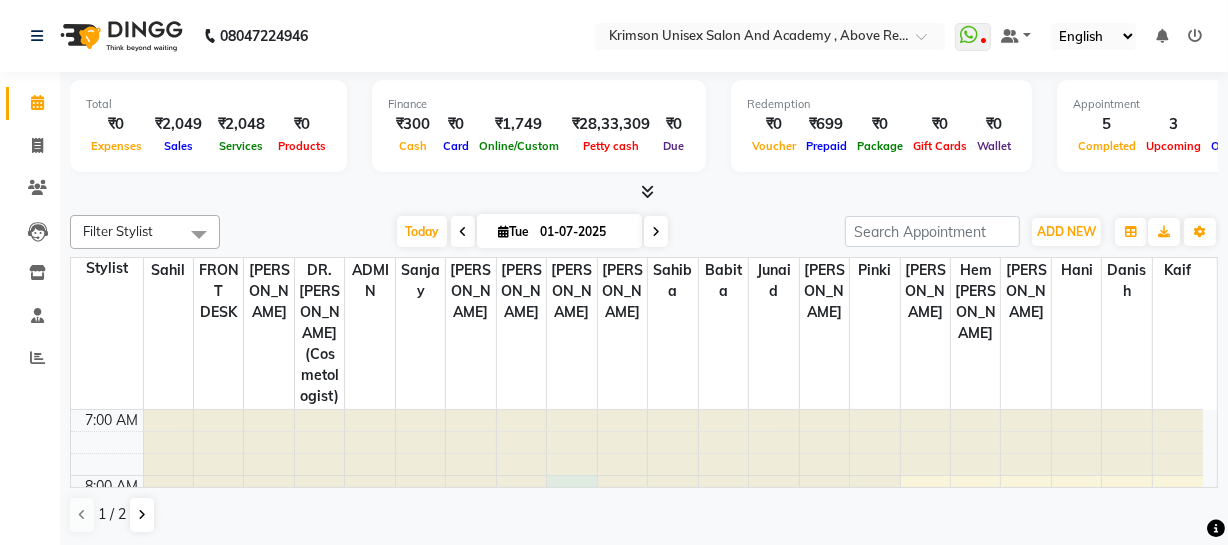 click at bounding box center (571, 410) 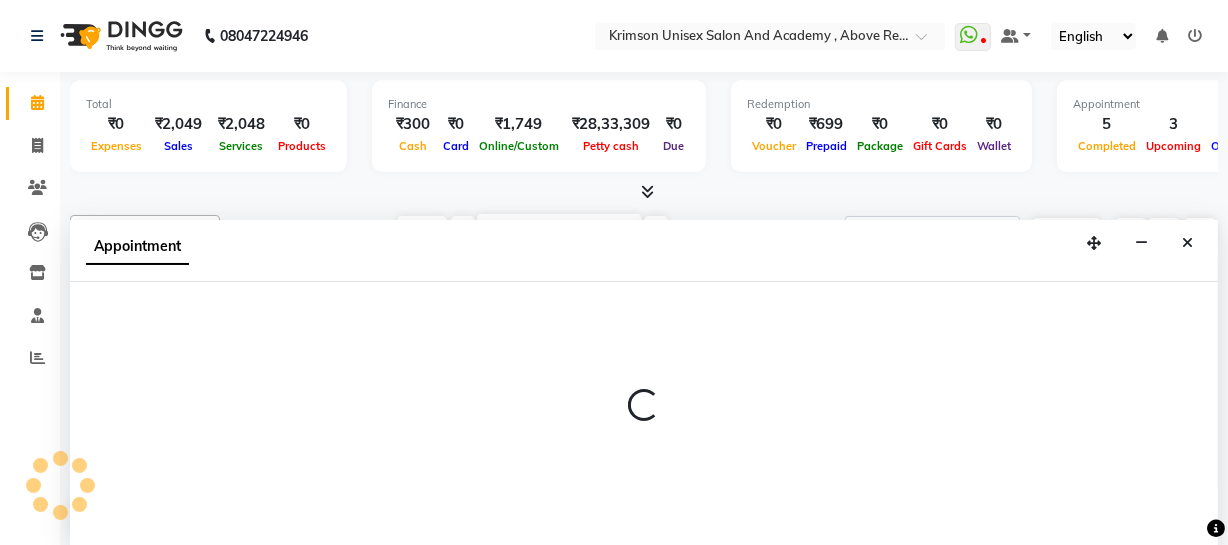 scroll, scrollTop: 1, scrollLeft: 0, axis: vertical 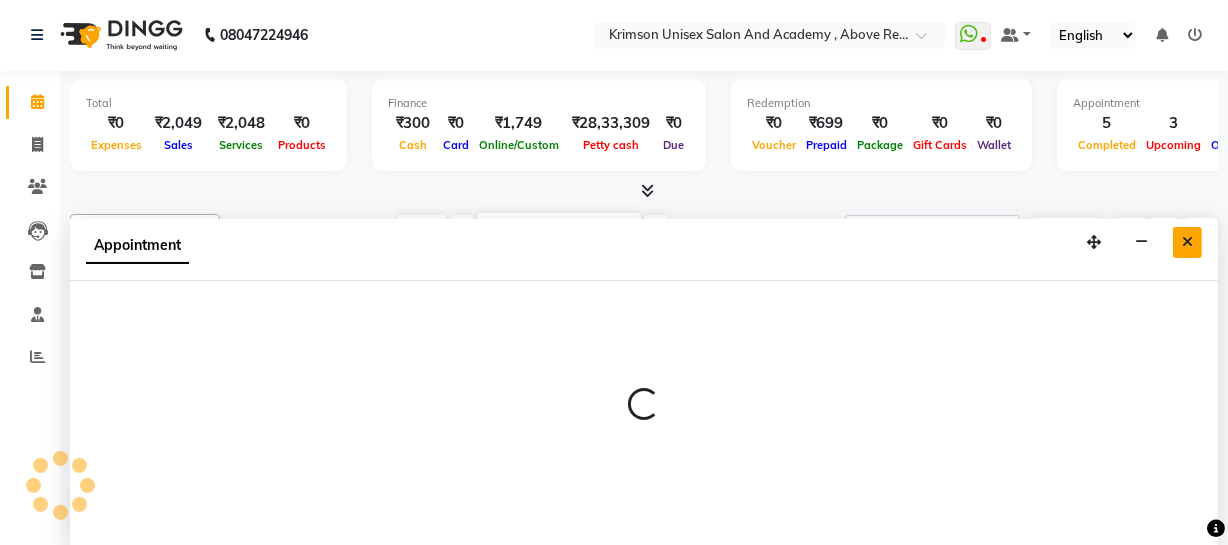 select on "45918" 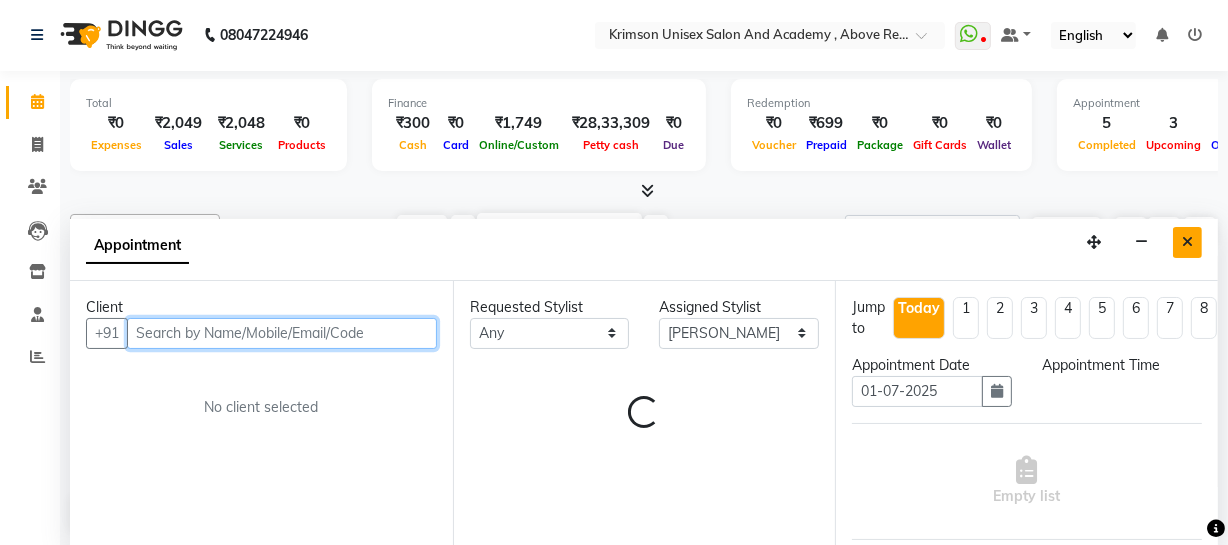 select on "480" 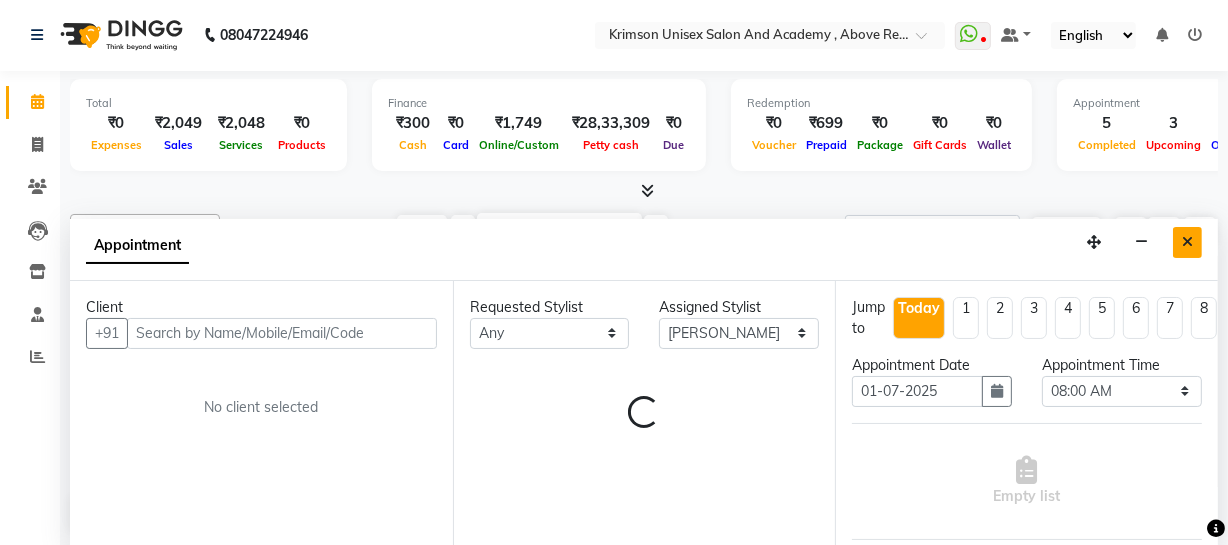 click at bounding box center [1187, 242] 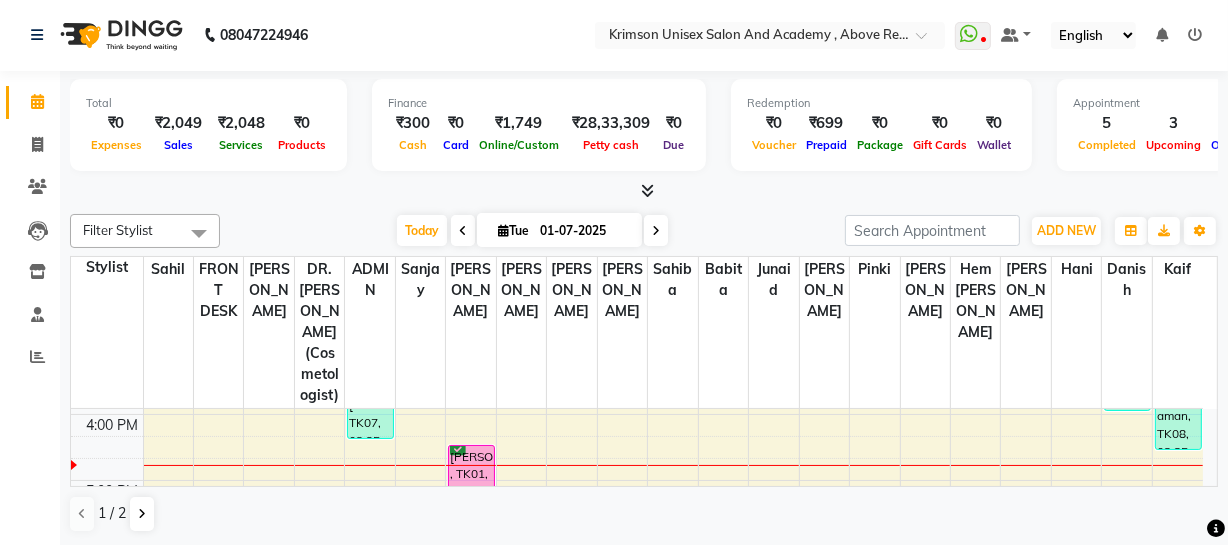 scroll, scrollTop: 586, scrollLeft: 0, axis: vertical 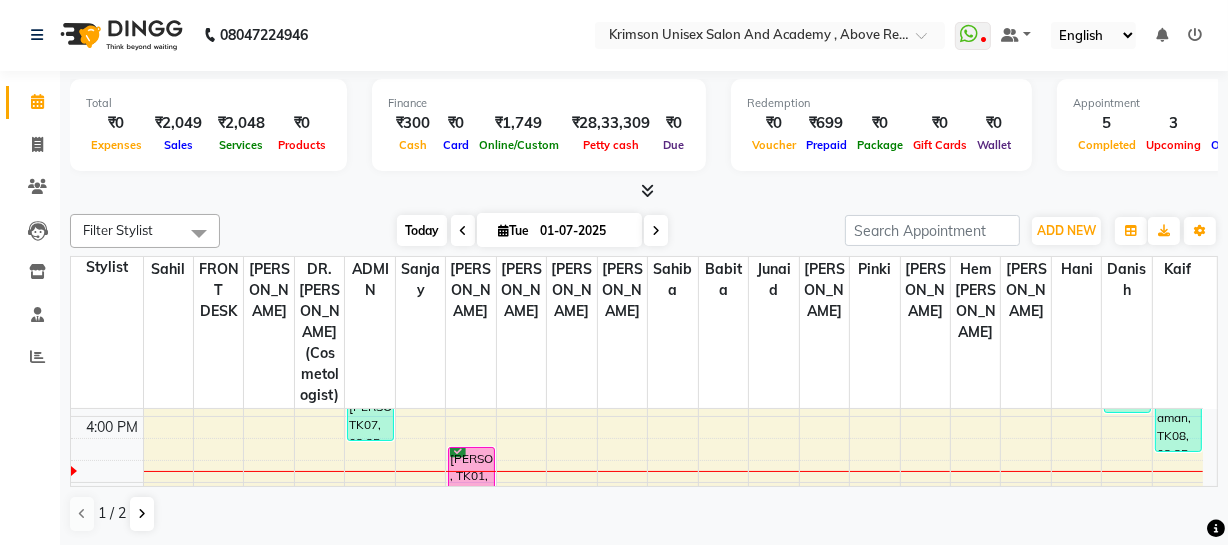 click on "Today" at bounding box center (422, 230) 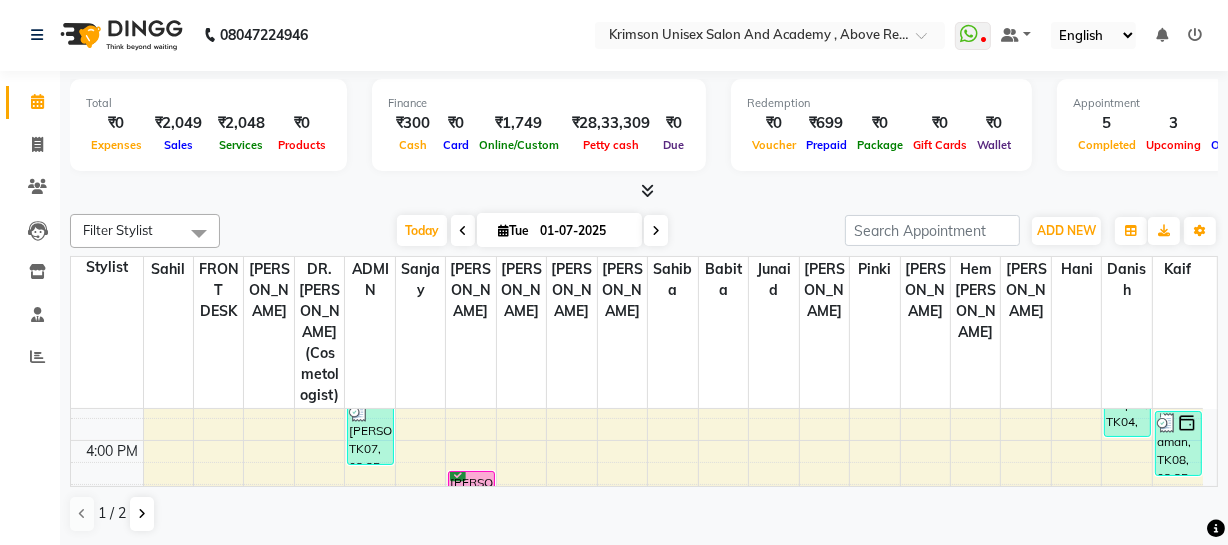 scroll, scrollTop: 561, scrollLeft: 0, axis: vertical 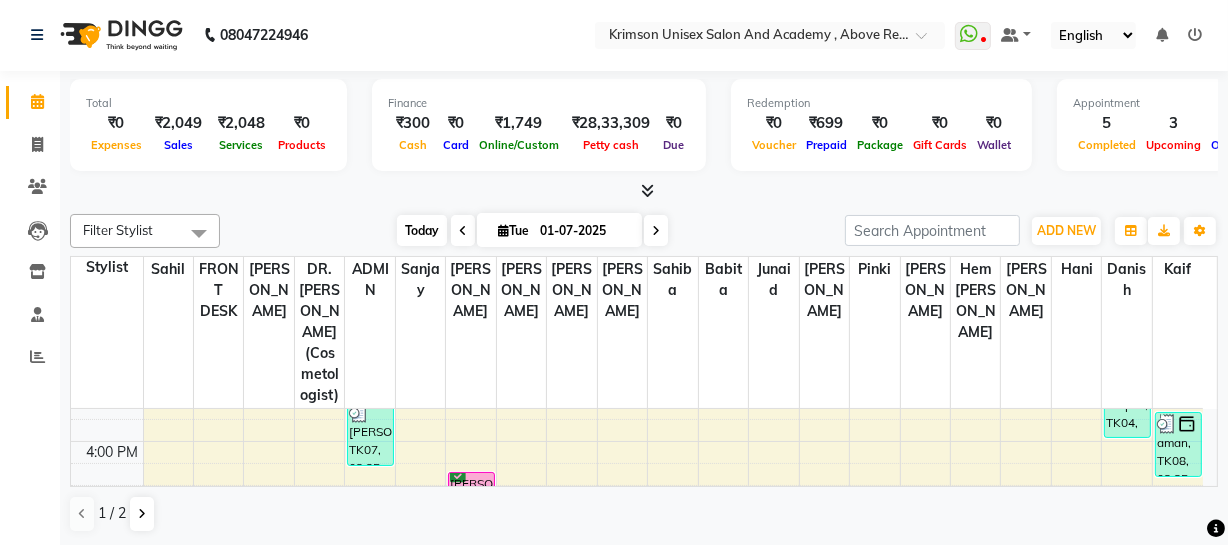 click on "Today" at bounding box center [422, 230] 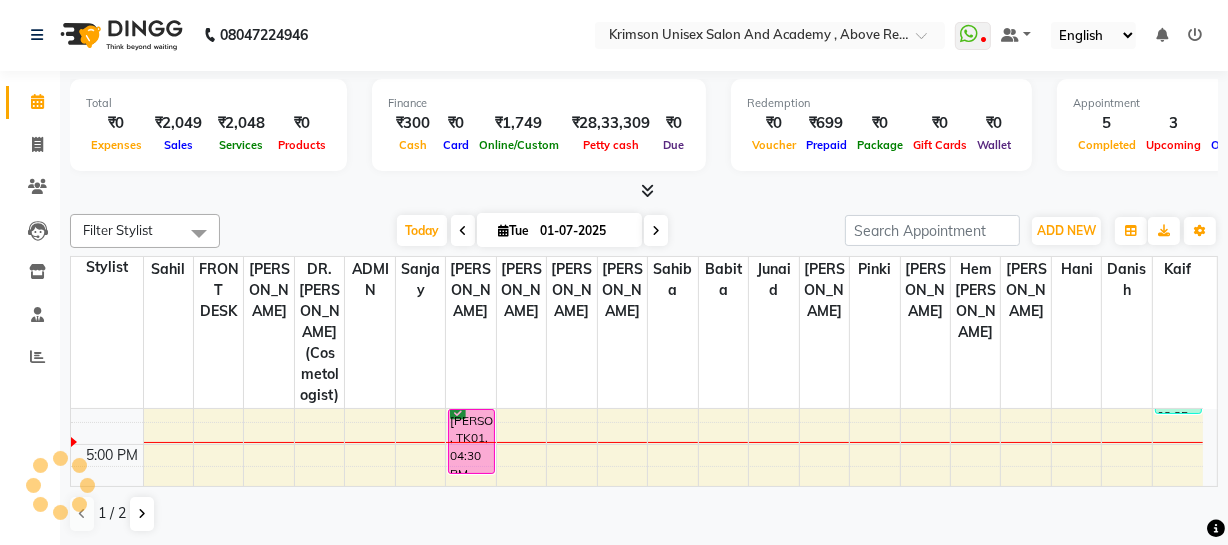 scroll, scrollTop: 625, scrollLeft: 0, axis: vertical 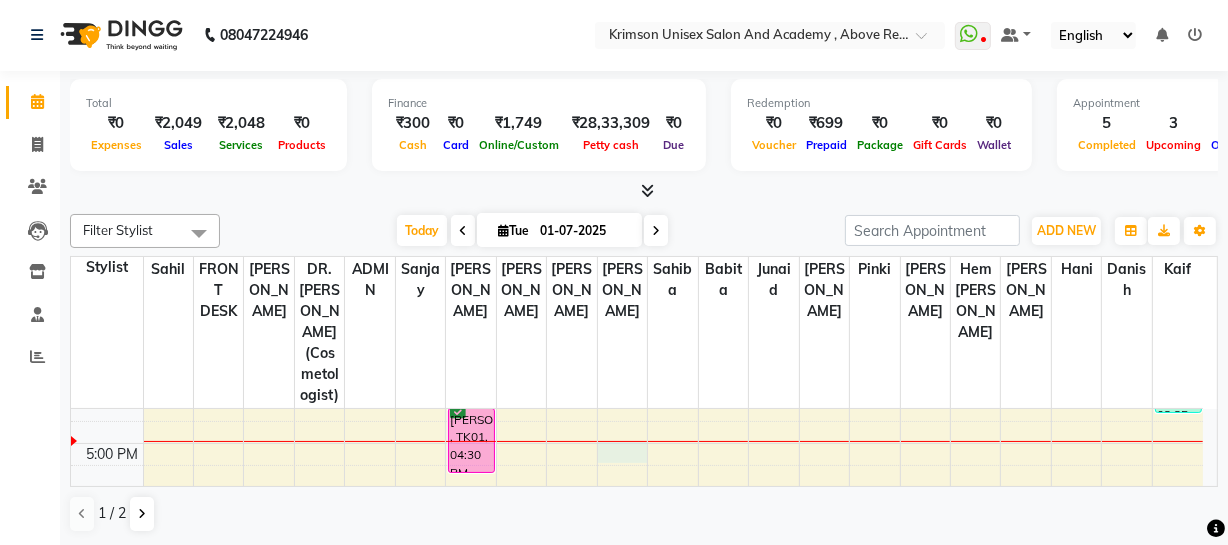 click on "7:00 AM 8:00 AM 9:00 AM 10:00 AM 11:00 AM 12:00 PM 1:00 PM 2:00 PM 3:00 PM 4:00 PM 5:00 PM 6:00 PM 7:00 PM 8:00 PM 9:00 PM     [PERSON_NAME], TK07, 03:25 PM-04:25 PM, (F) EYELASHES EXTENTIONS-EYELASHES EXTENTIONS Hybrid 'C' Curl (₹2200)     [PERSON_NAME] , TK01, 04:30 PM-05:30 PM, (F) hair texture-NANOPLASTIA SHORT     satish, TK02, 10:30 AM-12:30 PM, HAIR TEXTURE- [MEDICAL_DATA] MEDIUM     farha, TK06, 06:00 PM-07:00 PM, (F) hair wash-GODREJ PROFESSIONAL WASH + CONDITIONING     shona, TK05, 12:20 PM-01:20 PM, (F) hair styling-BLOW DRY STRAIGHT (₹400)     deepak, TK04, 03:00 PM-04:00 PM, MEN grooming package combo 2-MEN [PERSON_NAME] Setting + Hair Wash + Hair Cut & Styling + face wash and beardwash (₹299)     [PERSON_NAME], TK03, 10:20 AM-11:05 AM, OFFER MEN-MEN grooming package combo 1- HAIR CUT + [PERSON_NAME] (₹99)     aman, TK08, 03:35 PM-04:35 PM, MEN grooming package combo 2-MEN [PERSON_NAME] Setting + Hair Wash + Hair Cut & Styling + face wash and beardwash (₹299)" at bounding box center [637, 278] 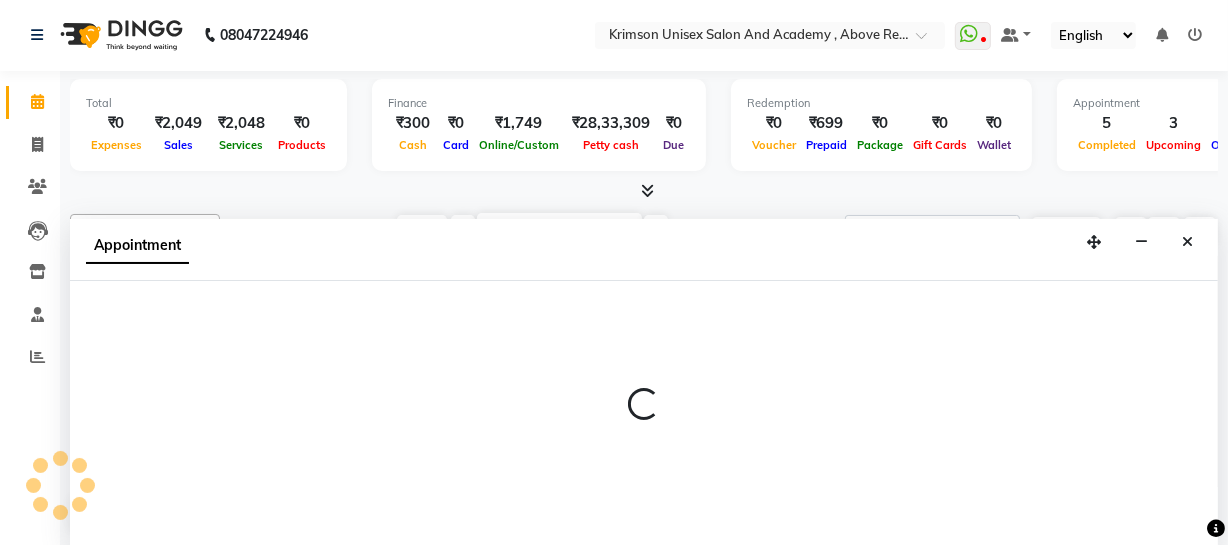 select on "49366" 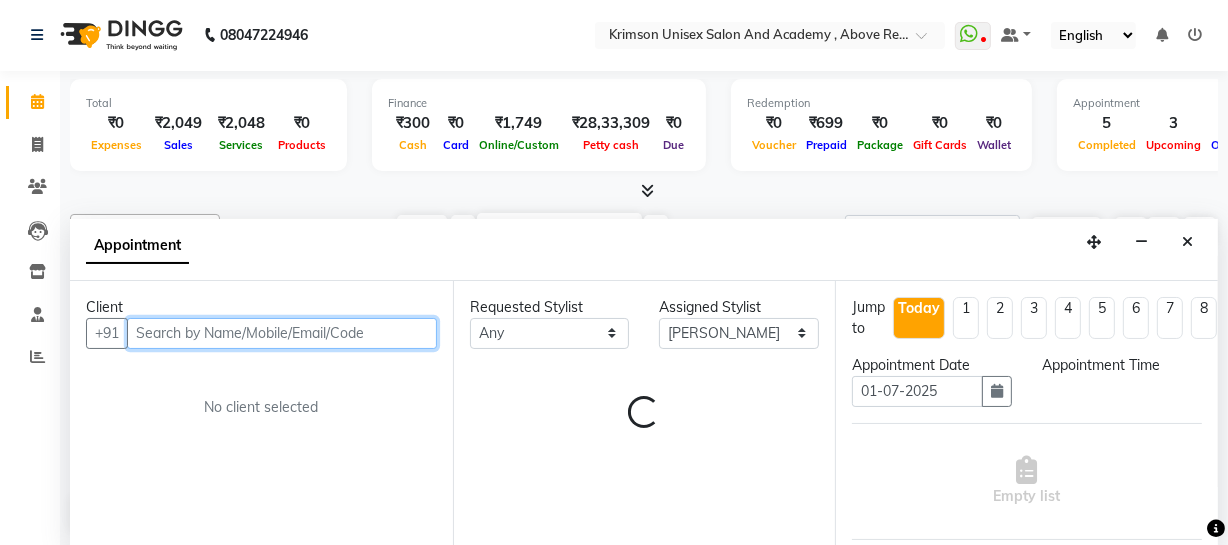 select on "1020" 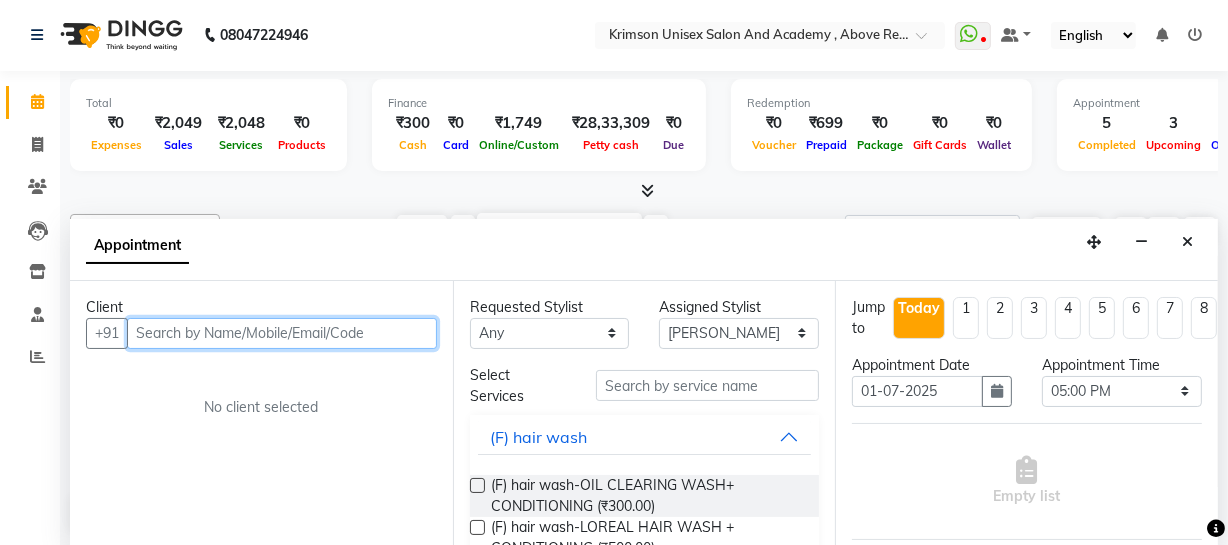 scroll, scrollTop: 0, scrollLeft: 0, axis: both 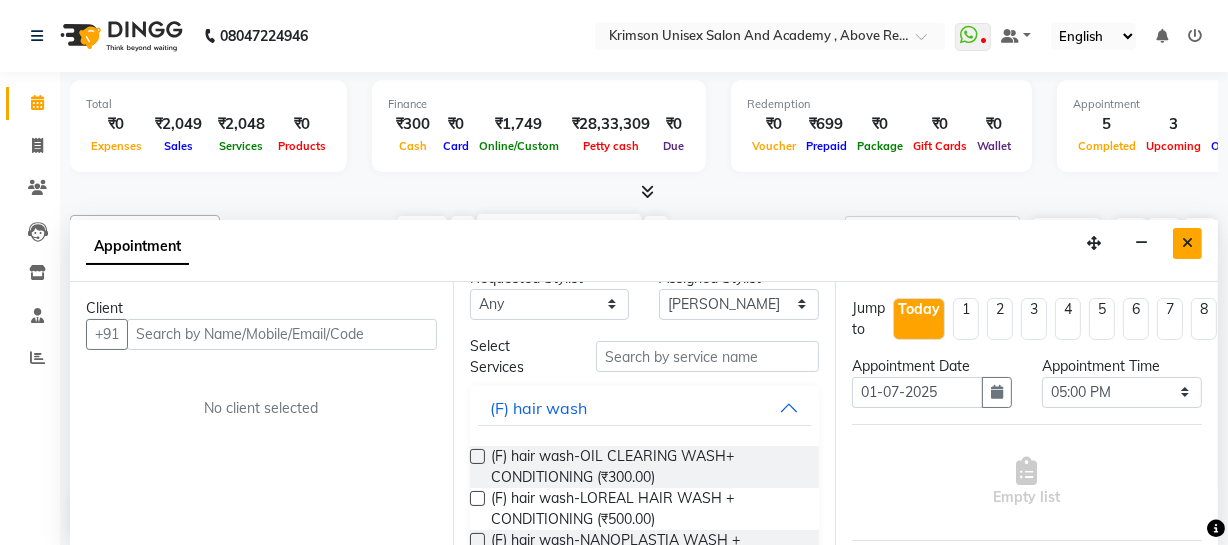 click at bounding box center (1187, 243) 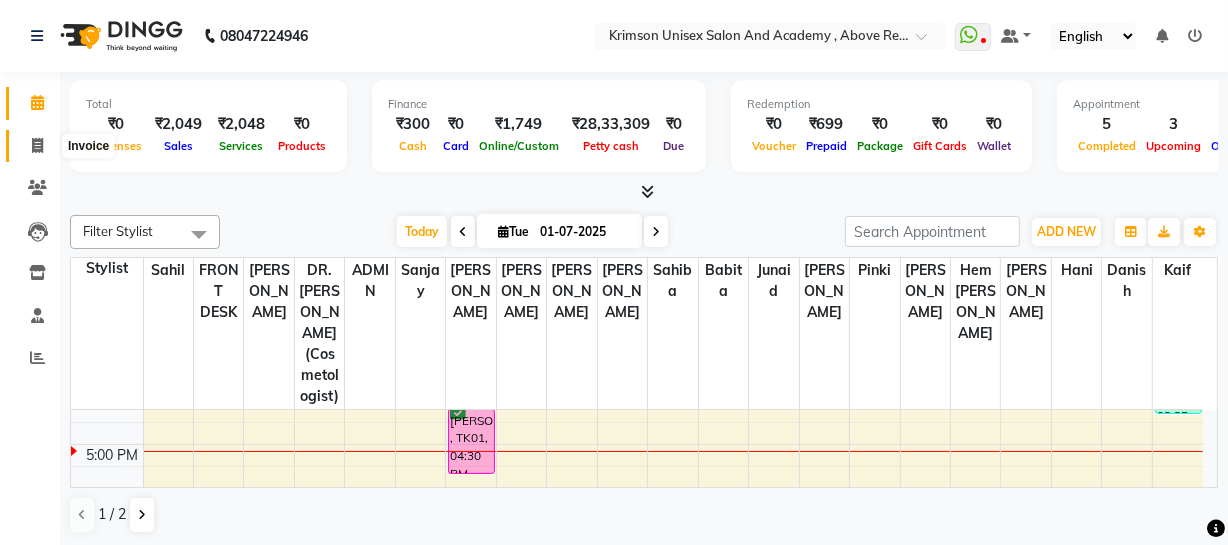click 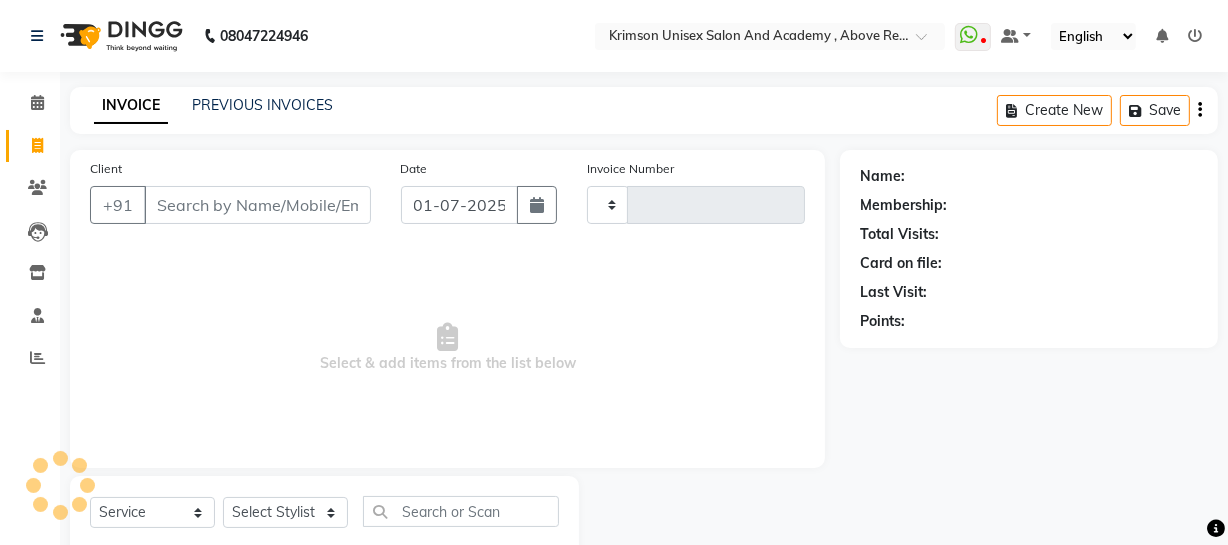type on "2654" 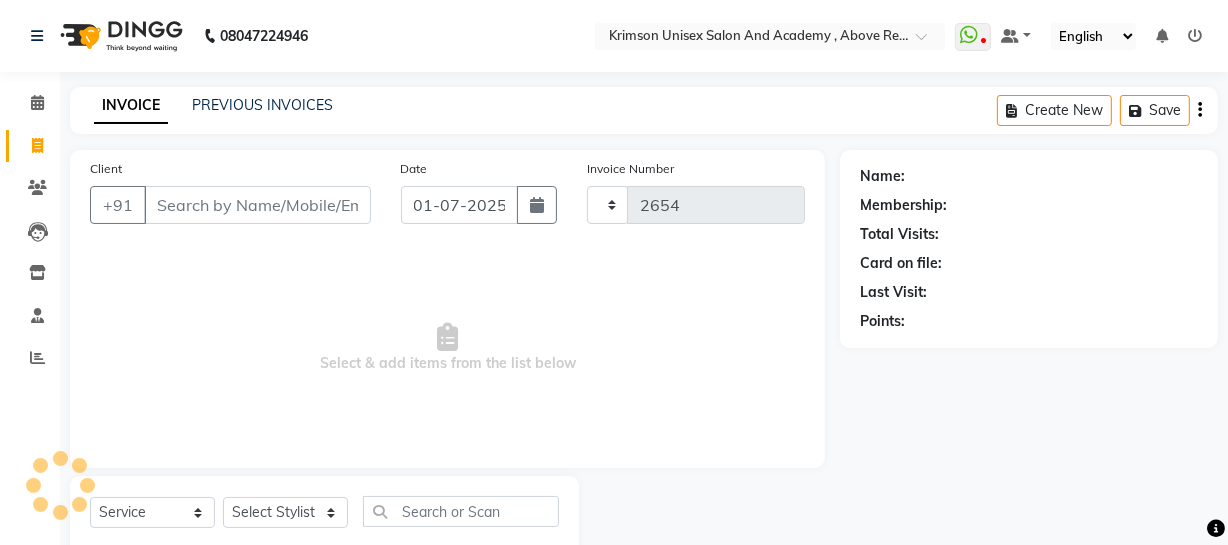 select on "5853" 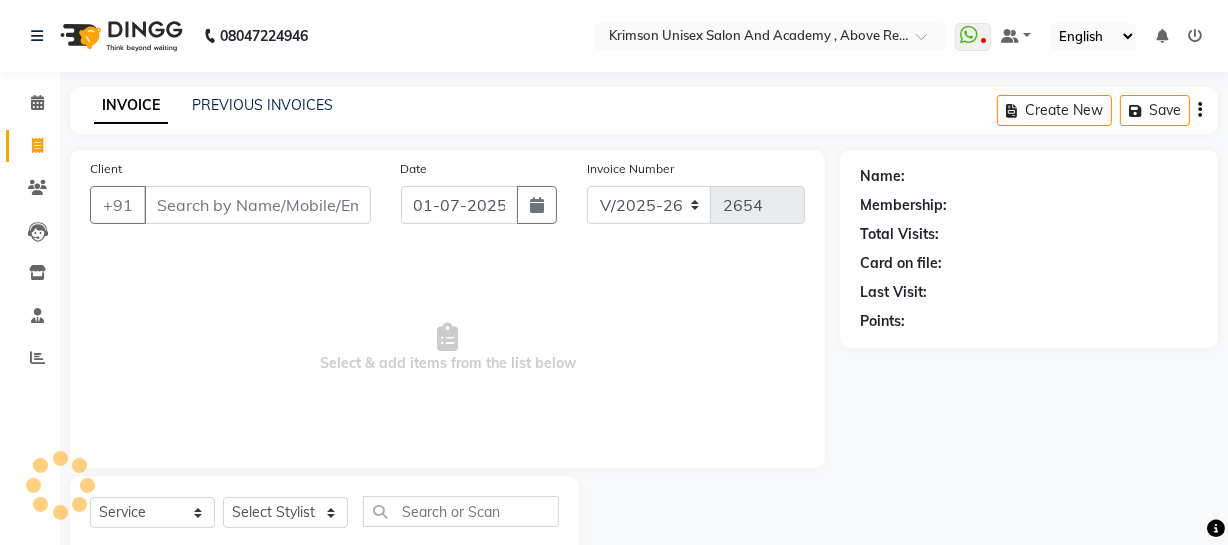 scroll, scrollTop: 57, scrollLeft: 0, axis: vertical 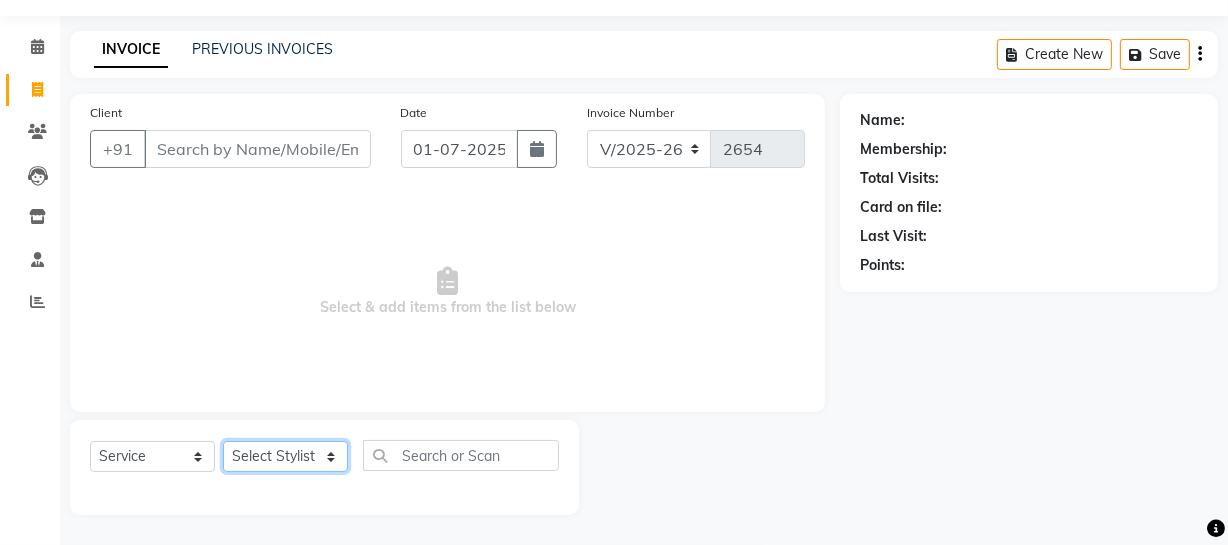 click on "Select Stylist" 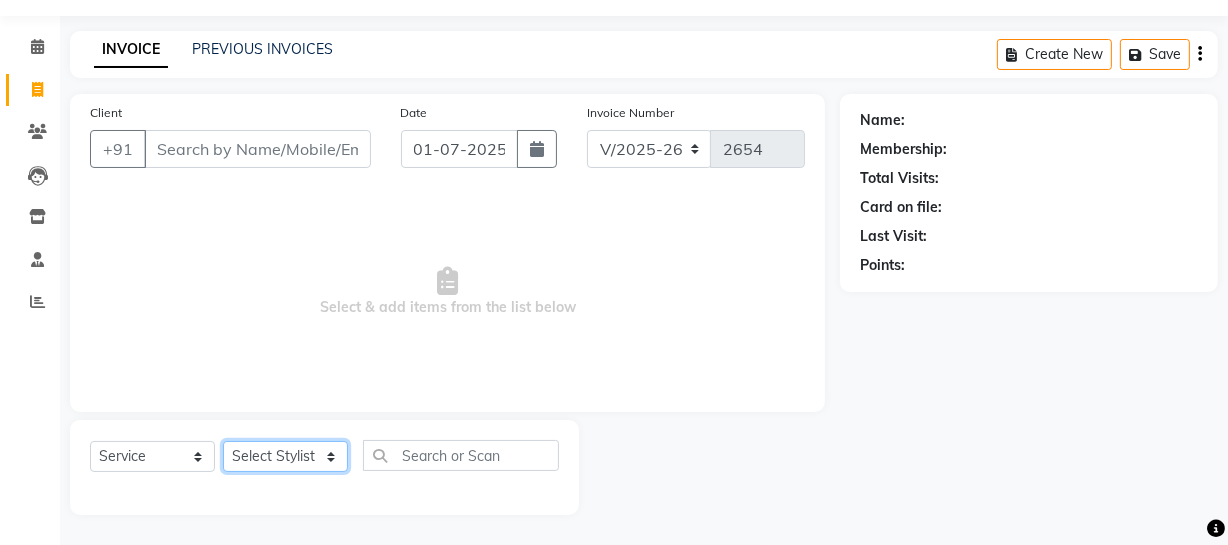 click on "Select Stylist ADMIN [PERSON_NAME] [PERSON_NAME] Danish DR. [PERSON_NAME] (cosmetologist) FRONT DESK [PERSON_NAME] Hem [PERSON_NAME]  [PERSON_NAME] Kaif [PERSON_NAME] [PERSON_NAME]  Pooja kulyal Ratan [PERSON_NAME] sahiba [PERSON_NAME] [PERSON_NAME] [PERSON_NAME] [PERSON_NAME]" 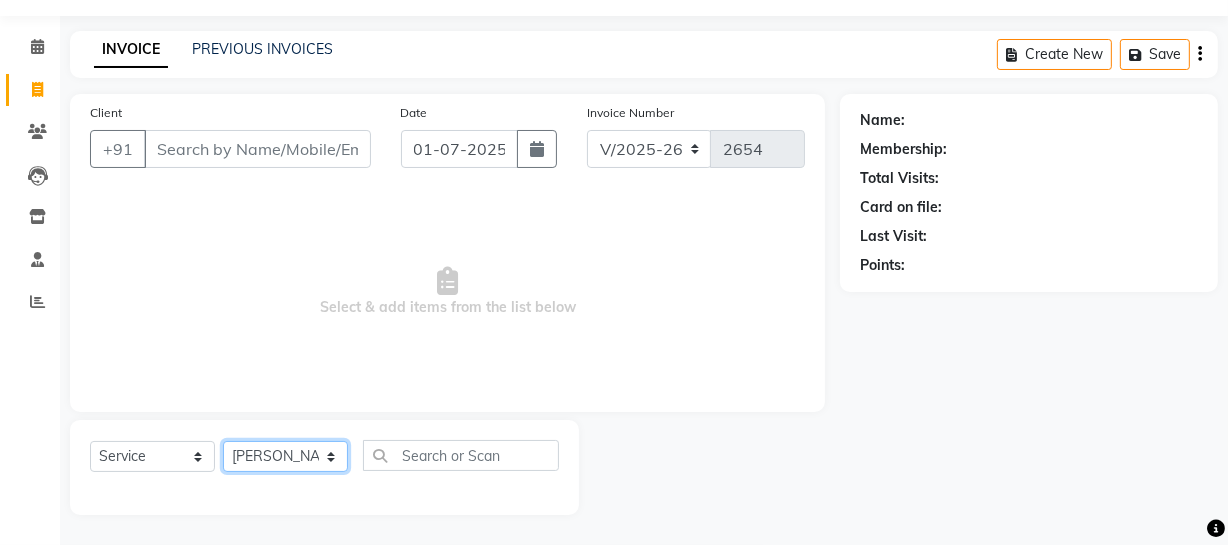 click on "Select Stylist ADMIN [PERSON_NAME] [PERSON_NAME] Danish DR. [PERSON_NAME] (cosmetologist) FRONT DESK [PERSON_NAME] Hem [PERSON_NAME]  [PERSON_NAME] Kaif [PERSON_NAME] [PERSON_NAME]  Pooja kulyal Ratan [PERSON_NAME] sahiba [PERSON_NAME] [PERSON_NAME] [PERSON_NAME] [PERSON_NAME]" 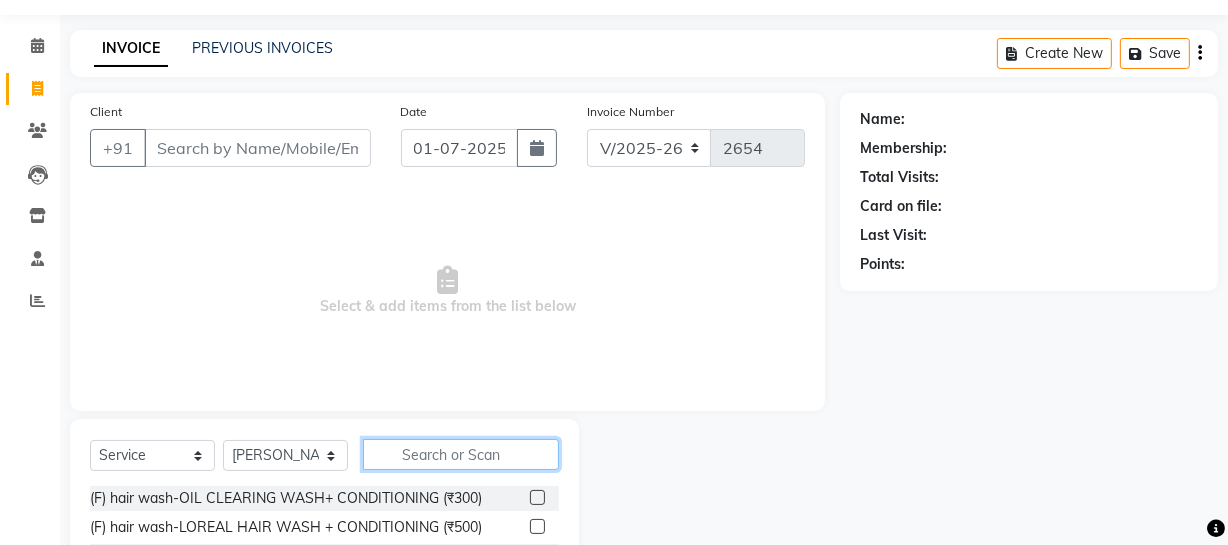 click 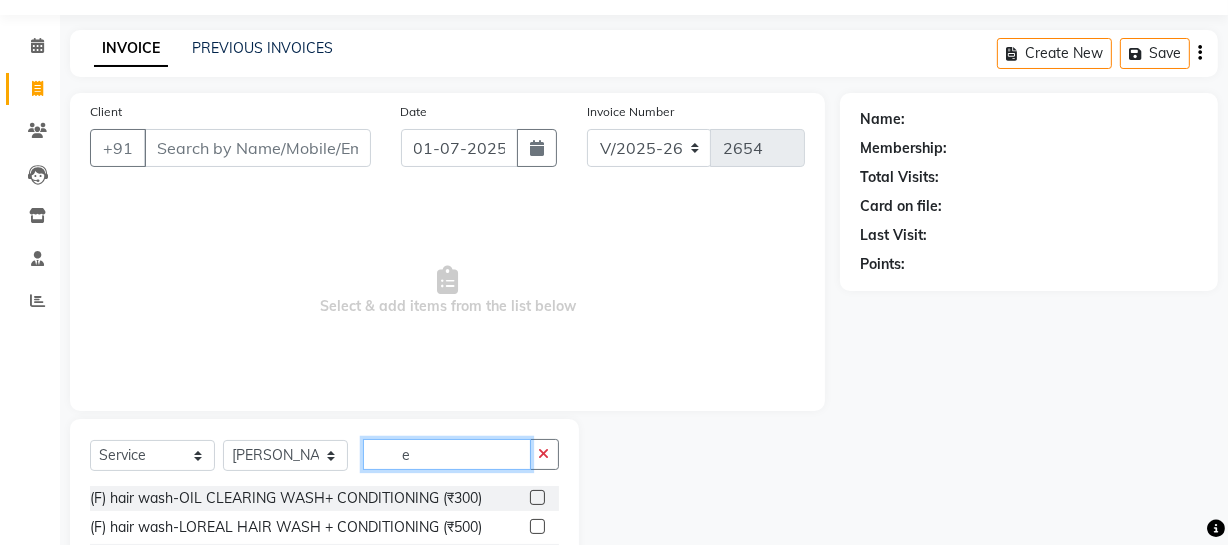 scroll, scrollTop: 218, scrollLeft: 0, axis: vertical 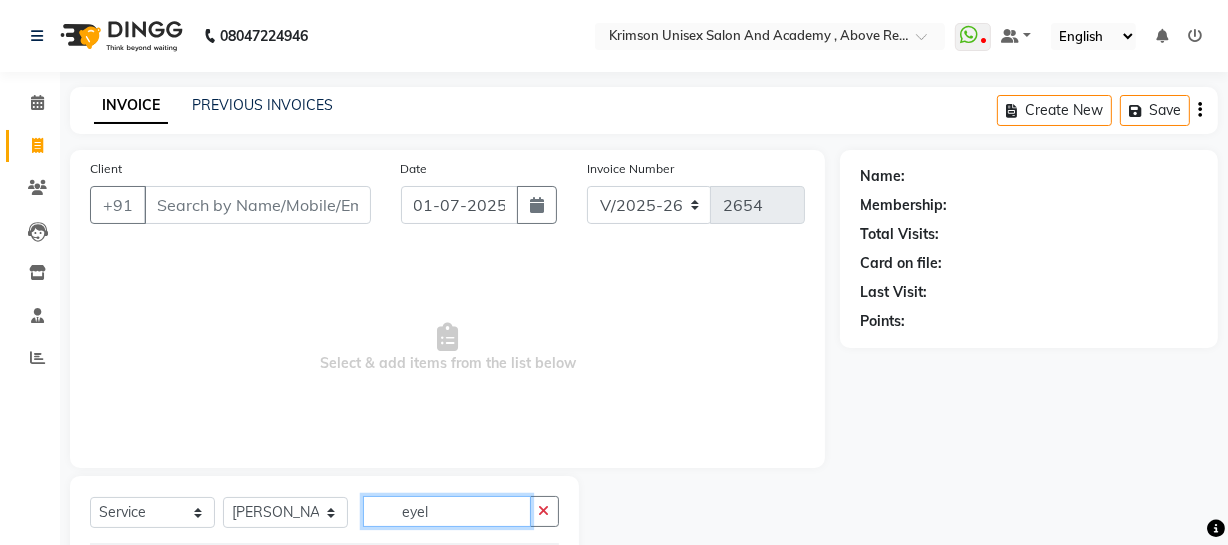 type on "eyel" 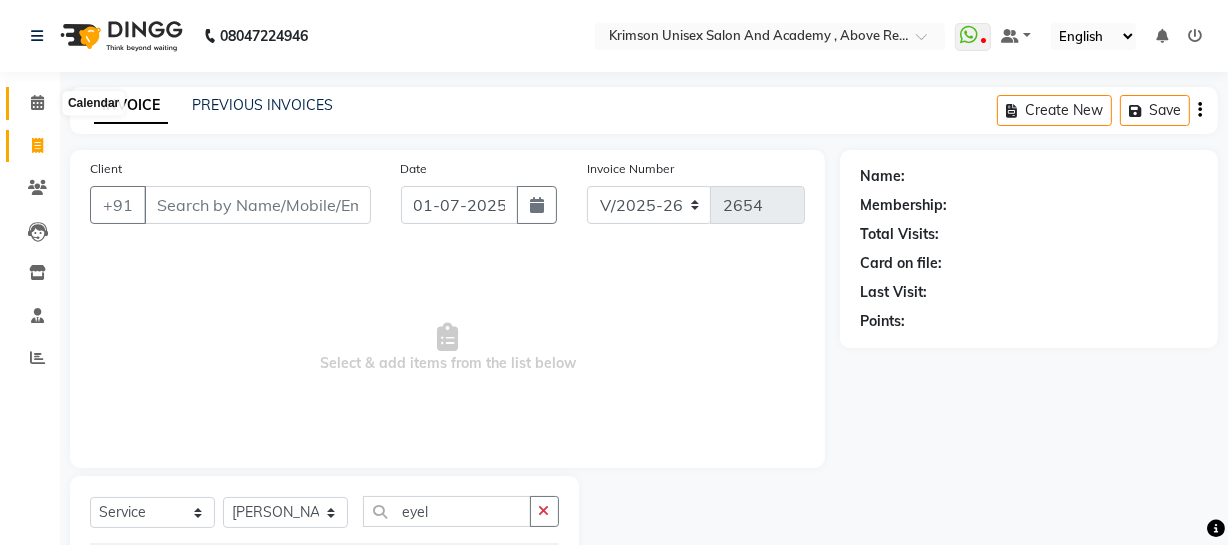 click 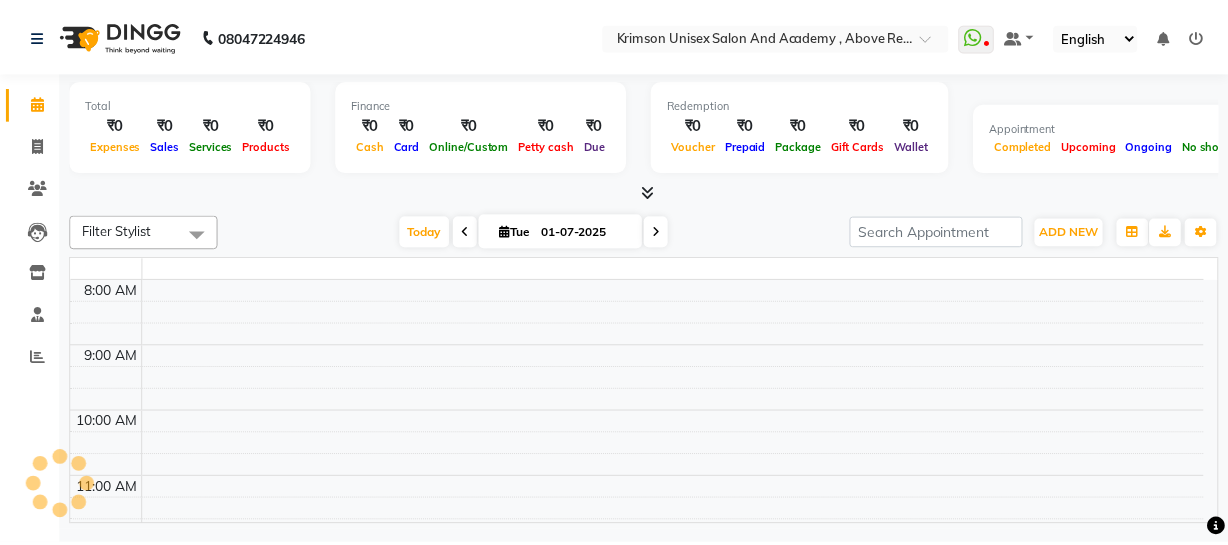 scroll, scrollTop: 0, scrollLeft: 0, axis: both 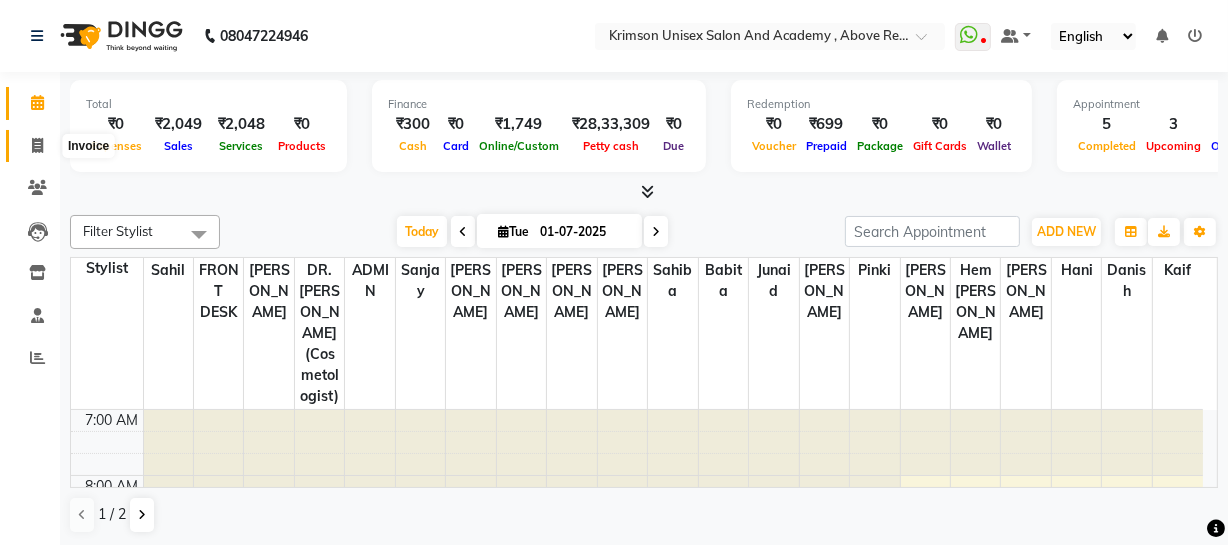 click 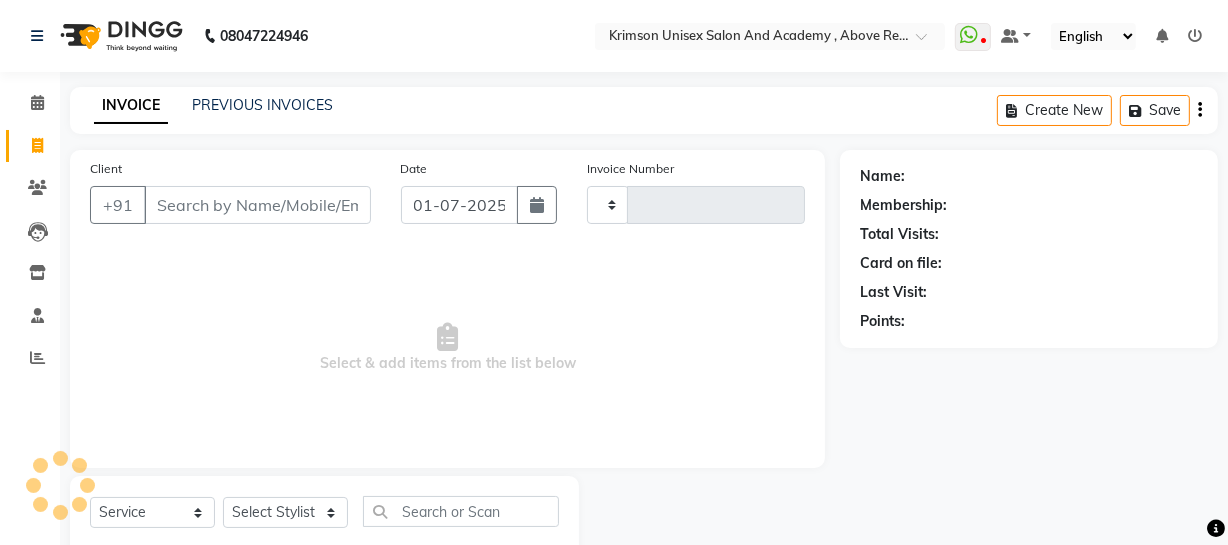 type on "2654" 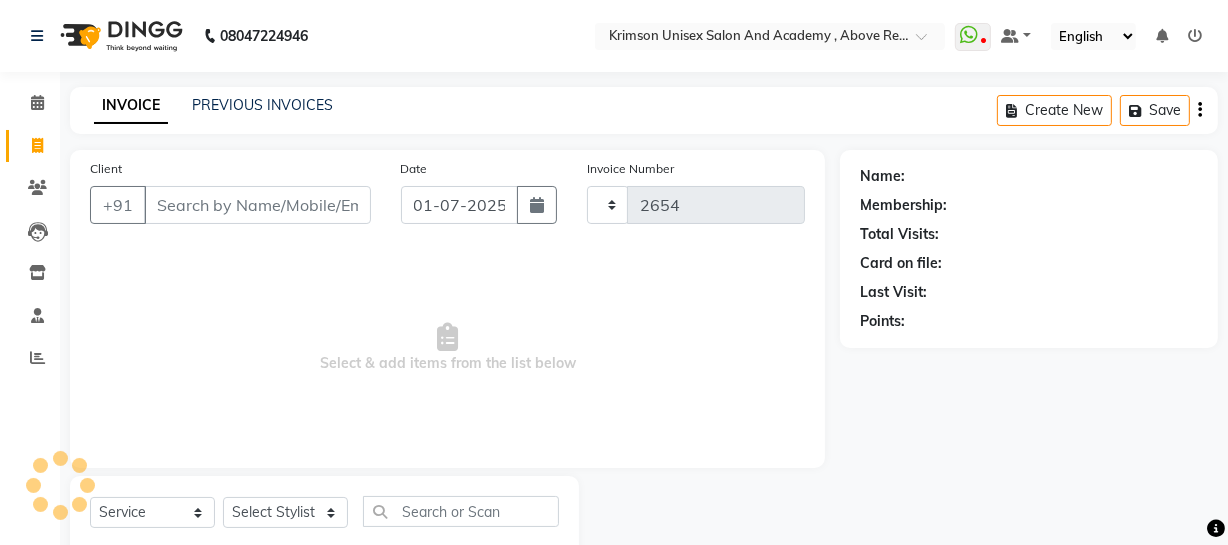 select on "5853" 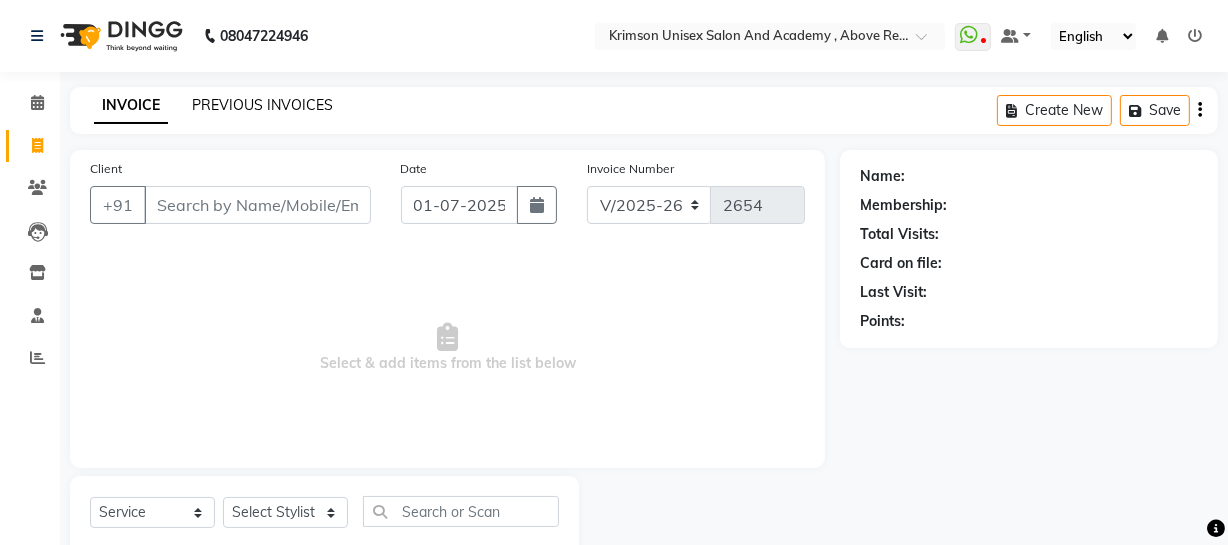 click on "PREVIOUS INVOICES" 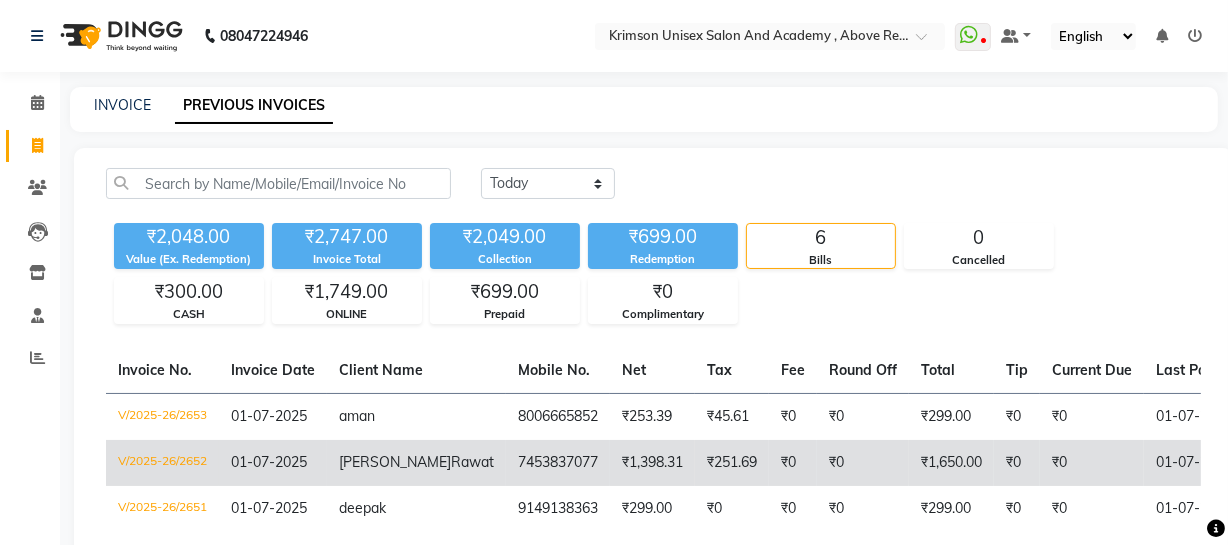 scroll, scrollTop: 113, scrollLeft: 0, axis: vertical 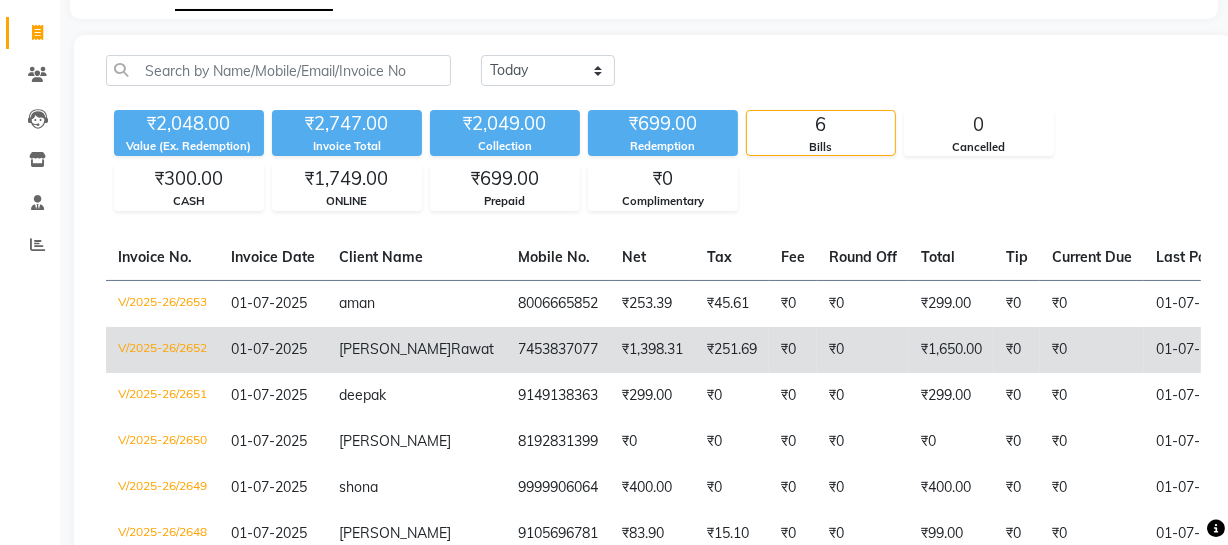 click on "₹1,398.31" 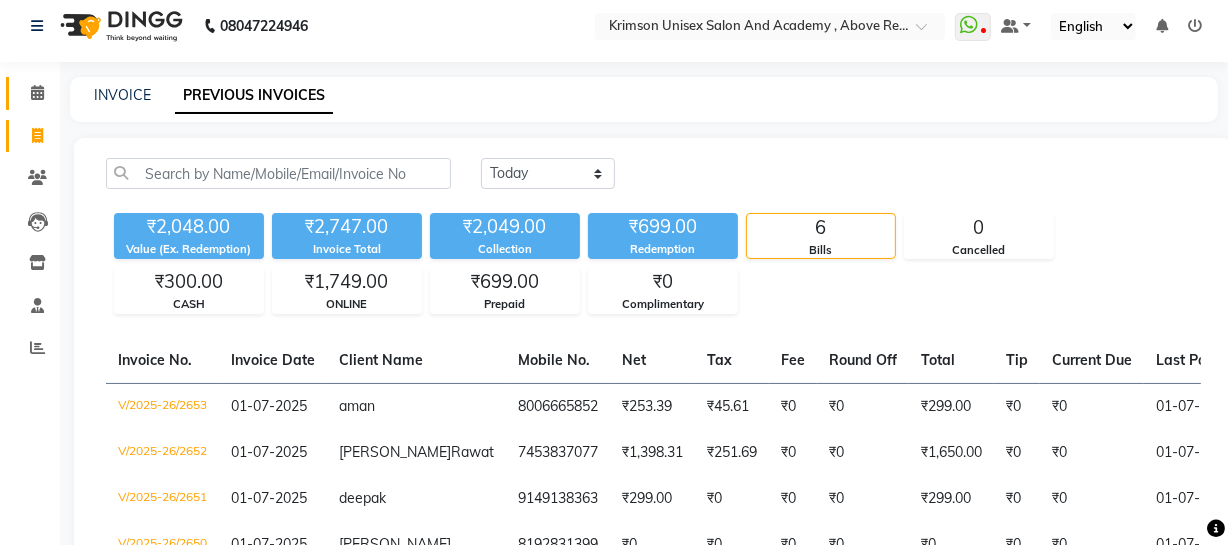 scroll, scrollTop: 0, scrollLeft: 0, axis: both 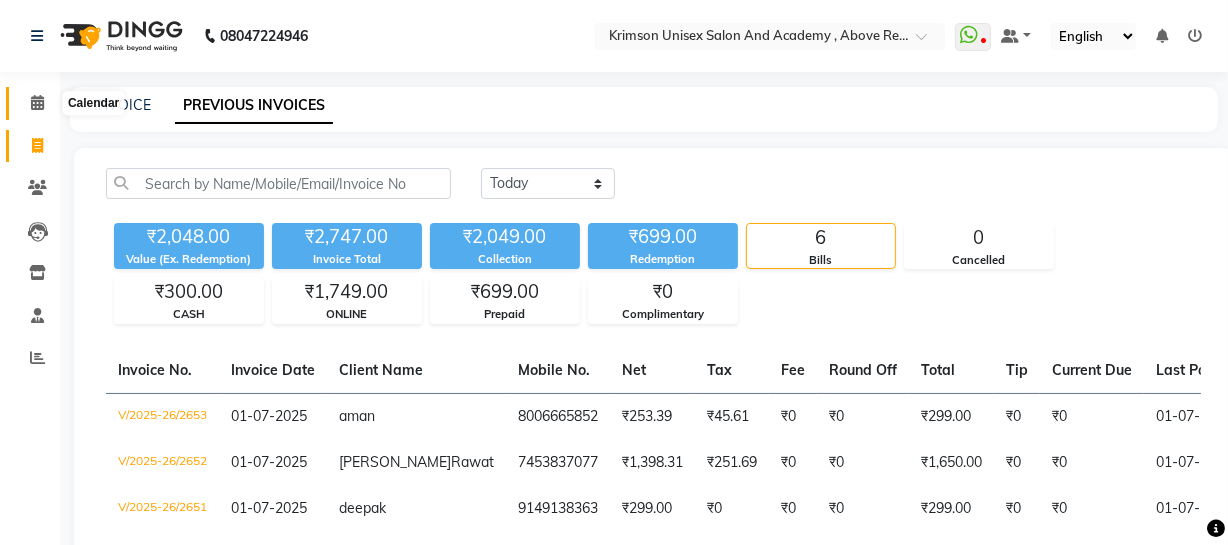 click 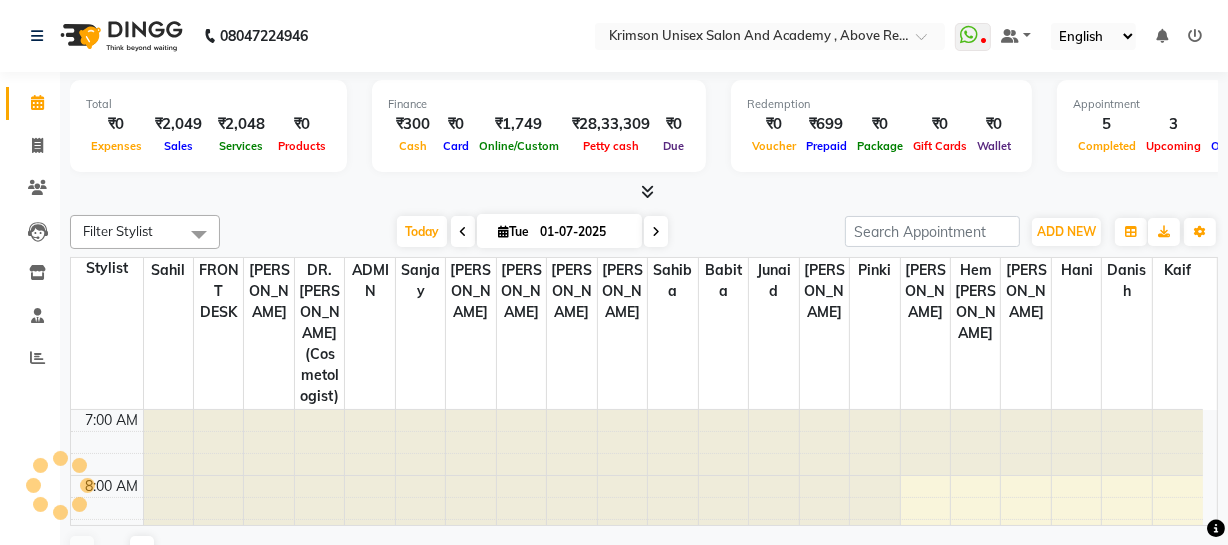 scroll, scrollTop: 0, scrollLeft: 0, axis: both 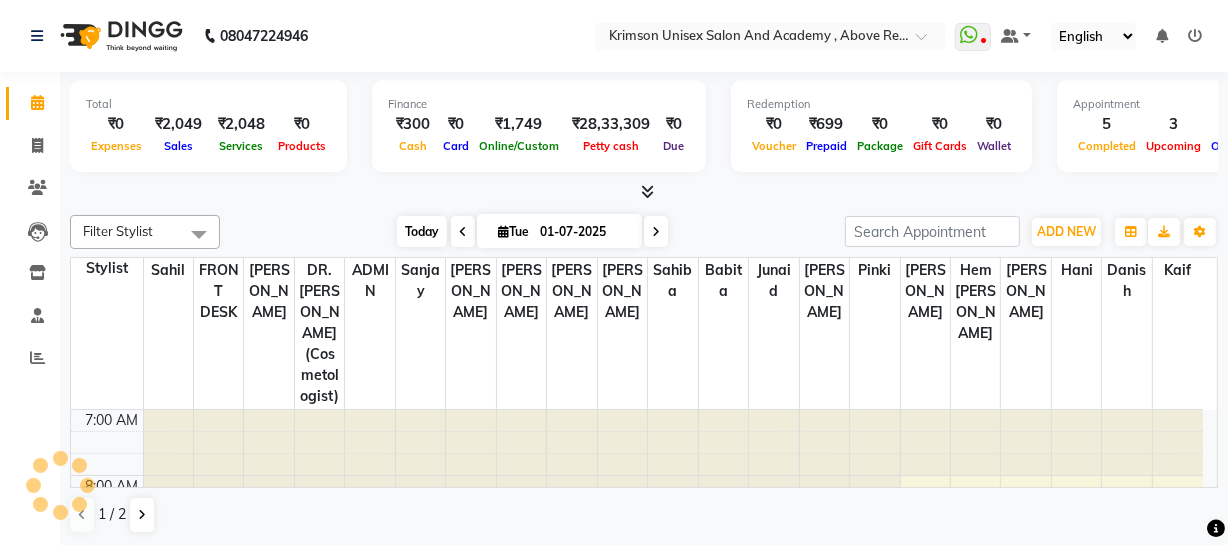 click on "Today" at bounding box center [422, 231] 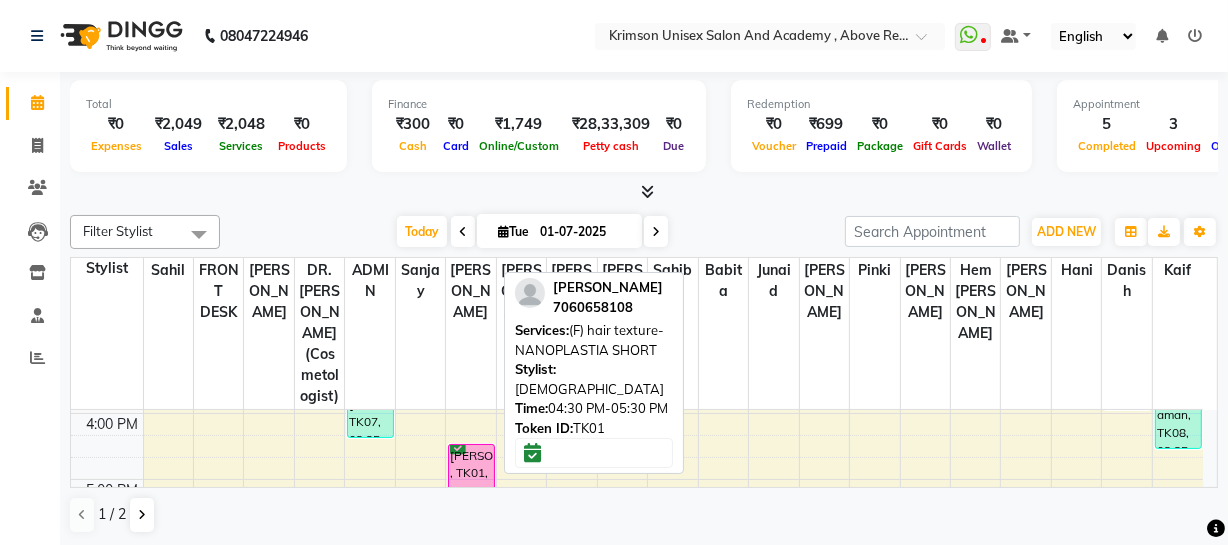 scroll, scrollTop: 592, scrollLeft: 0, axis: vertical 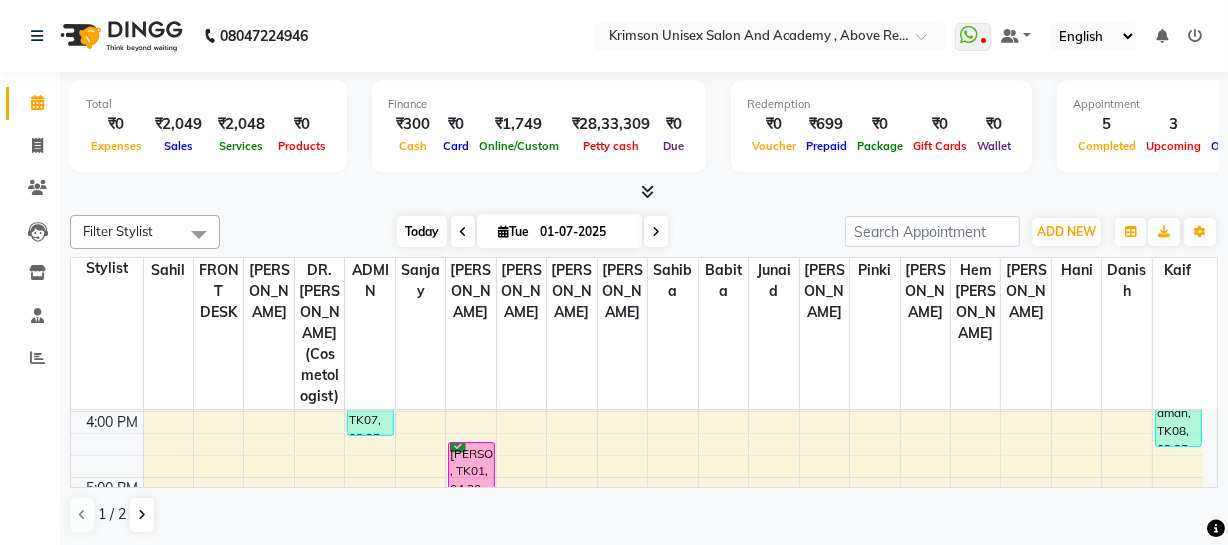 click on "Today" at bounding box center (422, 231) 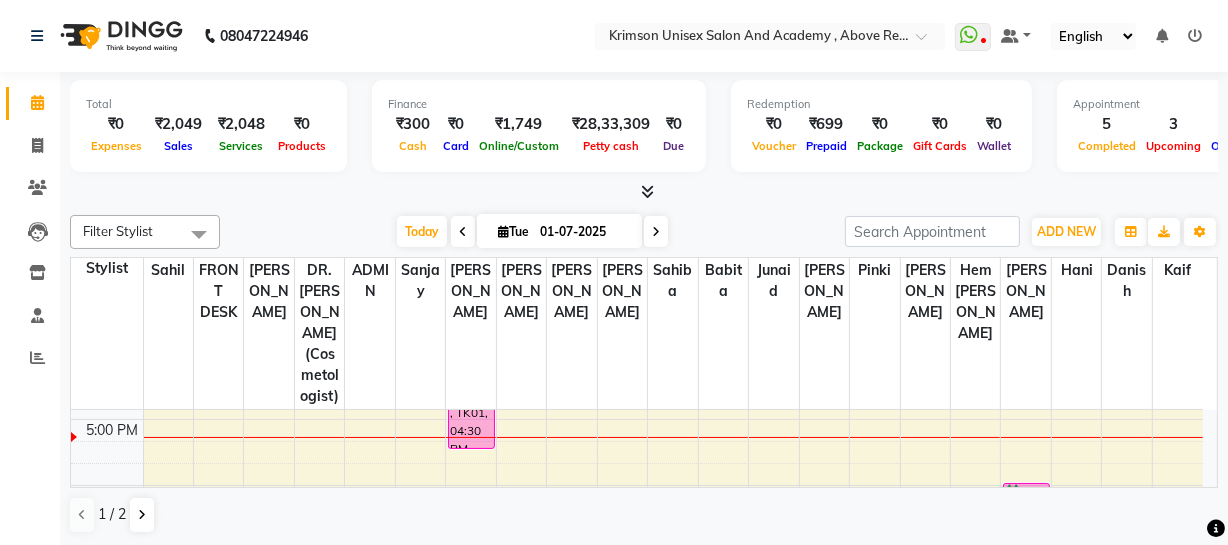 scroll, scrollTop: 653, scrollLeft: 0, axis: vertical 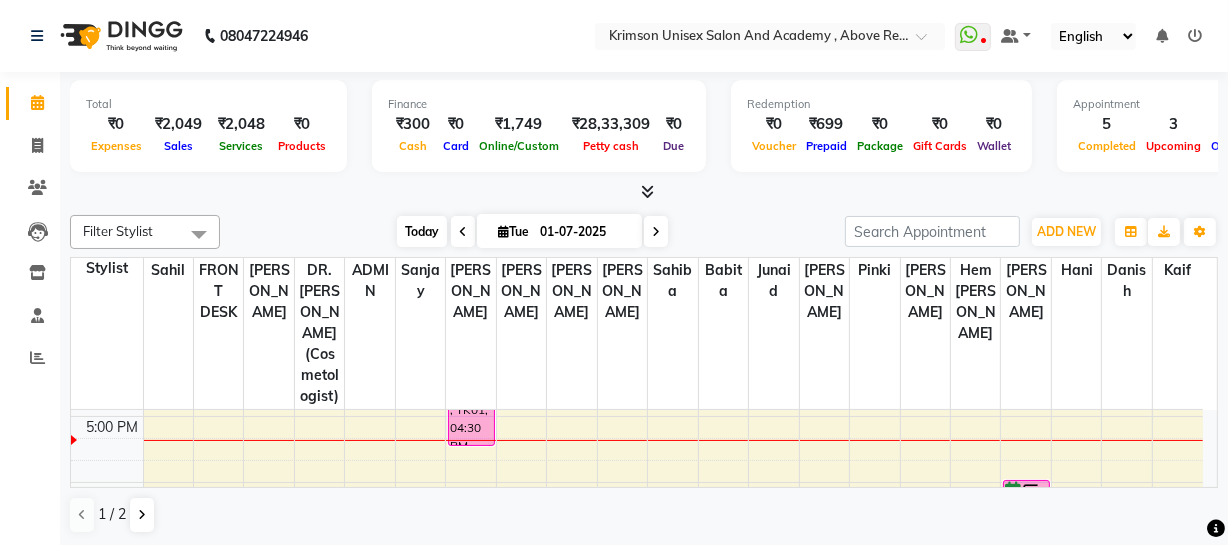 click on "Today" at bounding box center (422, 231) 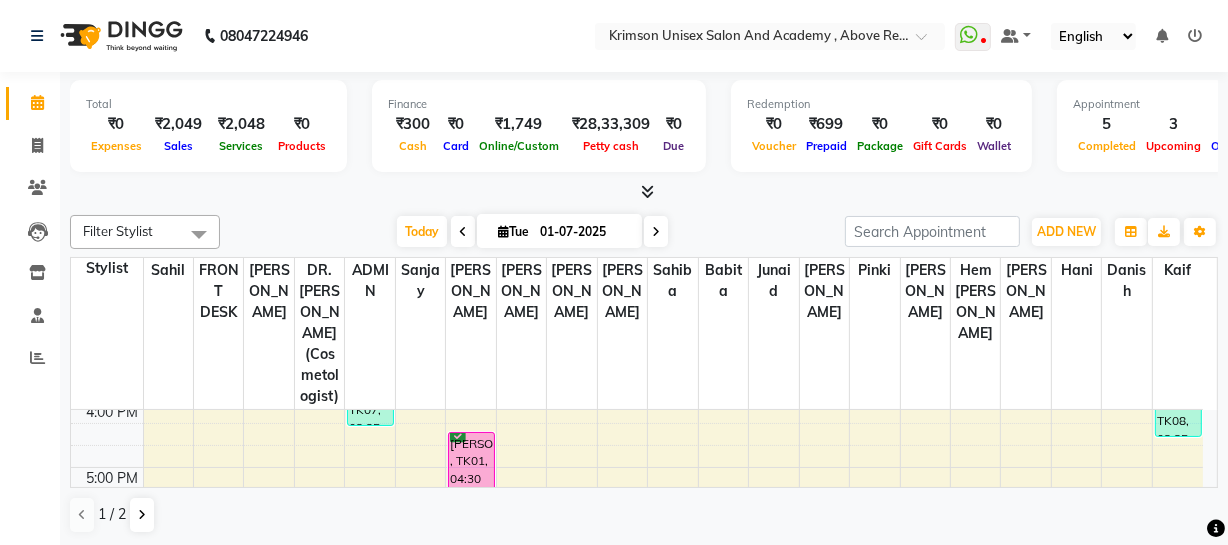 scroll, scrollTop: 603, scrollLeft: 0, axis: vertical 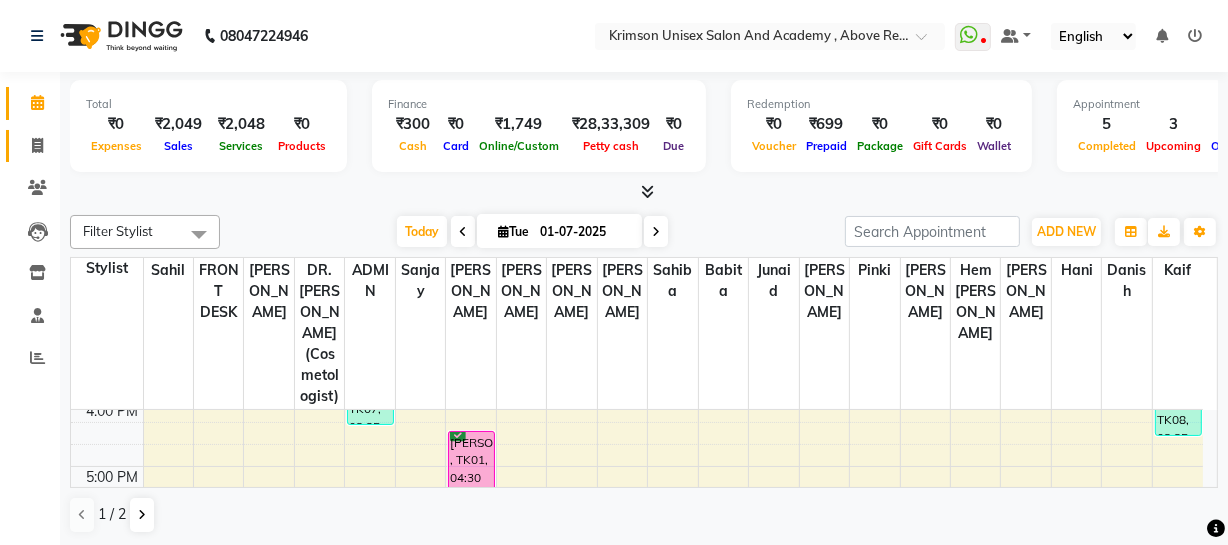 click on "Invoice" 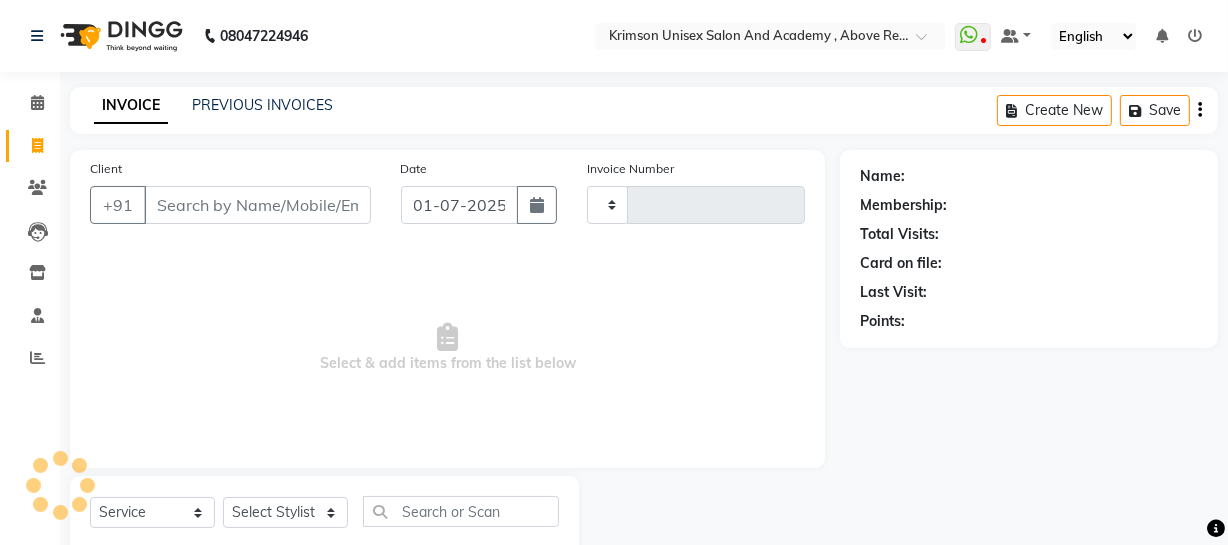 type on "2654" 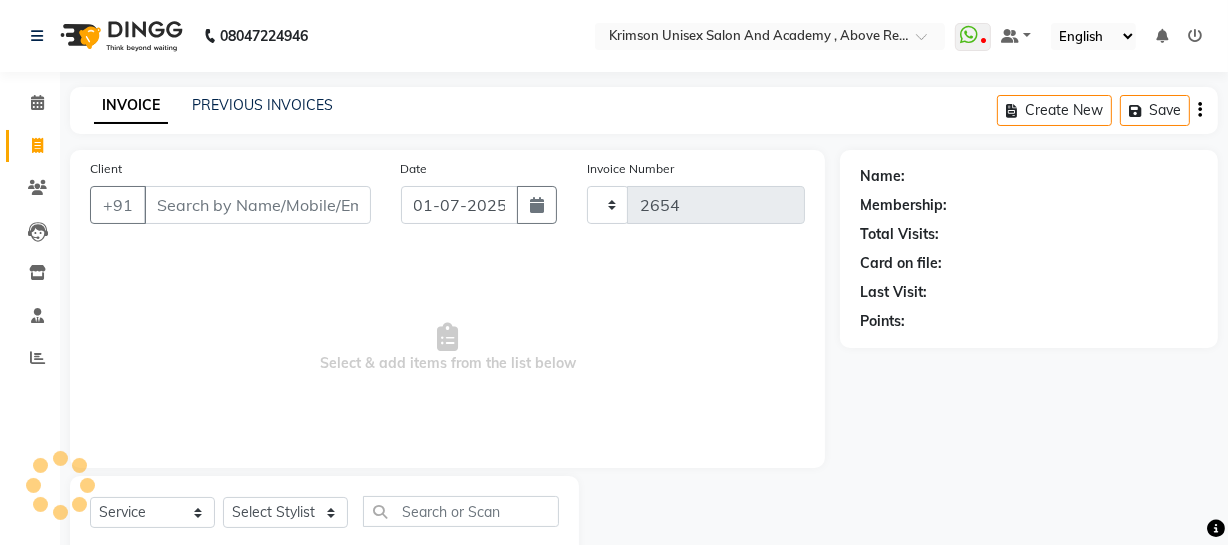 select on "5853" 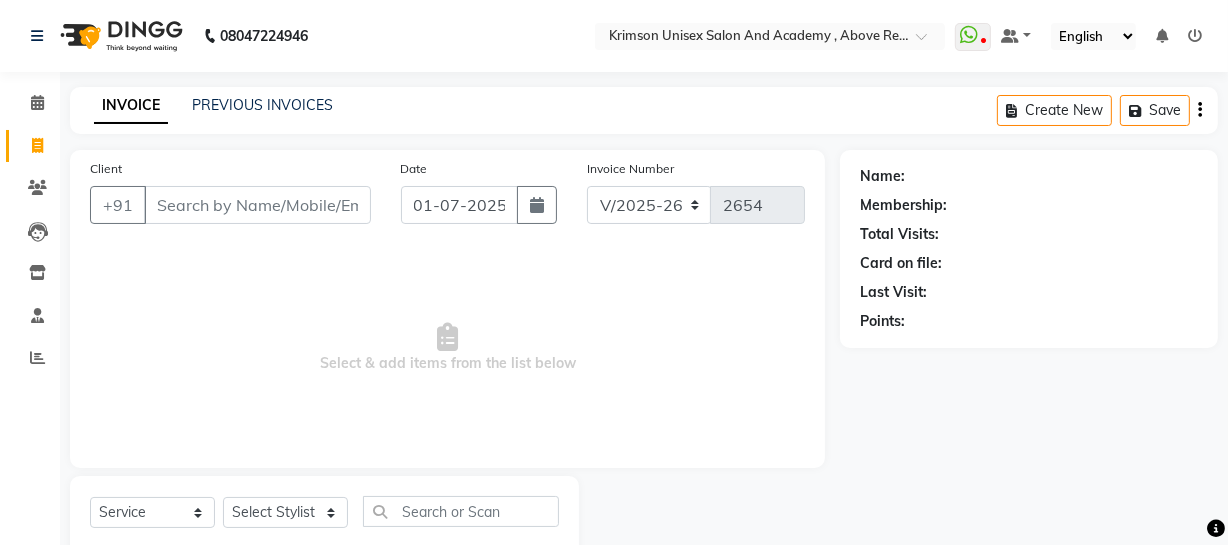 scroll, scrollTop: 57, scrollLeft: 0, axis: vertical 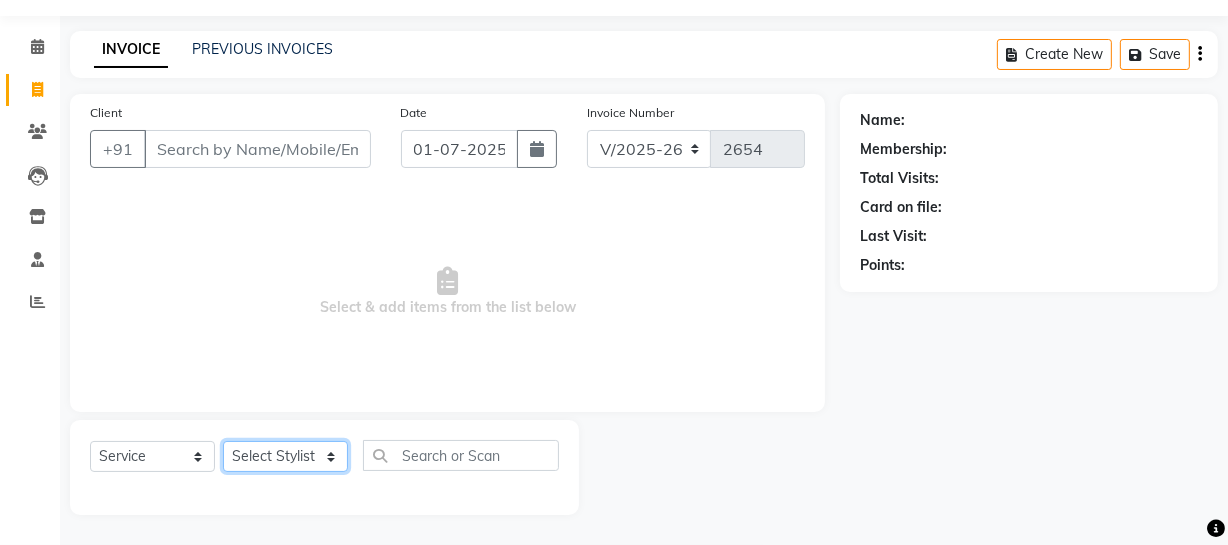 click on "Select Stylist ADMIN [PERSON_NAME] [PERSON_NAME] Danish DR. [PERSON_NAME] (cosmetologist) FRONT DESK [PERSON_NAME] Hem [PERSON_NAME]  [PERSON_NAME] Kaif [PERSON_NAME] [PERSON_NAME]  Pooja kulyal Ratan [PERSON_NAME] sahiba [PERSON_NAME] [PERSON_NAME] [PERSON_NAME] [PERSON_NAME]" 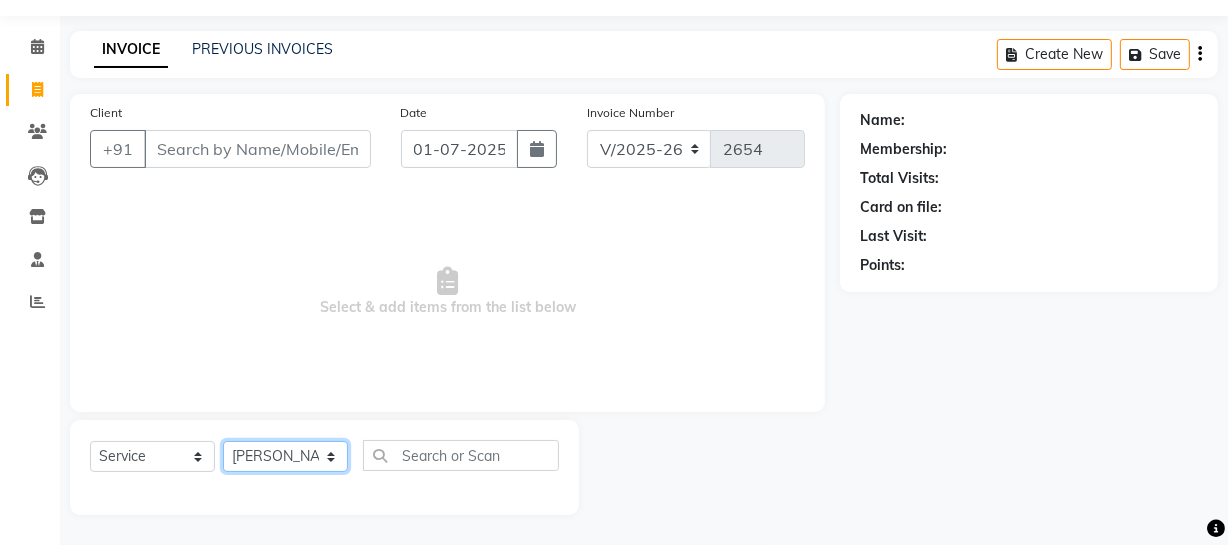 click on "Select Stylist ADMIN [PERSON_NAME] [PERSON_NAME] Danish DR. [PERSON_NAME] (cosmetologist) FRONT DESK [PERSON_NAME] Hem [PERSON_NAME]  [PERSON_NAME] Kaif [PERSON_NAME] [PERSON_NAME]  Pooja kulyal Ratan [PERSON_NAME] sahiba [PERSON_NAME] [PERSON_NAME] [PERSON_NAME] [PERSON_NAME]" 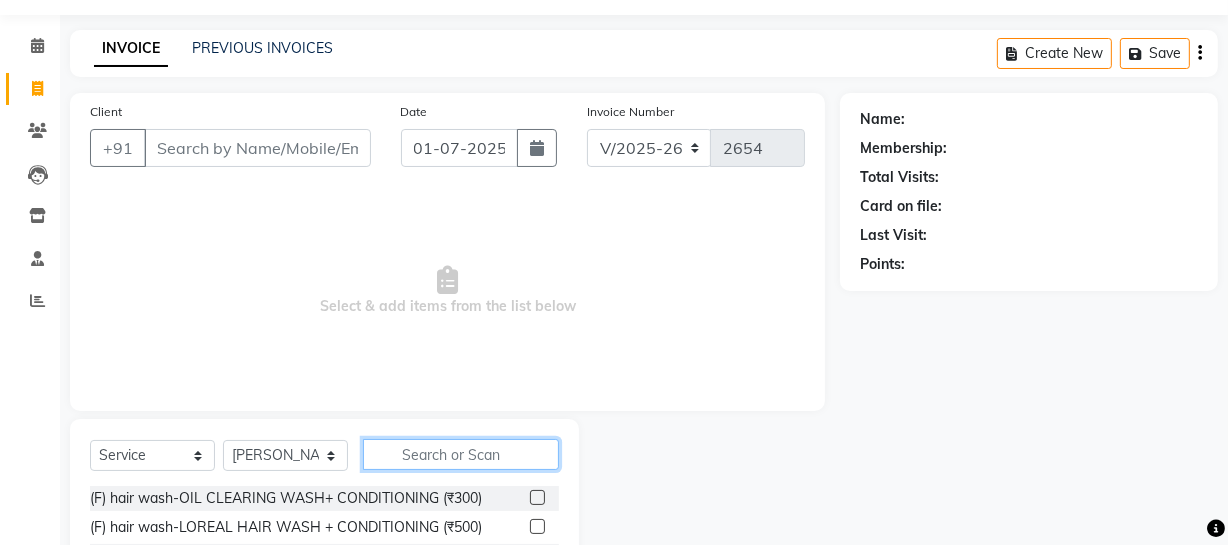 scroll, scrollTop: 257, scrollLeft: 0, axis: vertical 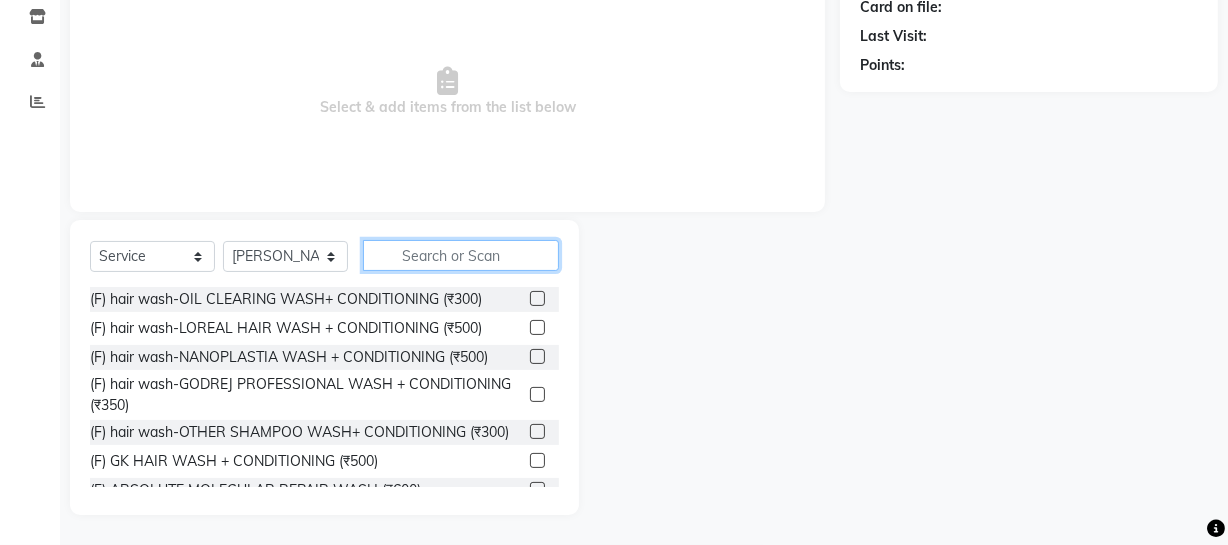 click 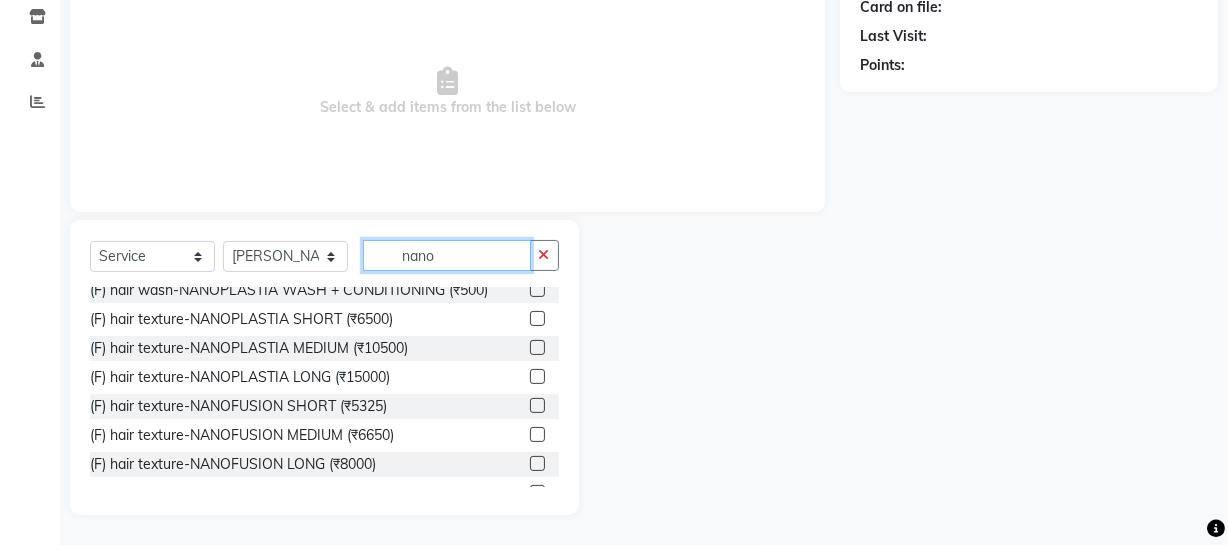 scroll, scrollTop: 0, scrollLeft: 0, axis: both 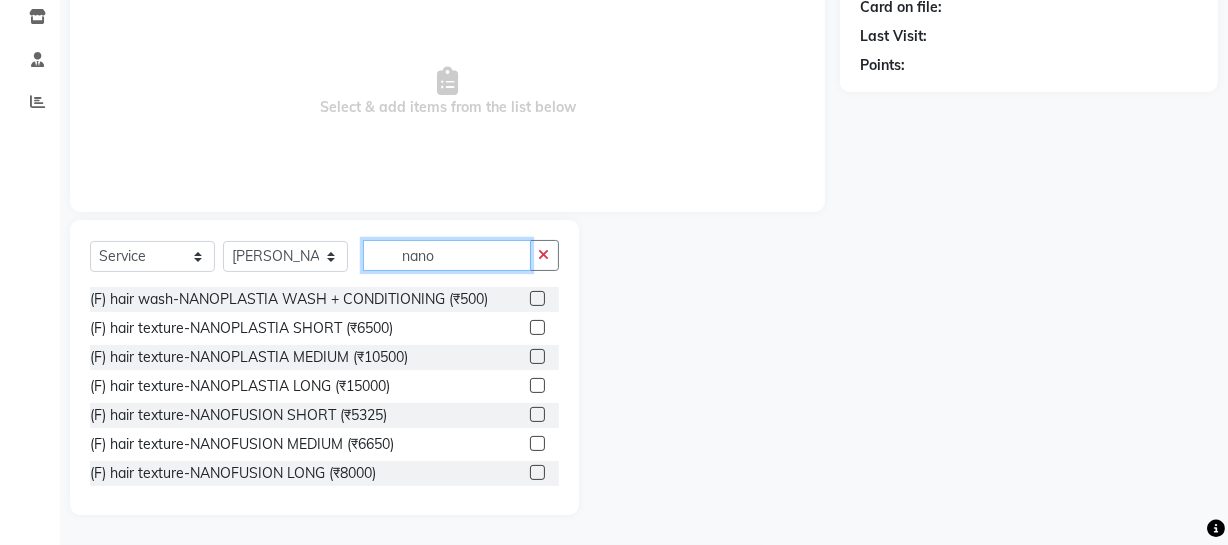 type on "nano" 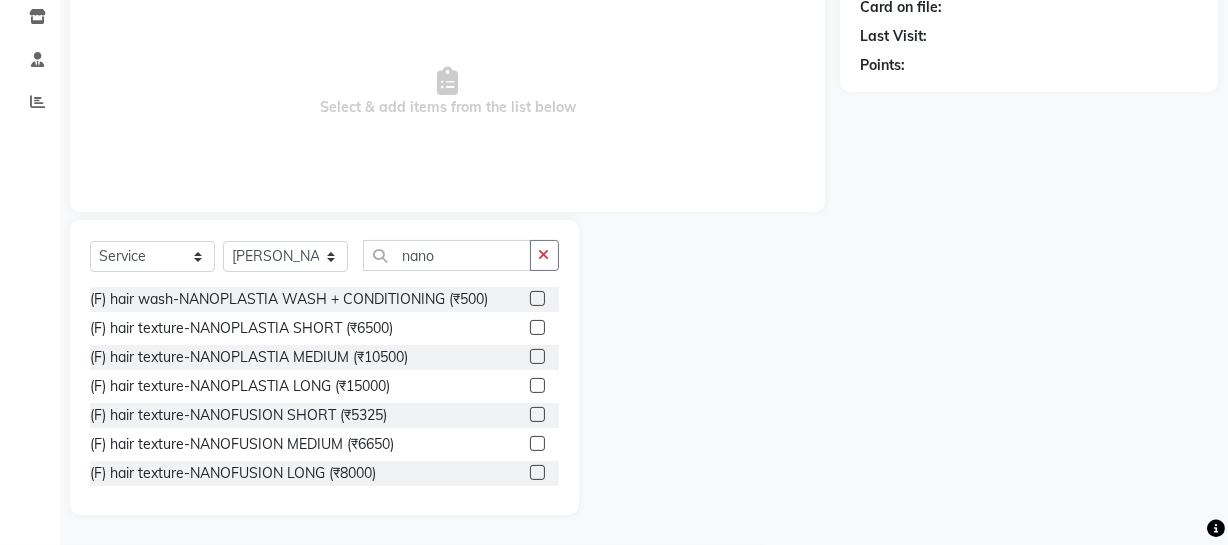 click 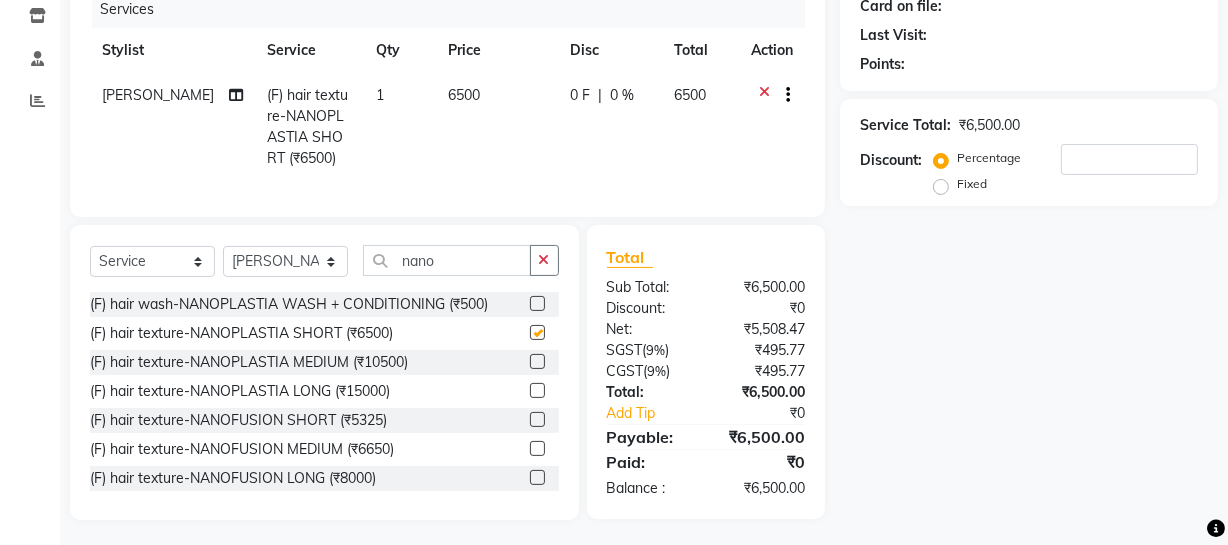 checkbox on "false" 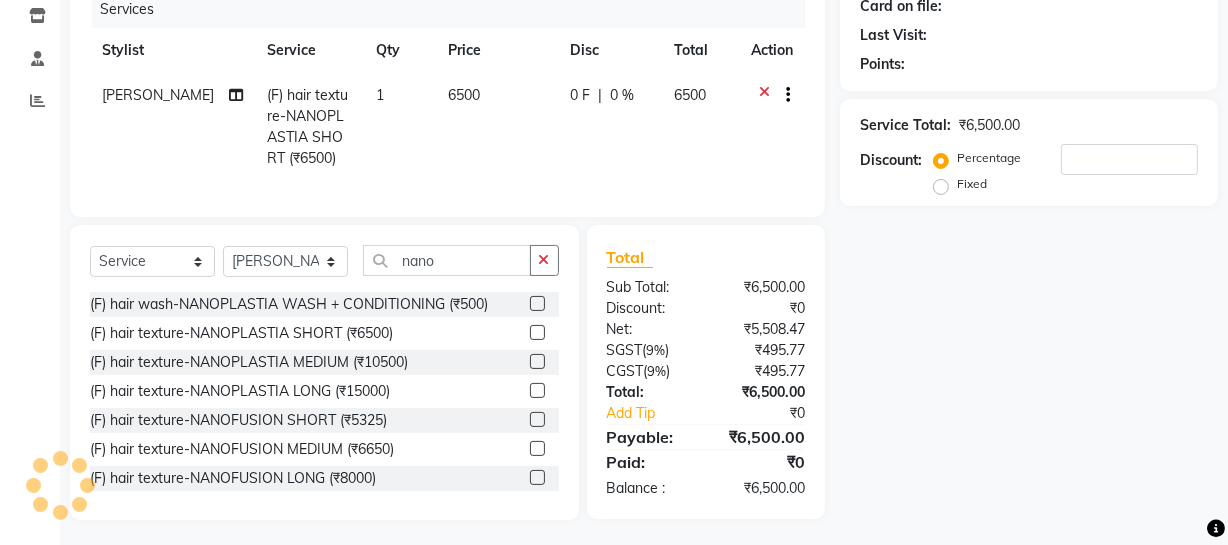scroll, scrollTop: 276, scrollLeft: 0, axis: vertical 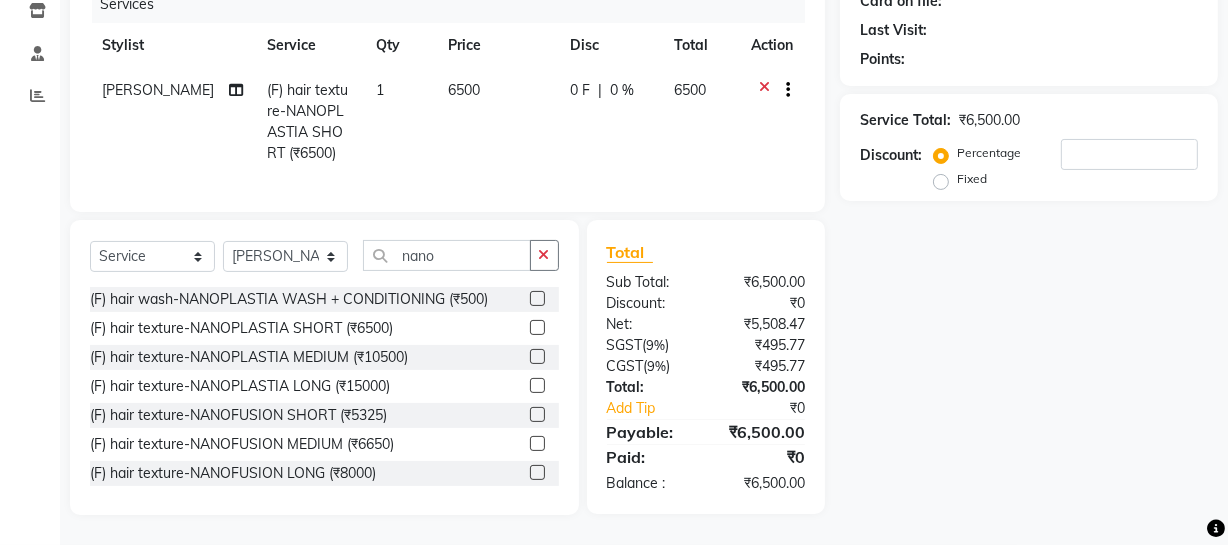 click 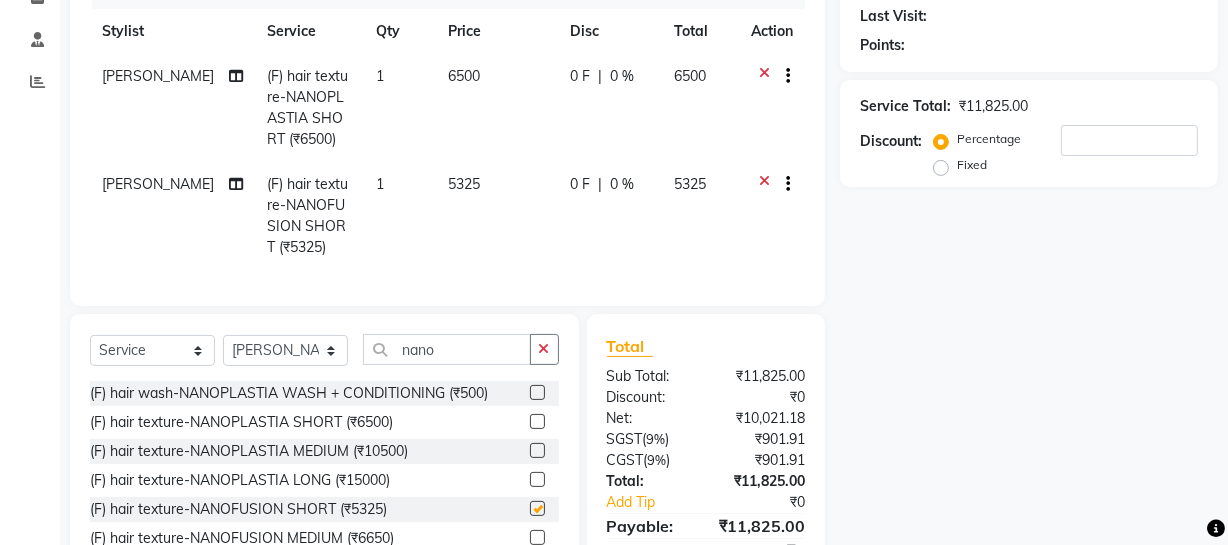checkbox on "false" 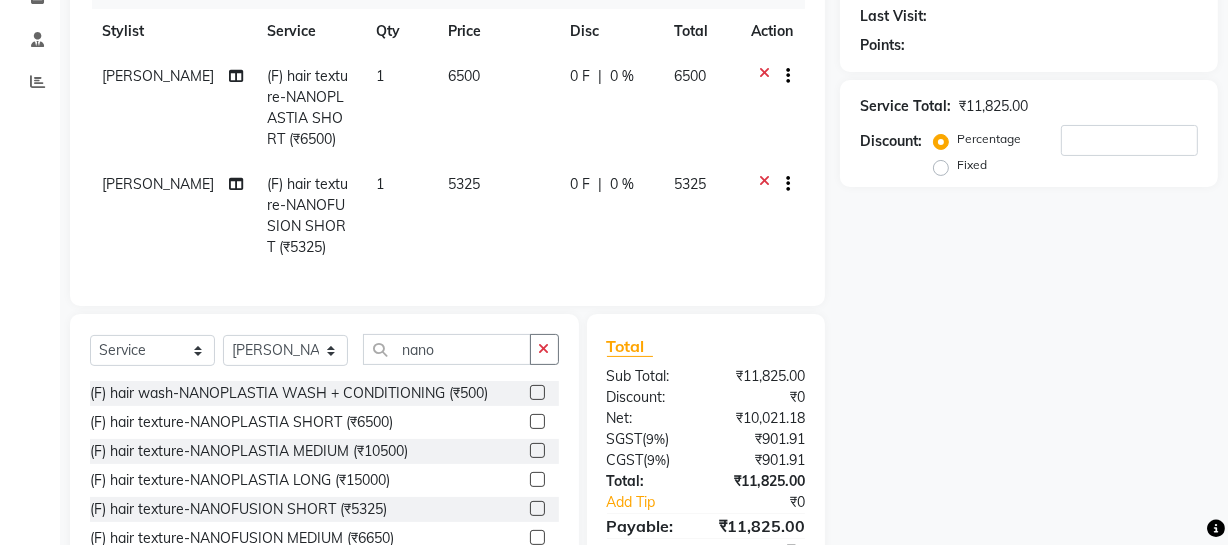 scroll, scrollTop: 155, scrollLeft: 0, axis: vertical 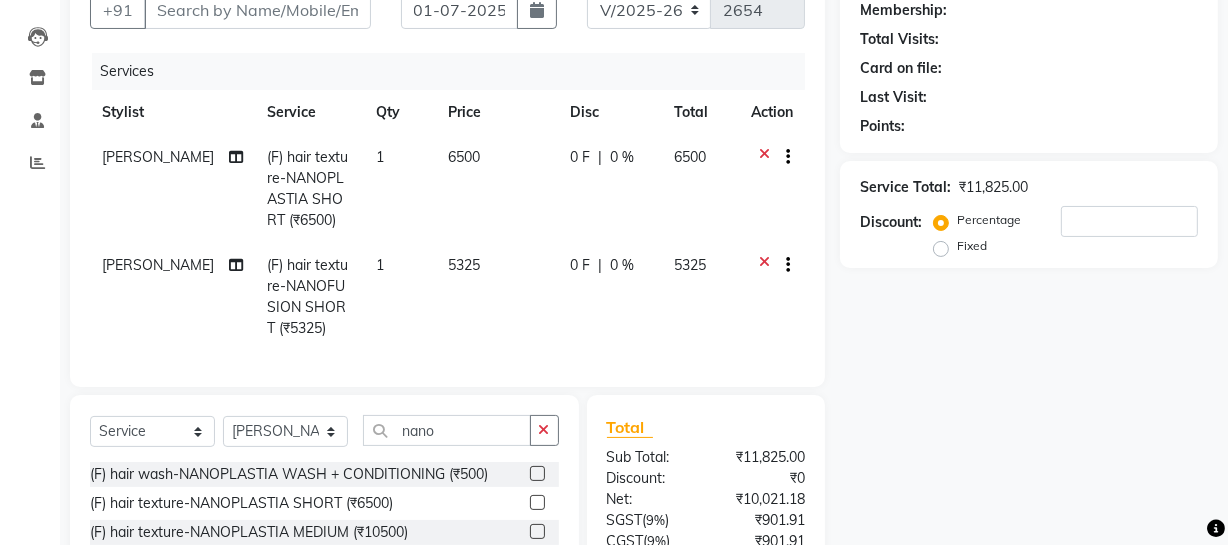 click 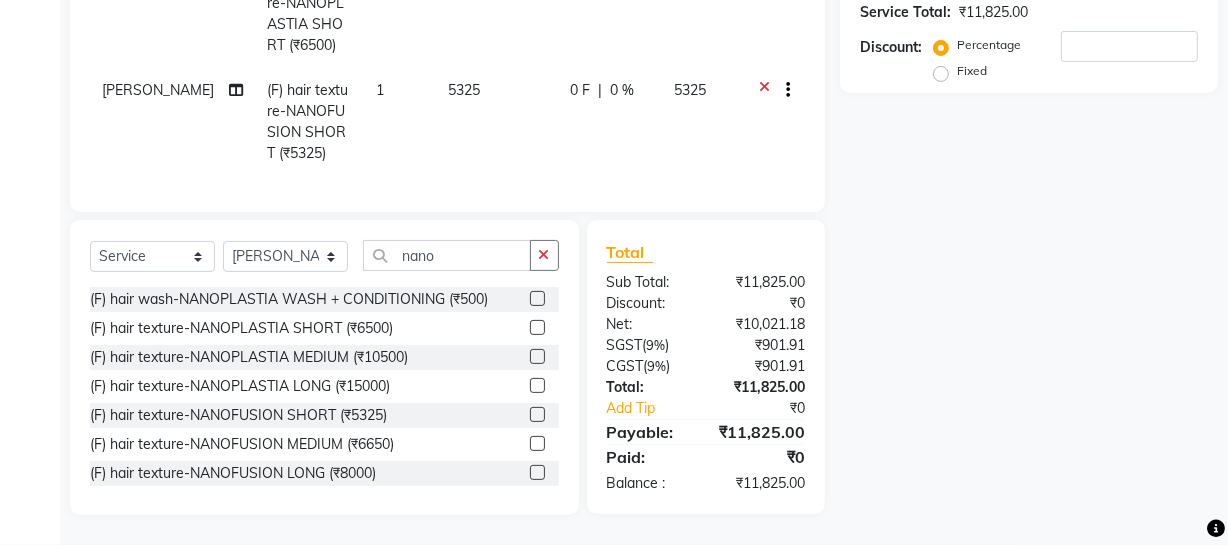 scroll, scrollTop: 140, scrollLeft: 0, axis: vertical 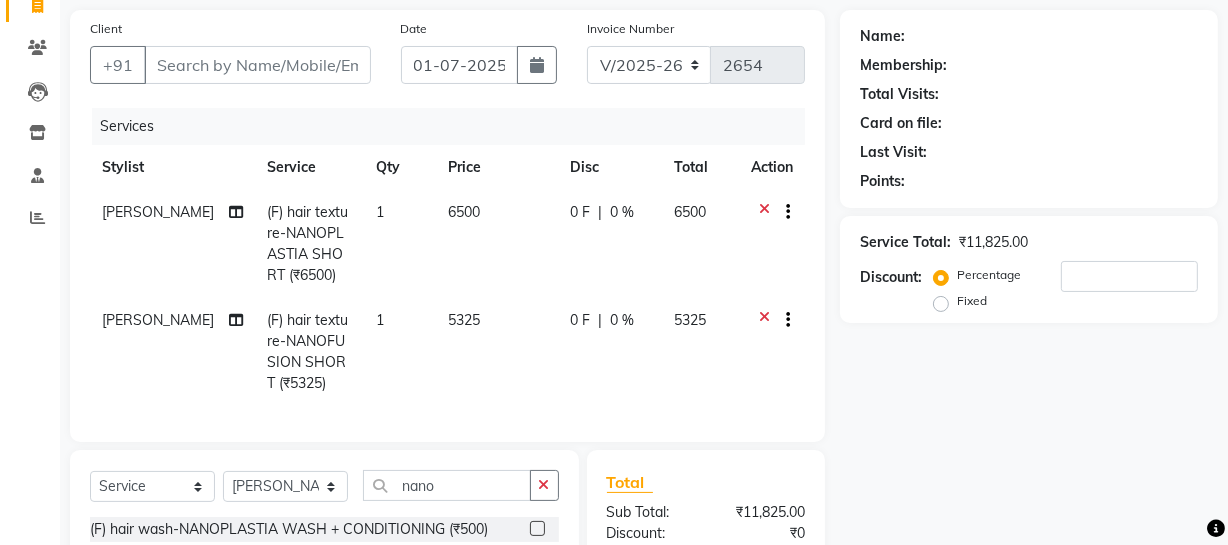 click on "0 %" 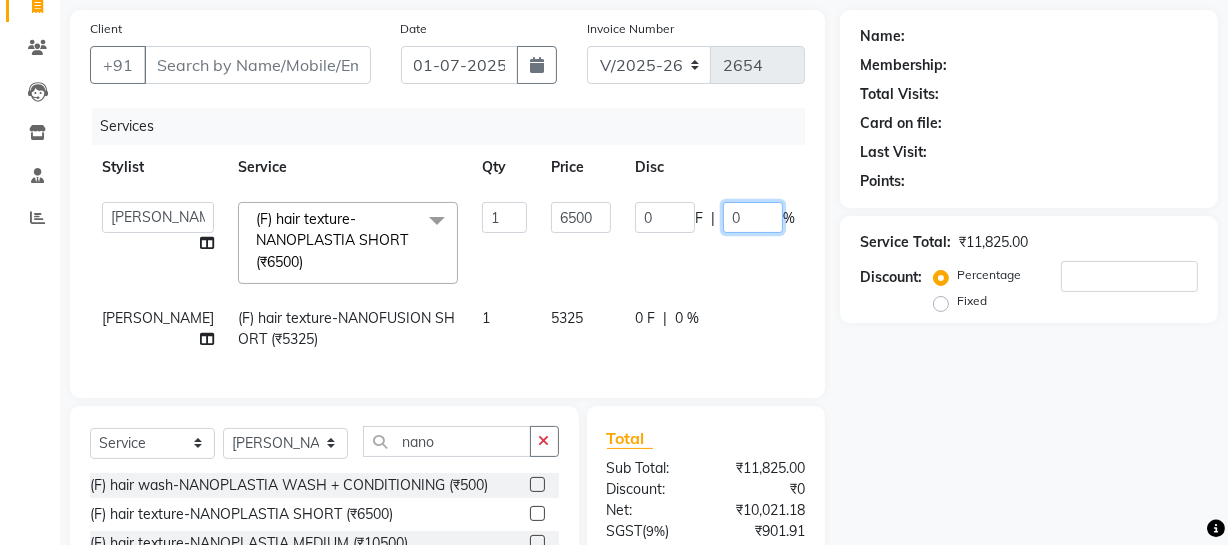 click on "0" 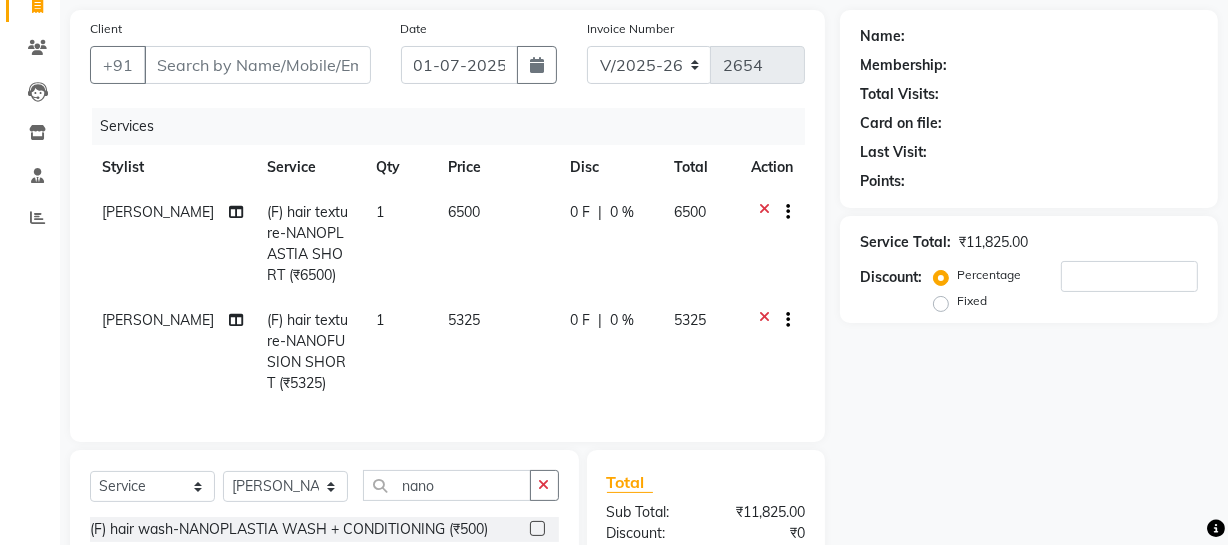 click on "[PERSON_NAME] (F) hair texture-NANOPLASTIA SHORT (₹6500) 1 6500 0 F | 0 % 6500" 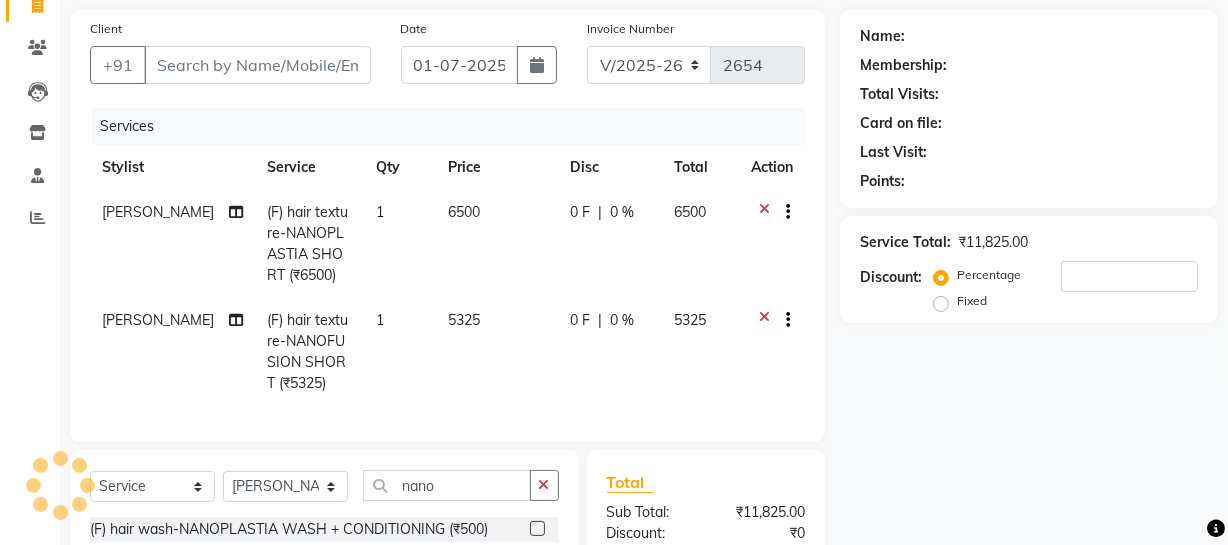 scroll, scrollTop: 157, scrollLeft: 0, axis: vertical 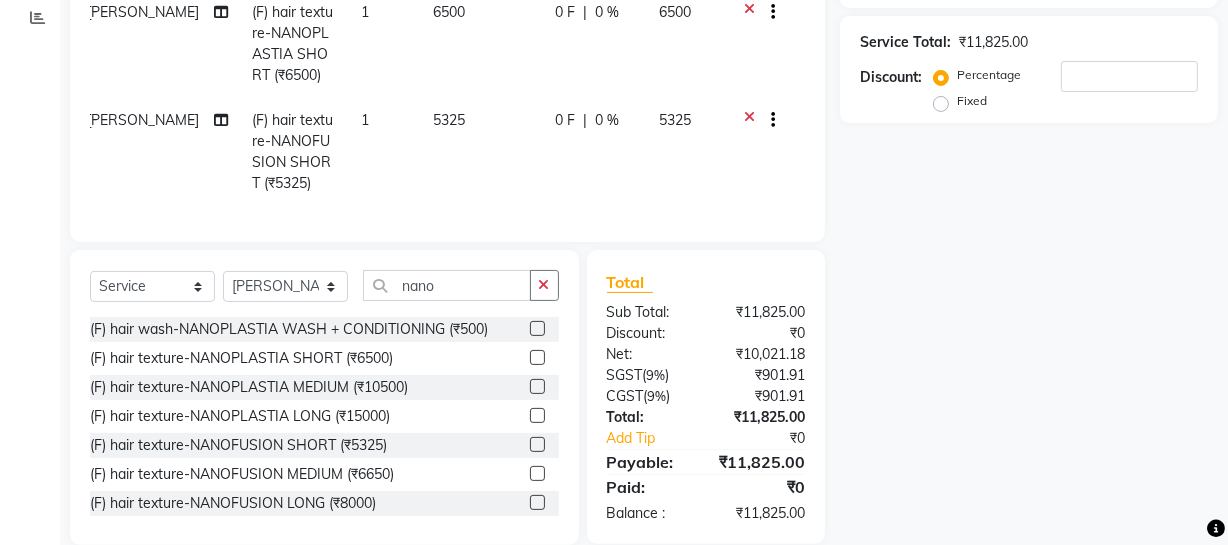 click on "0 F | 0 %" 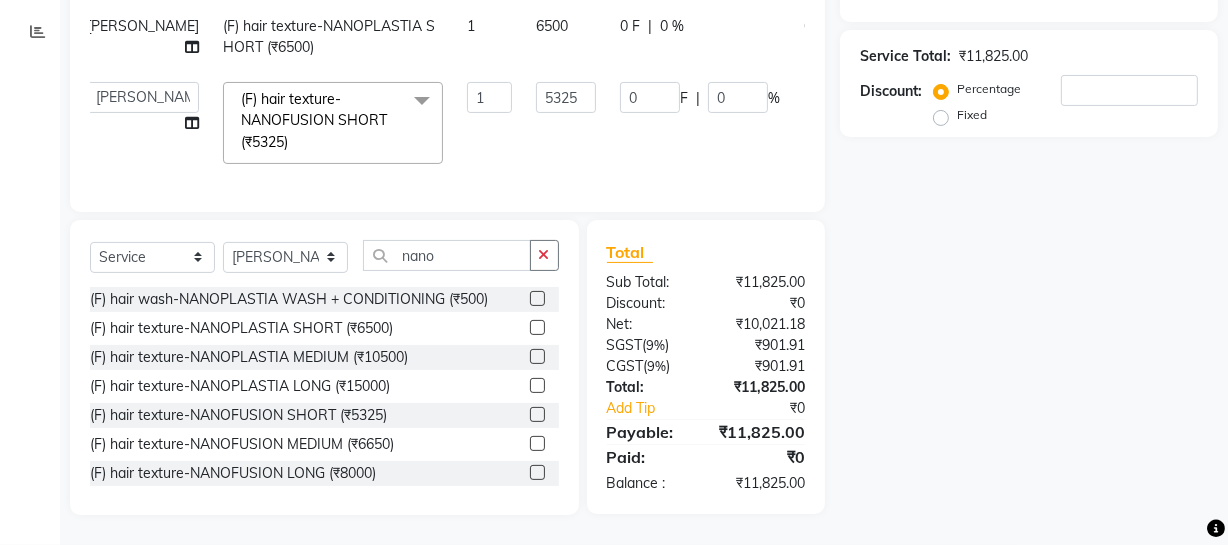 scroll, scrollTop: 167, scrollLeft: 0, axis: vertical 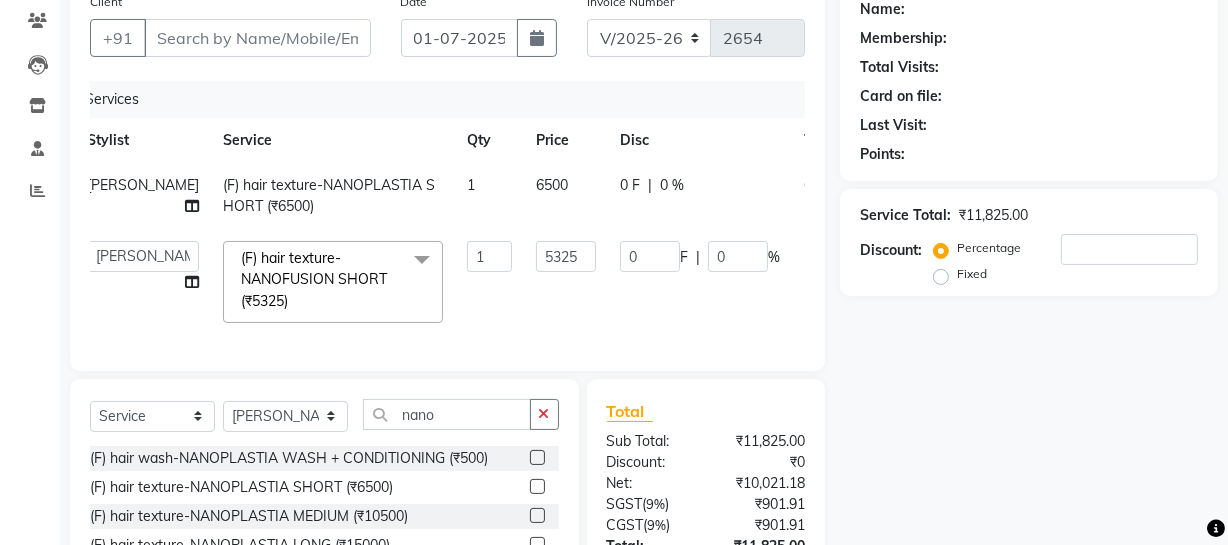 click on "0 F | 0 %" 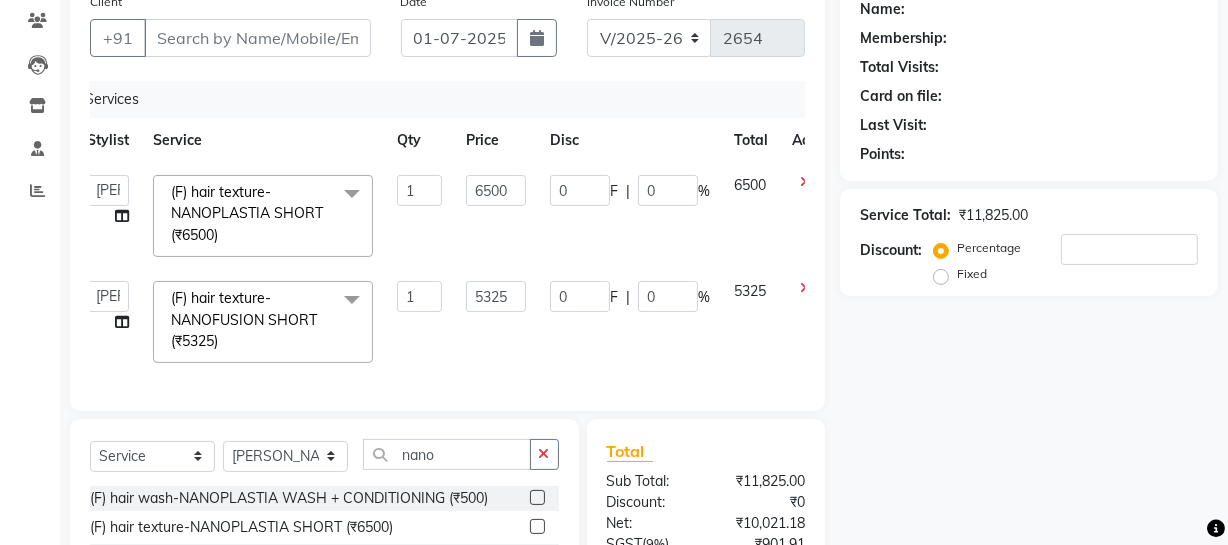 scroll, scrollTop: 380, scrollLeft: 0, axis: vertical 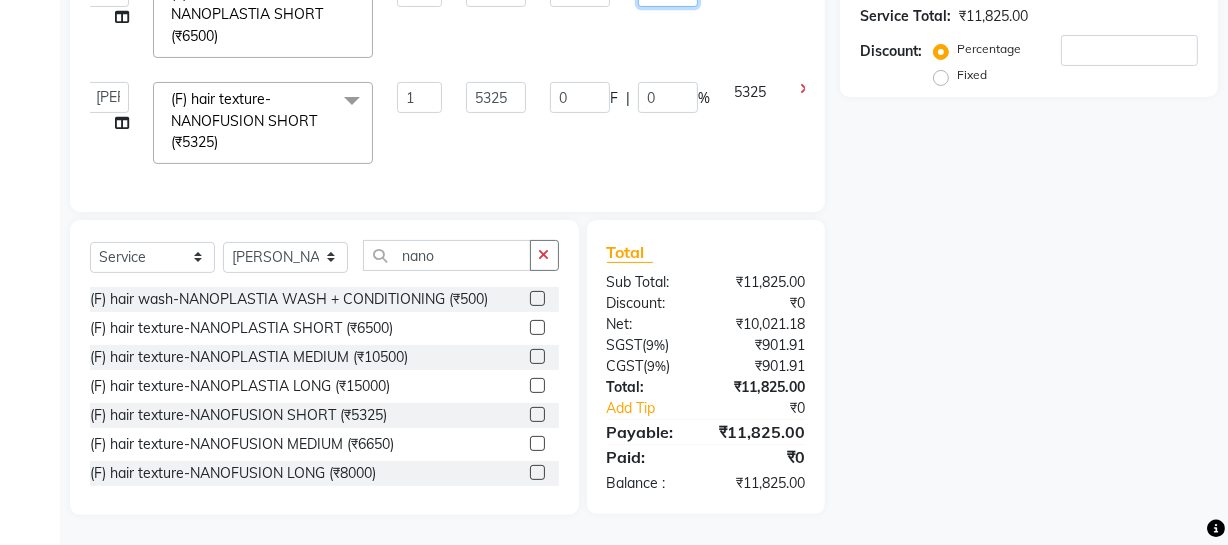 click on "0" 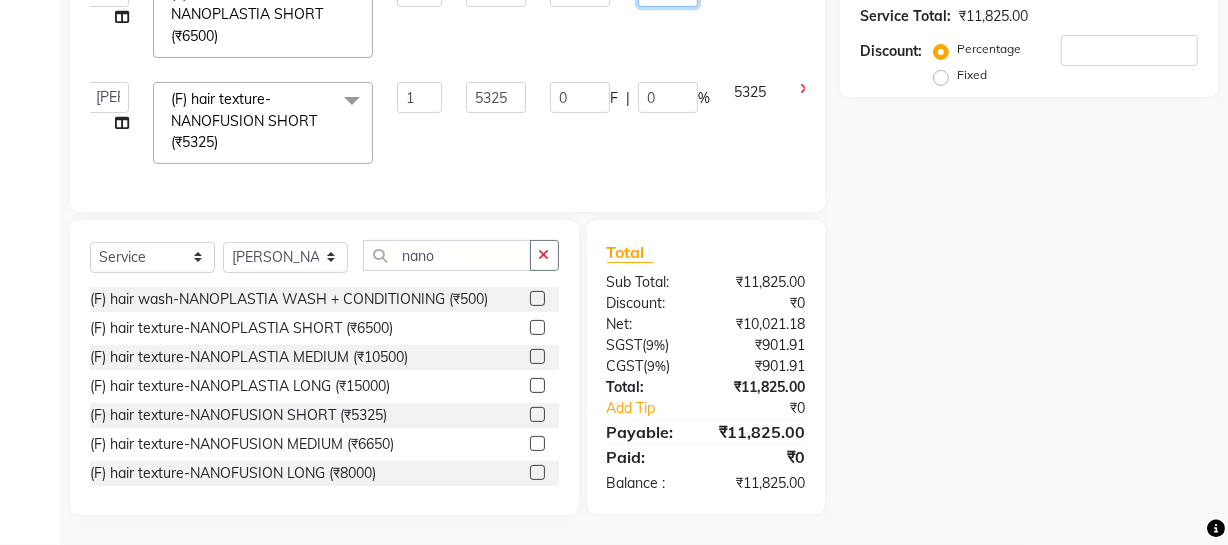click on "0" 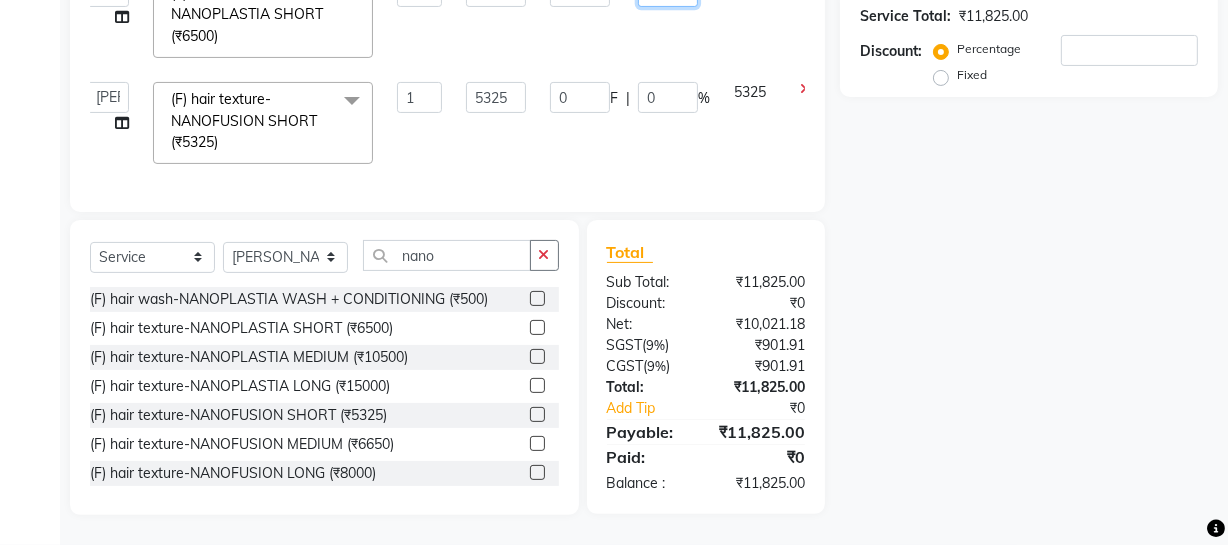scroll, scrollTop: 246, scrollLeft: 0, axis: vertical 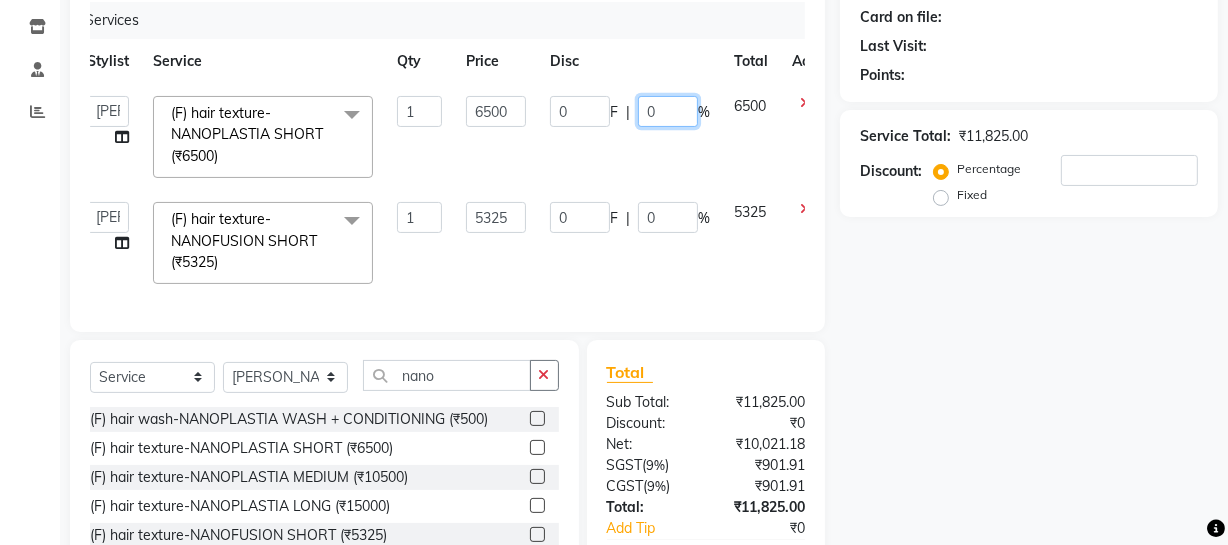 type 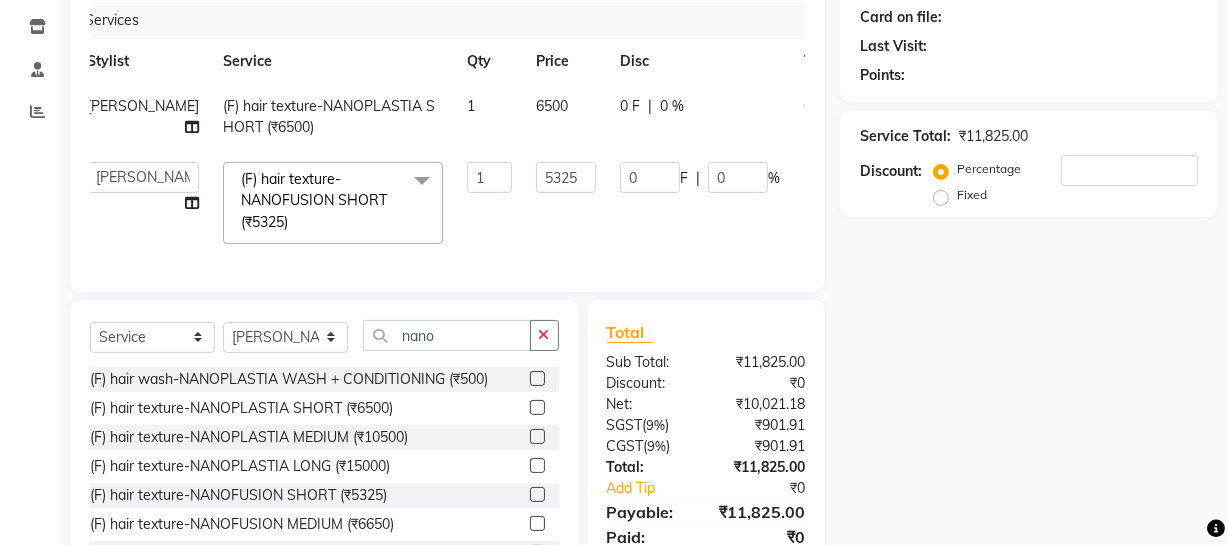 click on "0 F | 0 %" 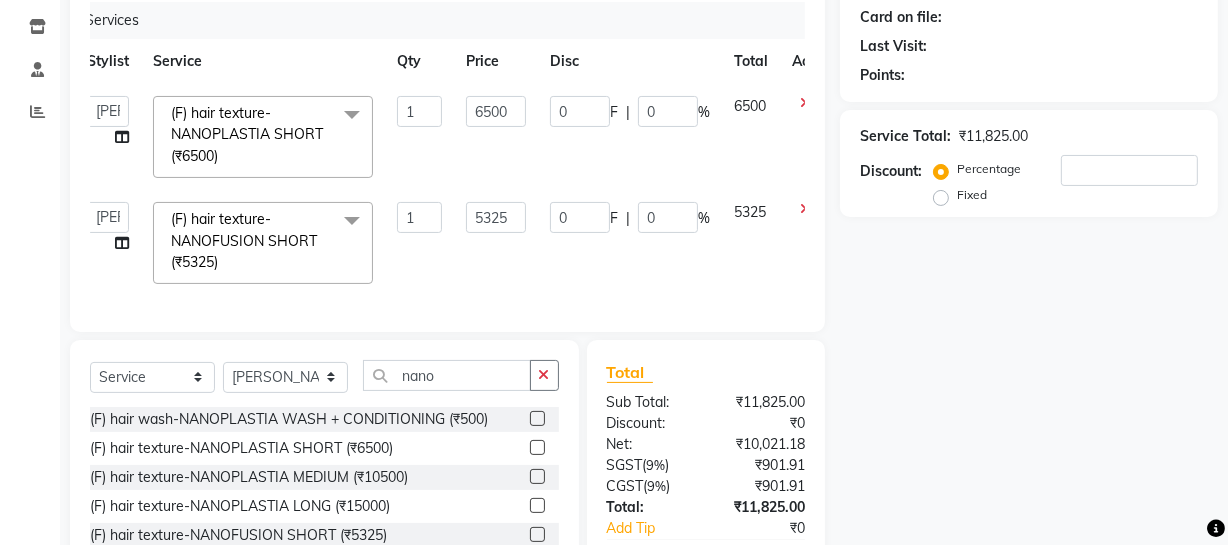 click on "0 F | 0 %" 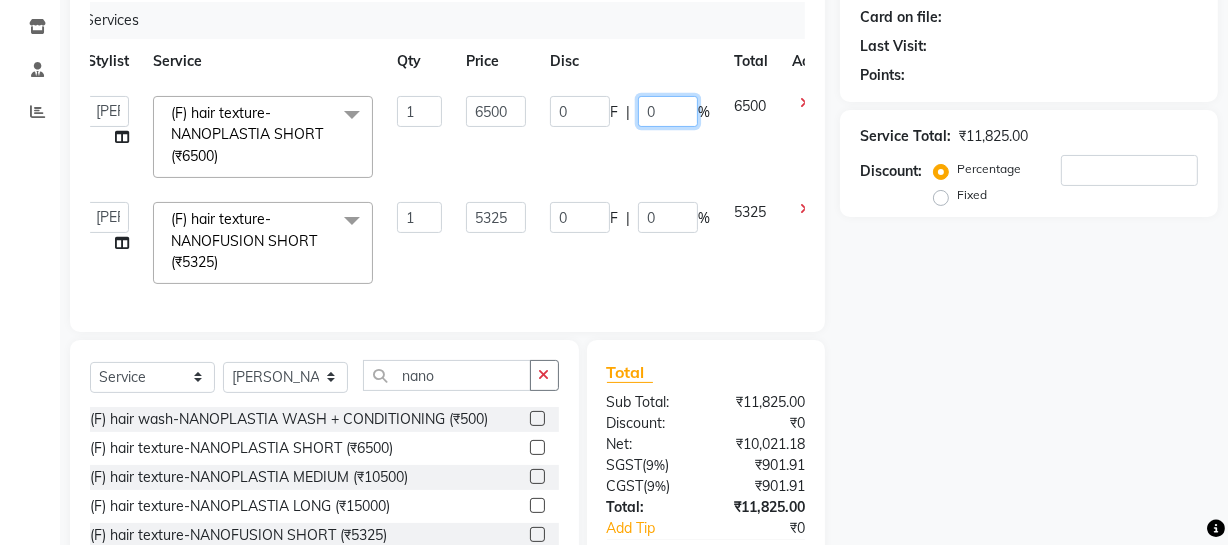click on "0" 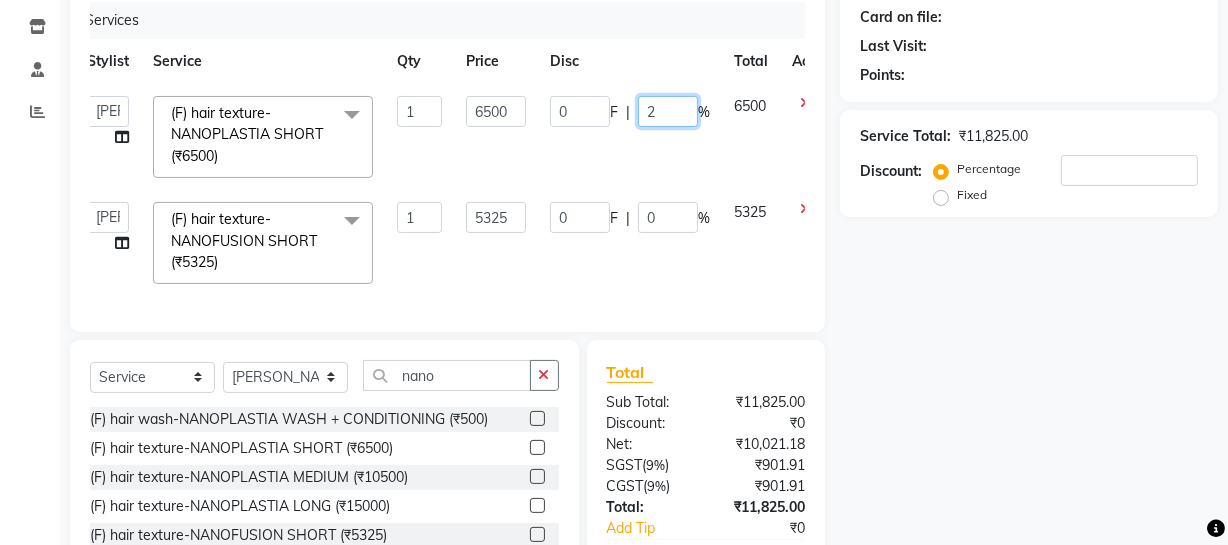 type on "25" 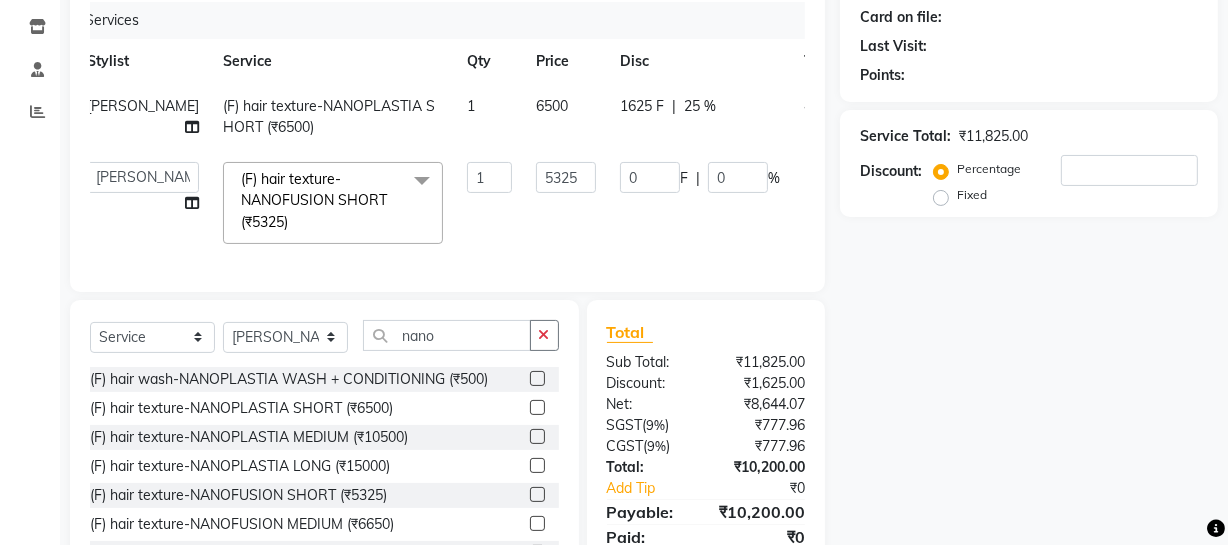 click on "1625 F | 25 %" 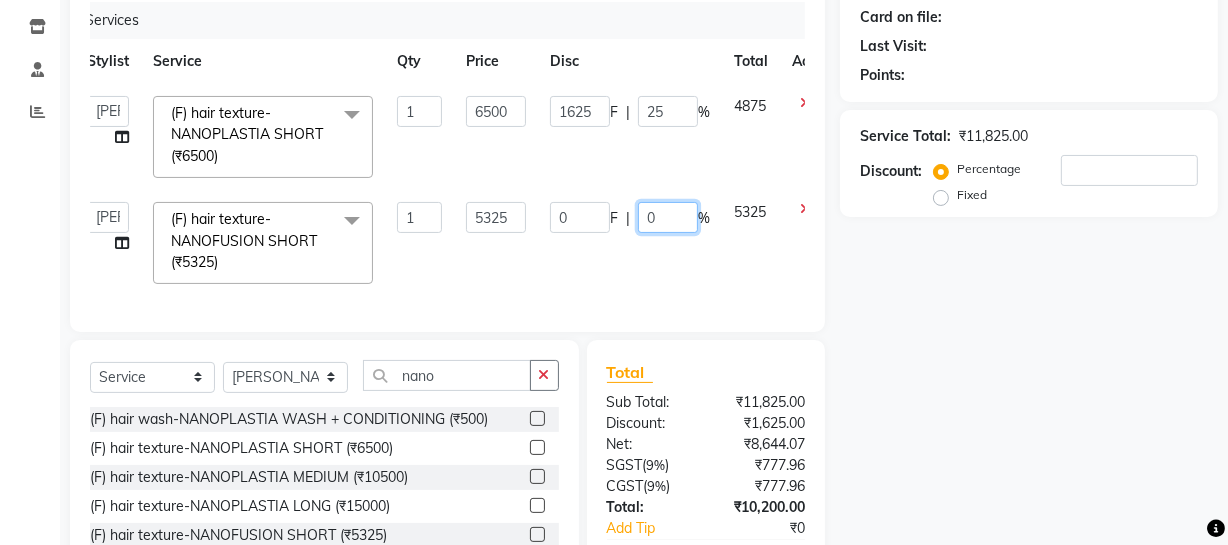click on "0" 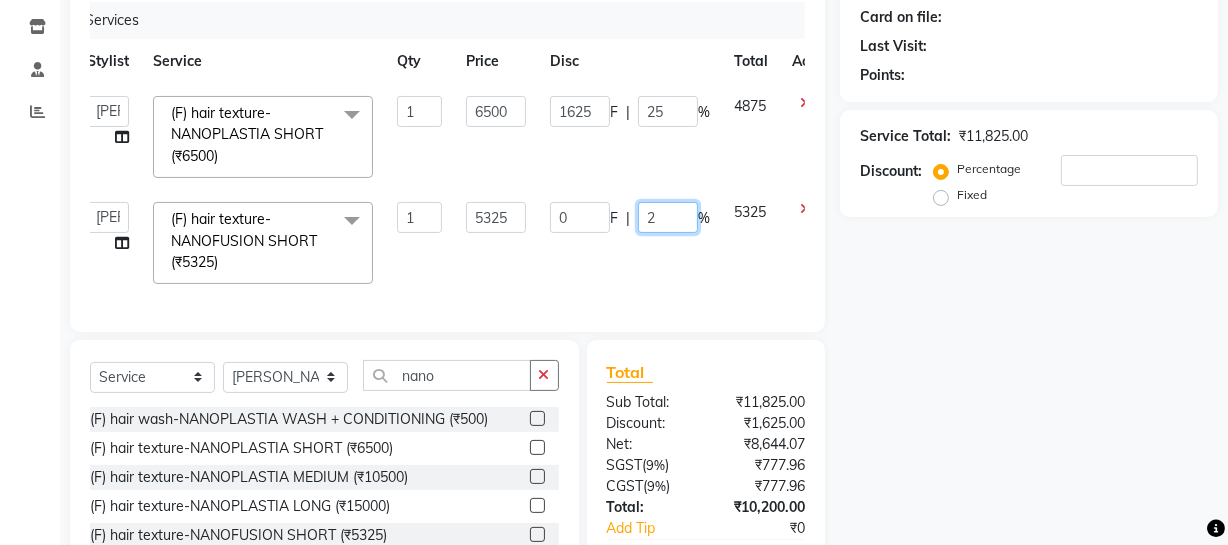 type on "25" 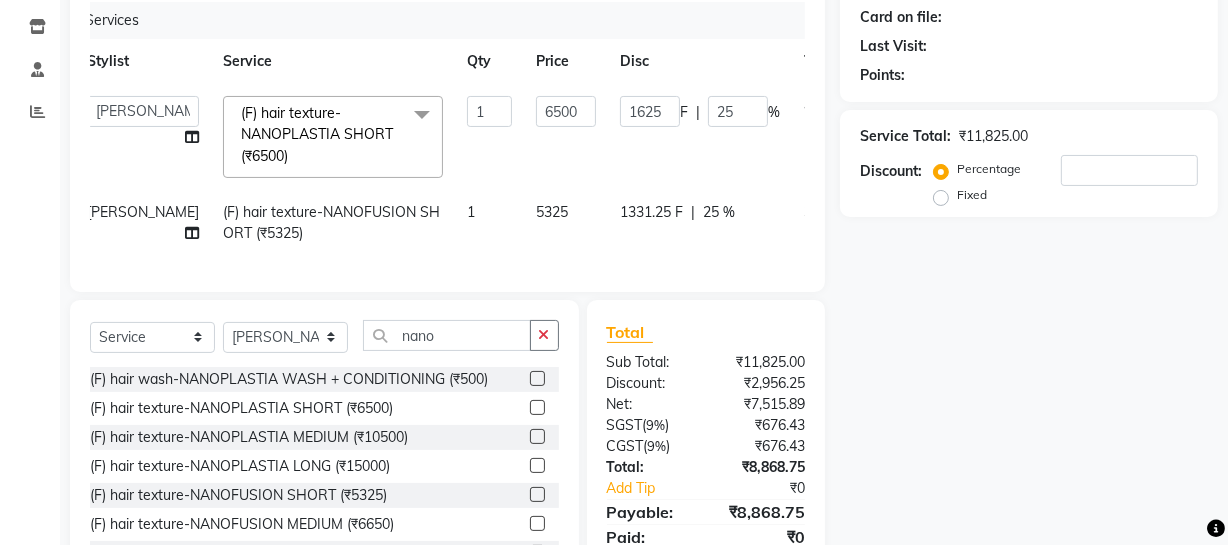 click on "1331.25 F | 25 %" 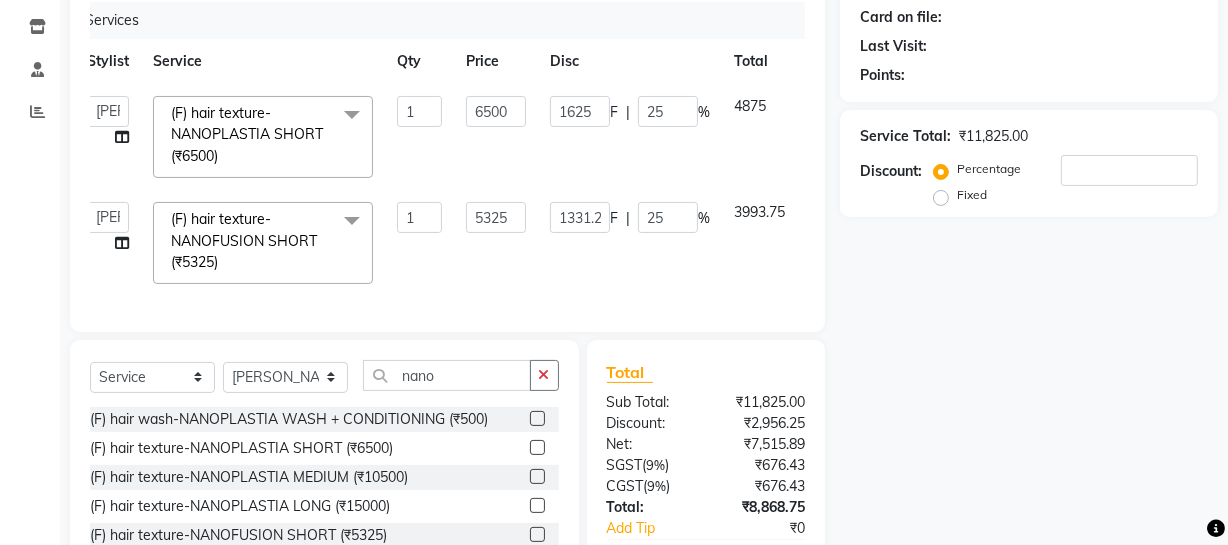 click on "1625 F | 25 %" 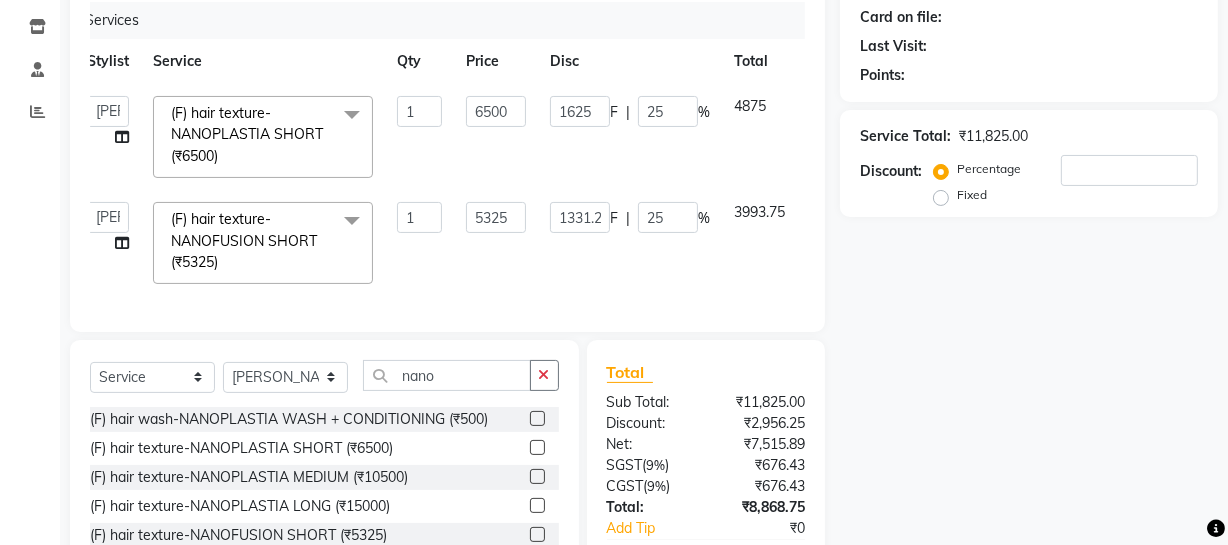 scroll, scrollTop: 160, scrollLeft: 0, axis: vertical 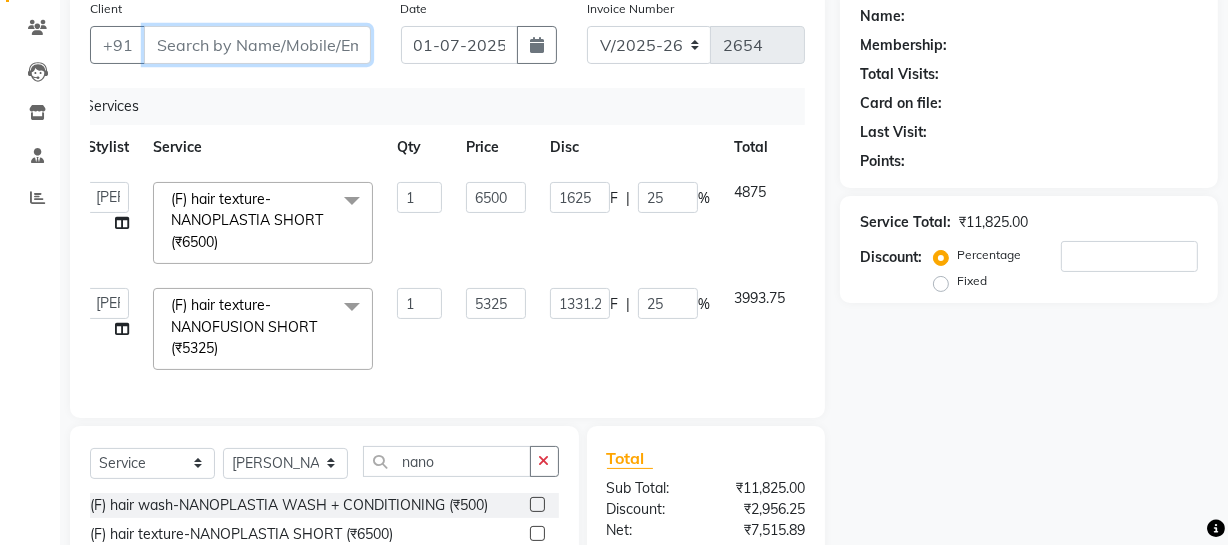 click on "Client" at bounding box center (257, 45) 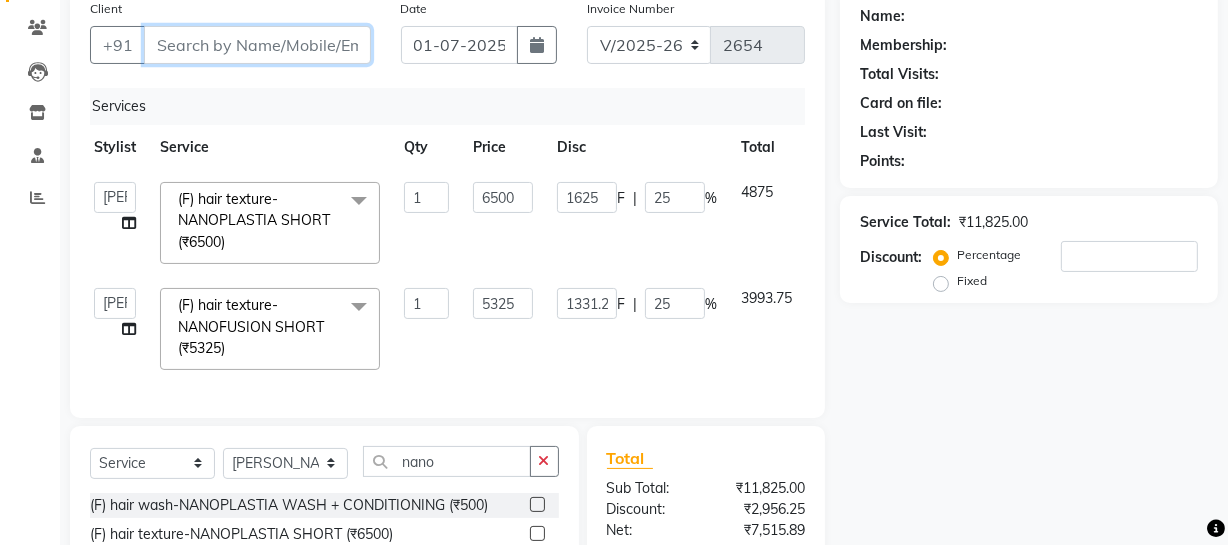 scroll, scrollTop: 0, scrollLeft: 0, axis: both 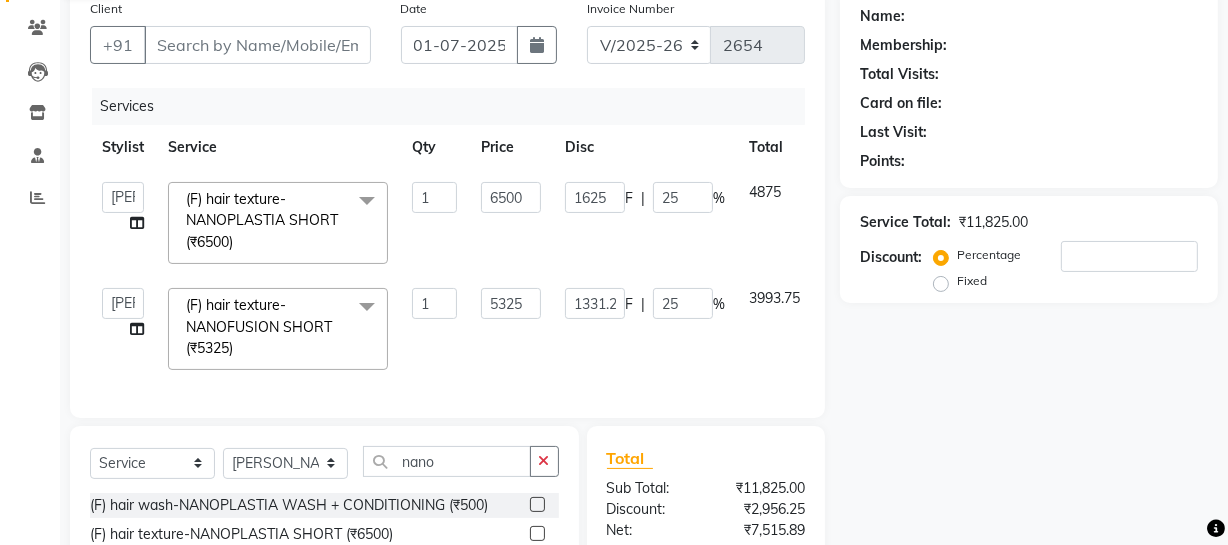 click on "Calendar" 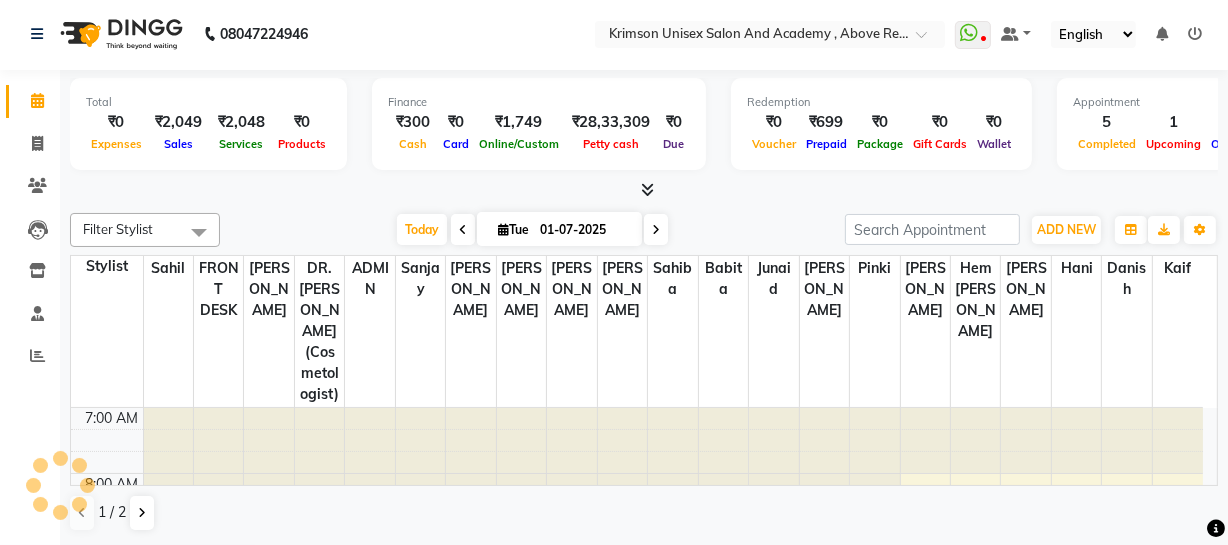 scroll, scrollTop: 0, scrollLeft: 0, axis: both 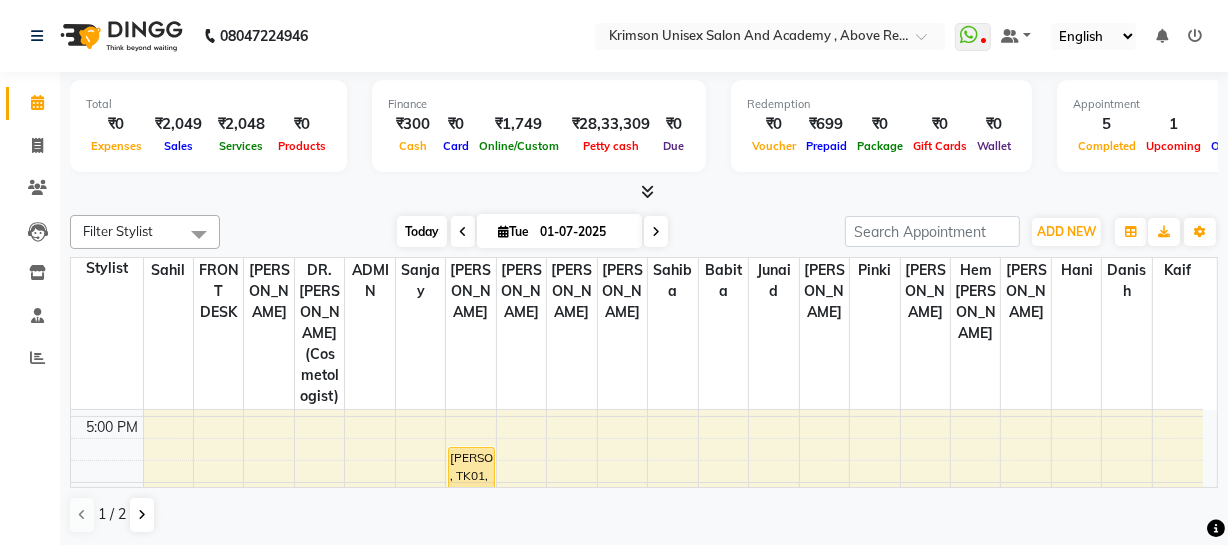 click on "Today" at bounding box center [422, 231] 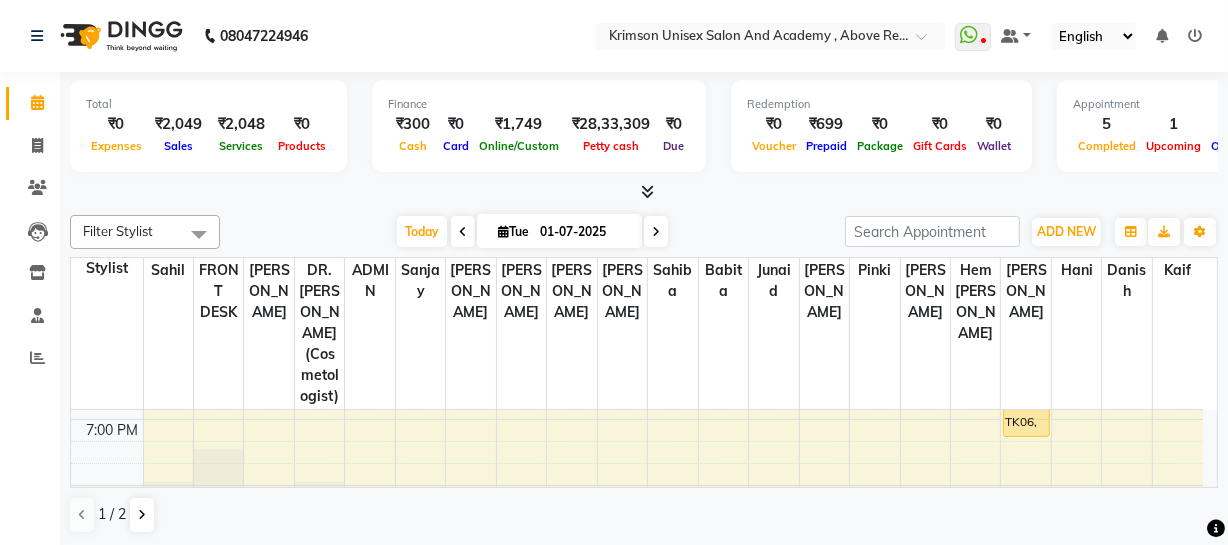 scroll, scrollTop: 887, scrollLeft: 0, axis: vertical 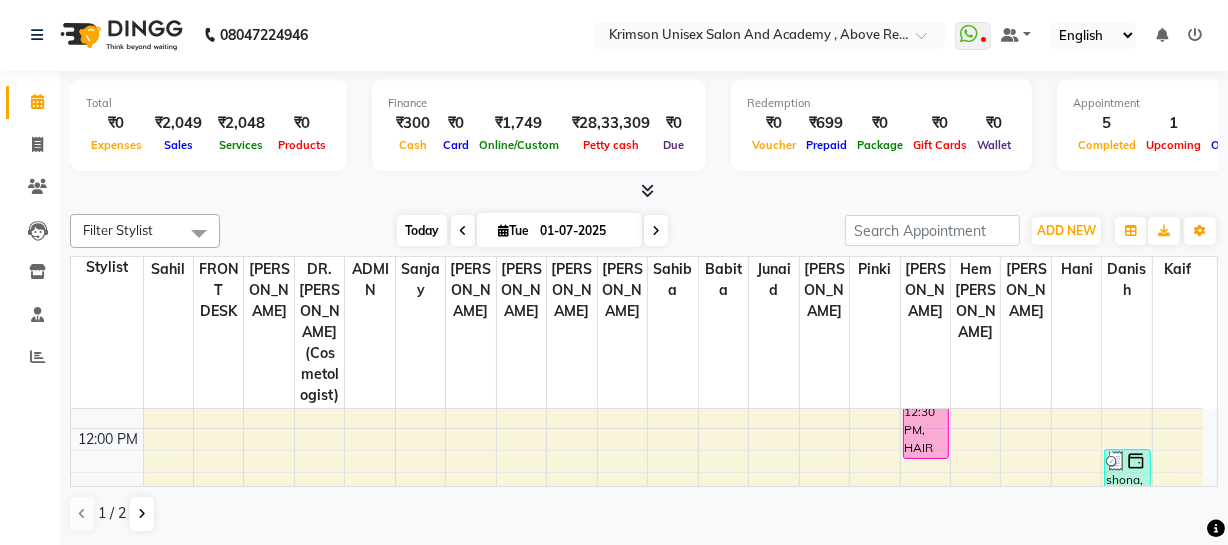 click on "Today" at bounding box center (422, 230) 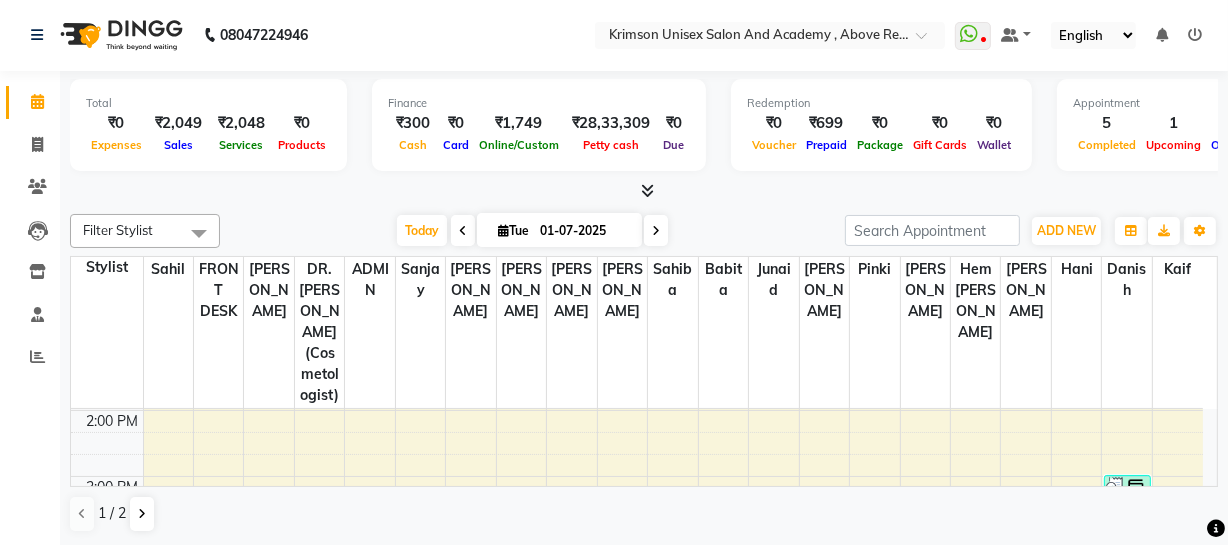 scroll, scrollTop: 444, scrollLeft: 0, axis: vertical 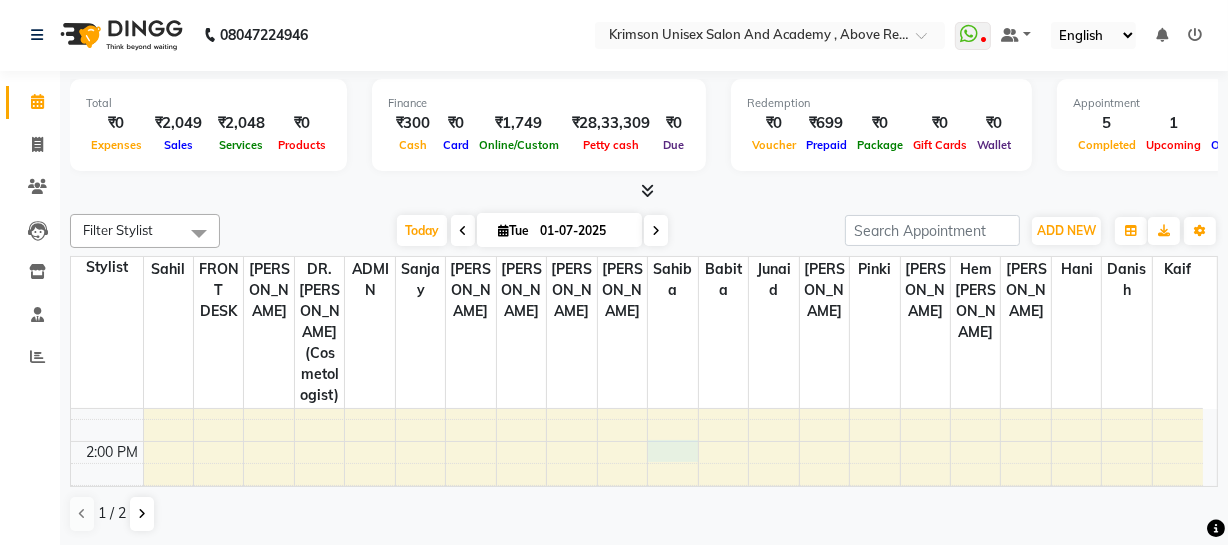 click on "7:00 AM 8:00 AM 9:00 AM 10:00 AM 11:00 AM 12:00 PM 1:00 PM 2:00 PM 3:00 PM 4:00 PM 5:00 PM 6:00 PM 7:00 PM 8:00 PM 9:00 PM     [PERSON_NAME], TK07, 03:25 PM-04:25 PM, (F) EYELASHES EXTENTIONS-EYELASHES EXTENTIONS Hybrid 'C' Curl (₹2200)    [PERSON_NAME] , TK01, 05:30 PM-06:30 PM, (F) hair texture-NANOPLASTIA SHORT     satish, TK02, 10:30 AM-12:30 PM, HAIR TEXTURE- [MEDICAL_DATA] MEDIUM     farha, TK06, 06:20 PM-07:20 PM, (F) hair wash-GODREJ PROFESSIONAL WASH + CONDITIONING     shona, TK05, 12:20 PM-01:20 PM, (F) hair styling-BLOW DRY STRAIGHT (₹400)     deepak, TK04, 03:00 PM-04:00 PM, MEN grooming package combo 2-MEN [PERSON_NAME] Setting + Hair Wash + Hair Cut & Styling + face wash and beardwash (₹299)     [PERSON_NAME], TK03, 10:20 AM-11:05 AM, OFFER MEN-MEN grooming package combo 1- HAIR CUT + [PERSON_NAME] (₹99)     aman, TK08, 03:35 PM-04:35 PM, MEN grooming package combo 2-MEN [PERSON_NAME] Setting + Hair Wash + Hair Cut & Styling + face wash and beardwash (₹299)" at bounding box center [637, 474] 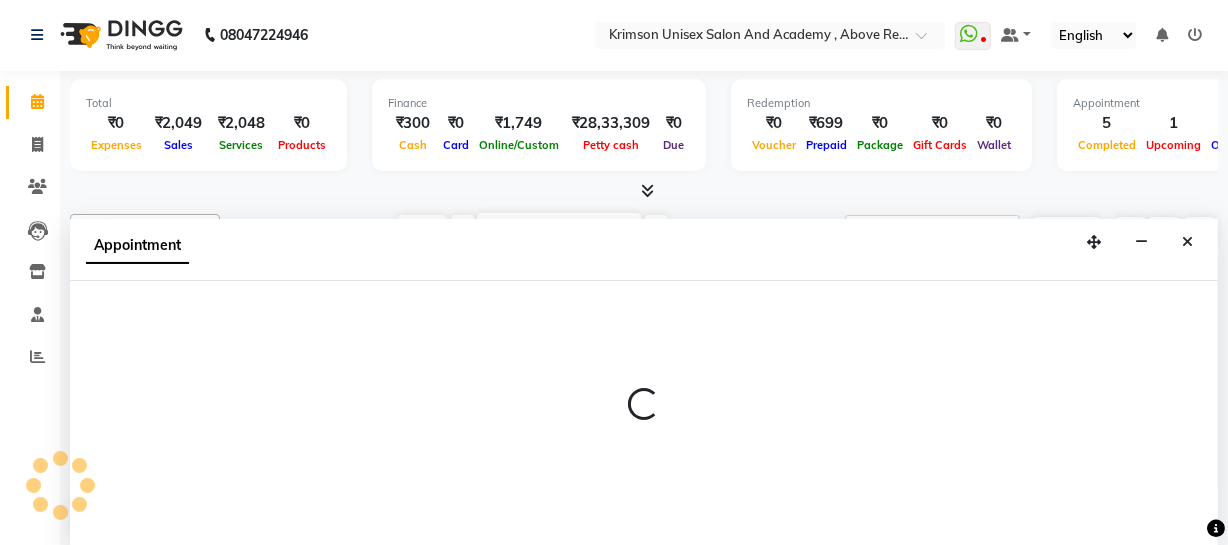 select on "52211" 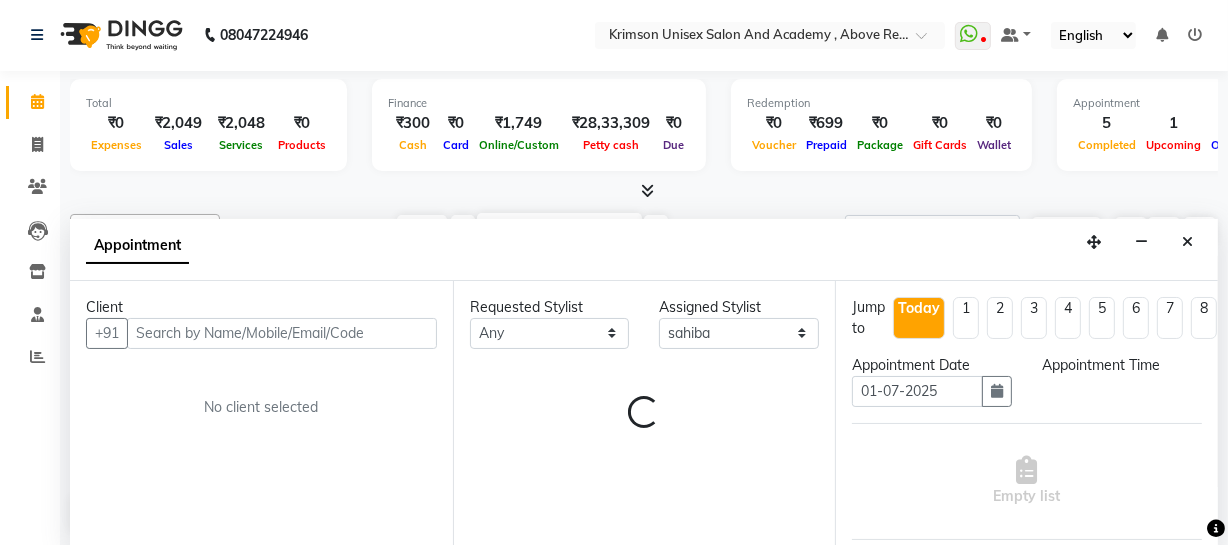 select on "840" 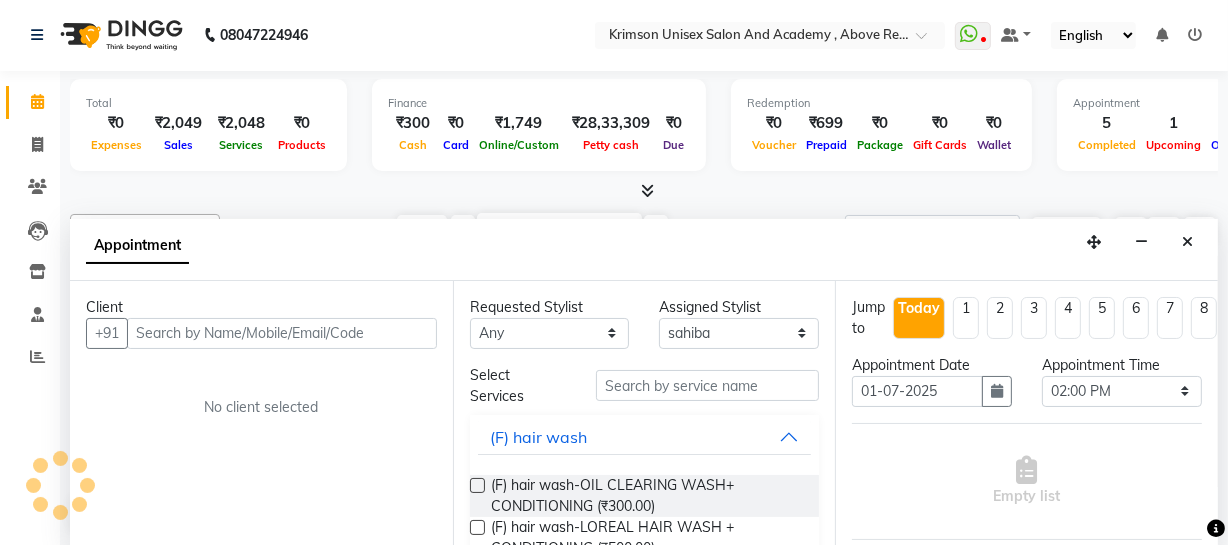 click at bounding box center (644, 191) 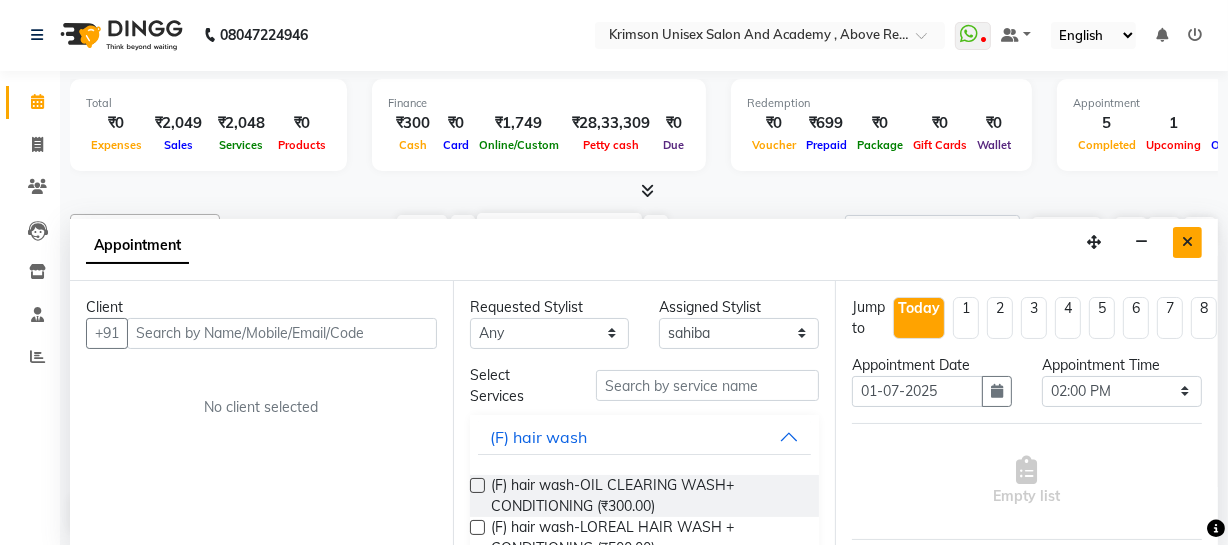 click at bounding box center [1187, 242] 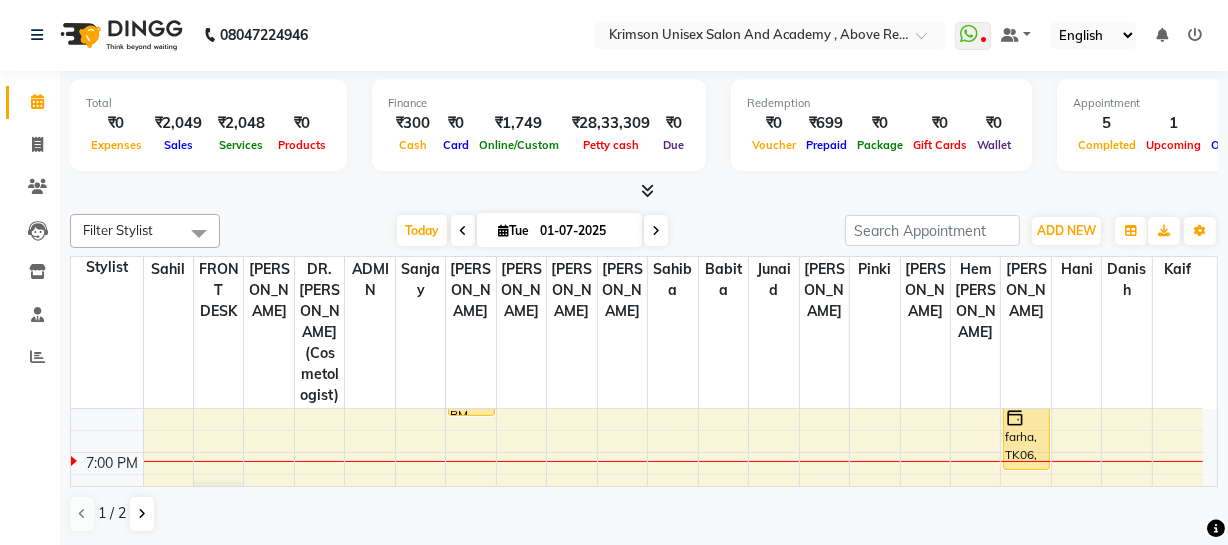 scroll, scrollTop: 740, scrollLeft: 0, axis: vertical 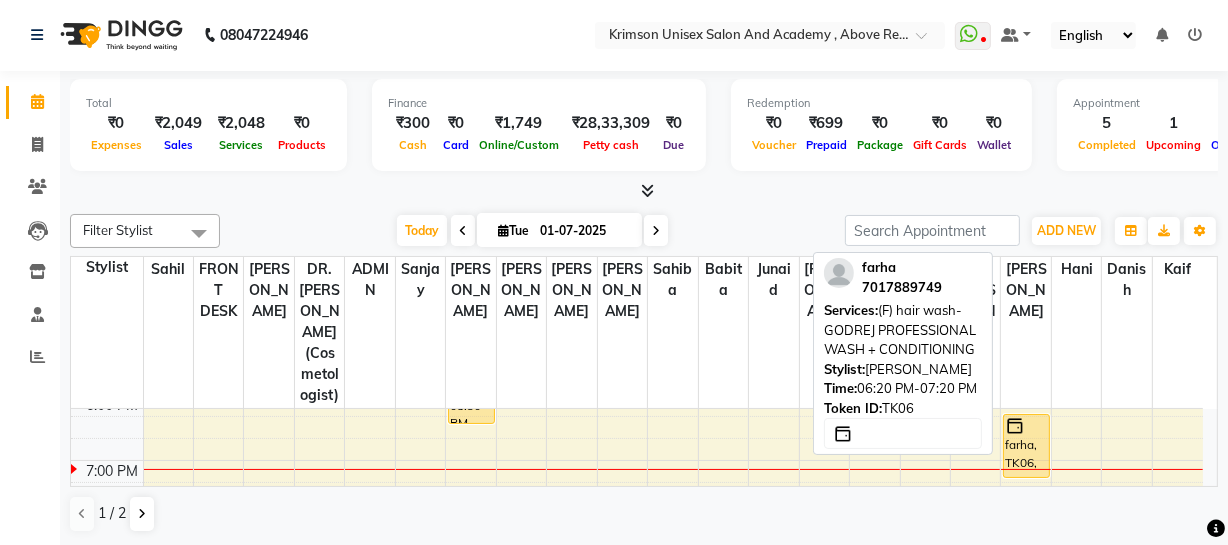 click on "farha, TK06, 06:20 PM-07:20 PM, (F) hair wash-GODREJ PROFESSIONAL WASH + CONDITIONING" at bounding box center [1026, 446] 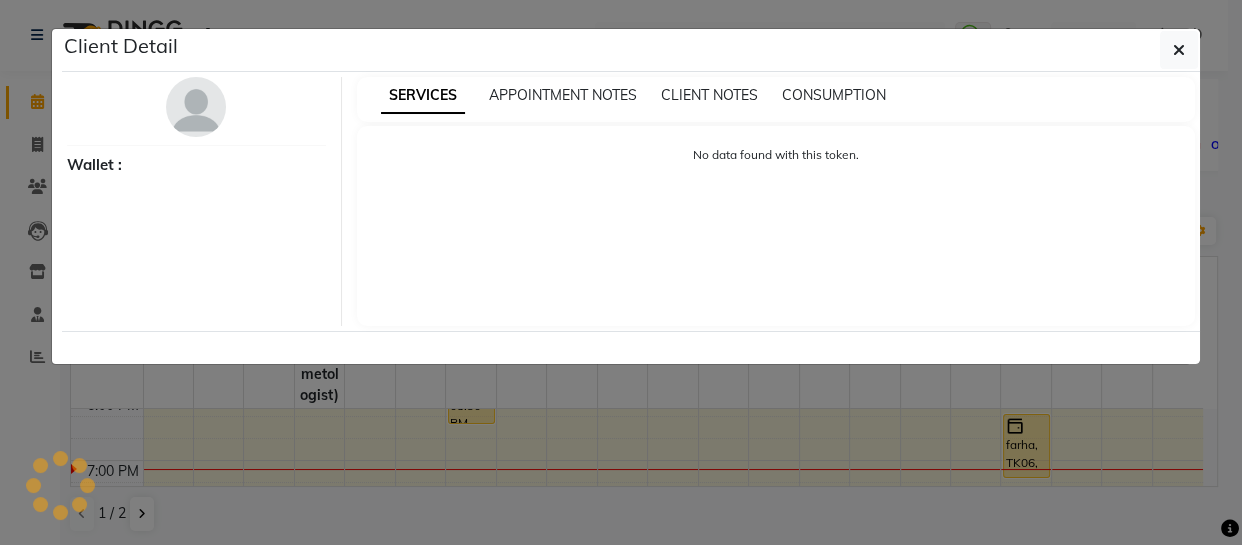 select on "1" 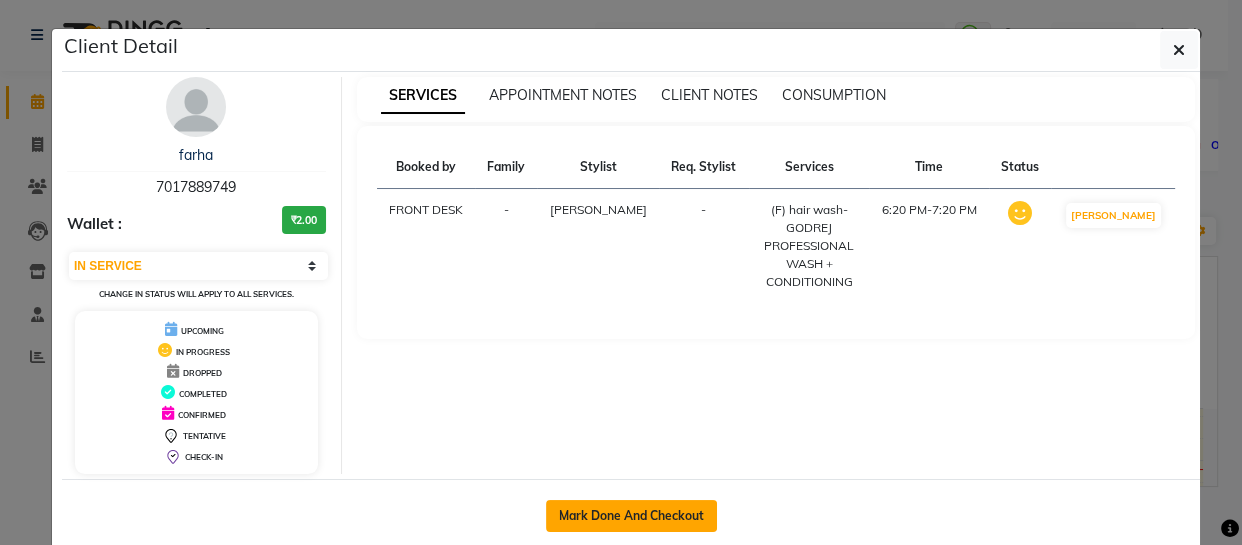 click on "Mark Done And Checkout" 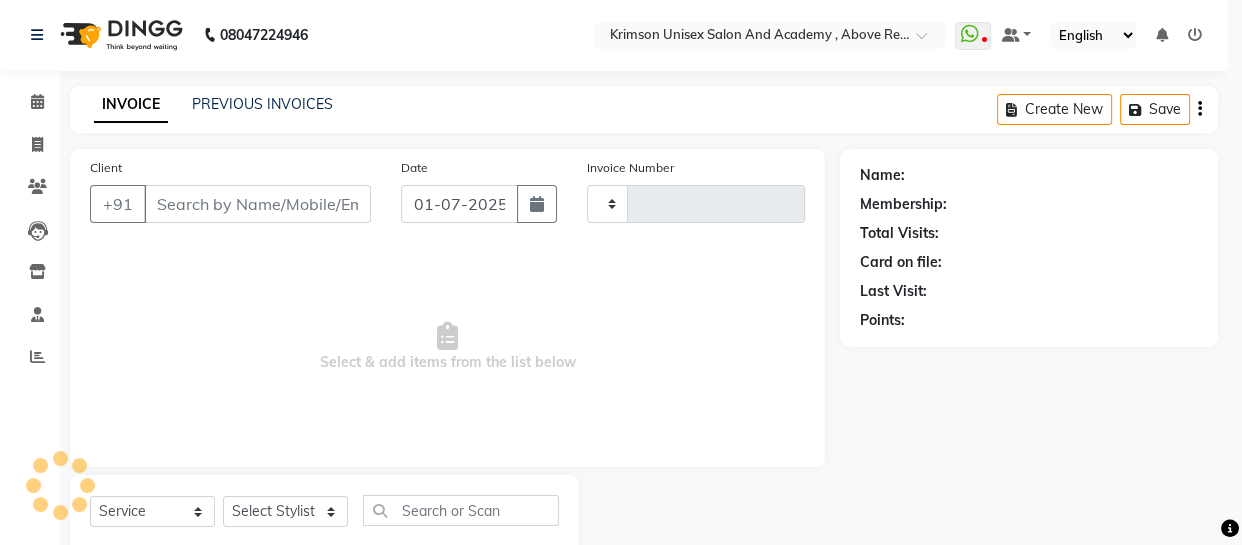 type on "2654" 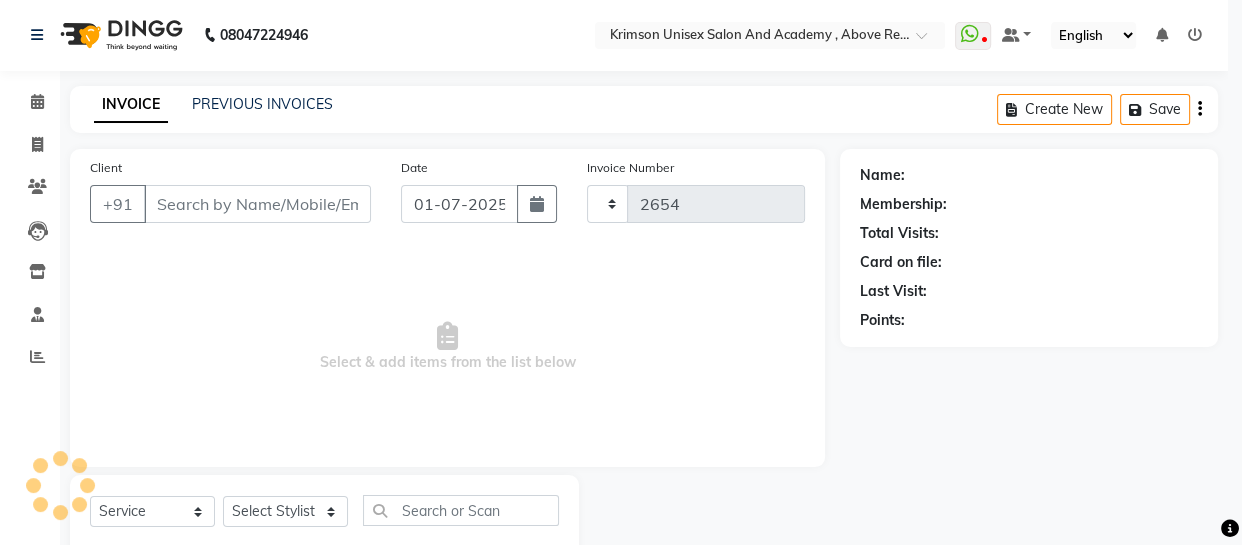 select on "5853" 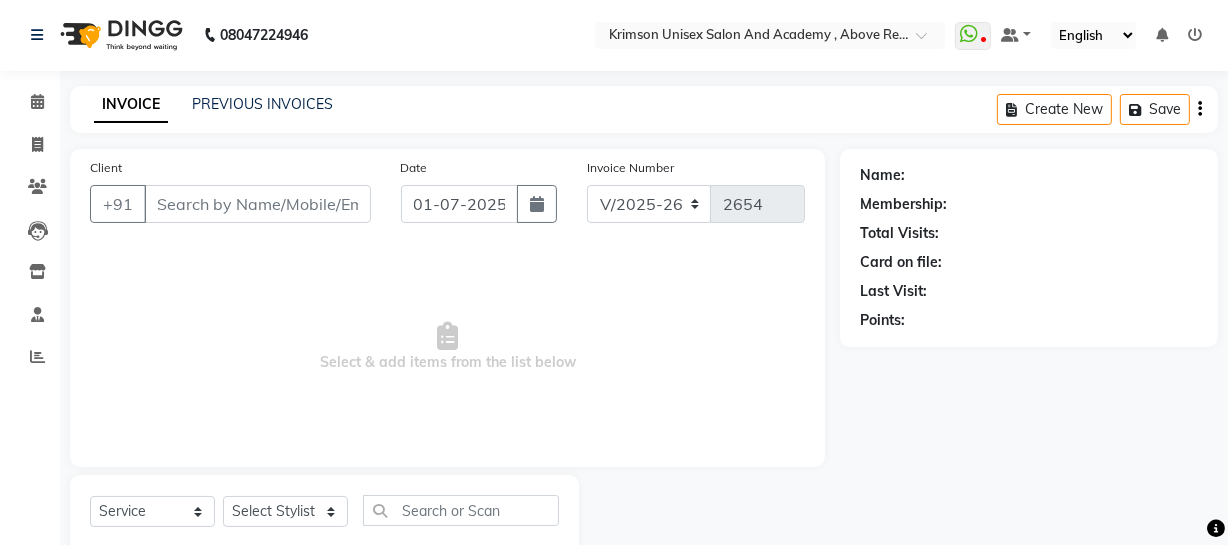type on "7017889749" 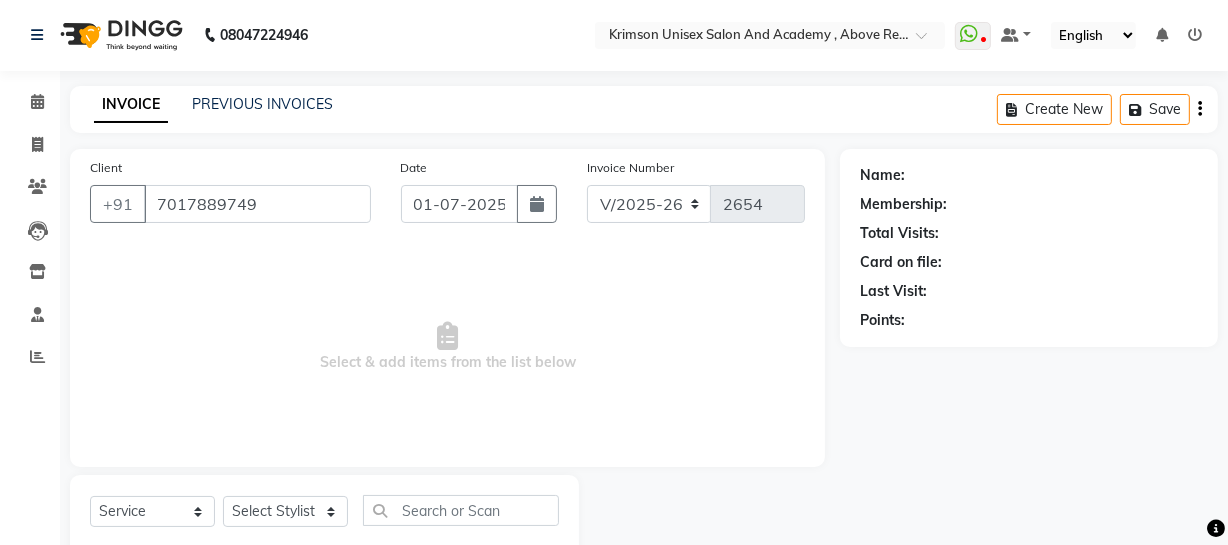 select on "69108" 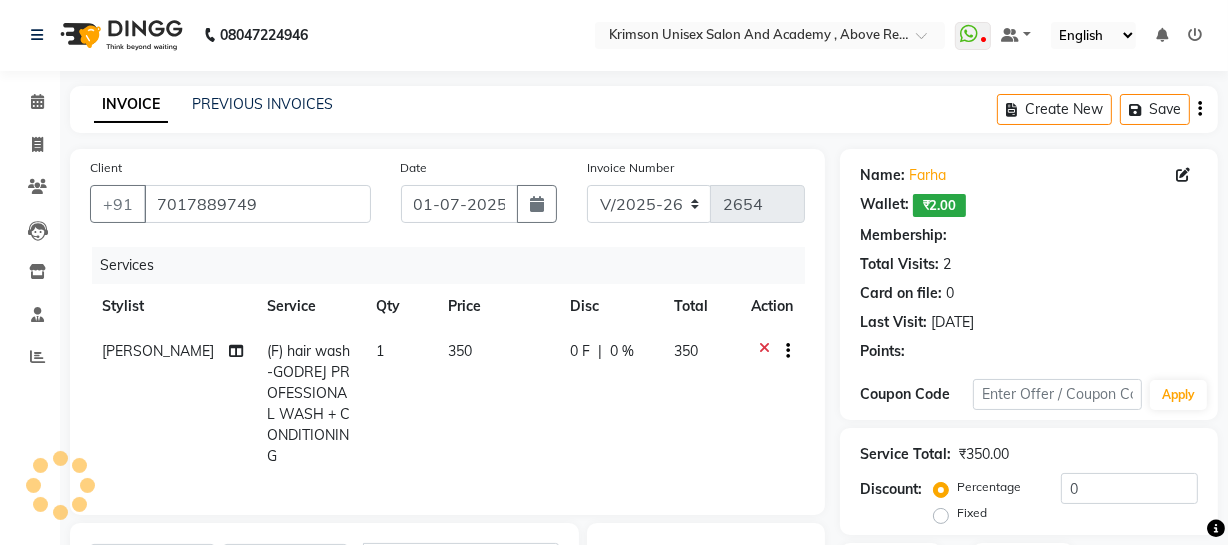 select on "1: Object" 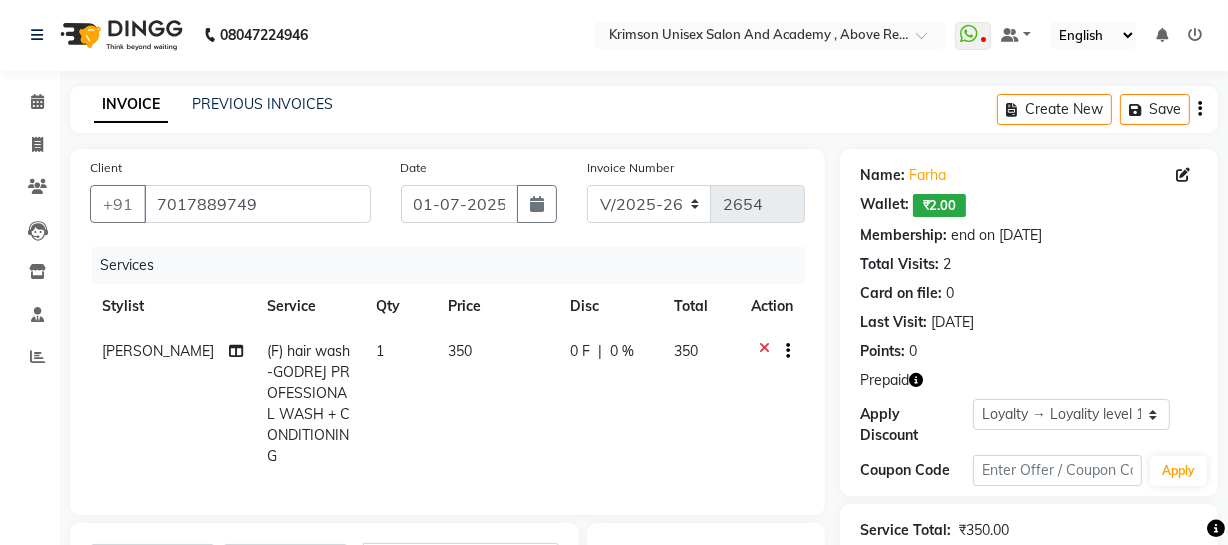 click 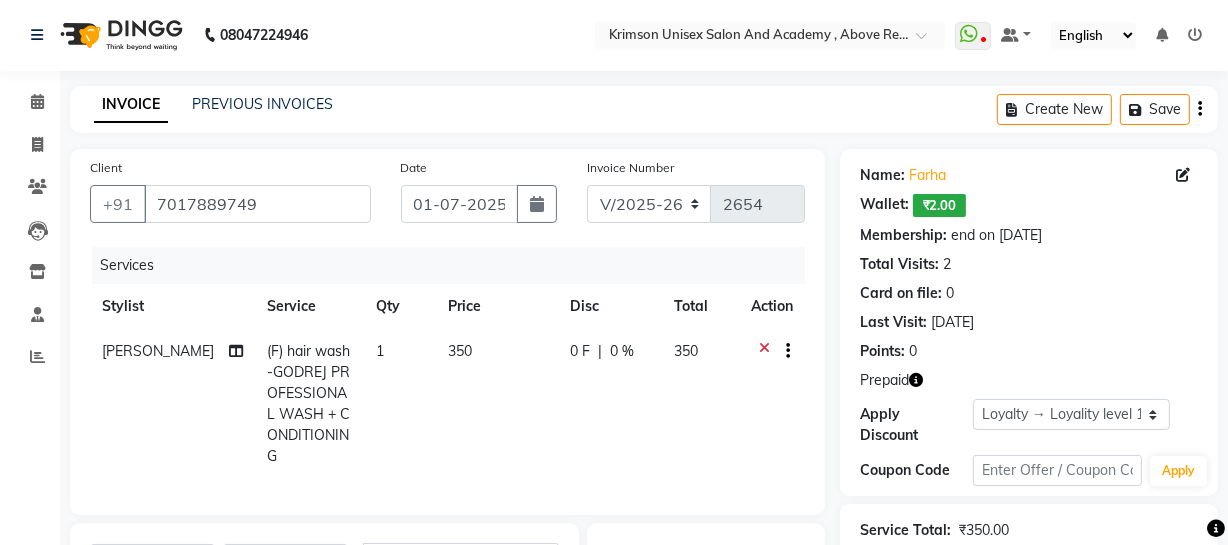 click 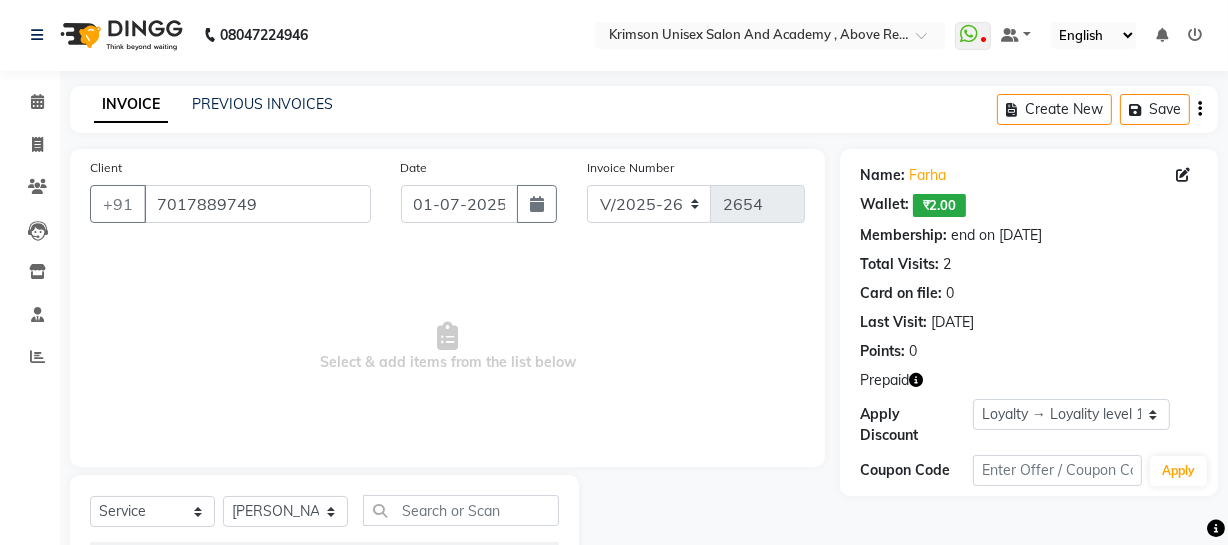 scroll, scrollTop: 139, scrollLeft: 0, axis: vertical 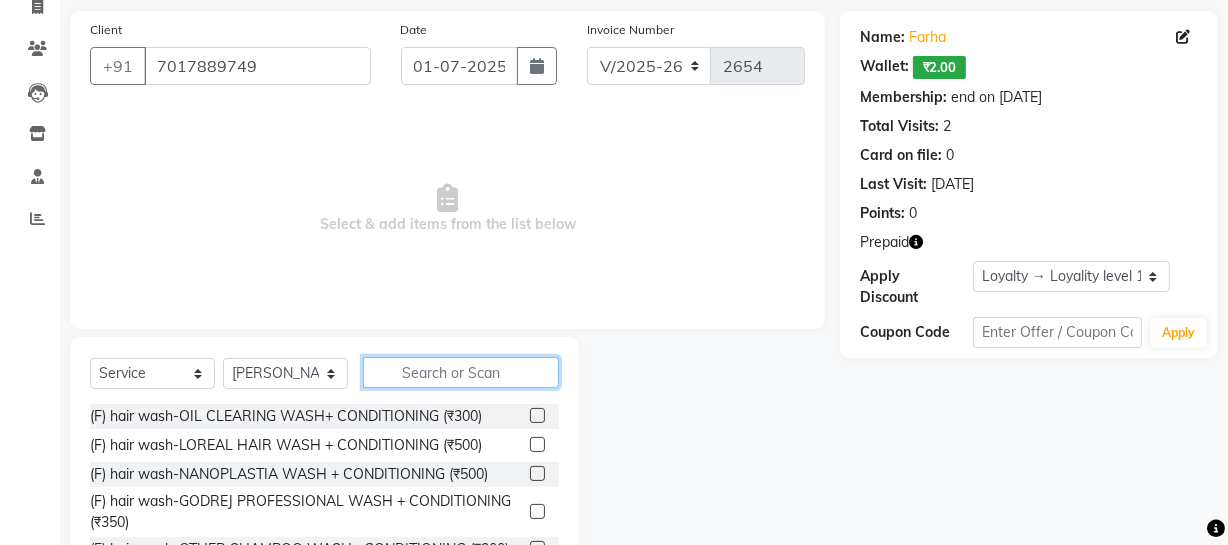 click 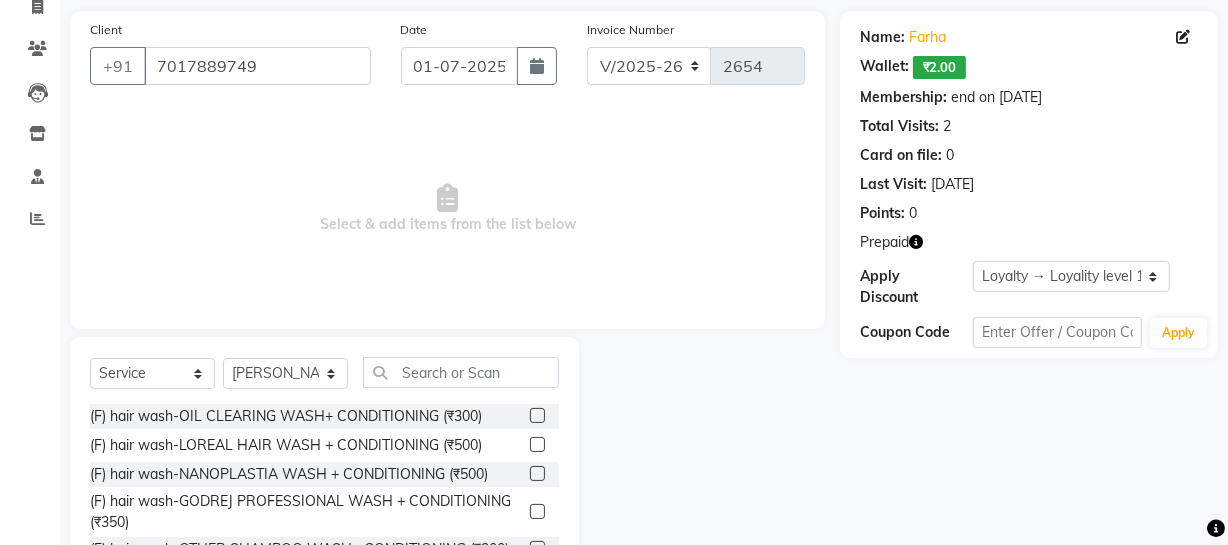 click 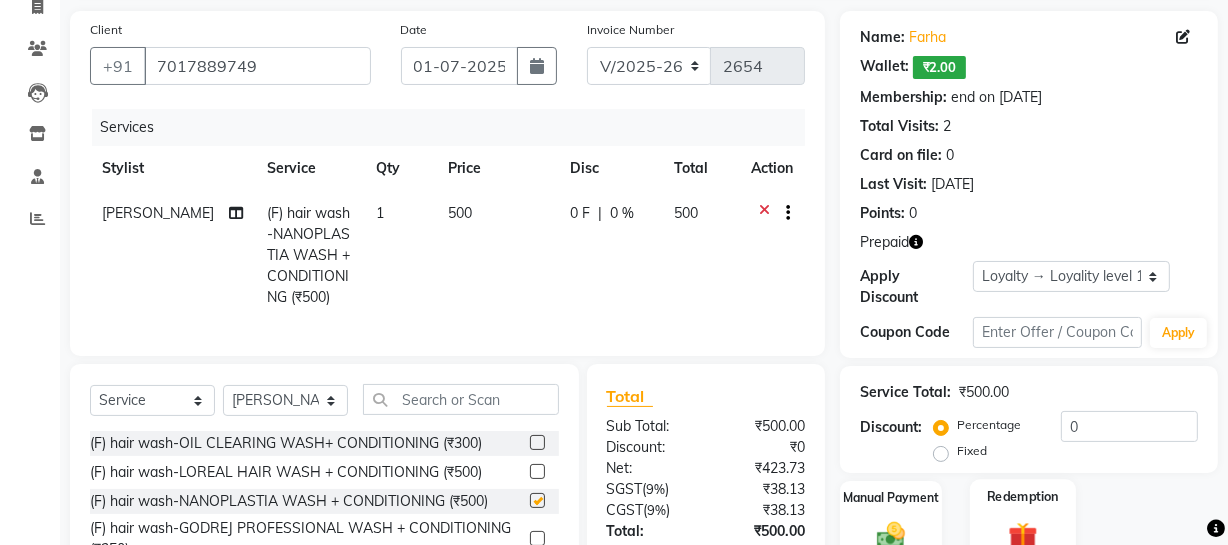 click 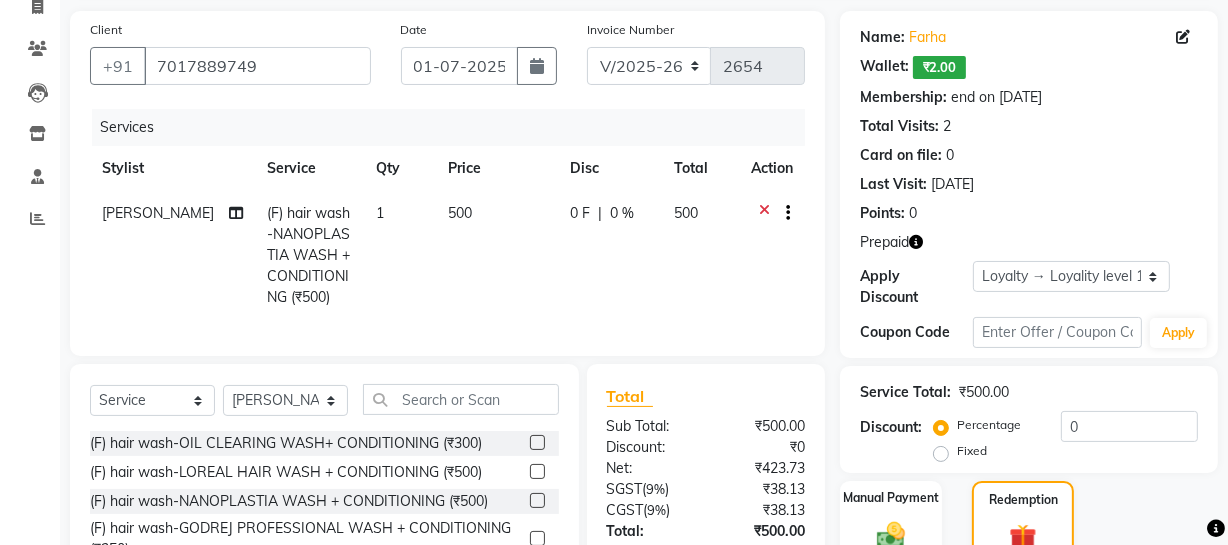 checkbox on "false" 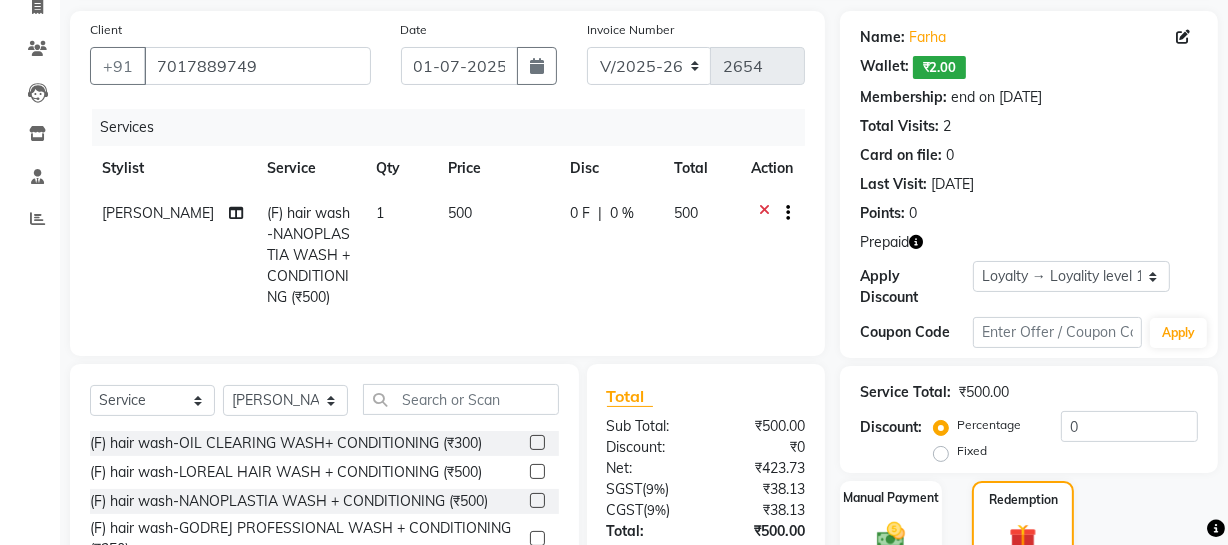 click on "Prepaid  1" 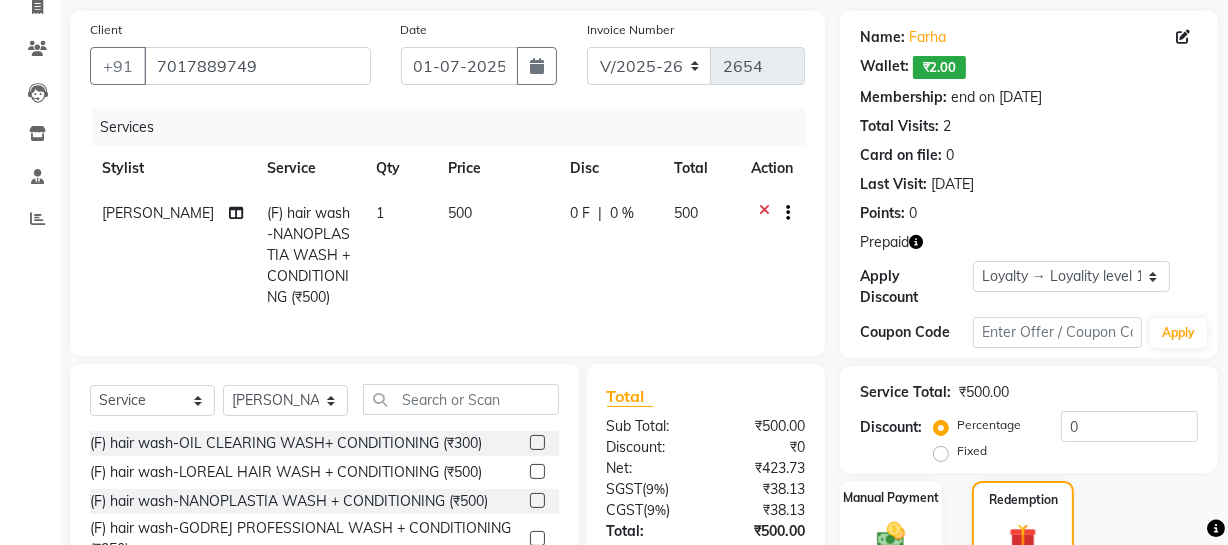 scroll, scrollTop: 360, scrollLeft: 0, axis: vertical 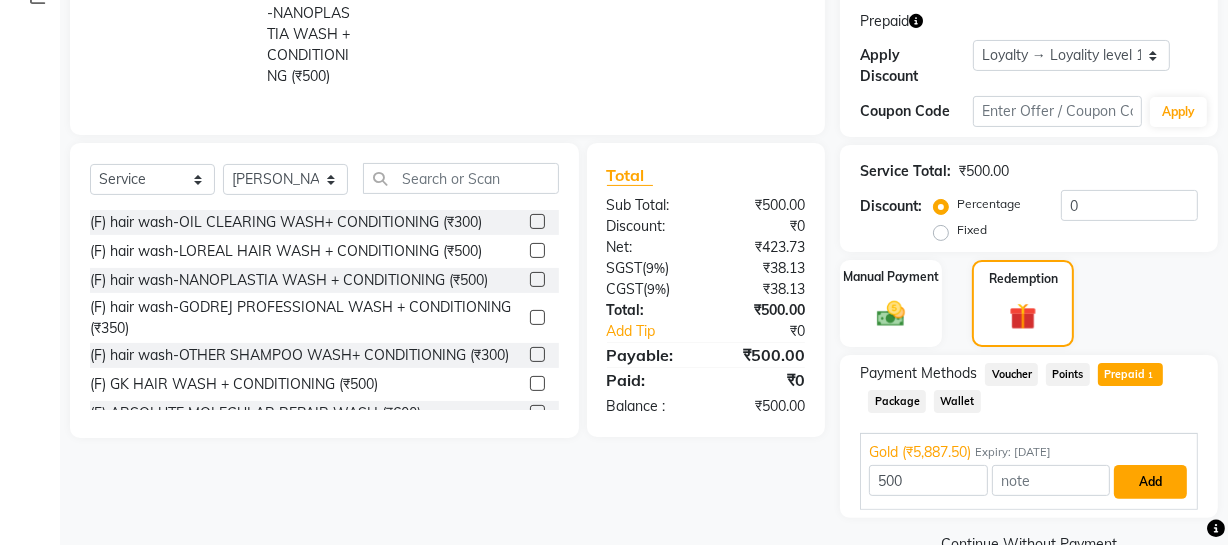 click on "Add" at bounding box center (1150, 482) 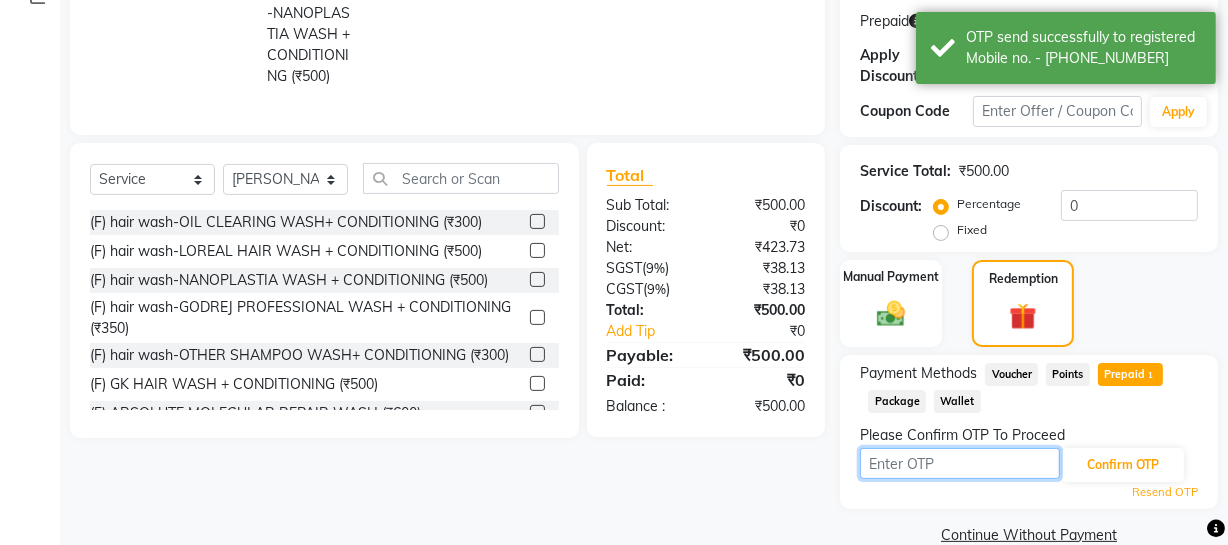 drag, startPoint x: 1150, startPoint y: 468, endPoint x: 897, endPoint y: 453, distance: 253.44427 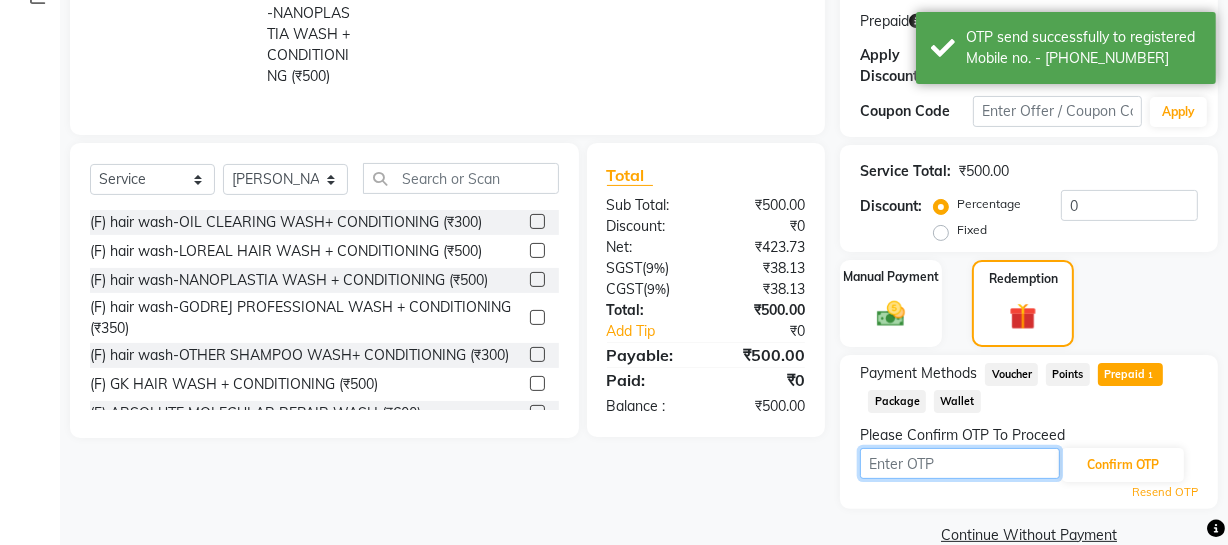 type on "3198" 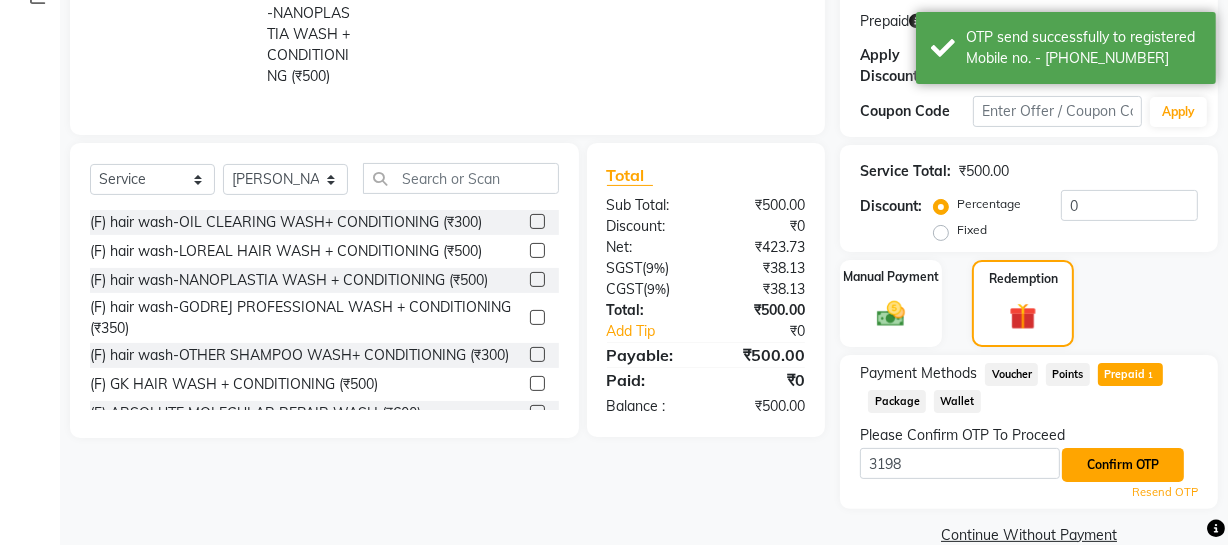 click on "Confirm OTP" 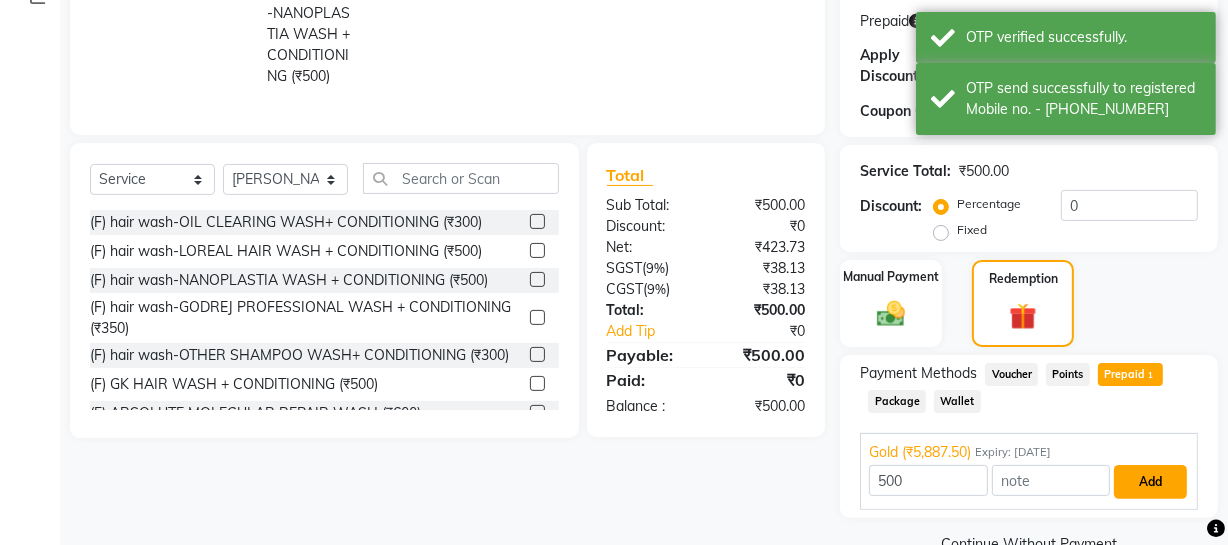click on "Add" at bounding box center (1150, 482) 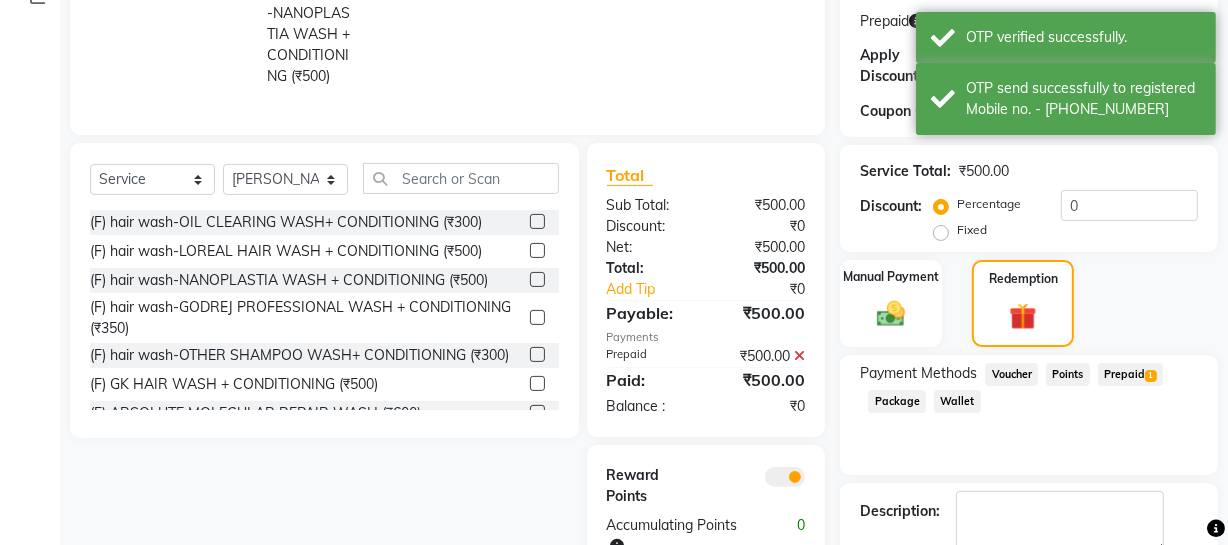 click 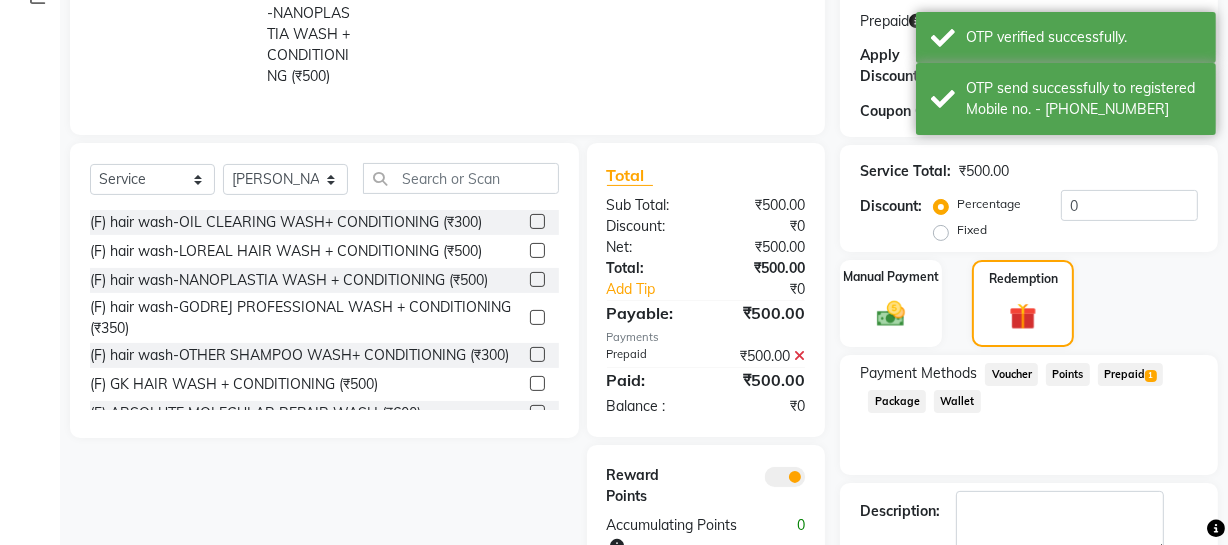 click 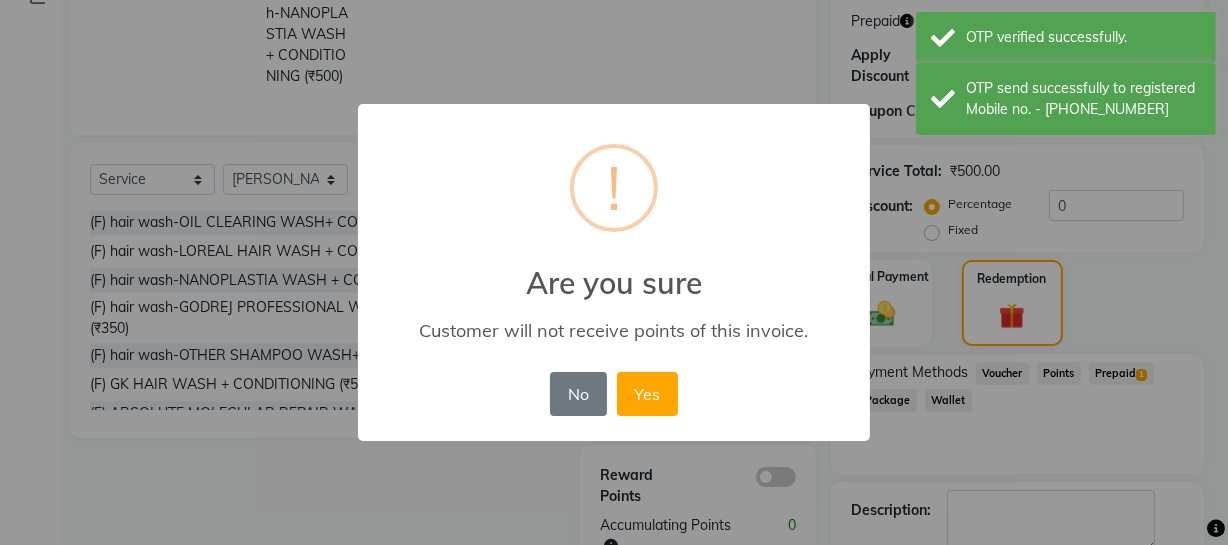 scroll, scrollTop: 473, scrollLeft: 0, axis: vertical 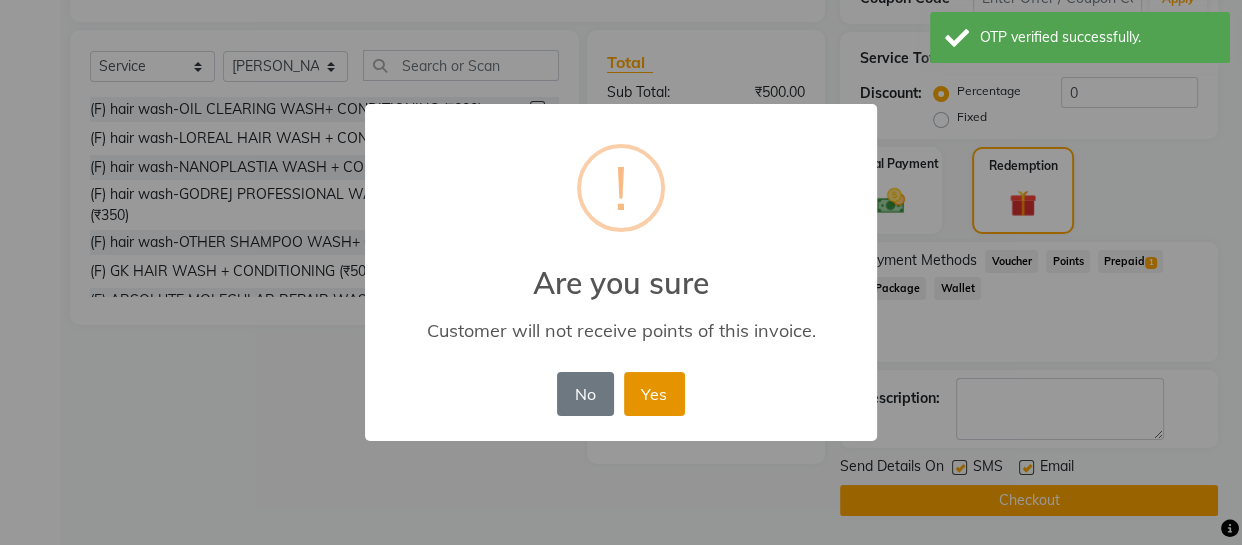 click on "Yes" at bounding box center (654, 394) 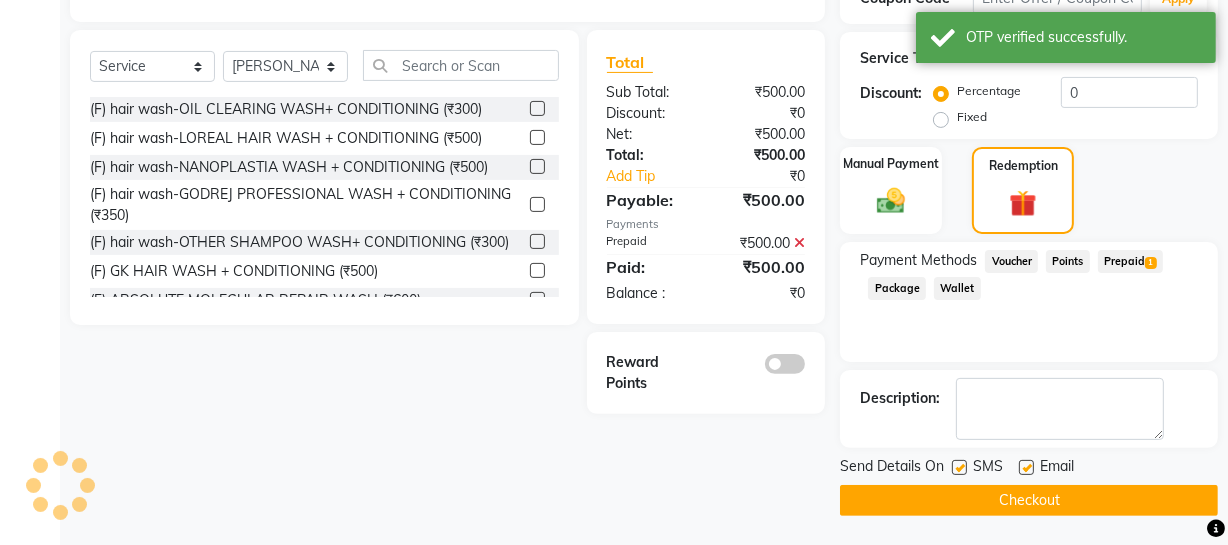 click on "Checkout" 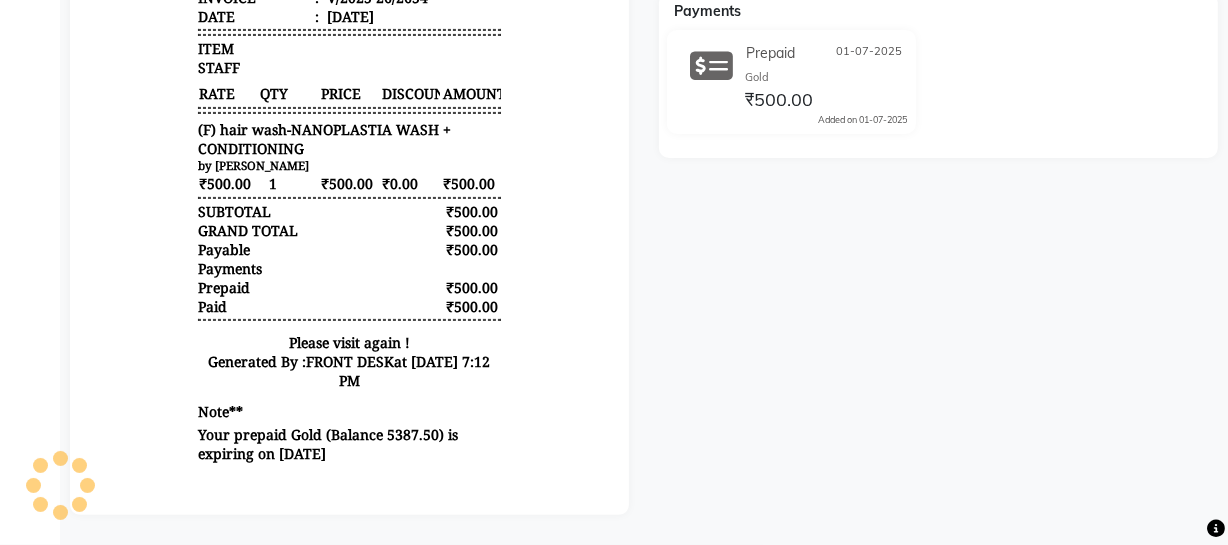 scroll, scrollTop: 0, scrollLeft: 0, axis: both 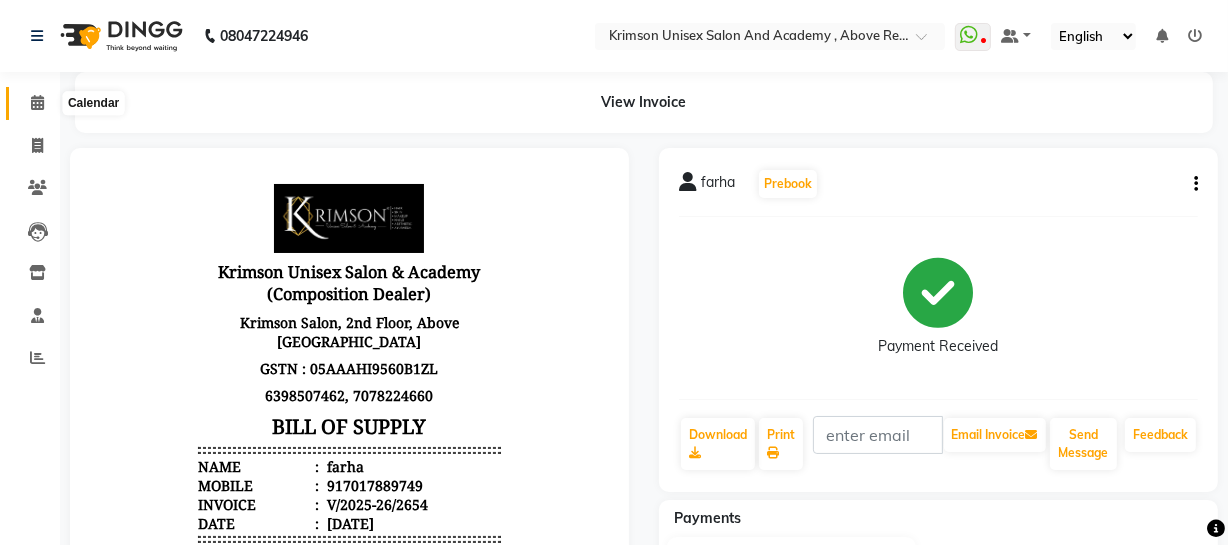 click 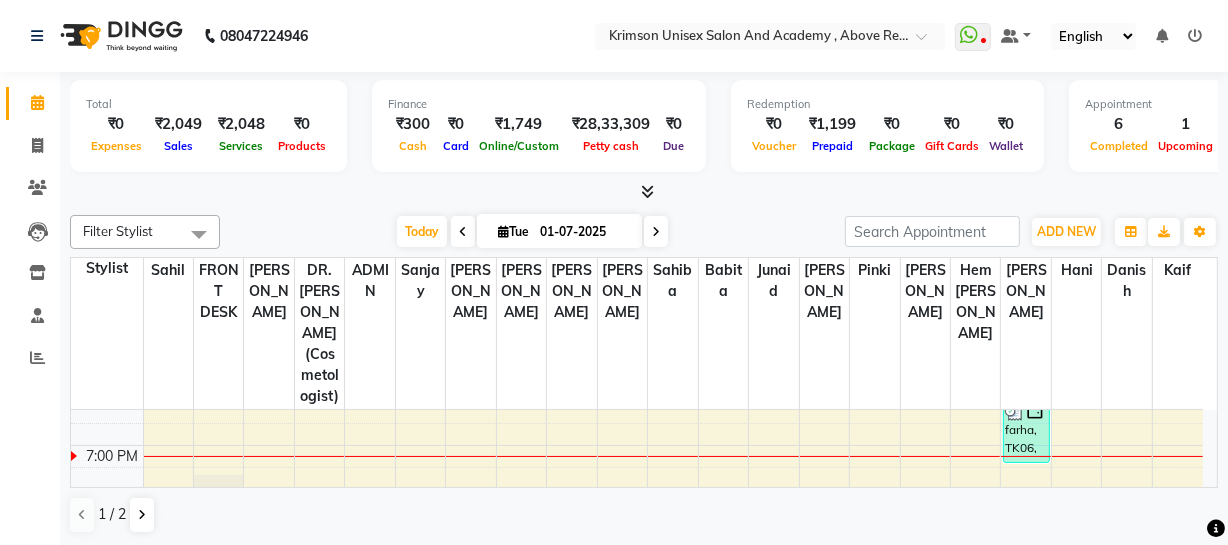 scroll, scrollTop: 755, scrollLeft: 0, axis: vertical 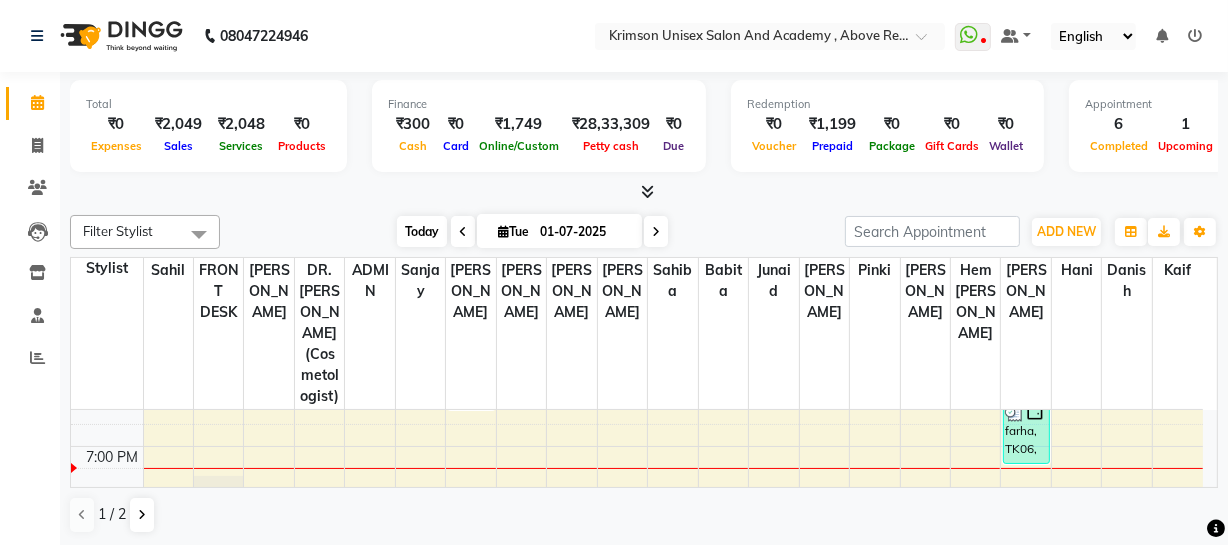click on "Today" at bounding box center [422, 231] 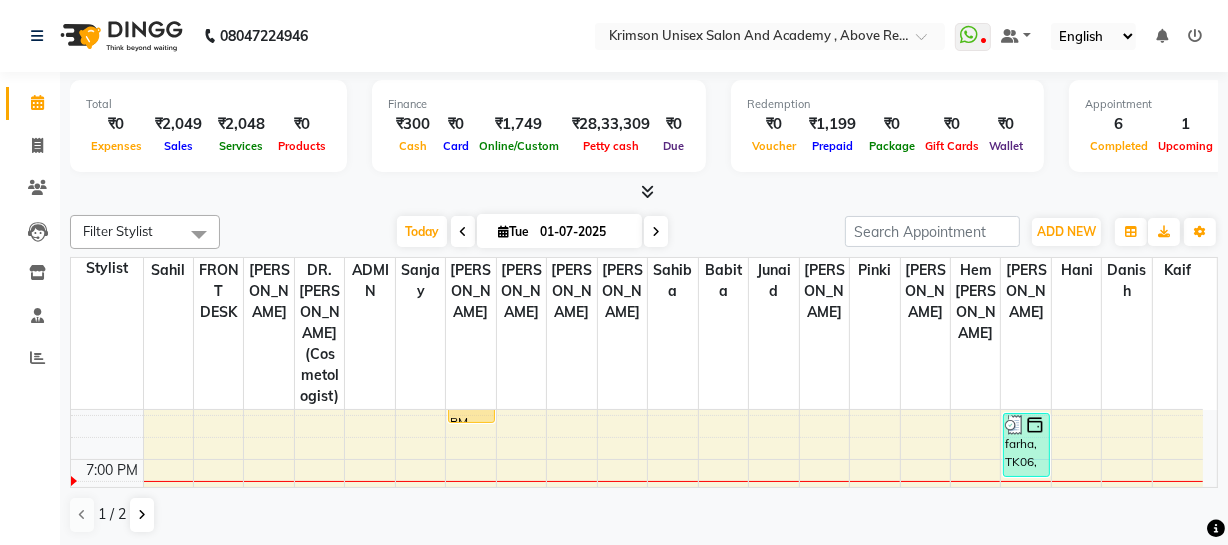 scroll, scrollTop: 743, scrollLeft: 0, axis: vertical 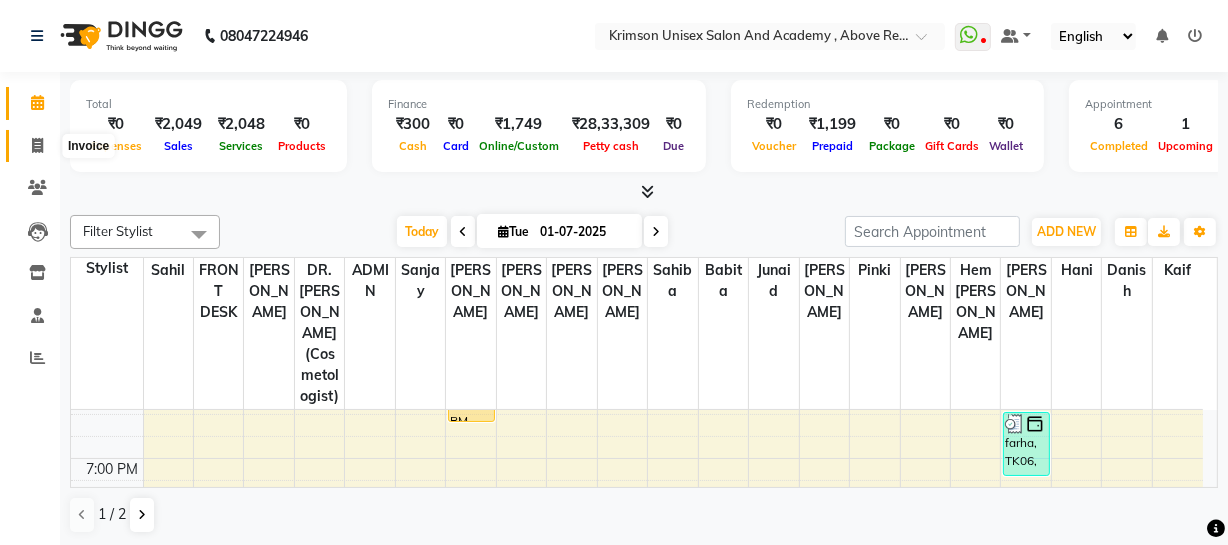 click 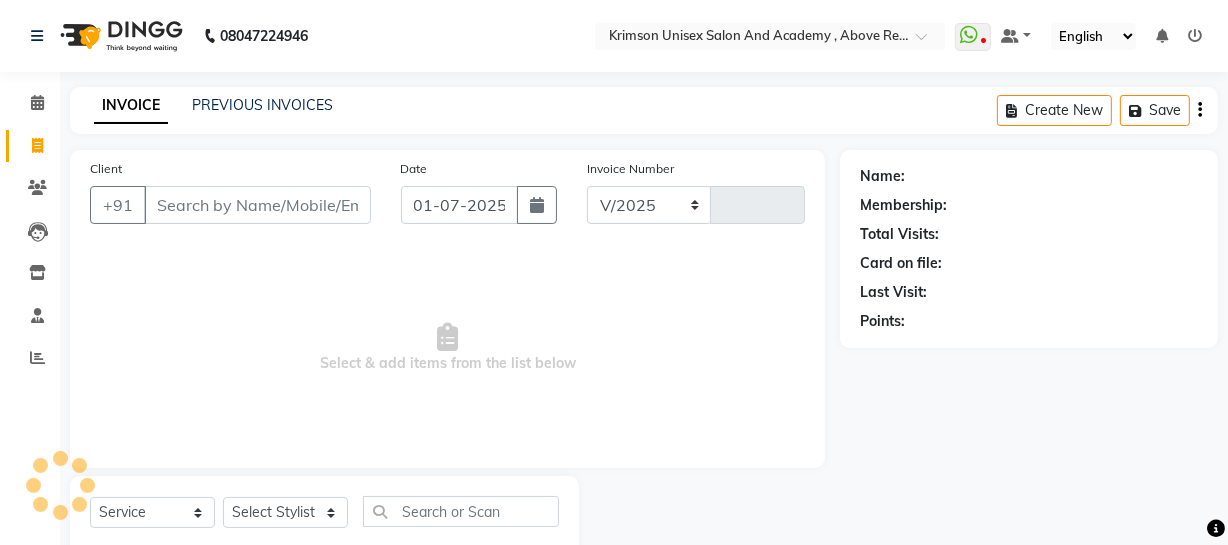 select on "5853" 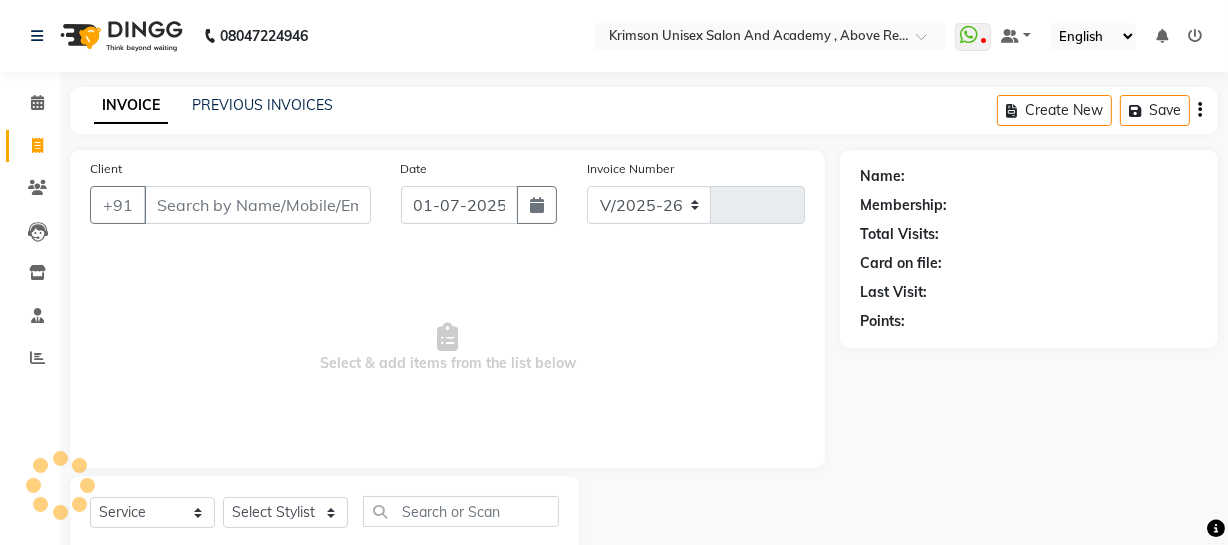type on "2655" 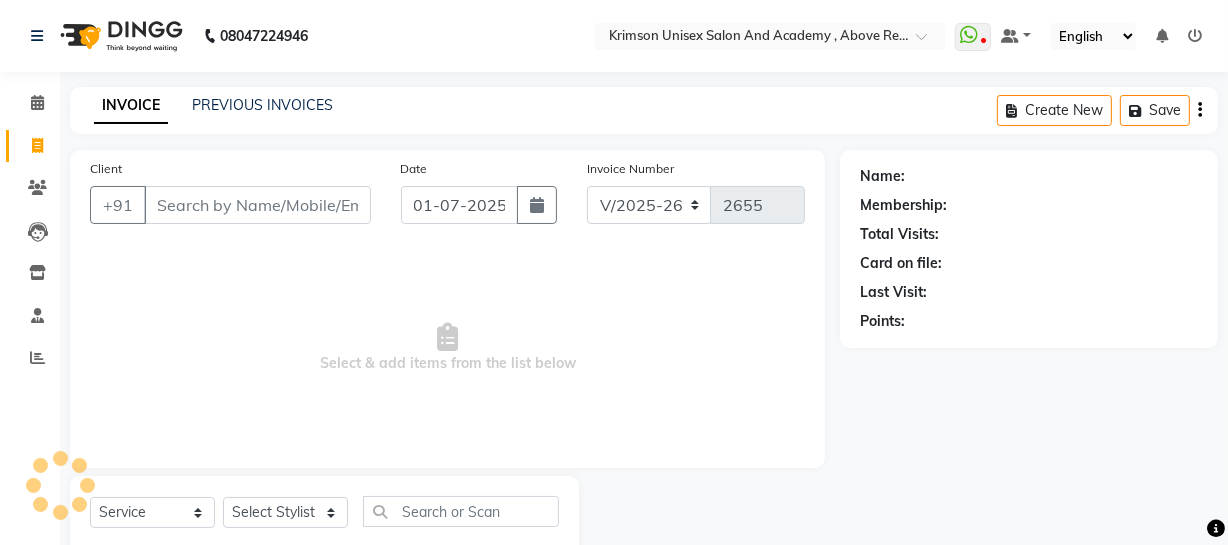 click on "Client" at bounding box center (257, 205) 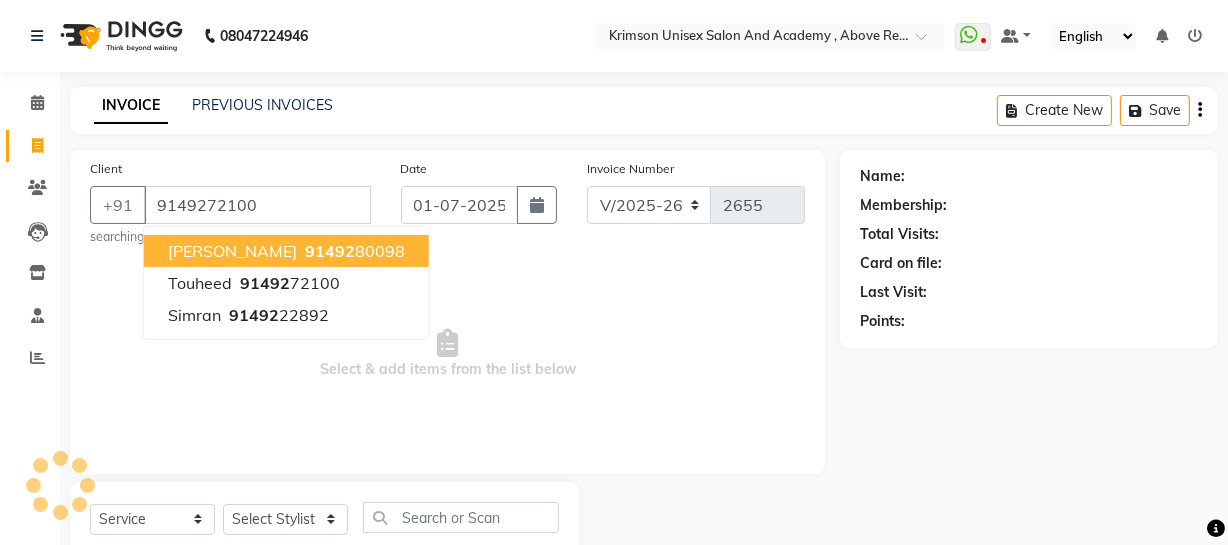 type on "9149272100" 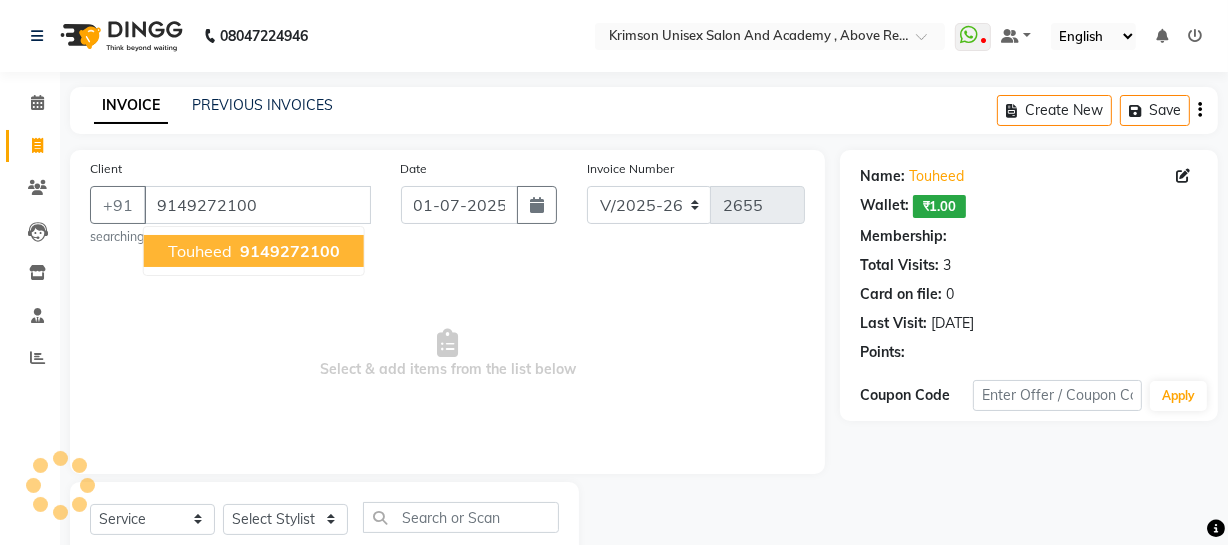 select on "1: Object" 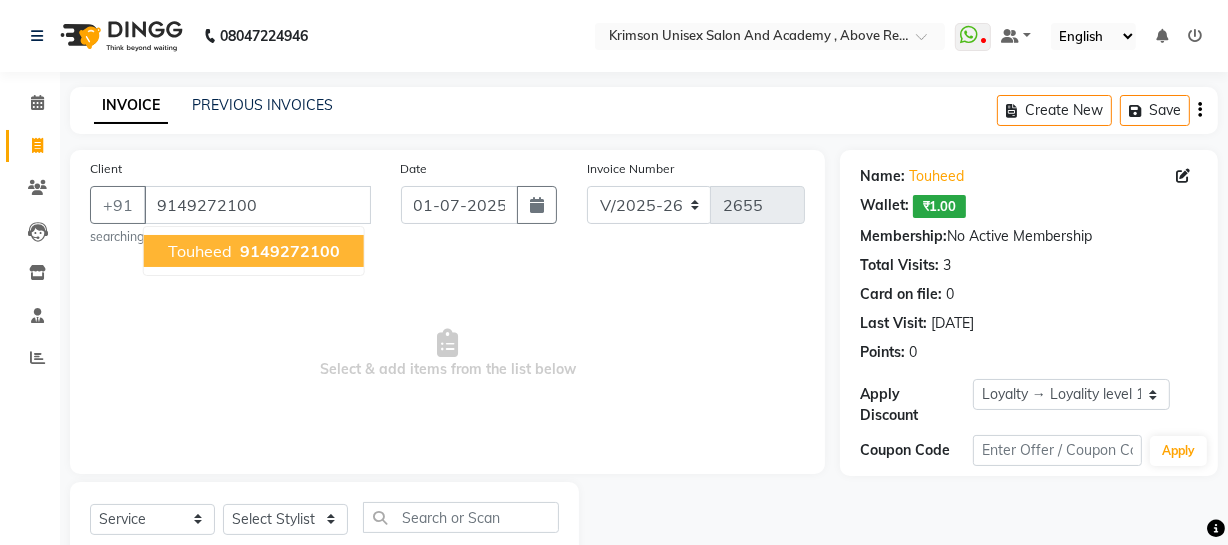 click on "9149272100" at bounding box center (288, 251) 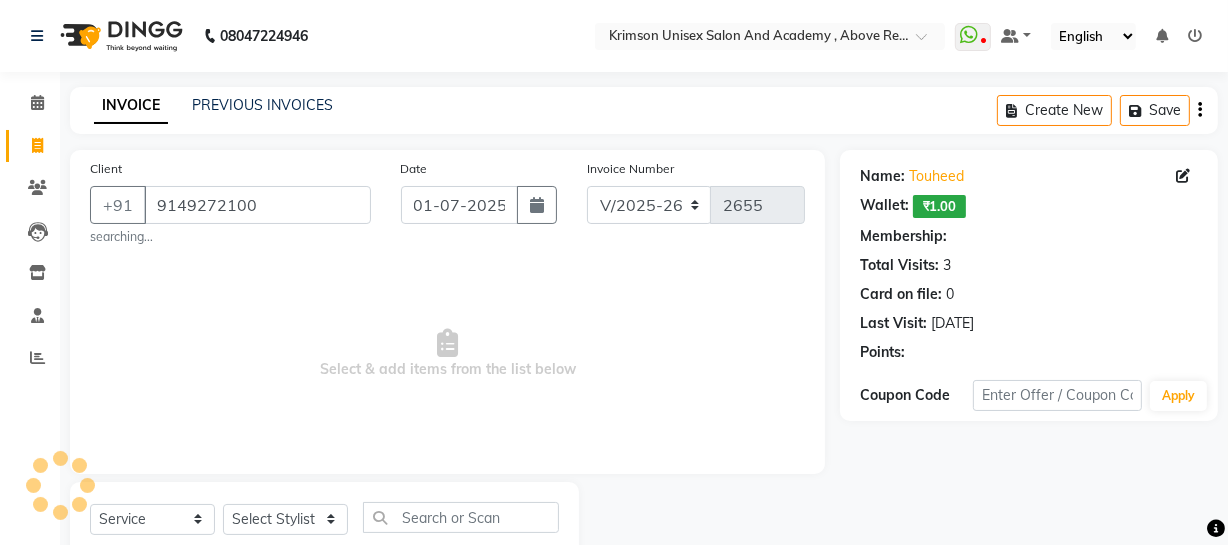 select on "1: Object" 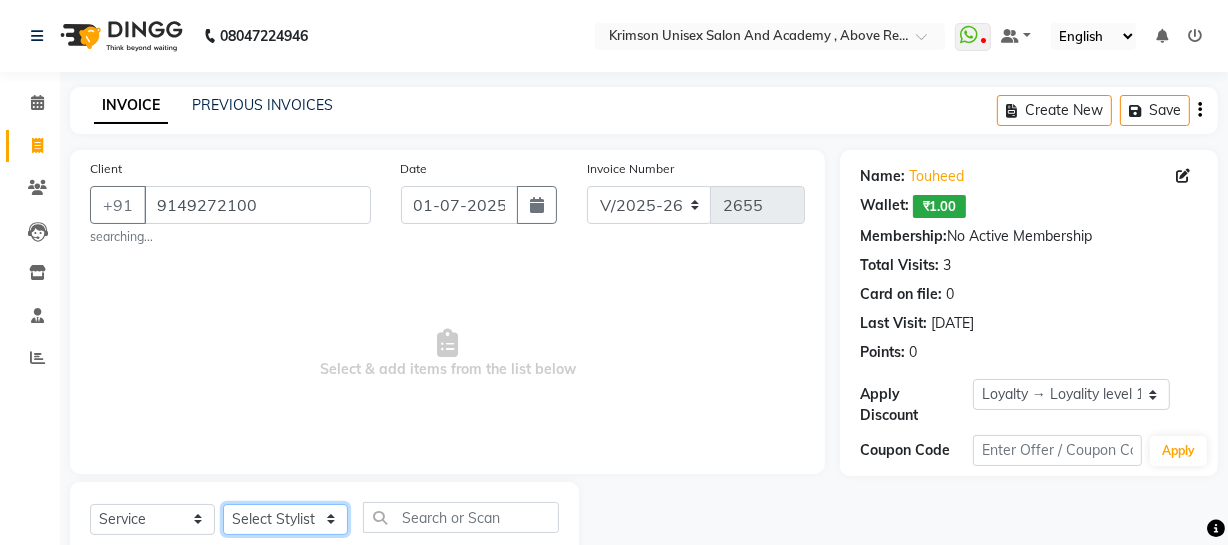 click on "Select Stylist ADMIN [PERSON_NAME] [PERSON_NAME] Danish DR. [PERSON_NAME] (cosmetologist) FRONT DESK [PERSON_NAME] Hem [PERSON_NAME]  [PERSON_NAME] Kaif [PERSON_NAME] [PERSON_NAME]  Pooja kulyal Ratan [PERSON_NAME] sahiba [PERSON_NAME] [PERSON_NAME] [PERSON_NAME] [PERSON_NAME]" 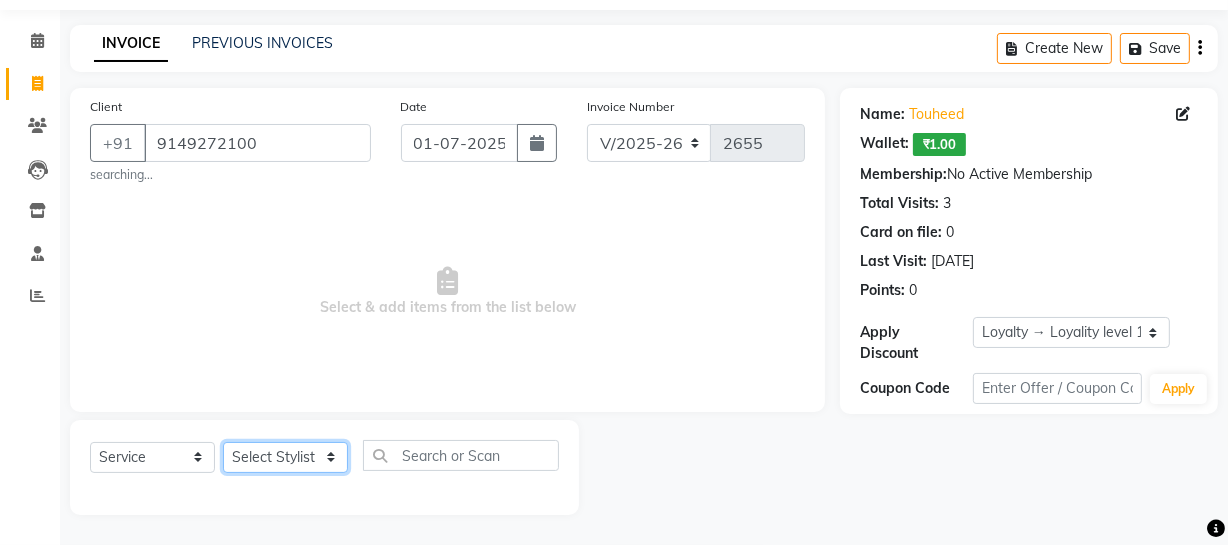 select on "80963" 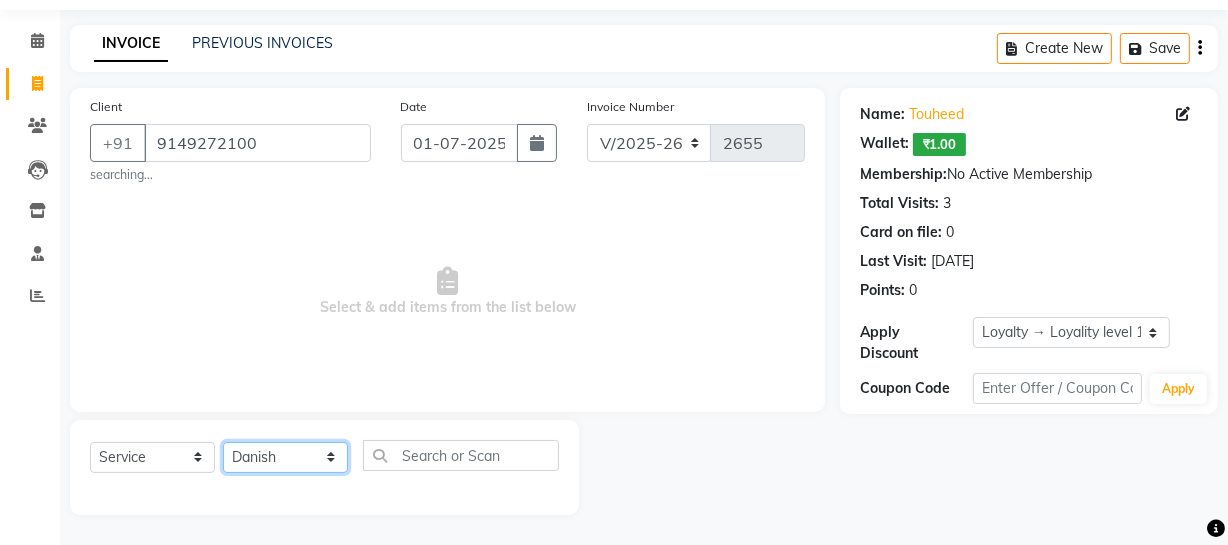 click on "Select Stylist ADMIN [PERSON_NAME] [PERSON_NAME] Danish DR. [PERSON_NAME] (cosmetologist) FRONT DESK [PERSON_NAME] Hem [PERSON_NAME]  [PERSON_NAME] Kaif [PERSON_NAME] [PERSON_NAME]  Pooja kulyal Ratan [PERSON_NAME] sahiba [PERSON_NAME] [PERSON_NAME] [PERSON_NAME] [PERSON_NAME]" 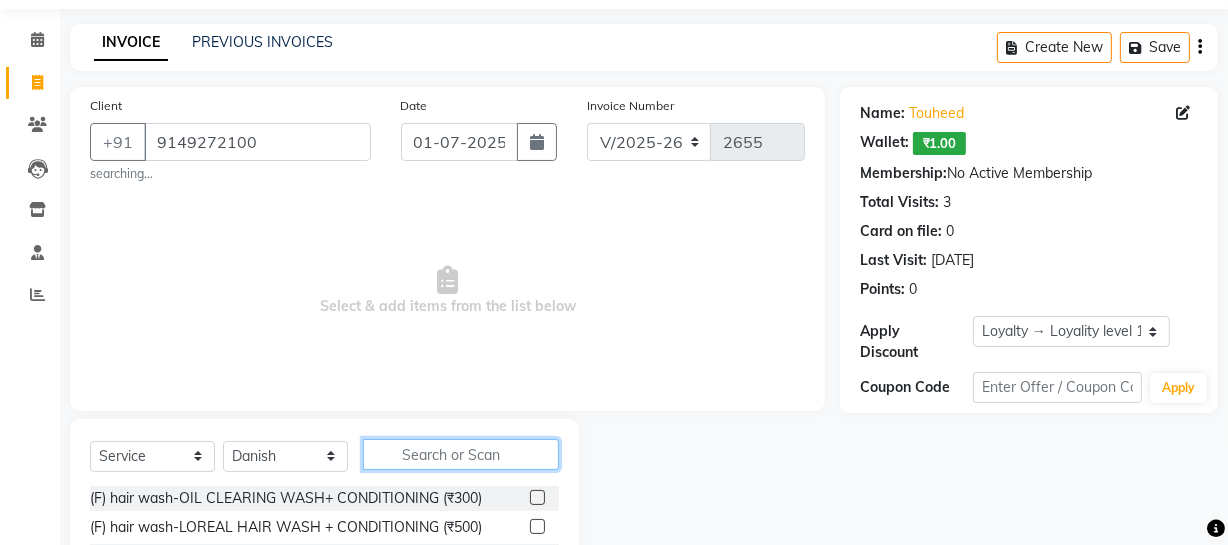 click 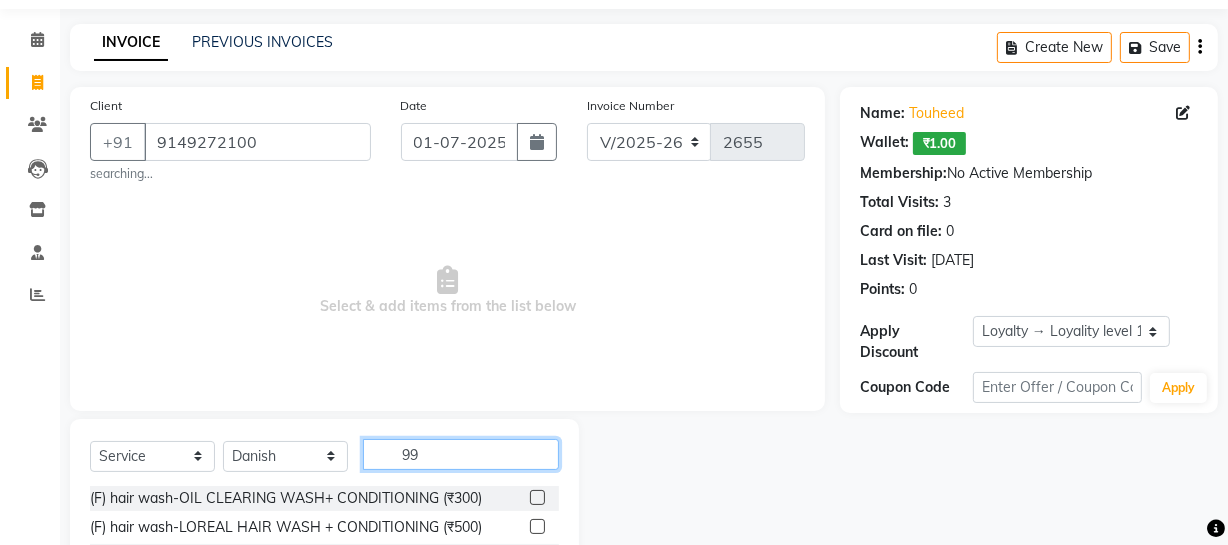 scroll, scrollTop: 263, scrollLeft: 0, axis: vertical 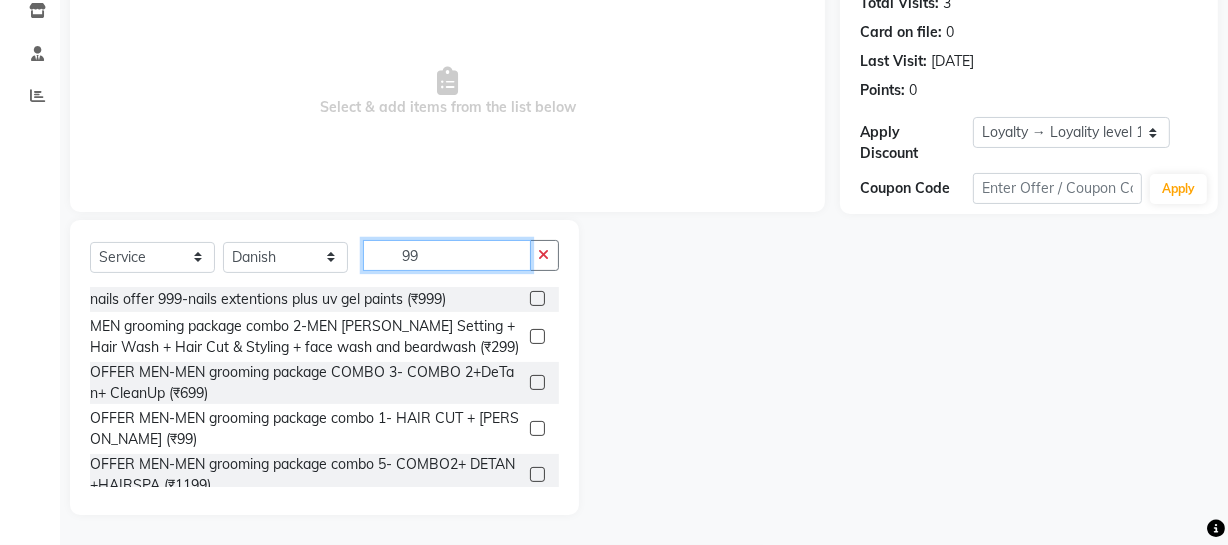 type on "99" 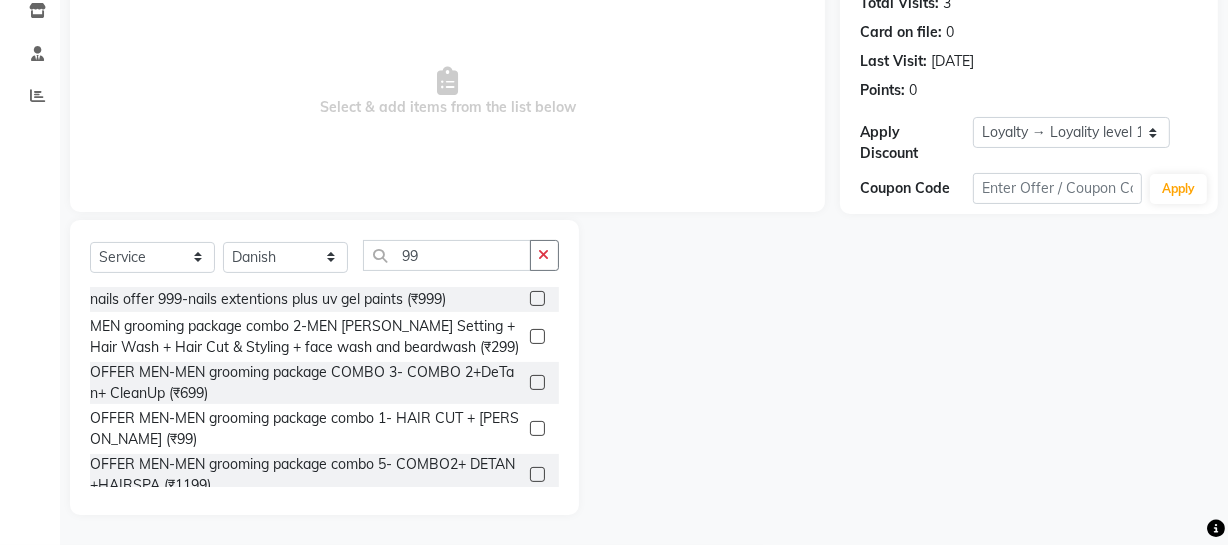 click 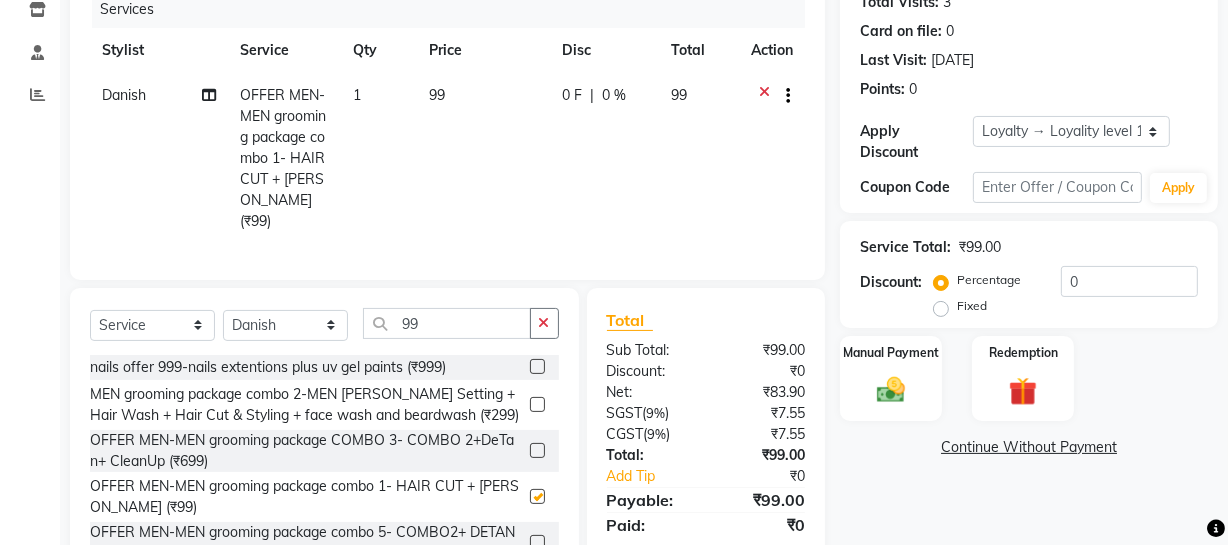 checkbox on "false" 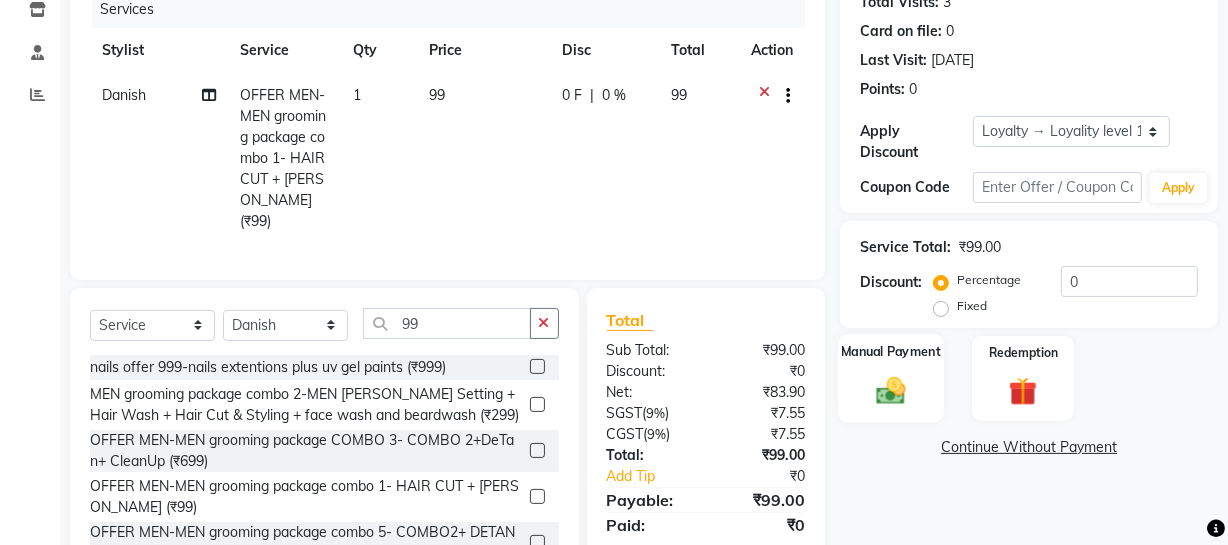click on "Service Total:  ₹99.00  Discount:  Percentage   Fixed  0" 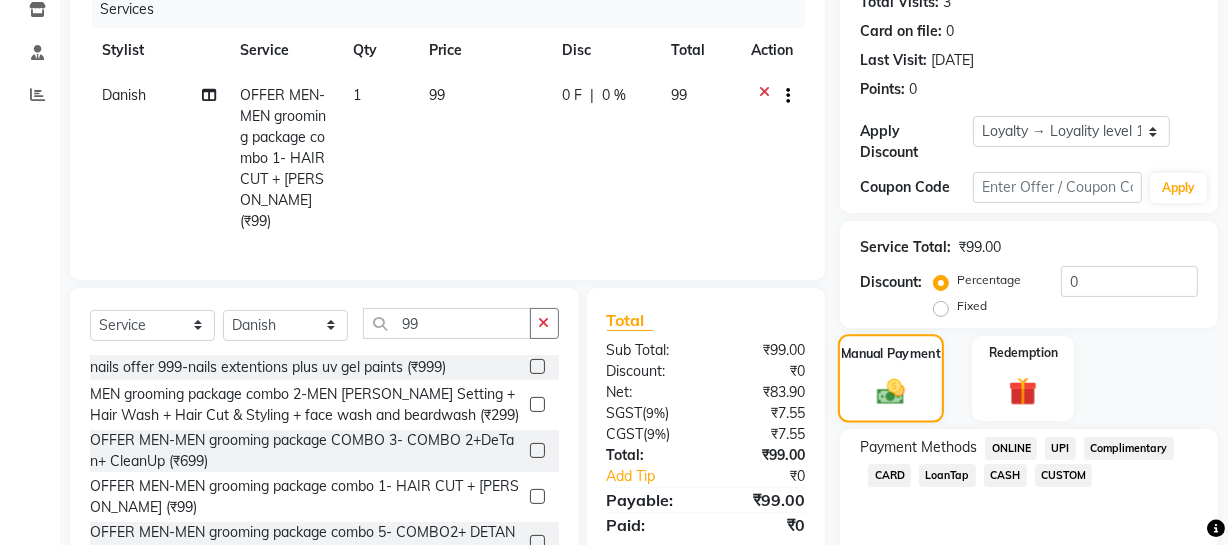click 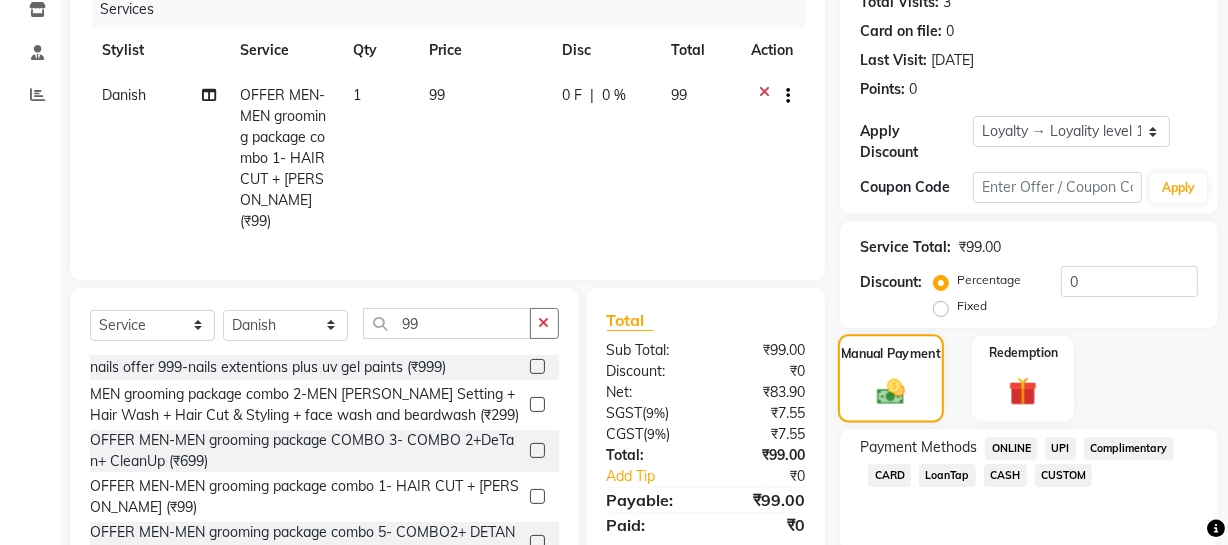 scroll, scrollTop: 324, scrollLeft: 0, axis: vertical 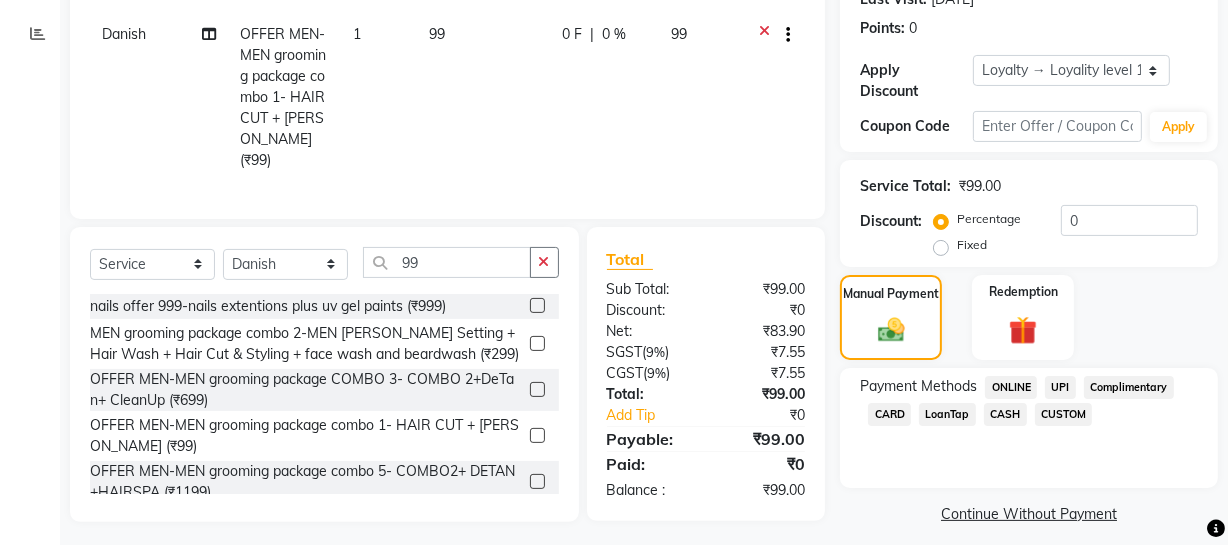 click on "ONLINE" 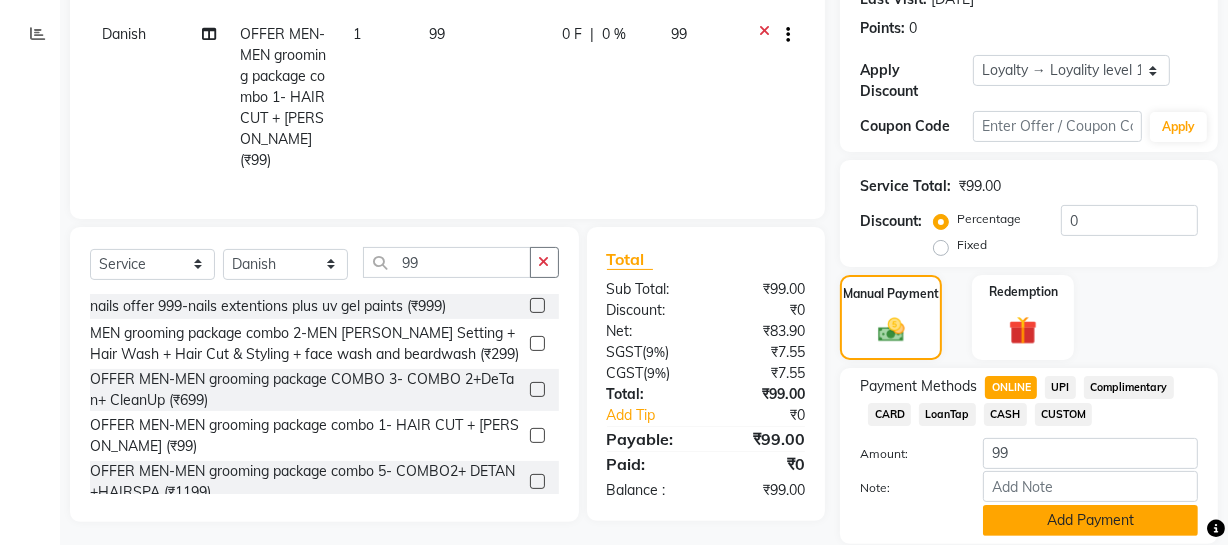 click on "Add Payment" 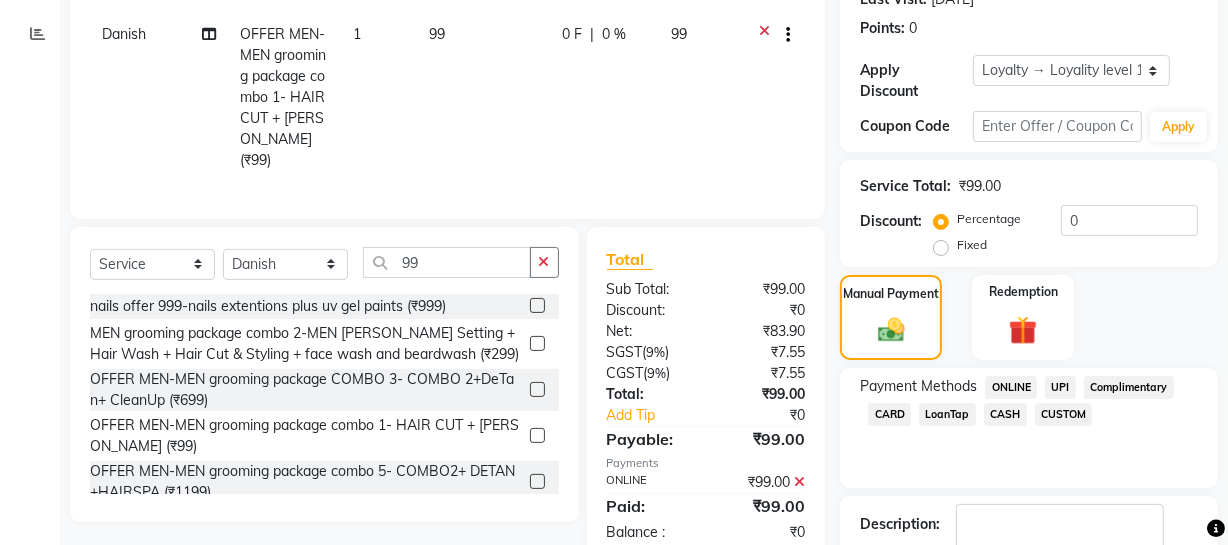 click 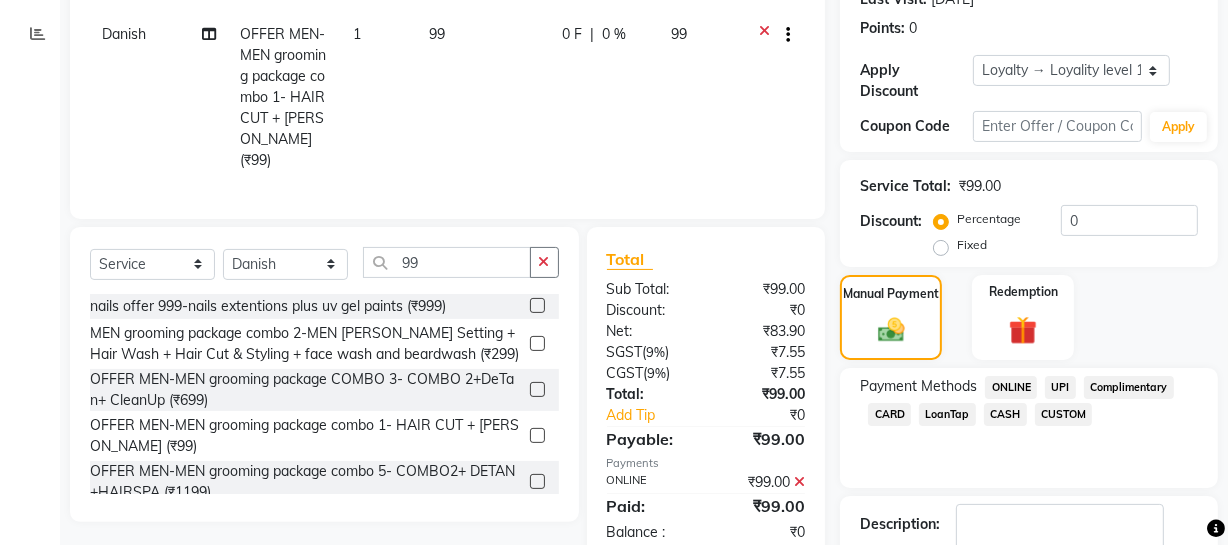 click on "₹0" 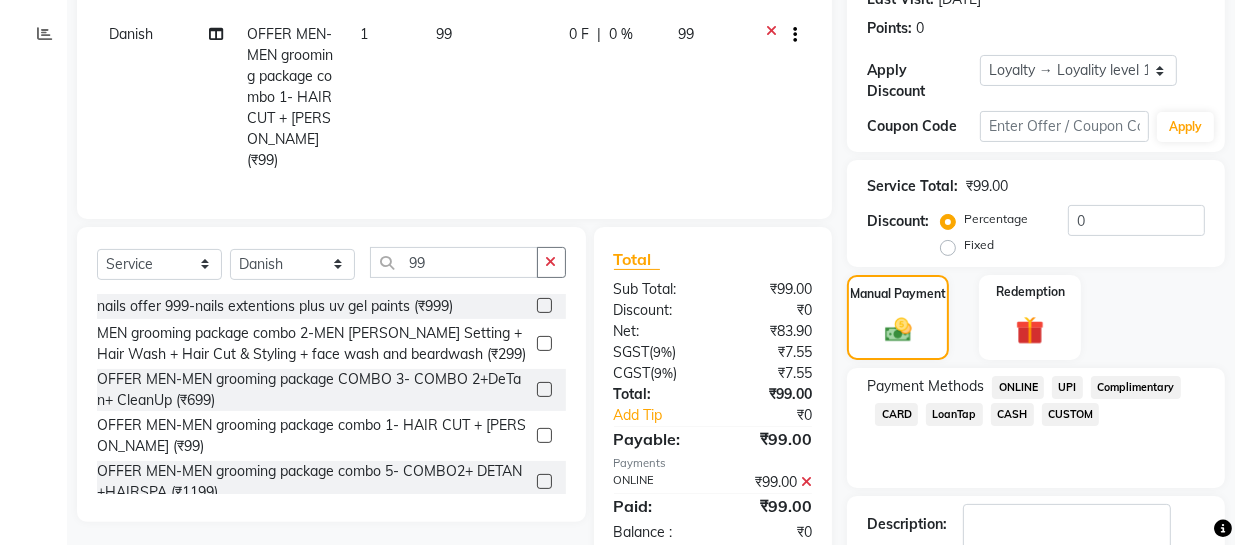 scroll, scrollTop: 527, scrollLeft: 0, axis: vertical 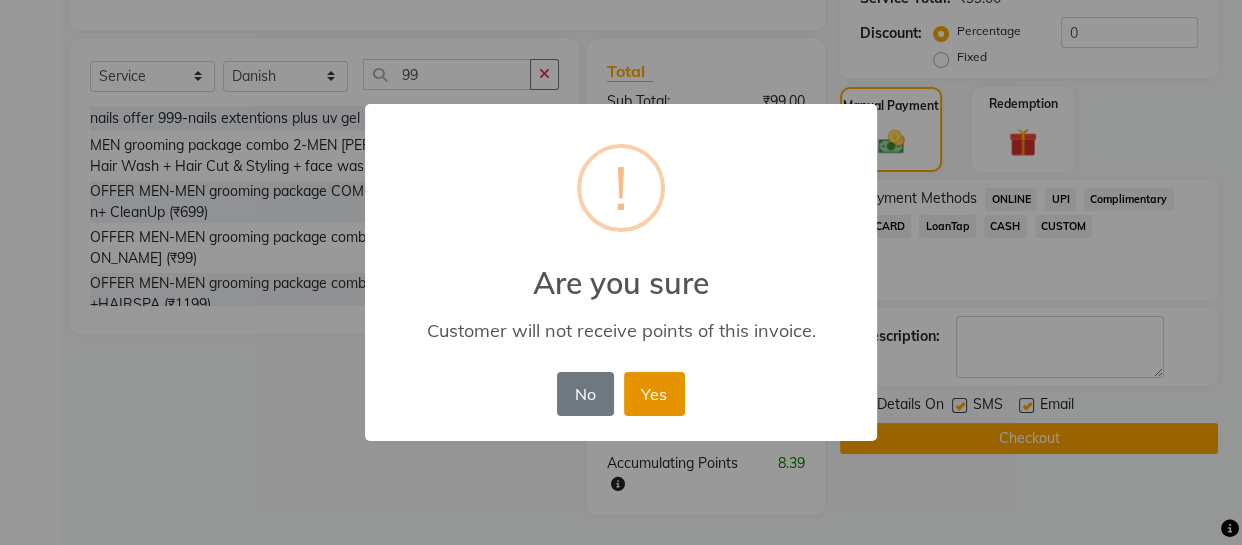 click on "Yes" at bounding box center (654, 394) 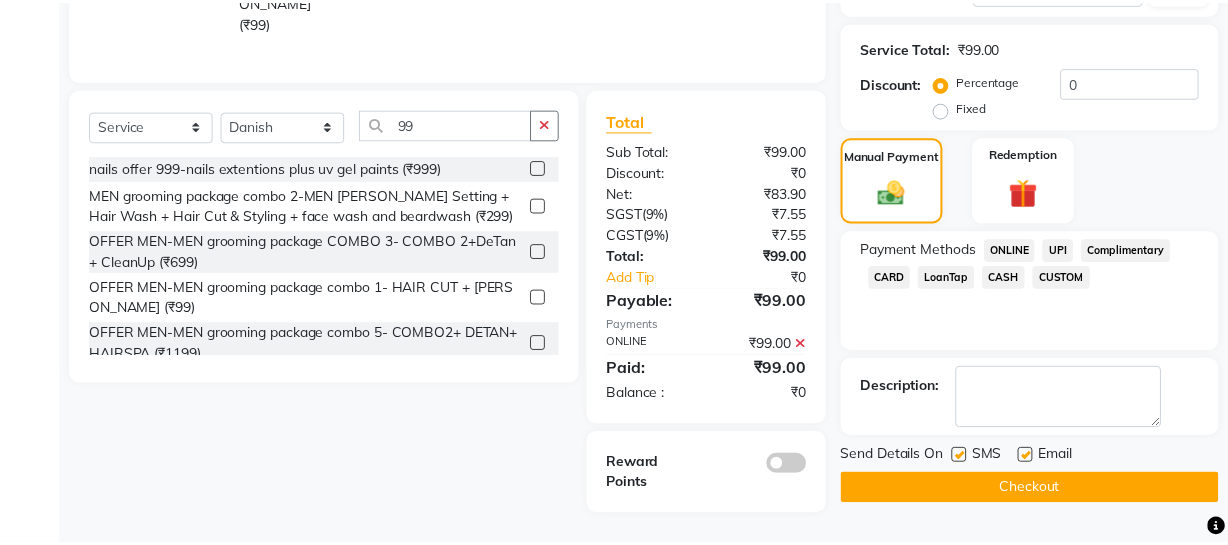 scroll, scrollTop: 456, scrollLeft: 0, axis: vertical 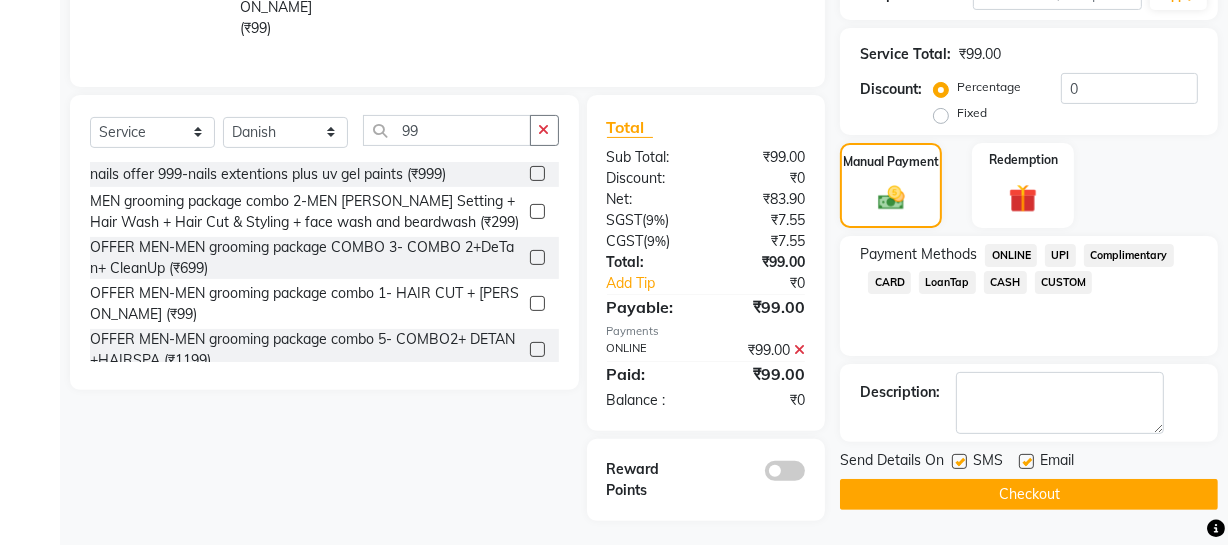 click on "Checkout" 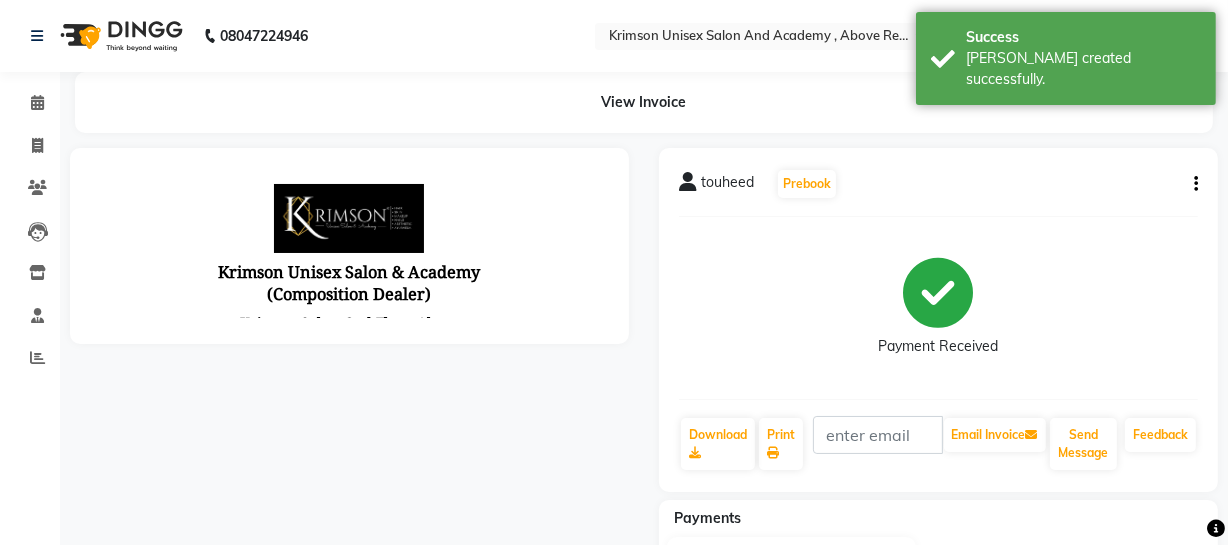 scroll, scrollTop: 0, scrollLeft: 0, axis: both 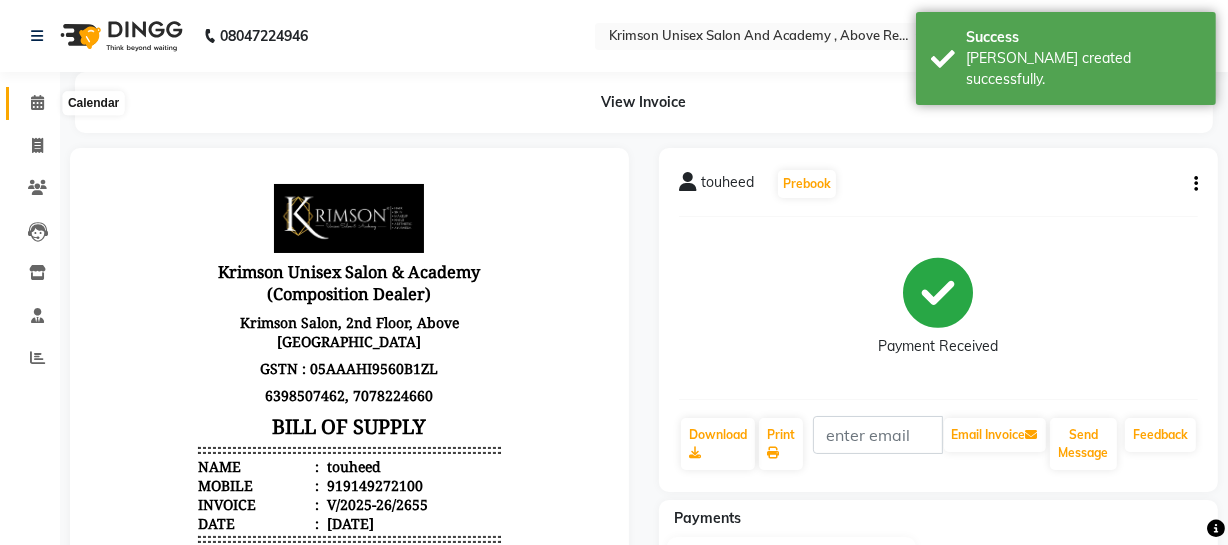 click 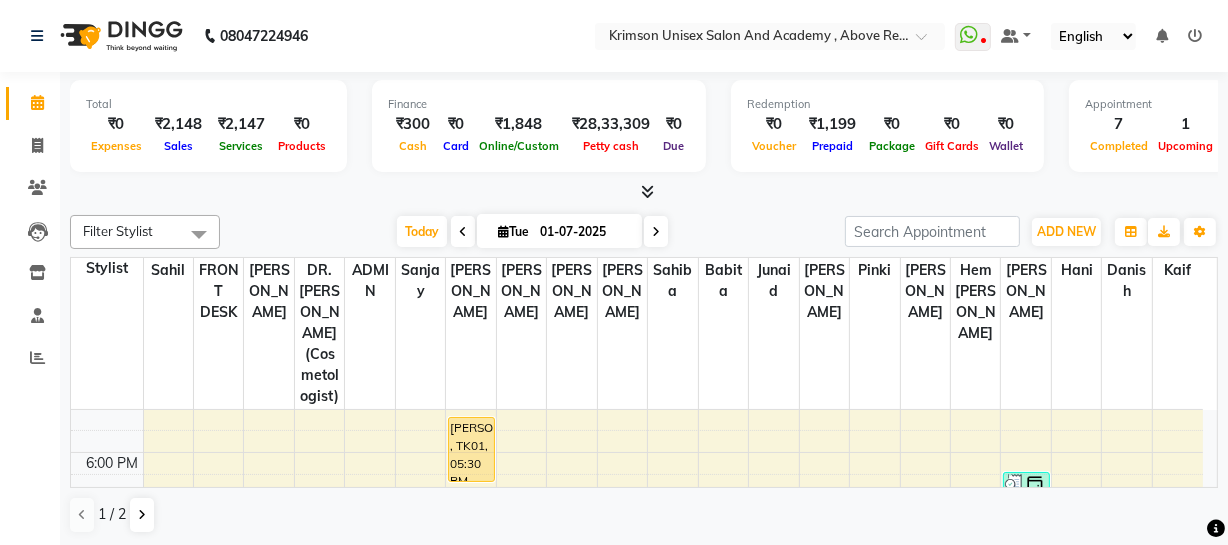 scroll, scrollTop: 645, scrollLeft: 0, axis: vertical 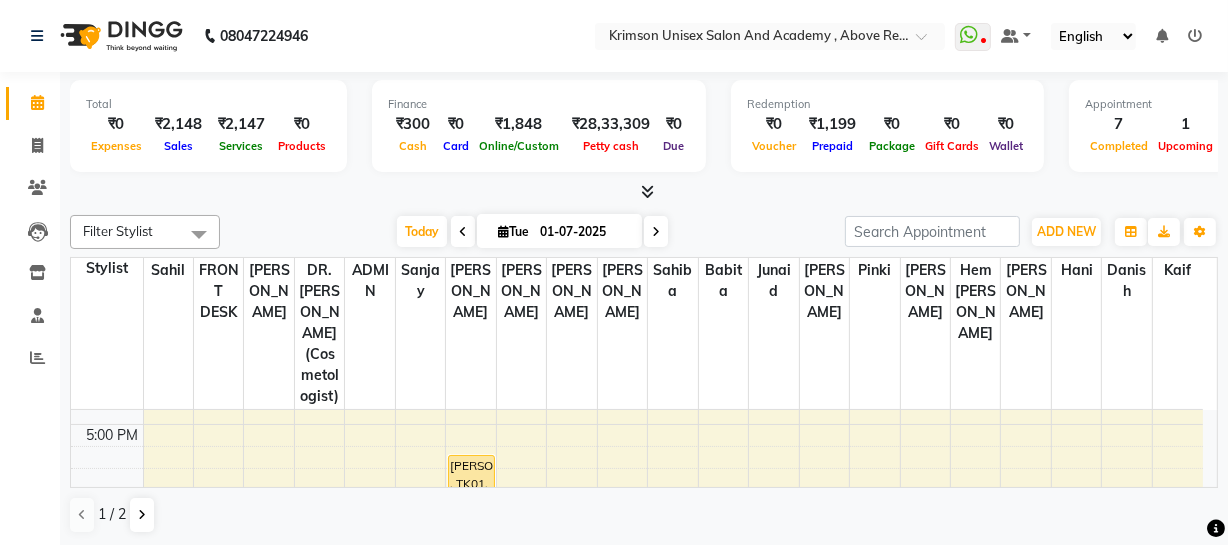 click at bounding box center (656, 231) 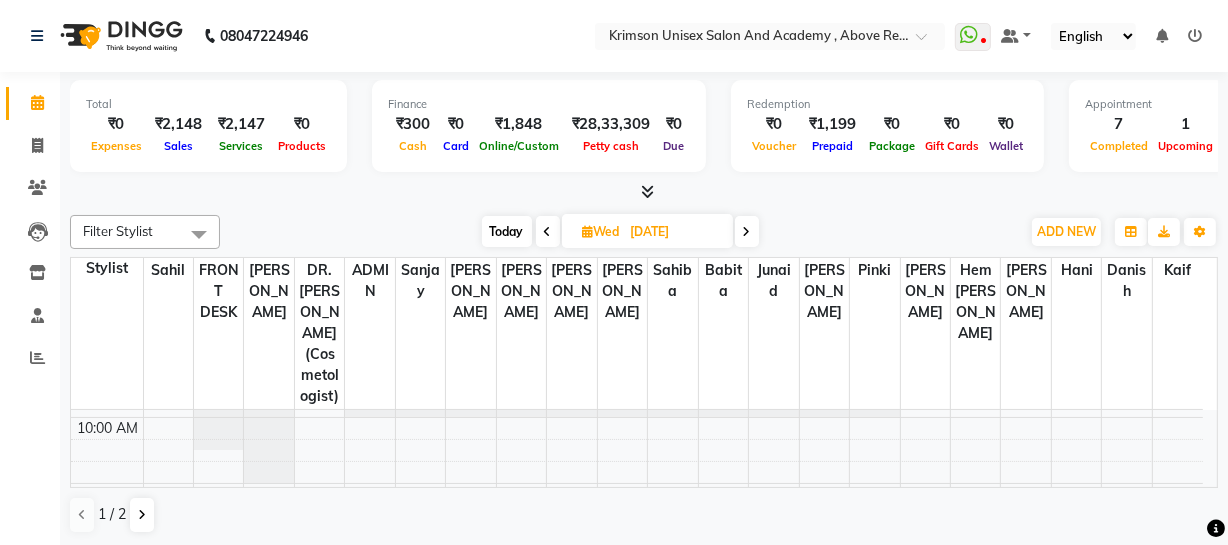 scroll, scrollTop: 192, scrollLeft: 0, axis: vertical 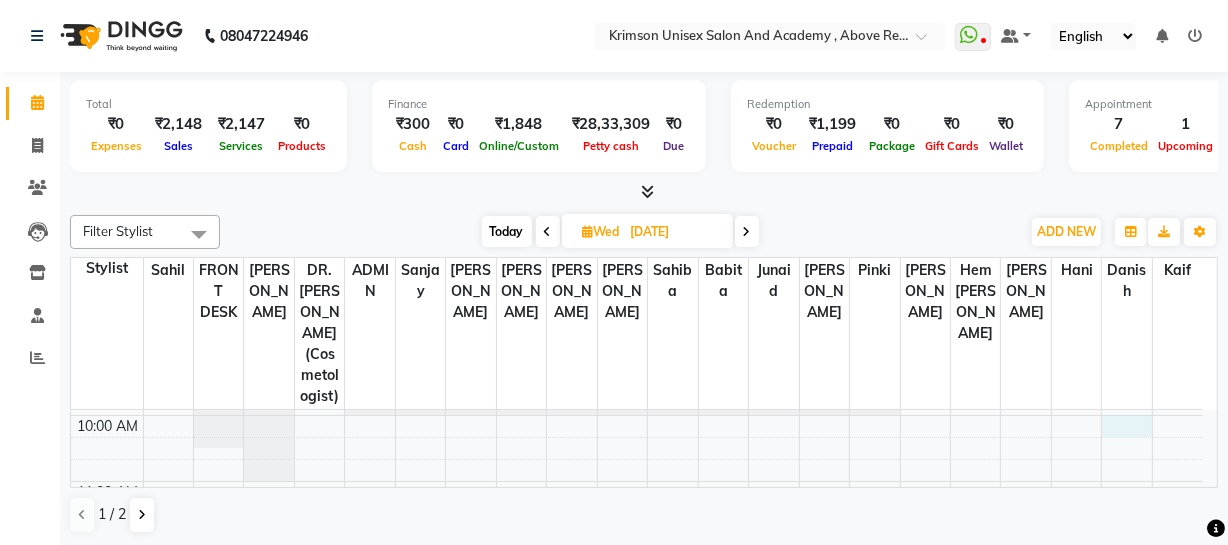click on "7:00 AM 8:00 AM 9:00 AM 10:00 AM 11:00 AM 12:00 PM 1:00 PM 2:00 PM 3:00 PM 4:00 PM 5:00 PM 6:00 PM 7:00 PM 8:00 PM 9:00 PM     [PERSON_NAME], 12:00 PM-01:00 PM, (F) nails arts-Shellac (Basecoat) Hand/Feet     ankit, 02:00 PM-02:45 PM, OFFER MEN-MEN grooming package combo 1- HAIR CUT + [PERSON_NAME]" at bounding box center [637, 712] 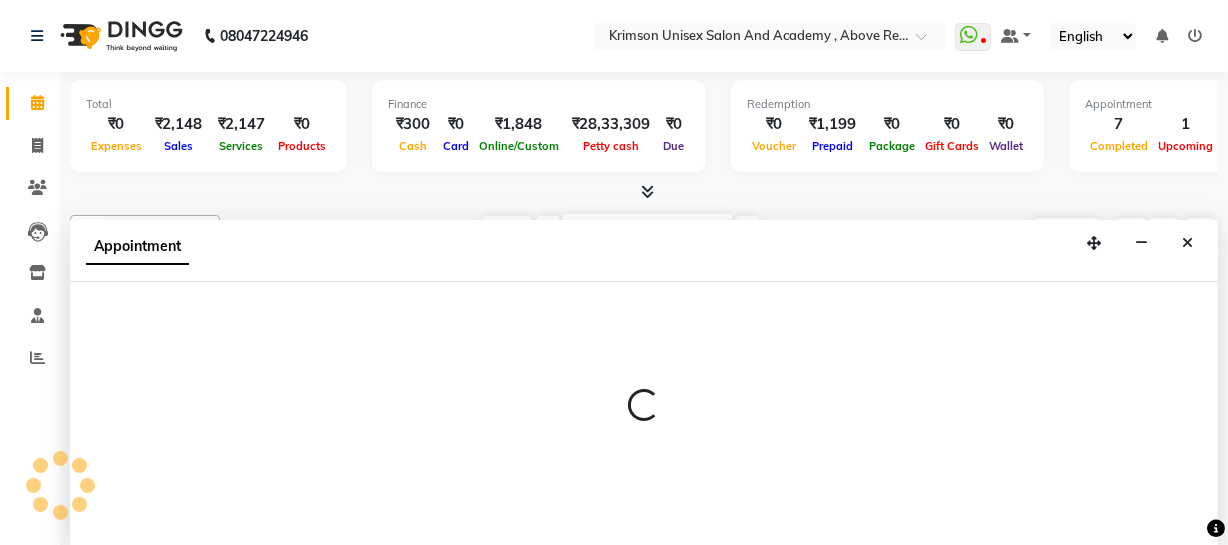 scroll, scrollTop: 1, scrollLeft: 0, axis: vertical 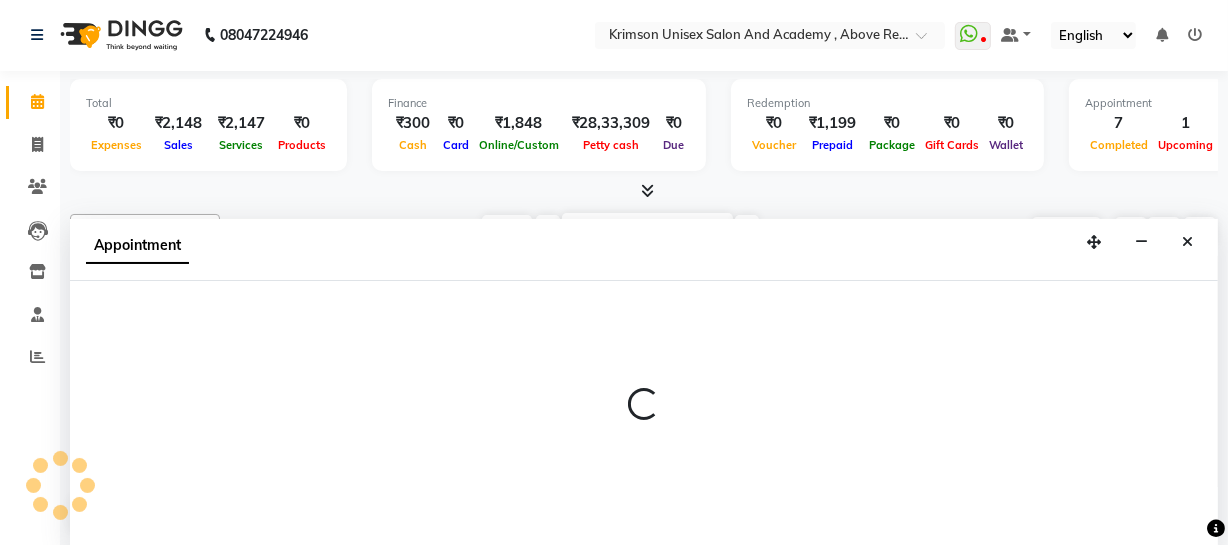 select on "80963" 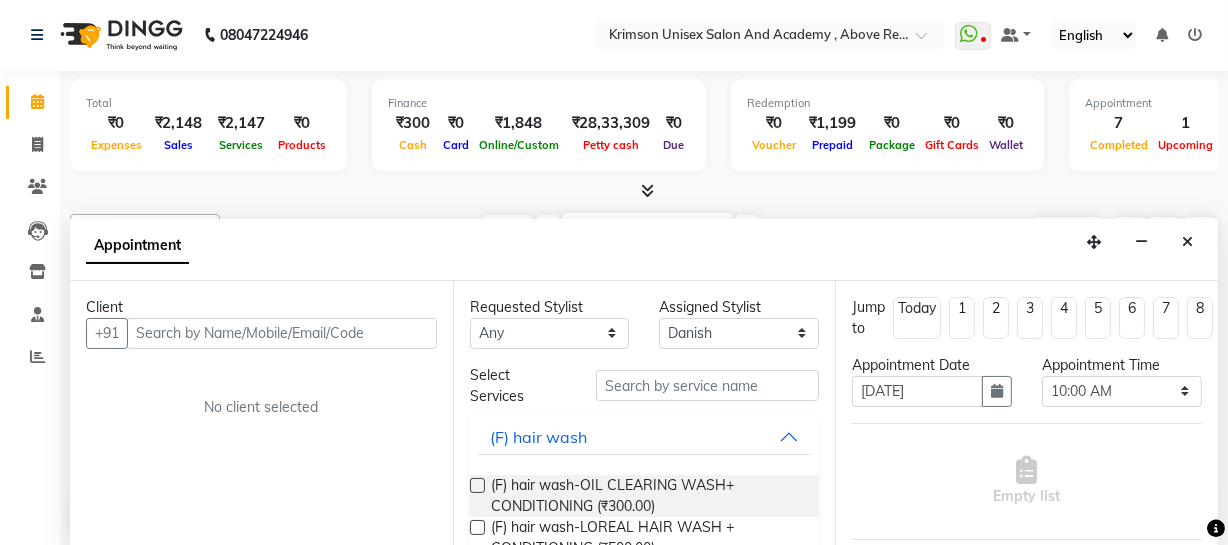 click at bounding box center (282, 333) 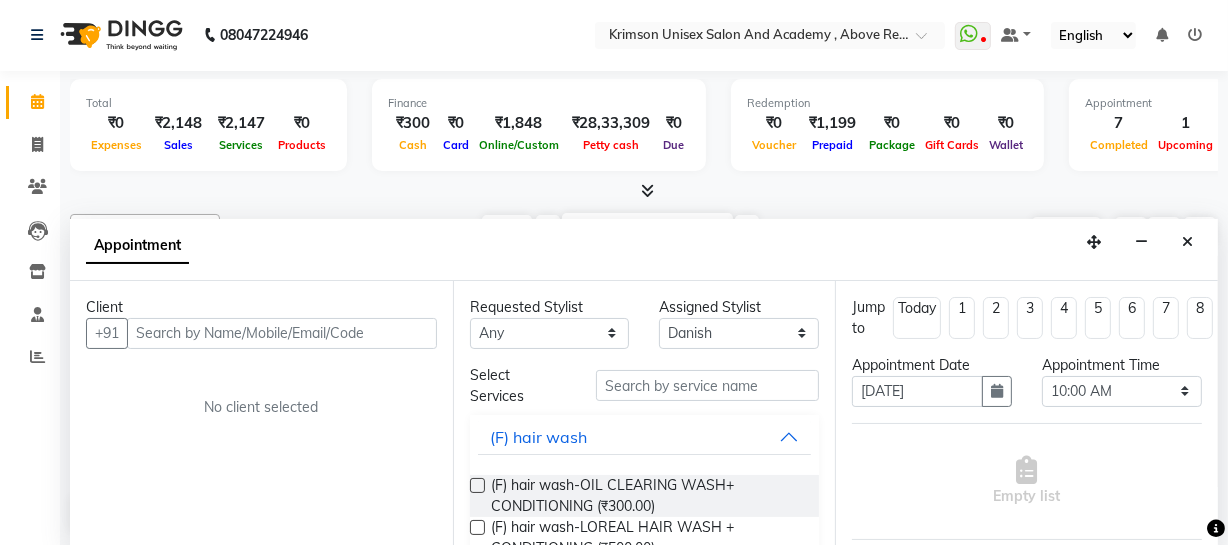 drag, startPoint x: 261, startPoint y: 312, endPoint x: 258, endPoint y: 337, distance: 25.179358 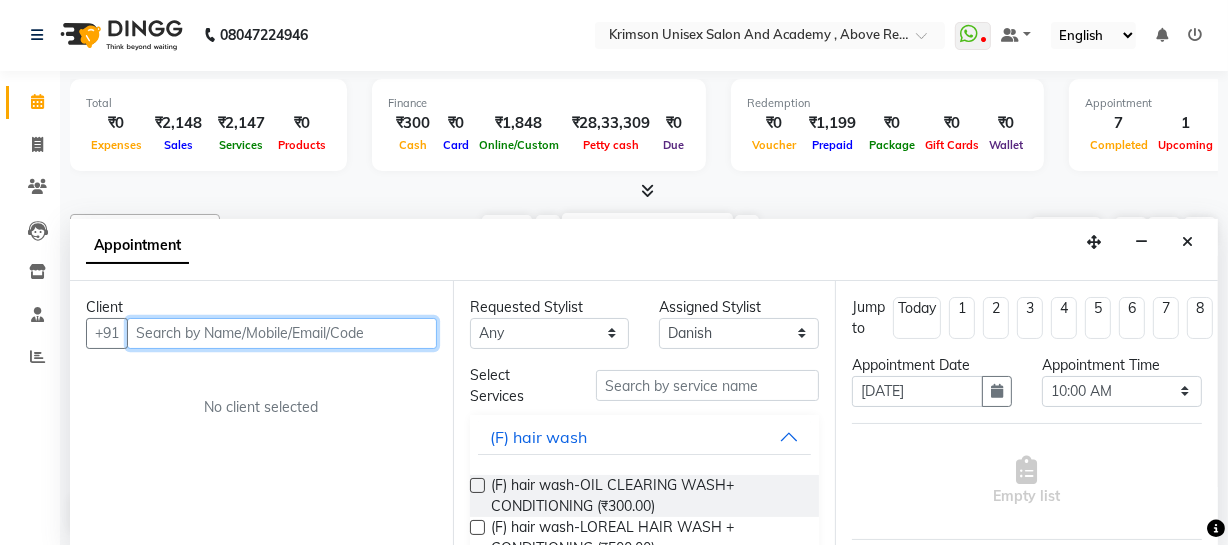 click at bounding box center (282, 333) 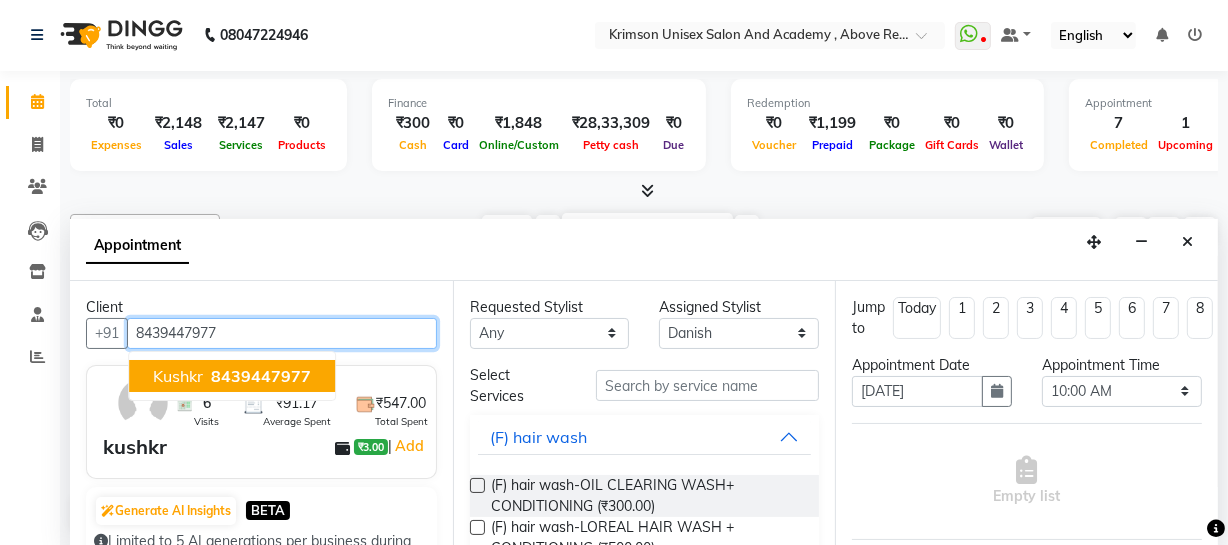 click on "8439447977" at bounding box center (261, 376) 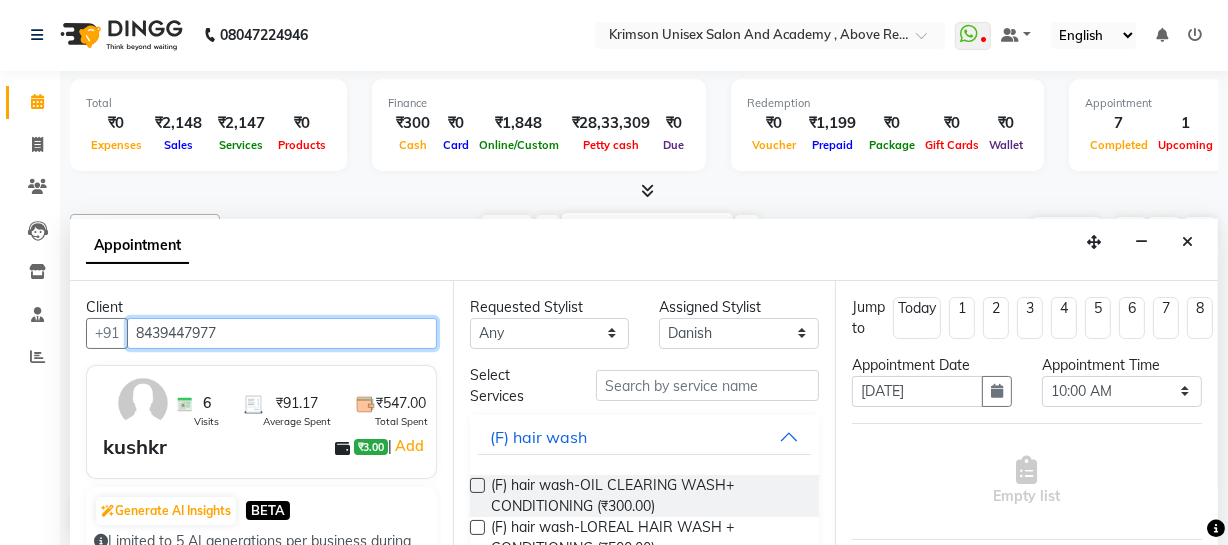 type on "8439447977" 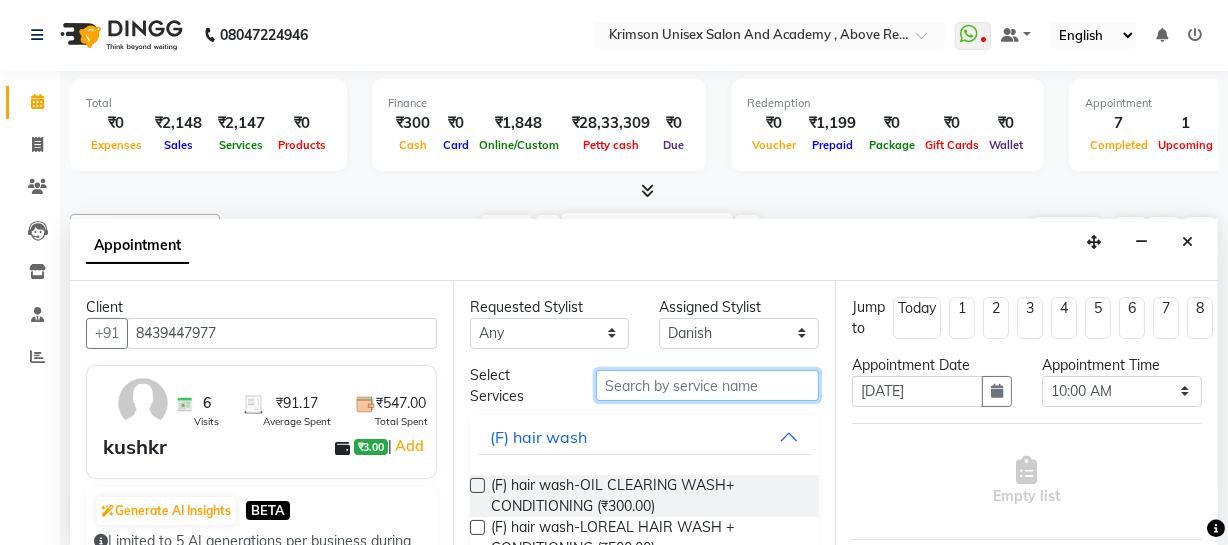 click at bounding box center (707, 385) 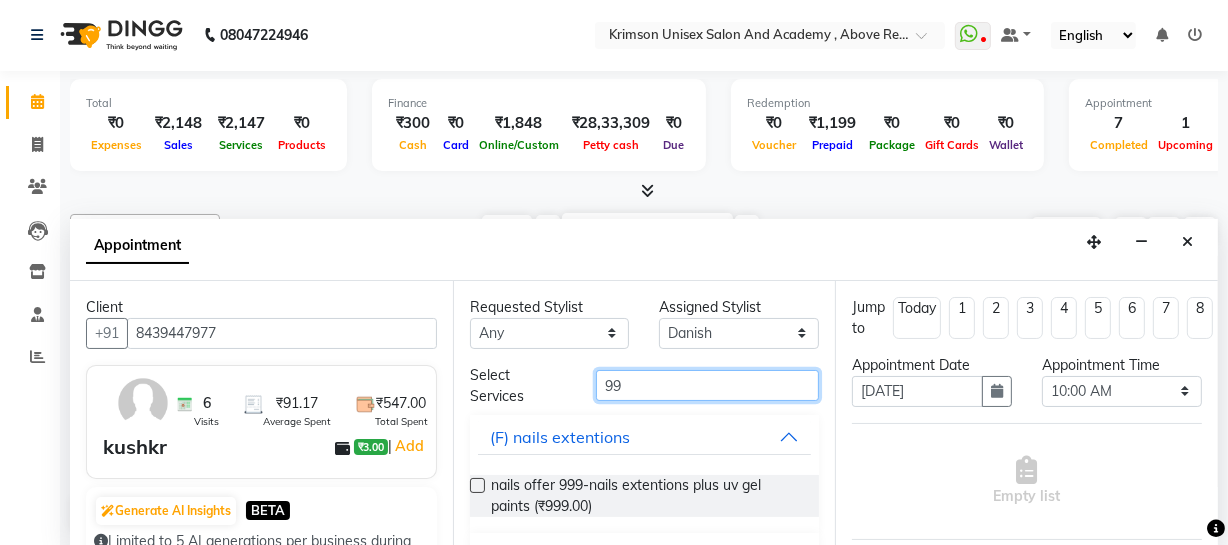 scroll, scrollTop: 134, scrollLeft: 0, axis: vertical 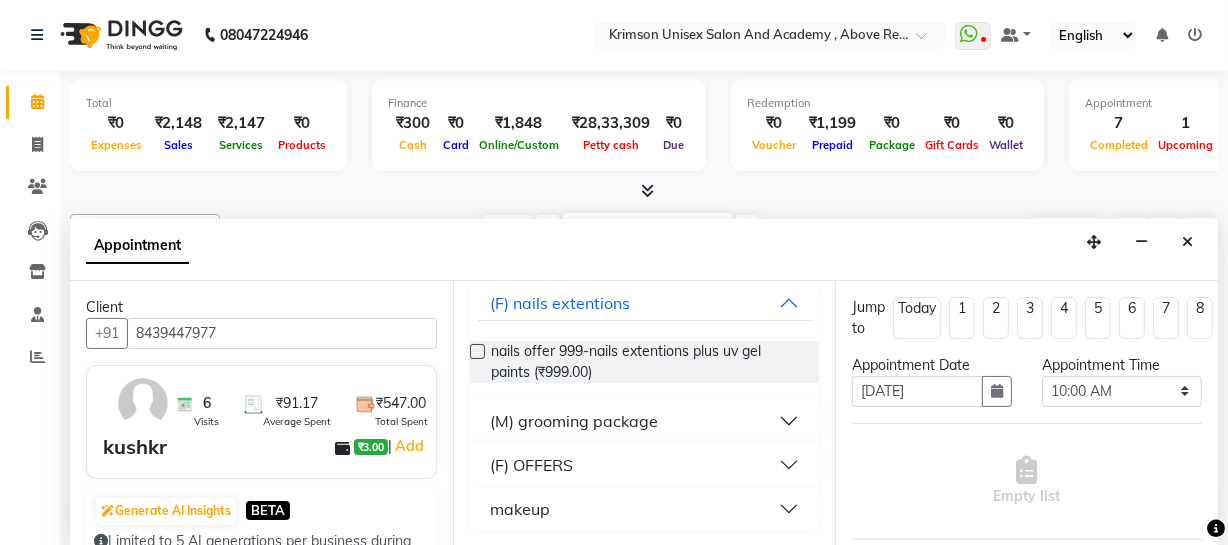 type on "99" 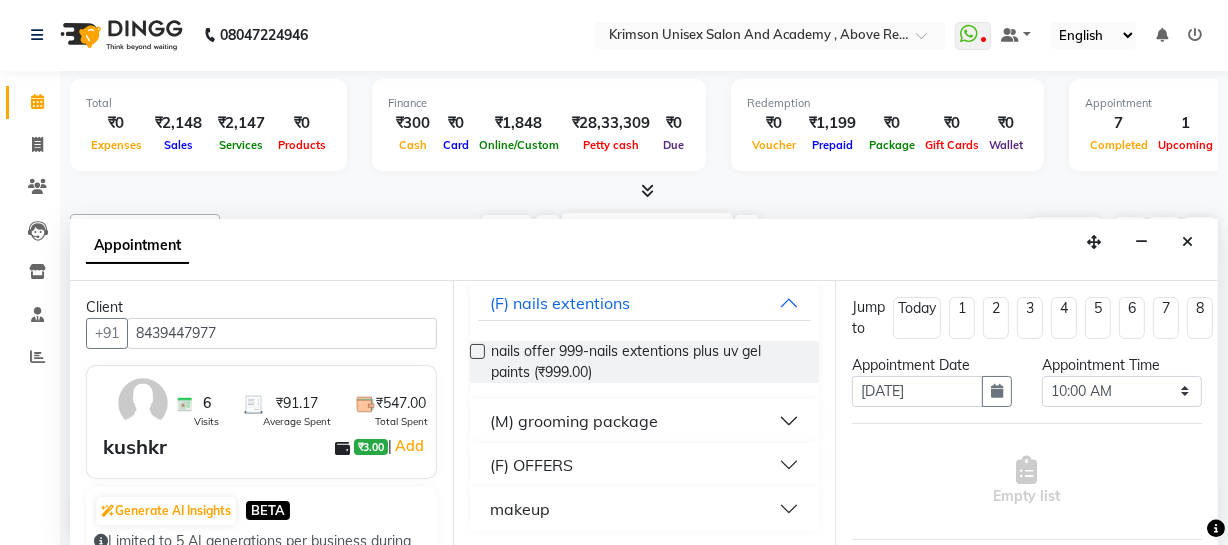 click on "(M) grooming package" at bounding box center [574, 421] 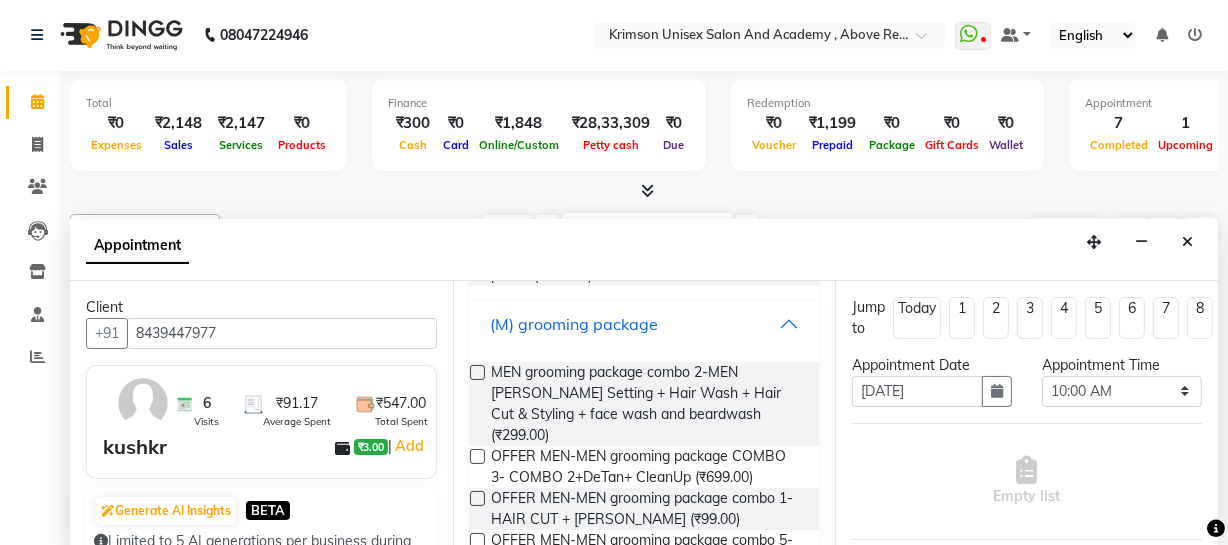 scroll, scrollTop: 235, scrollLeft: 0, axis: vertical 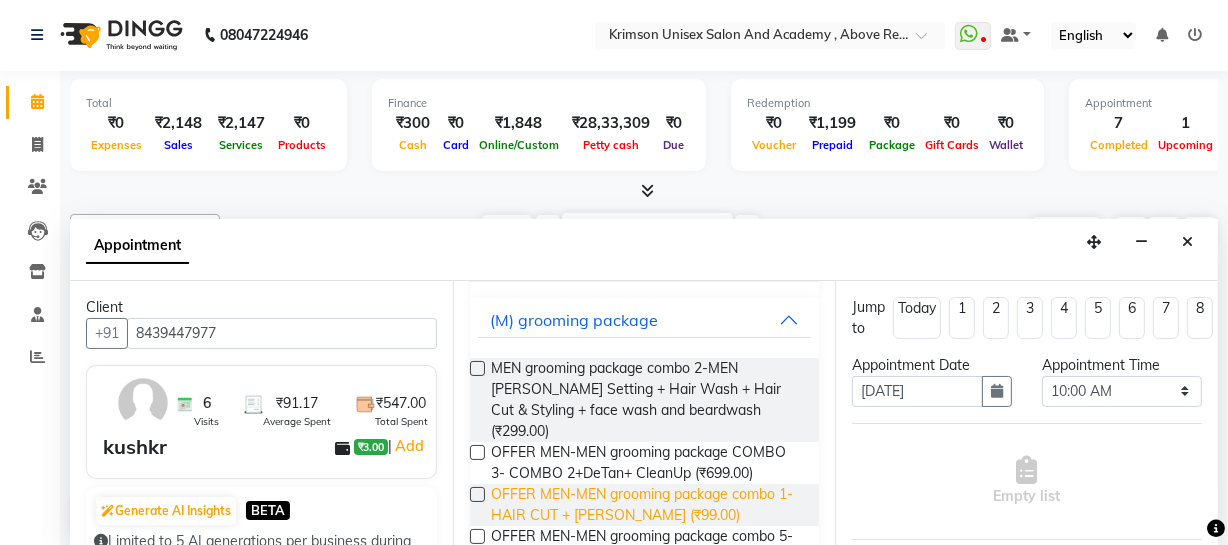 click on "OFFER MEN-MEN grooming package combo 1- HAIR CUT + [PERSON_NAME] (₹99.00)" at bounding box center [647, 505] 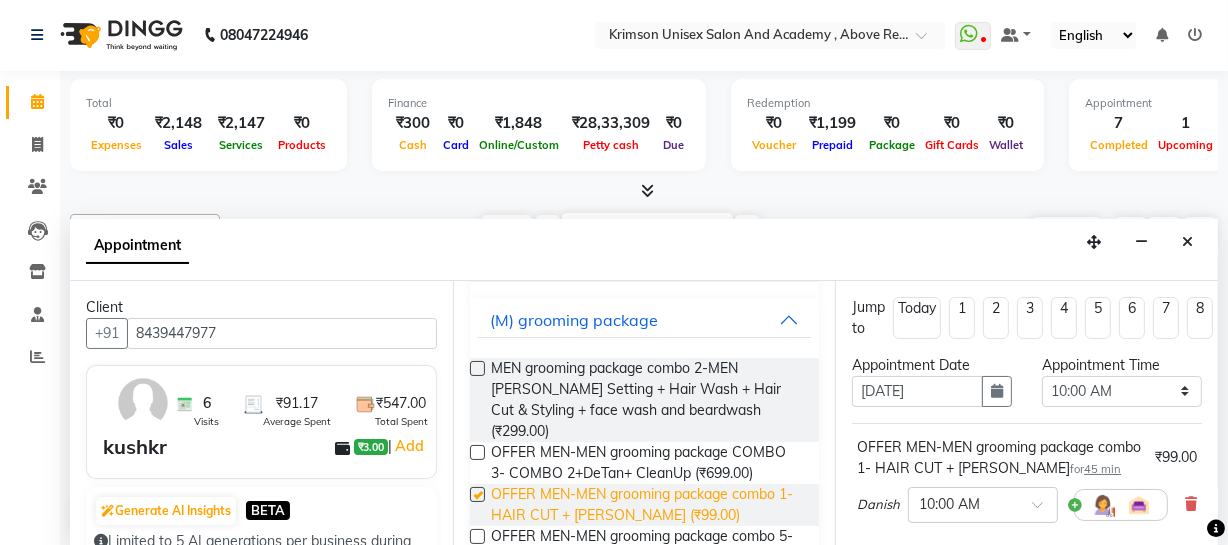 checkbox on "false" 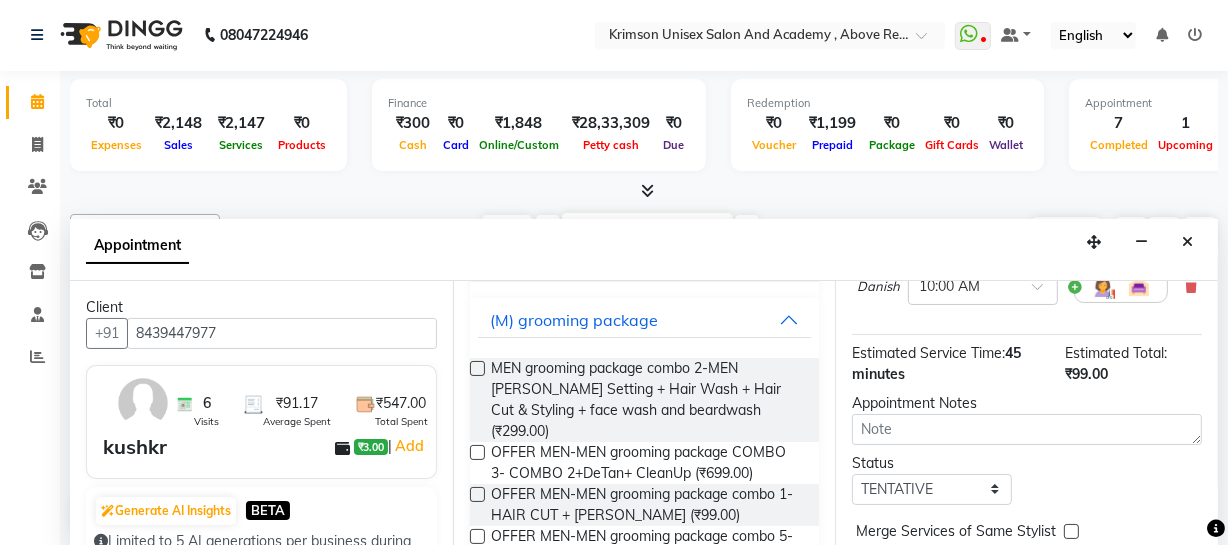 scroll, scrollTop: 333, scrollLeft: 0, axis: vertical 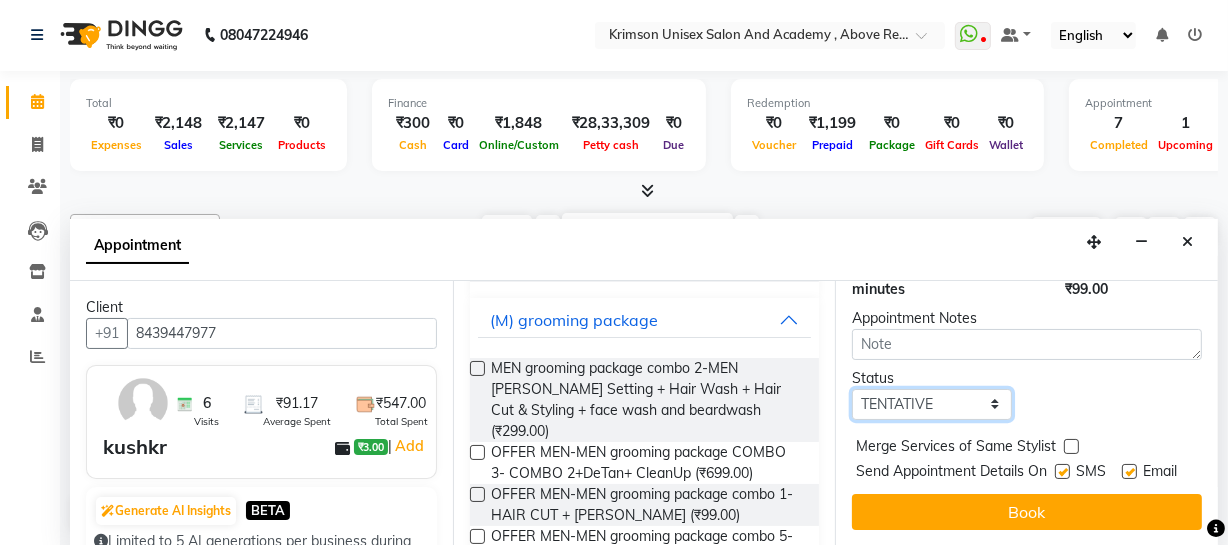 click on "Select TENTATIVE CONFIRM UPCOMING" at bounding box center (932, 404) 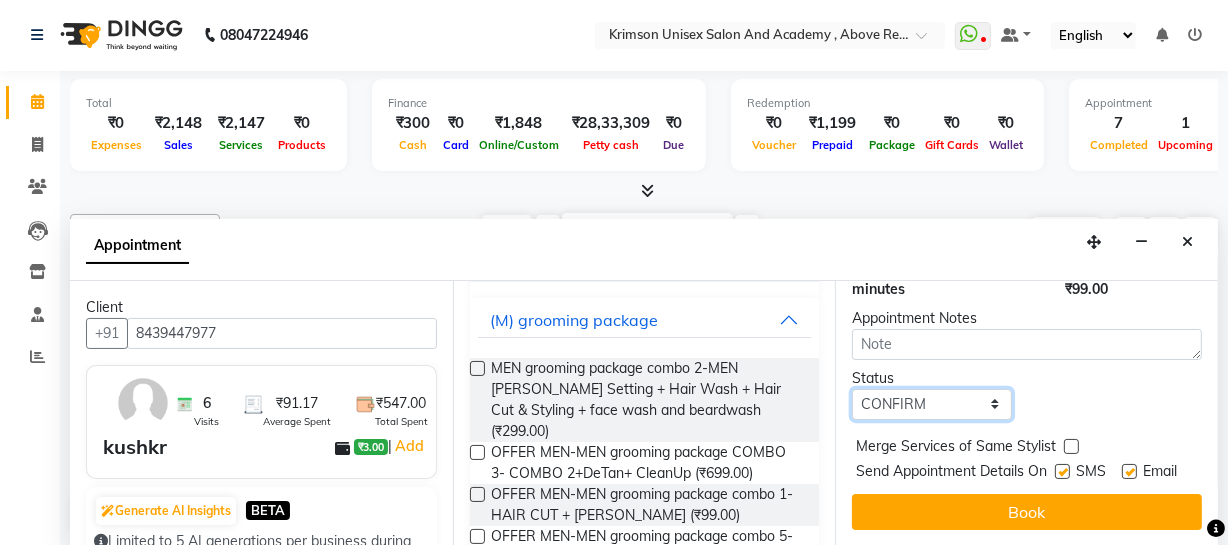 click on "Select TENTATIVE CONFIRM UPCOMING" at bounding box center [932, 404] 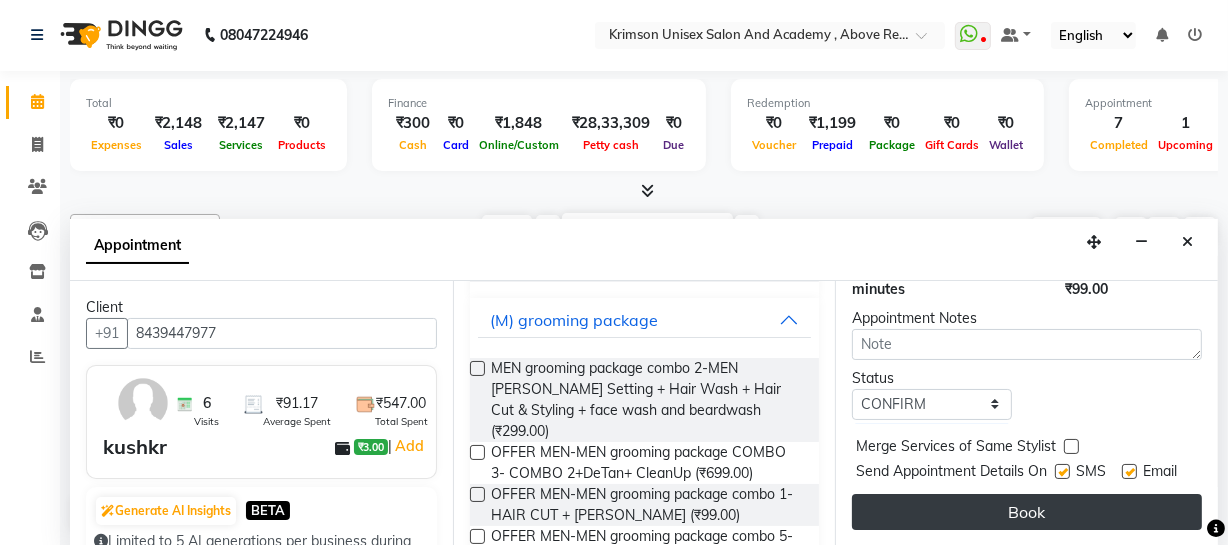 click on "Book" at bounding box center [1027, 512] 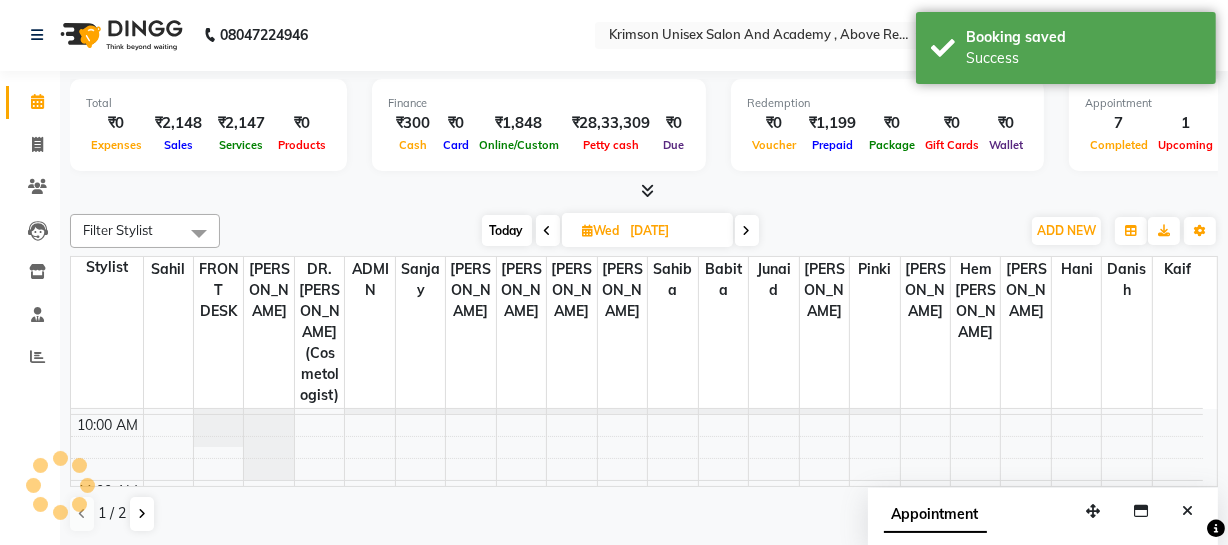 scroll, scrollTop: 0, scrollLeft: 0, axis: both 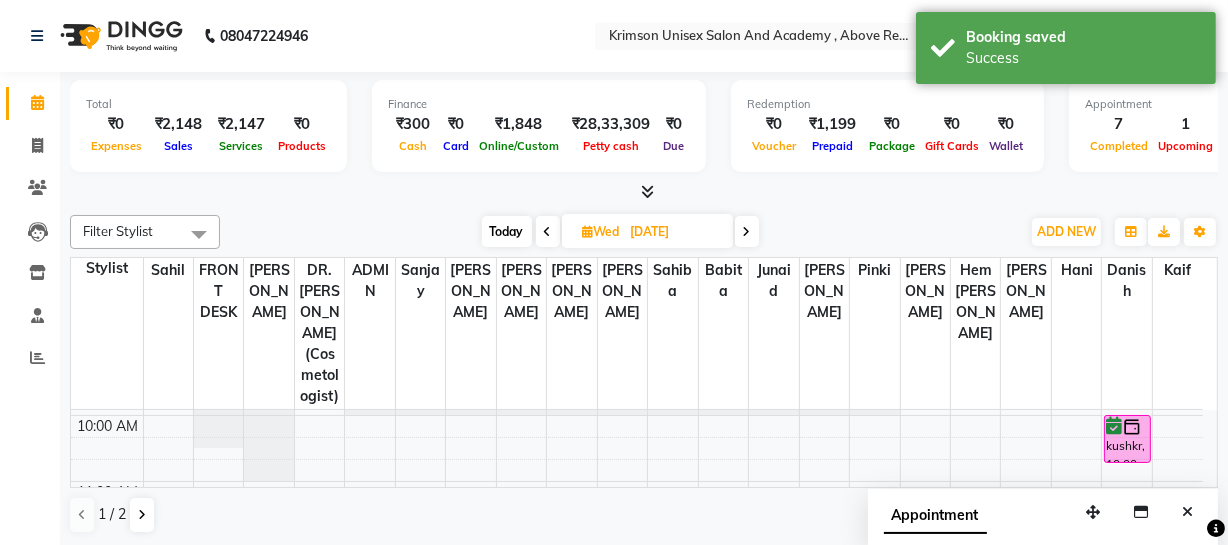 click on "Today" at bounding box center [507, 231] 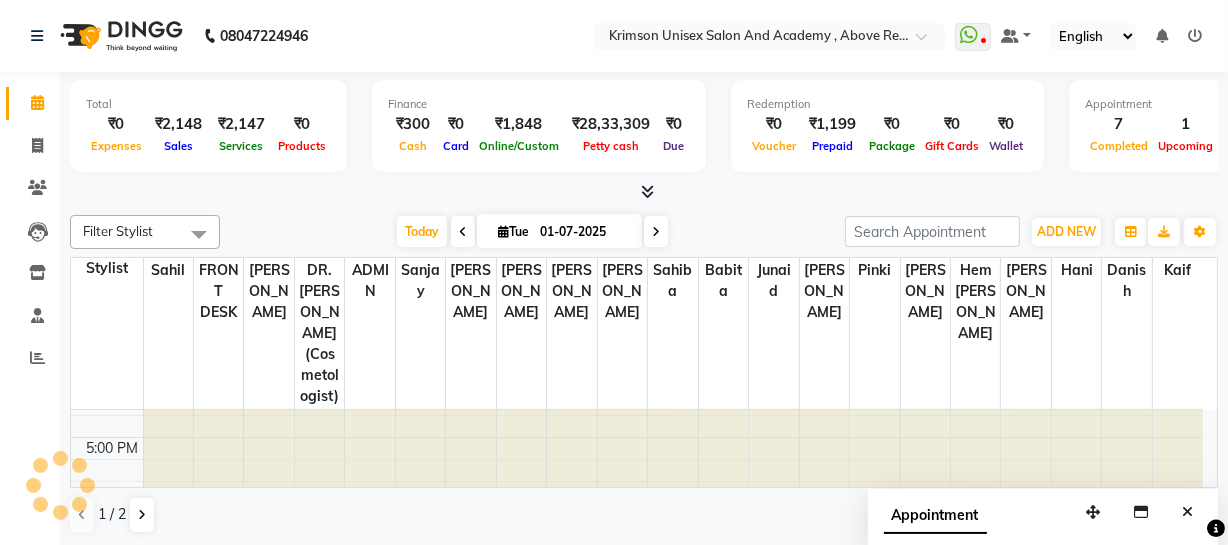 scroll, scrollTop: 613, scrollLeft: 0, axis: vertical 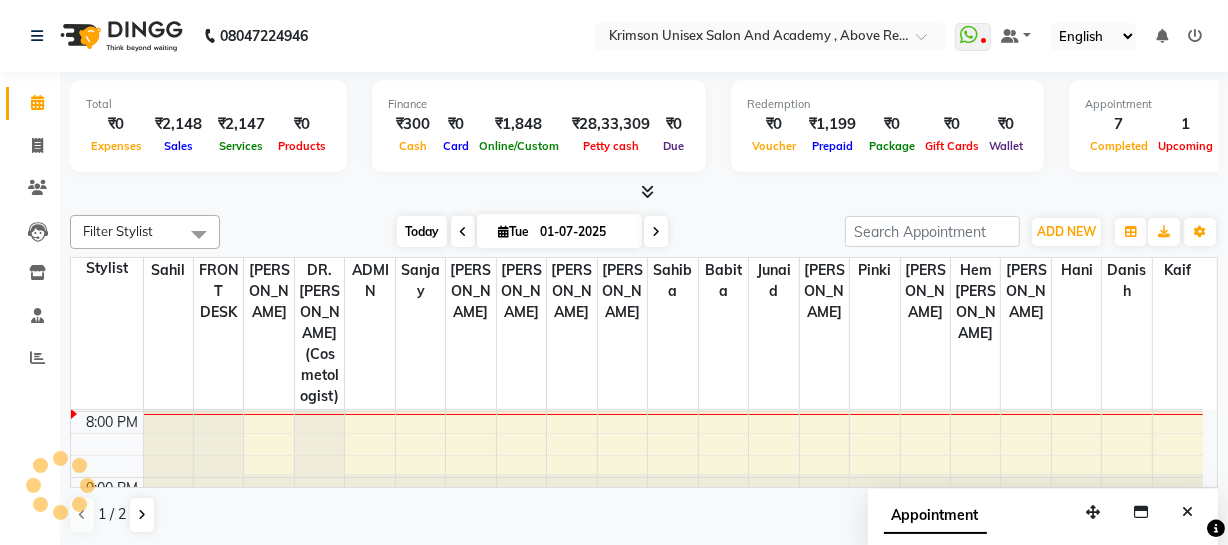 click on "Today" at bounding box center [422, 231] 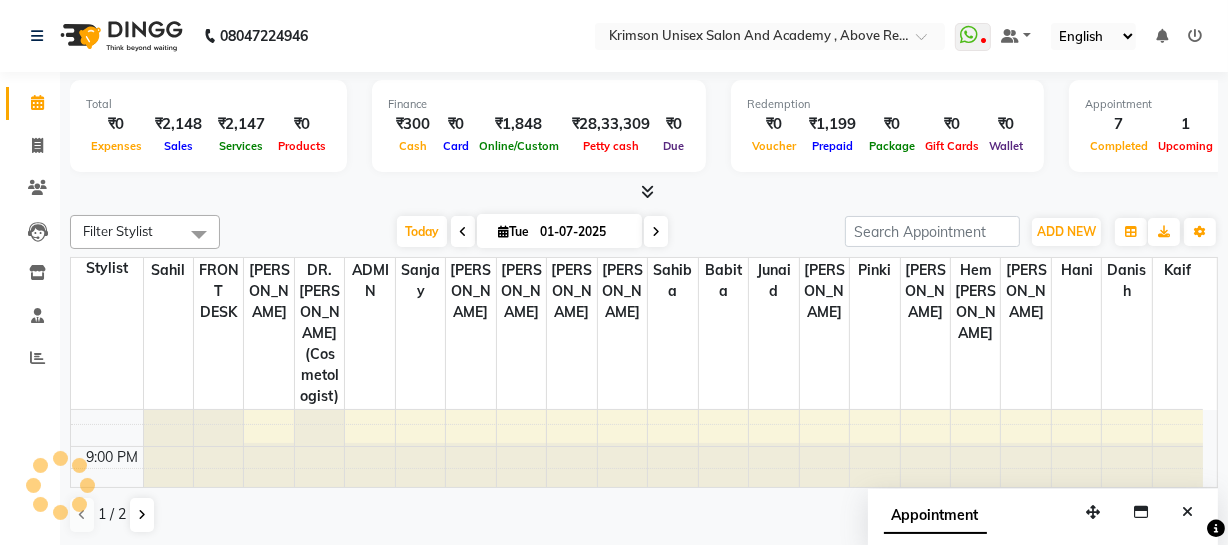 scroll, scrollTop: 0, scrollLeft: 0, axis: both 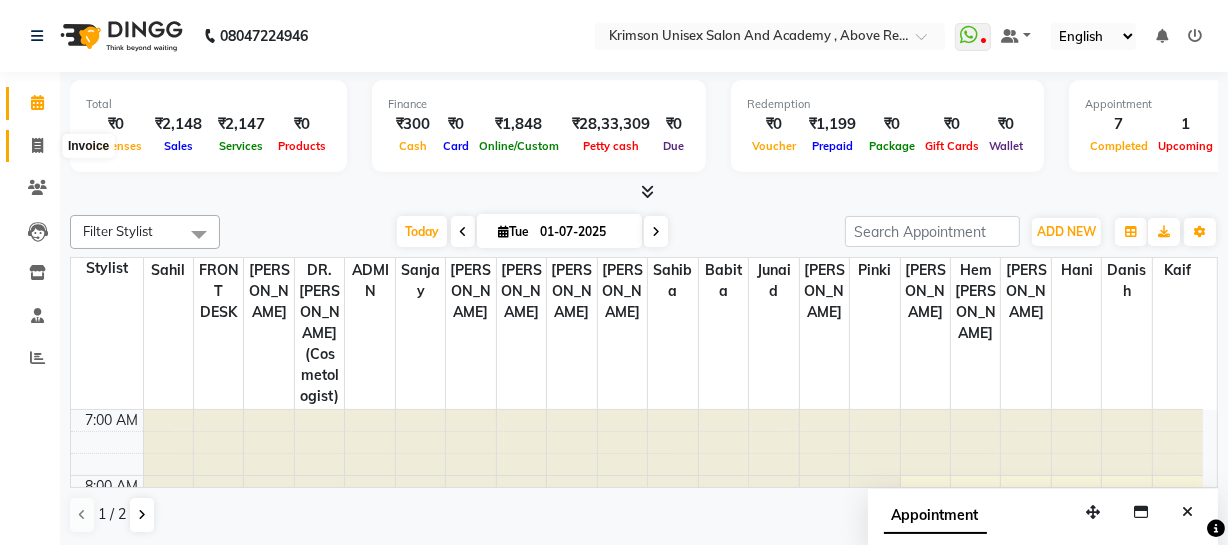 click 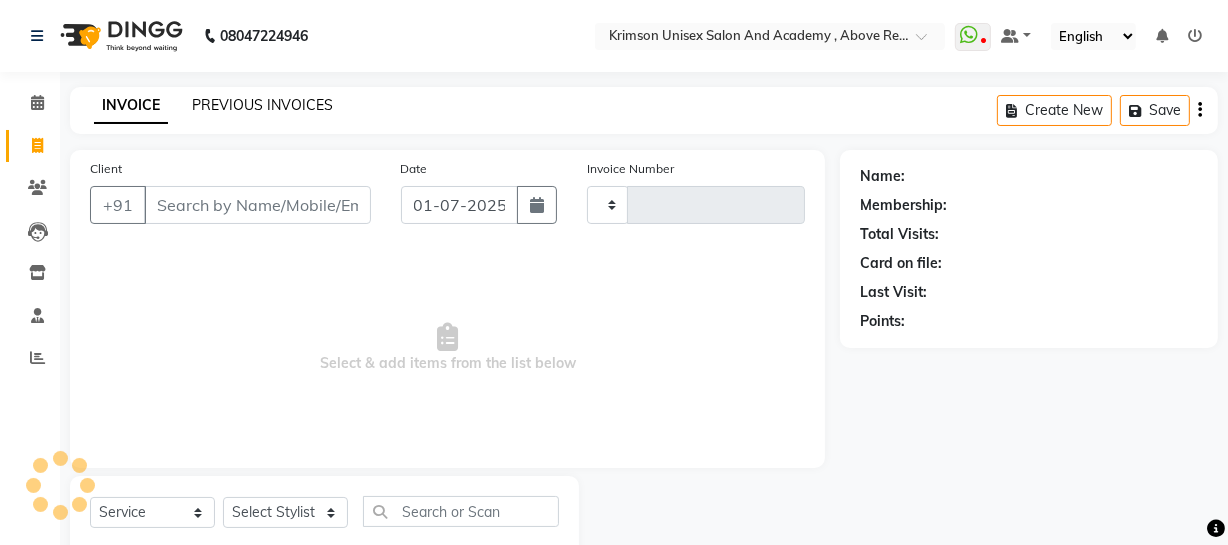 type on "2656" 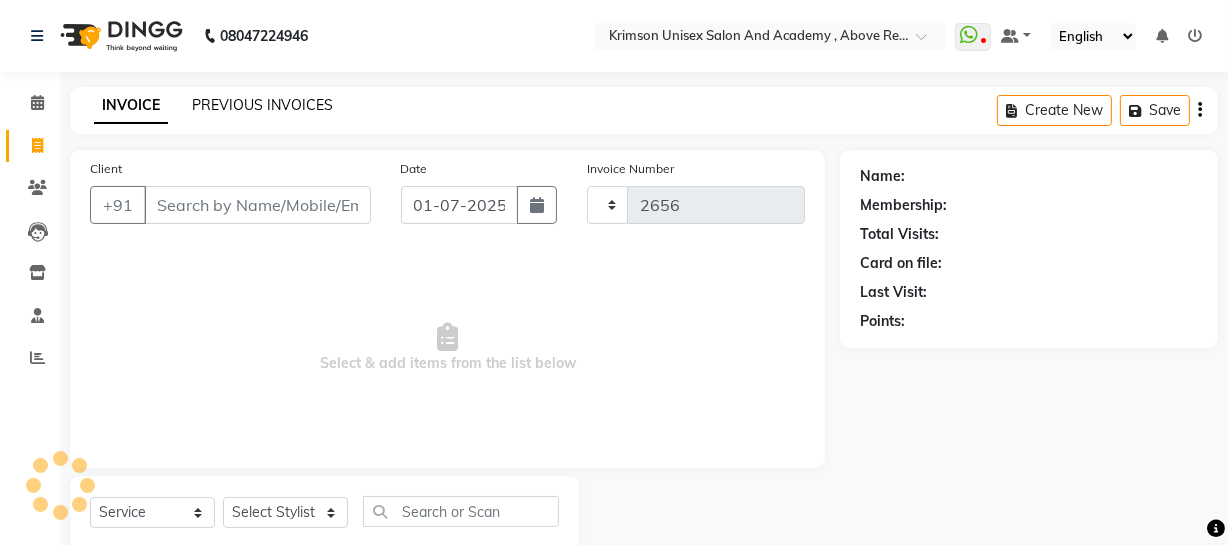select on "5853" 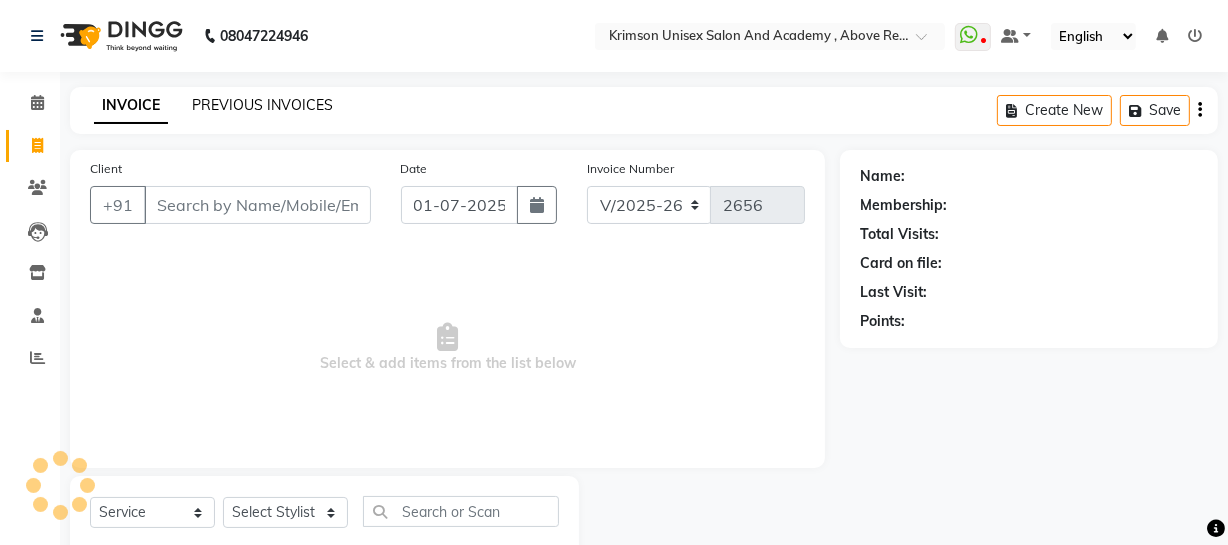 click on "PREVIOUS INVOICES" 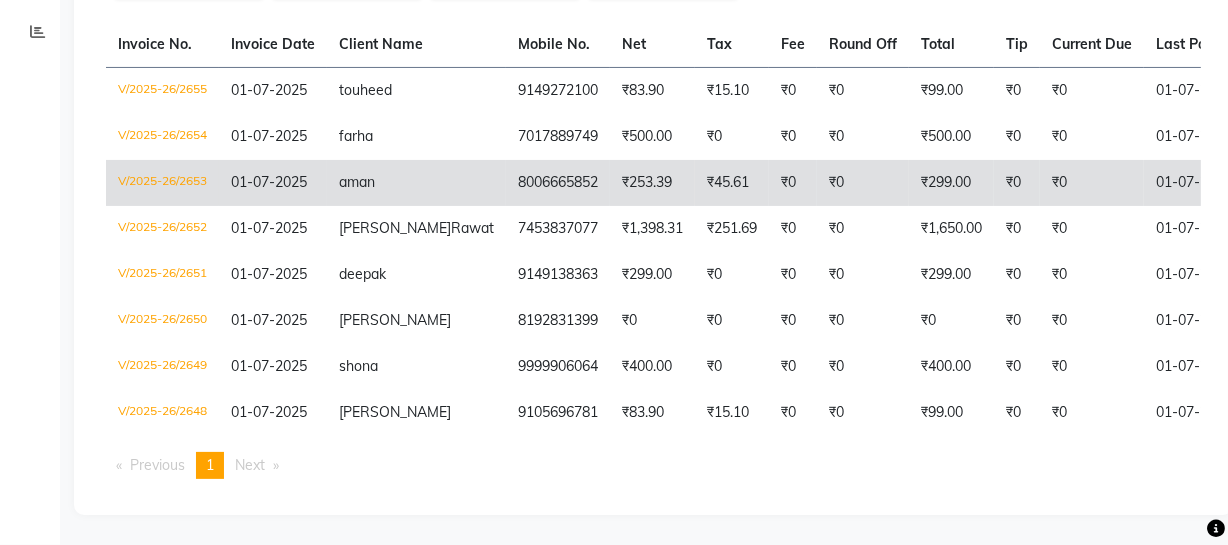 scroll, scrollTop: 324, scrollLeft: 0, axis: vertical 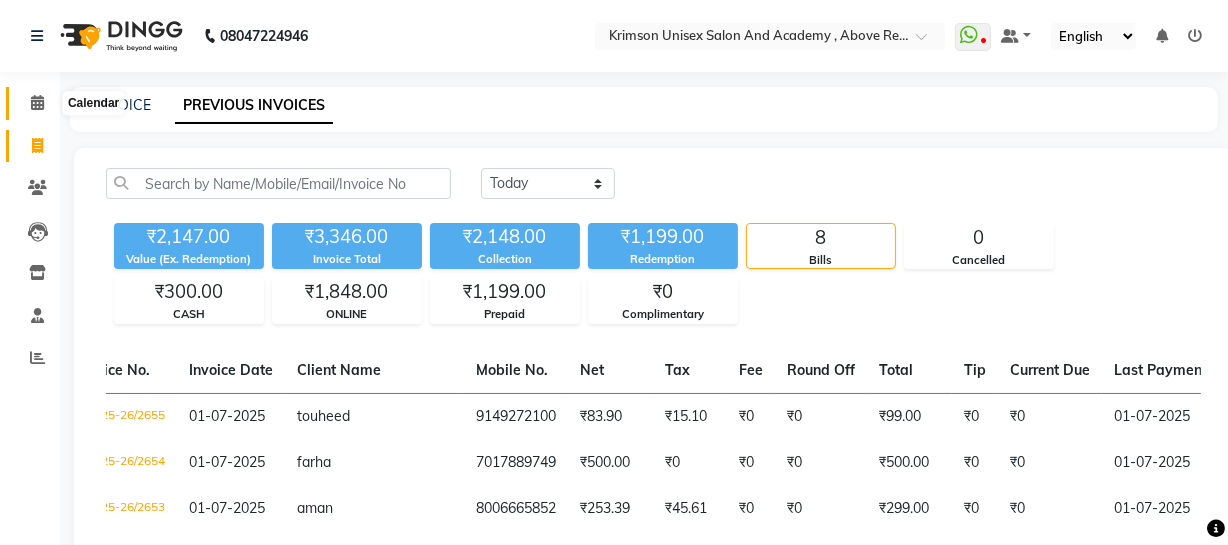 click 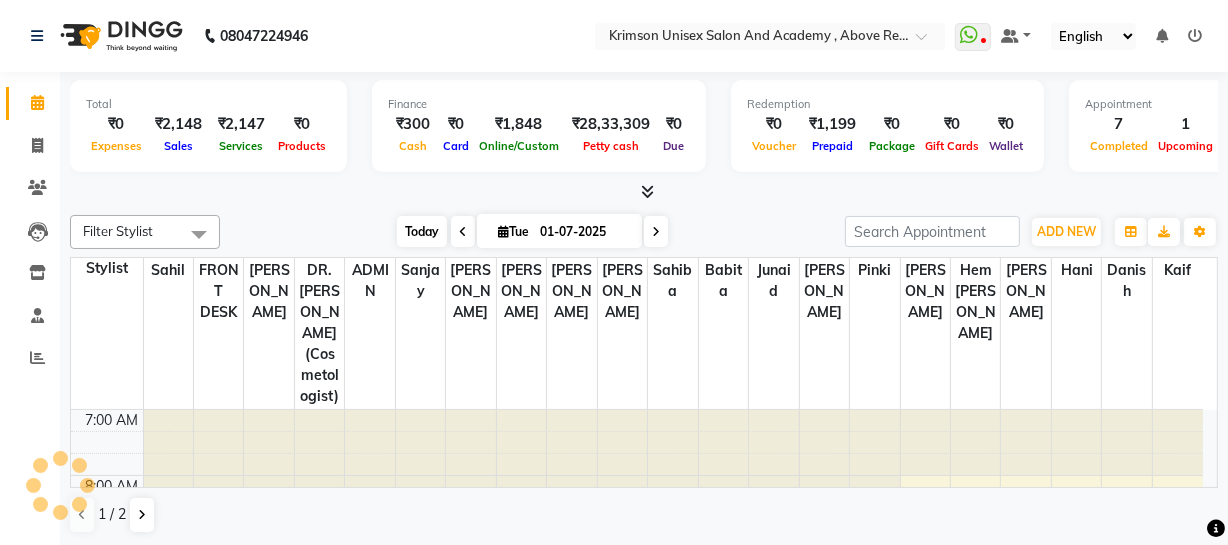 scroll, scrollTop: 0, scrollLeft: 0, axis: both 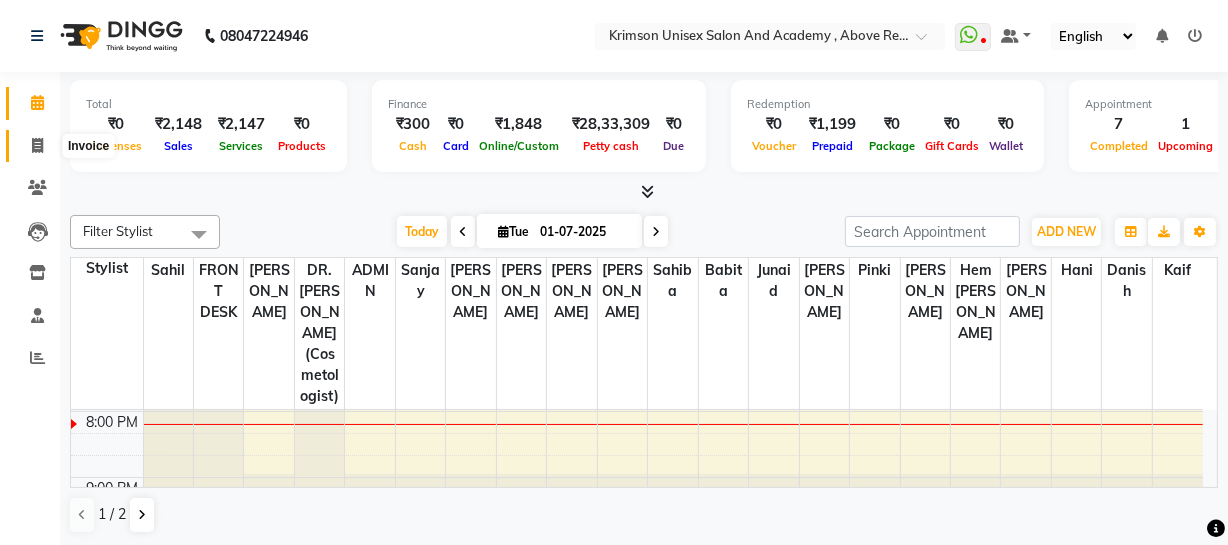 click 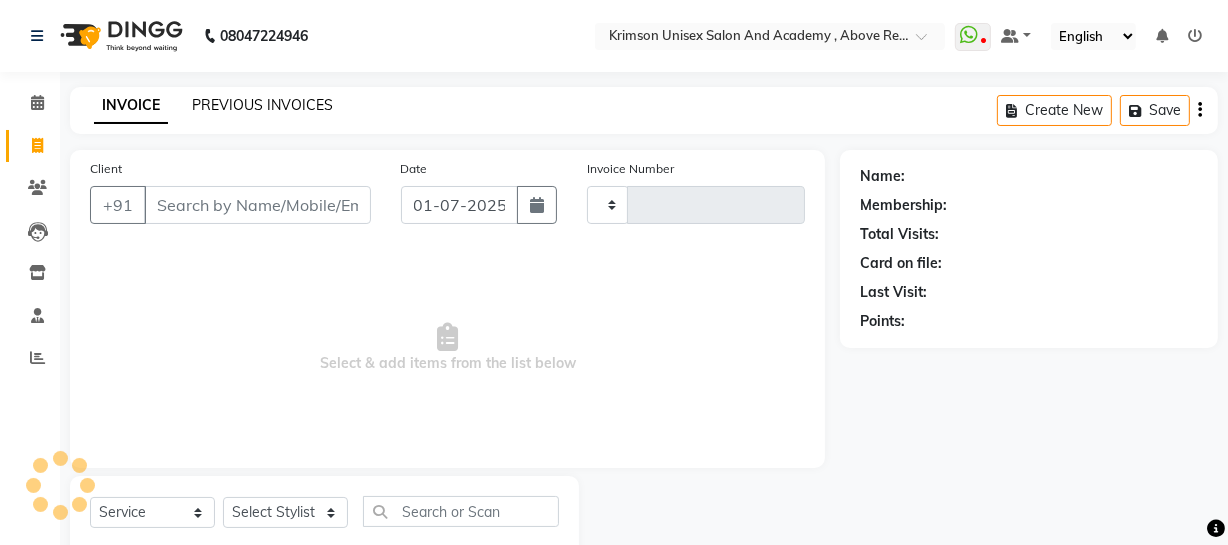 click on "PREVIOUS INVOICES" 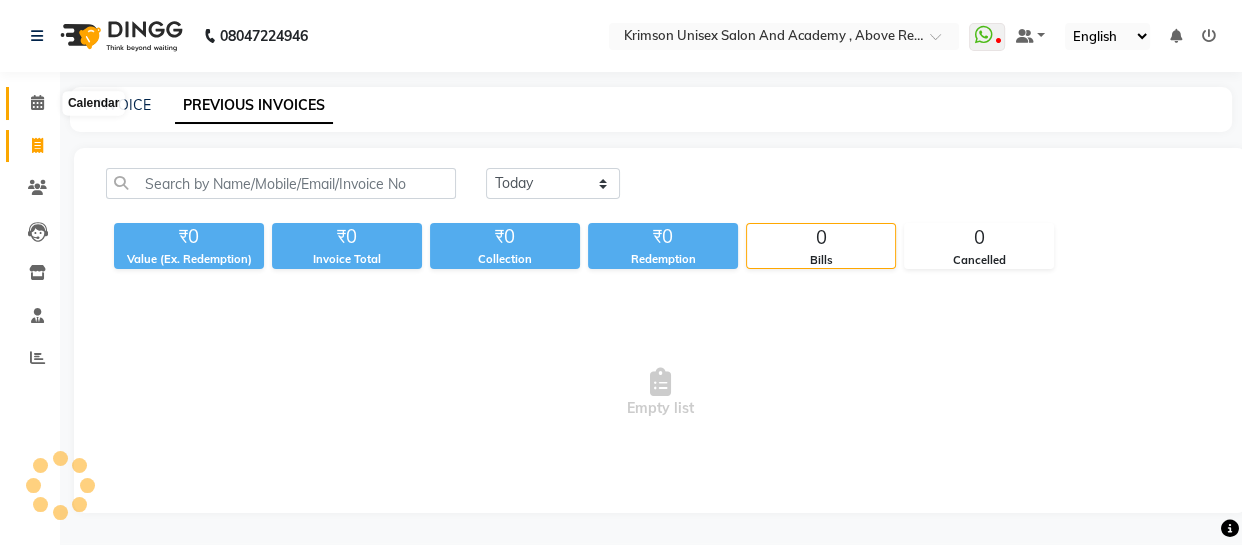 click 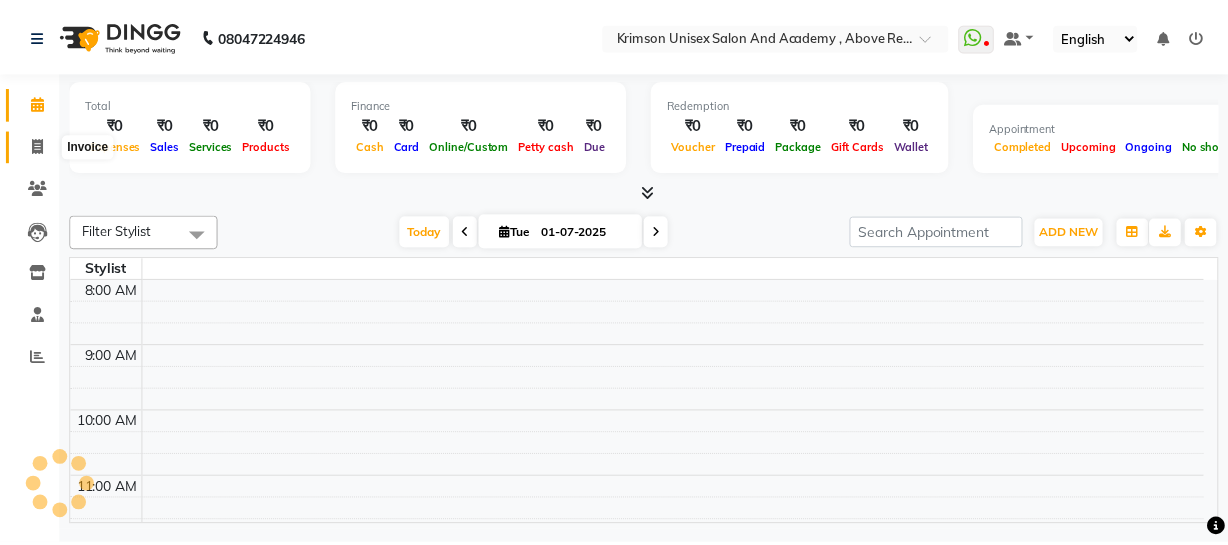 scroll, scrollTop: 0, scrollLeft: 0, axis: both 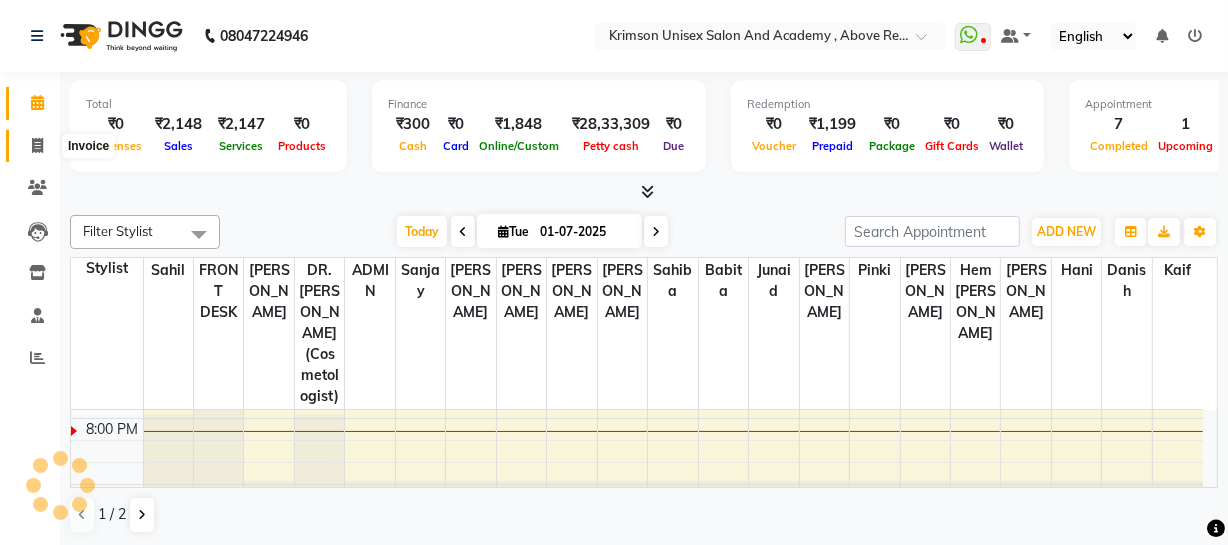 click 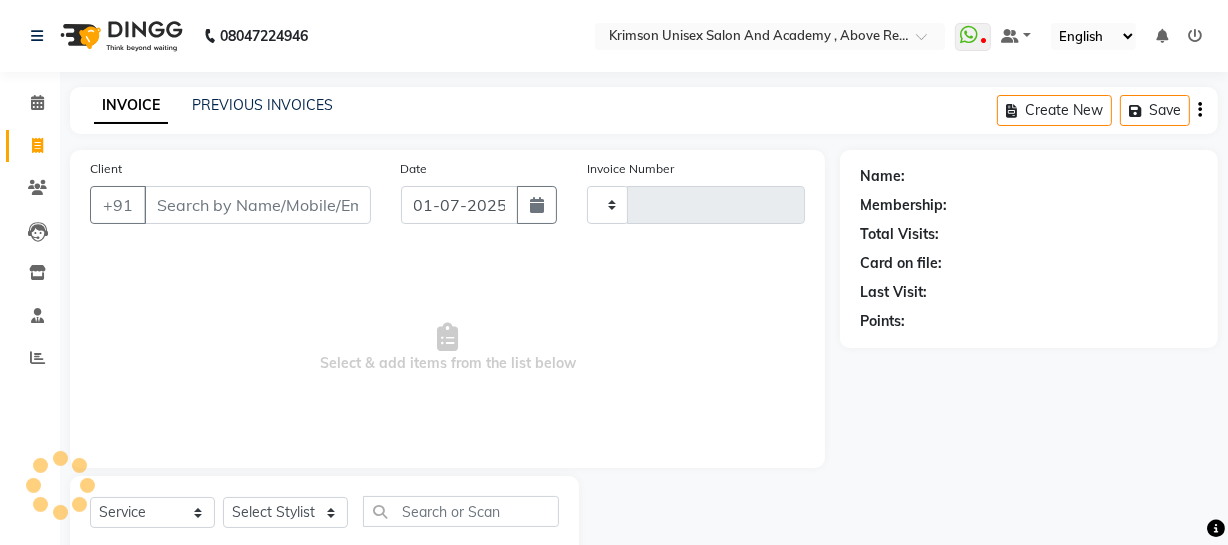 type on "2656" 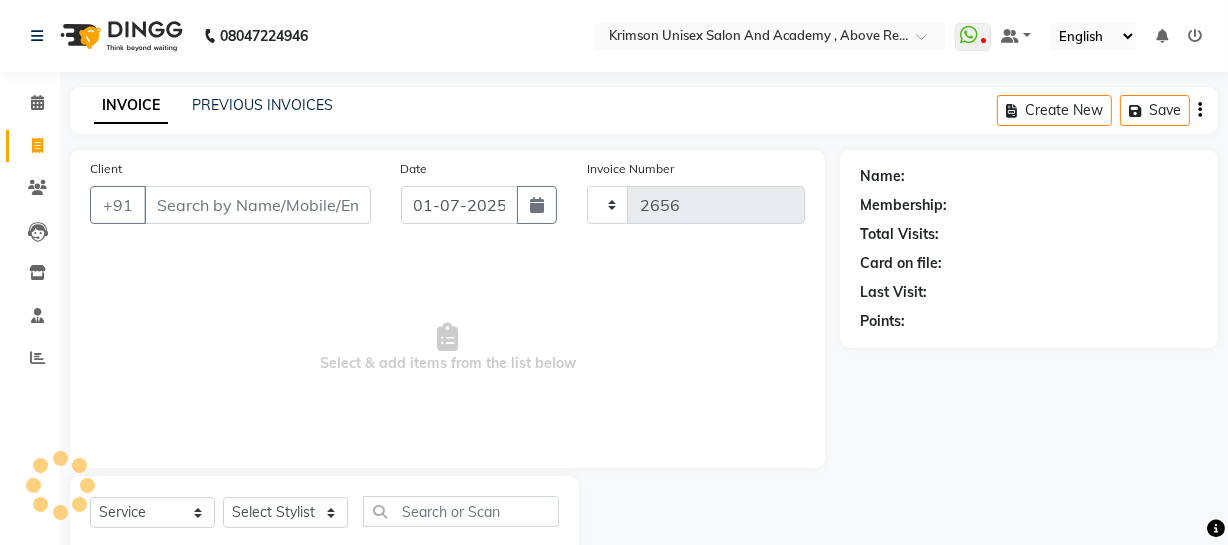 select on "5853" 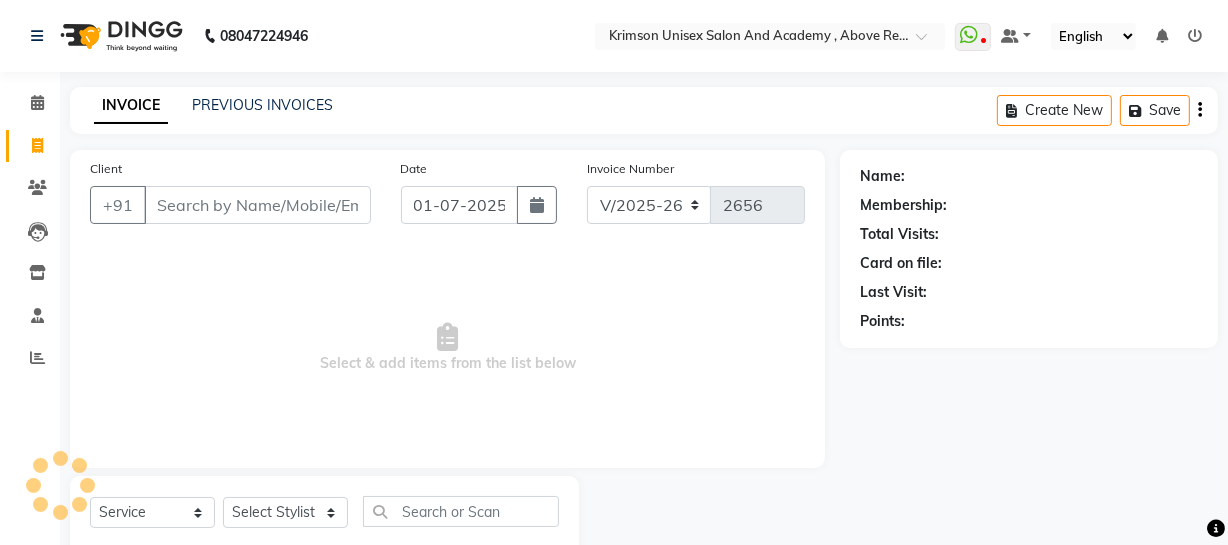 drag, startPoint x: 221, startPoint y: 210, endPoint x: 284, endPoint y: 325, distance: 131.1259 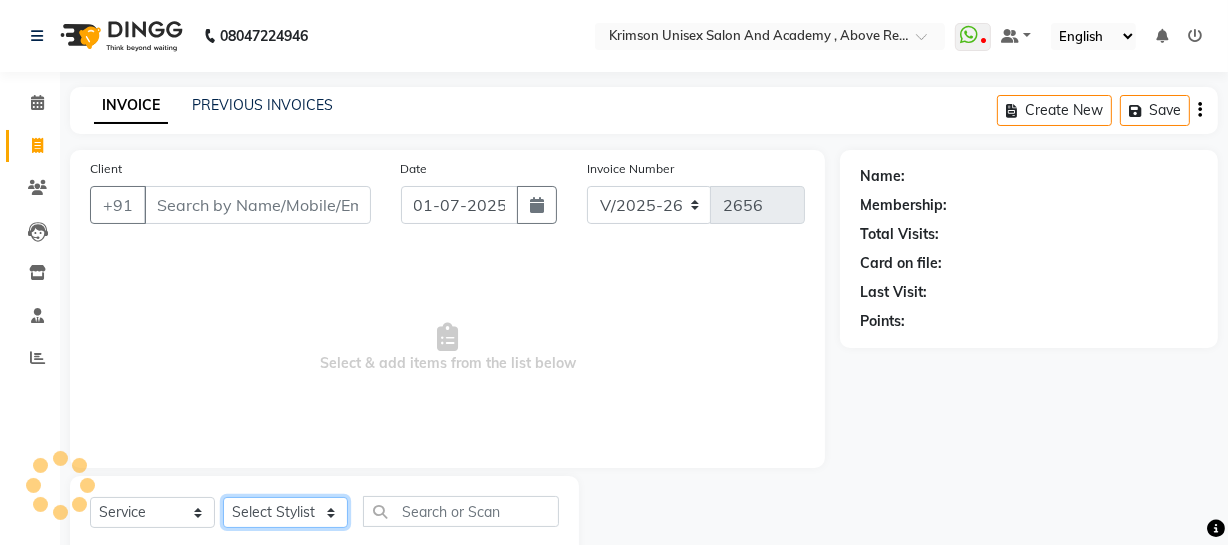 click on "Select Stylist ADMIN [PERSON_NAME] [PERSON_NAME] Danish DR. [PERSON_NAME] (cosmetologist) FRONT DESK [PERSON_NAME] Hem [PERSON_NAME]  [PERSON_NAME] Kaif [PERSON_NAME] [PERSON_NAME]  Pooja kulyal Ratan [PERSON_NAME] sahiba [PERSON_NAME] [PERSON_NAME] [PERSON_NAME] [PERSON_NAME]" 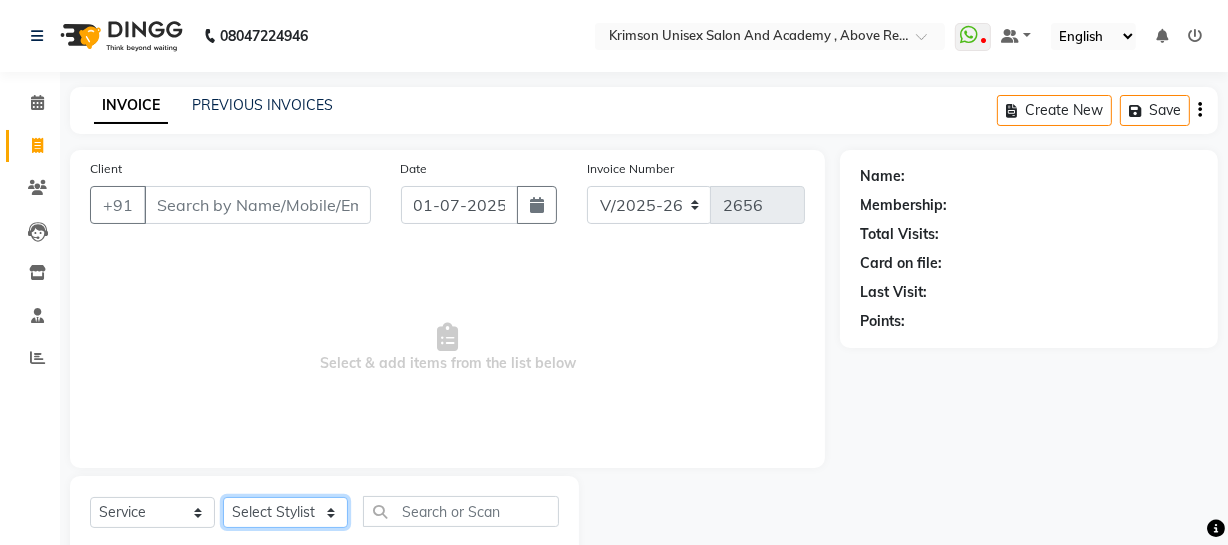 scroll, scrollTop: 57, scrollLeft: 0, axis: vertical 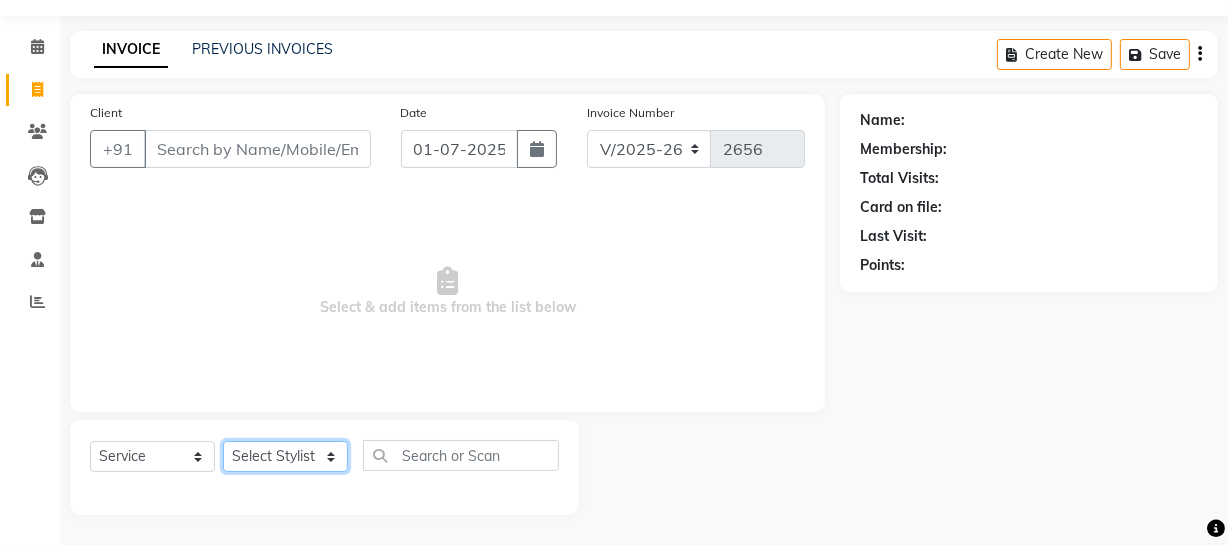 select on "62166" 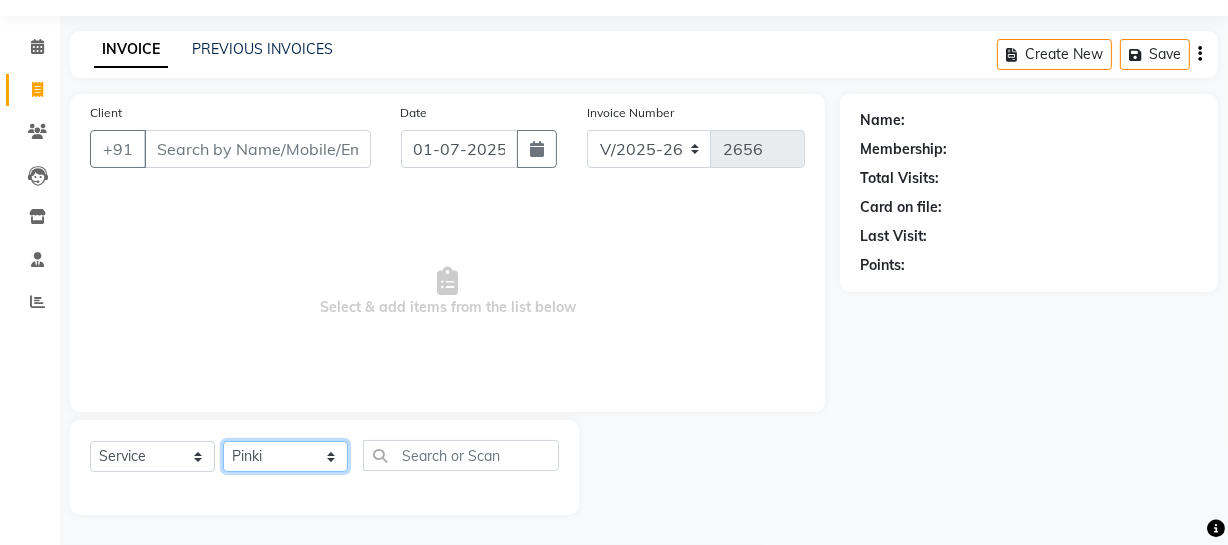 click on "Select Stylist ADMIN [PERSON_NAME] [PERSON_NAME] Danish DR. [PERSON_NAME] (cosmetologist) FRONT DESK [PERSON_NAME] Hem [PERSON_NAME]  [PERSON_NAME] Kaif [PERSON_NAME] [PERSON_NAME]  Pooja kulyal Ratan [PERSON_NAME] sahiba [PERSON_NAME] [PERSON_NAME] [PERSON_NAME] [PERSON_NAME]" 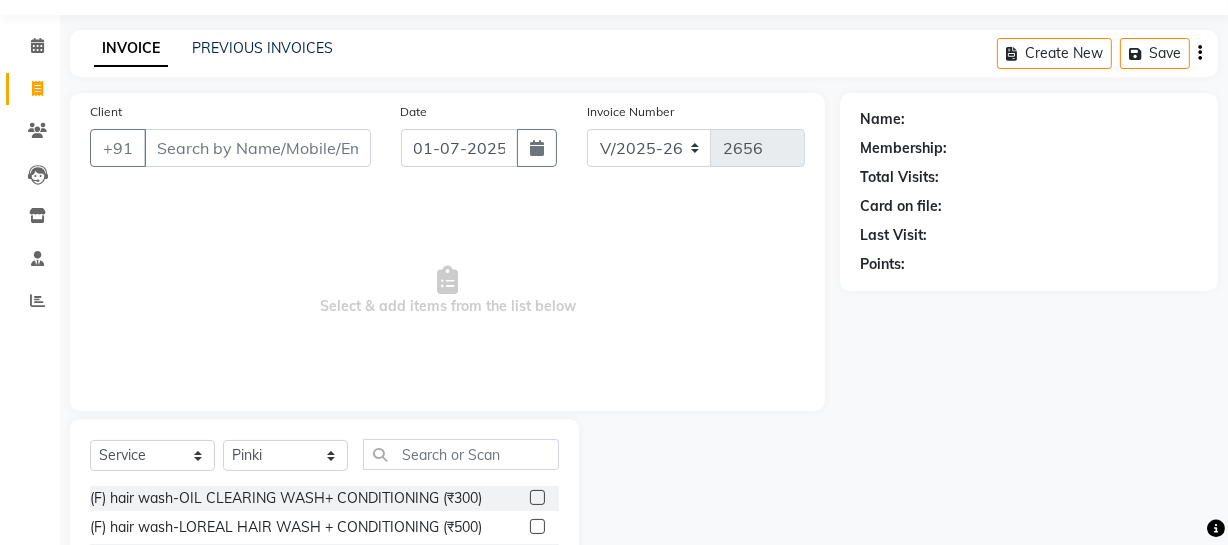 click on "Client +91 Date [DATE] Invoice Number V/2025 V/[PHONE_NUMBER]  Select & add items from the list below  Select  Service  Product  Membership  Package Voucher Prepaid Gift Card  Select Stylist ADMIN [PERSON_NAME] [PERSON_NAME] Danish DR. DIVYA (cosmetologist) FRONT DESK Hani Hem [PERSON_NAME]  [PERSON_NAME] Kaif [PERSON_NAME] [PERSON_NAME]  Pooja kulyal Ratan [PERSON_NAME] sahiba [PERSON_NAME] [PERSON_NAME] [PERSON_NAME] [PERSON_NAME] (F) hair wash-OIL CLEARING WASH+ CONDITIONING (₹300)  (F) hair wash-LOREAL HAIR WASH + CONDITIONING (₹500)  (F) hair wash-NANOPLASTIA WASH + CONDITIONING (₹500)  (F) hair wash-GODREJ PROFESSIONAL WASH + CONDITIONING (₹350)  (F) hair wash-OTHER SHAMPOO WASH+ CONDITIONING (₹300)  (F) GK HAIR WASH + CONDITIONING (₹500)  (F) ABSOLUTE MOLECULAR REPAIR WASH (₹600)  (F) Olaplex Shampoo Hair Wash (₹800)  (F) hair cut-HAIR CUT- TRIMMING (₹300)  (F) hair cut-HAIR CUT ADVANCE (₹800)  (F) hair cut-SPLIT ENDS REMOVAL (₹1000)  (F) HAIR CUT BASIC (₹500)  (F) hair styling-OPEN HAIR/ CURLS WITH STYLING (₹1200)" 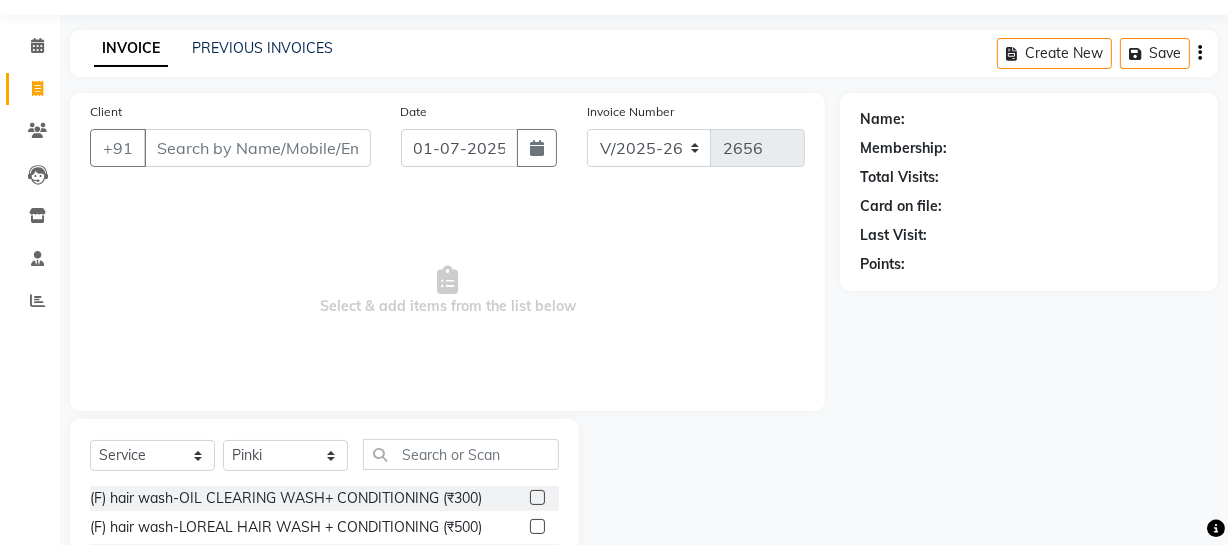 scroll, scrollTop: 208, scrollLeft: 0, axis: vertical 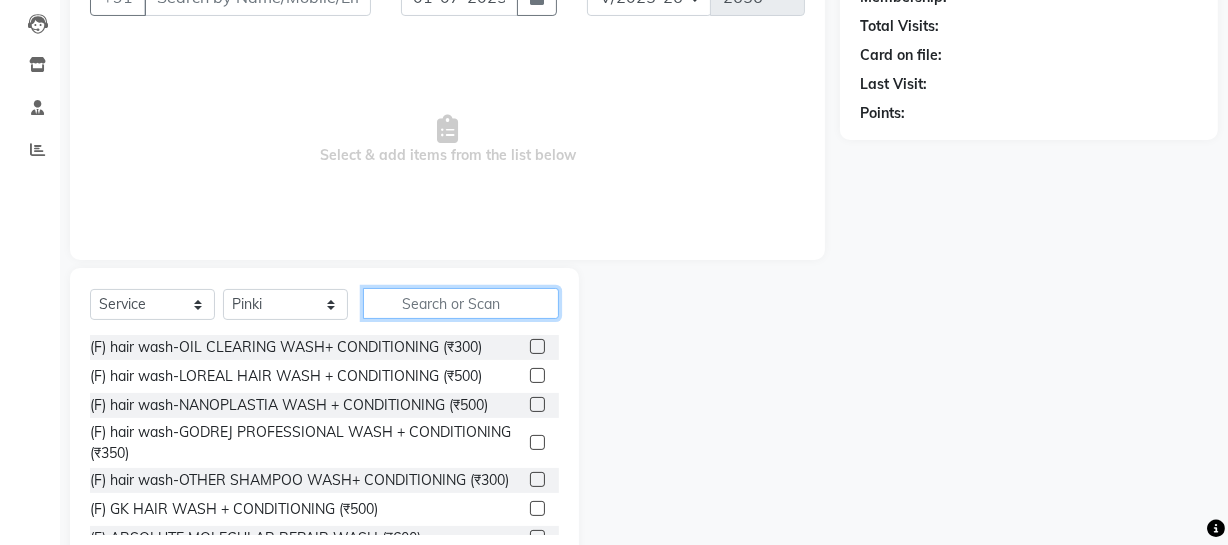 click 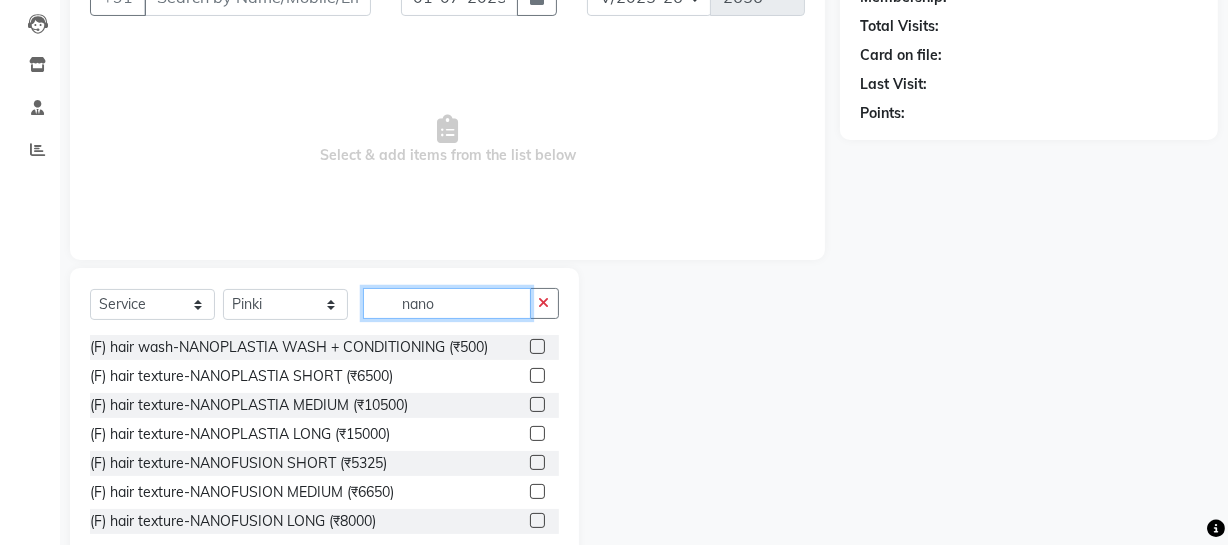 scroll, scrollTop: 257, scrollLeft: 0, axis: vertical 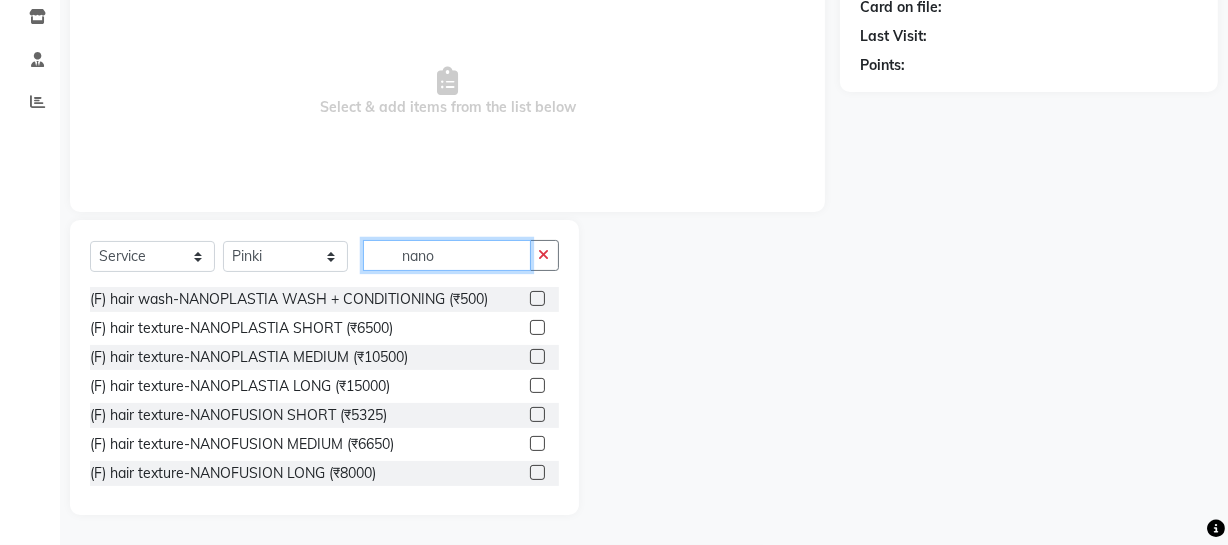 type on "nano" 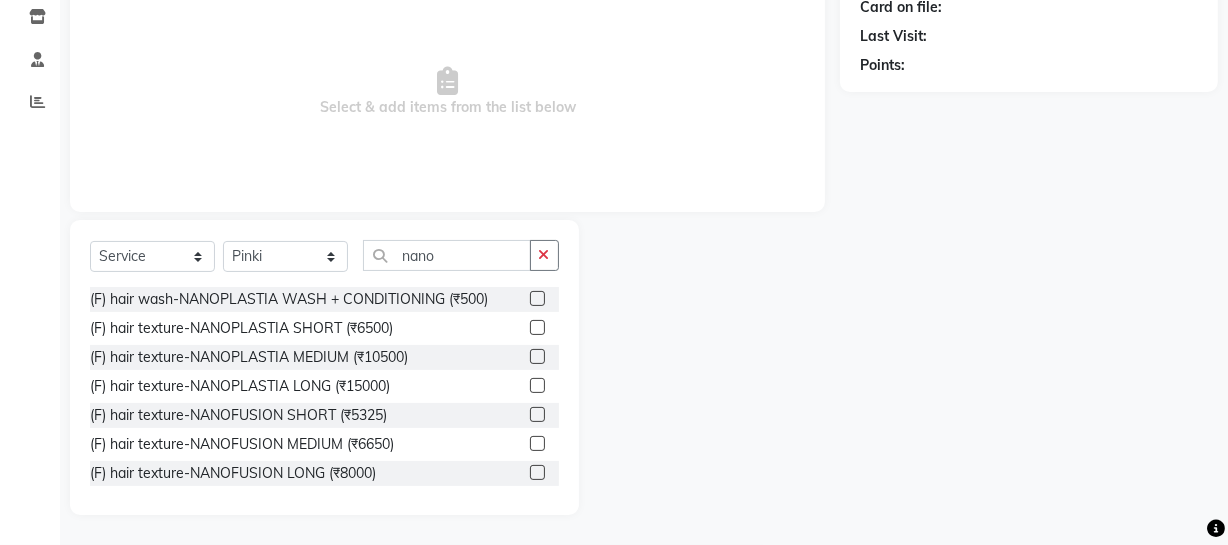 click 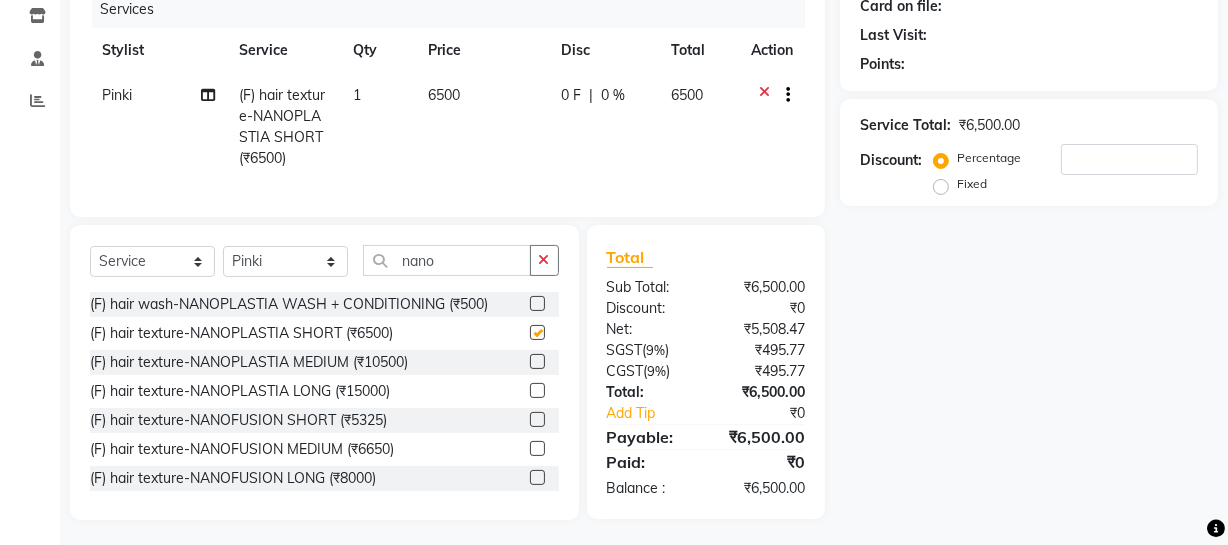 scroll, scrollTop: 236, scrollLeft: 0, axis: vertical 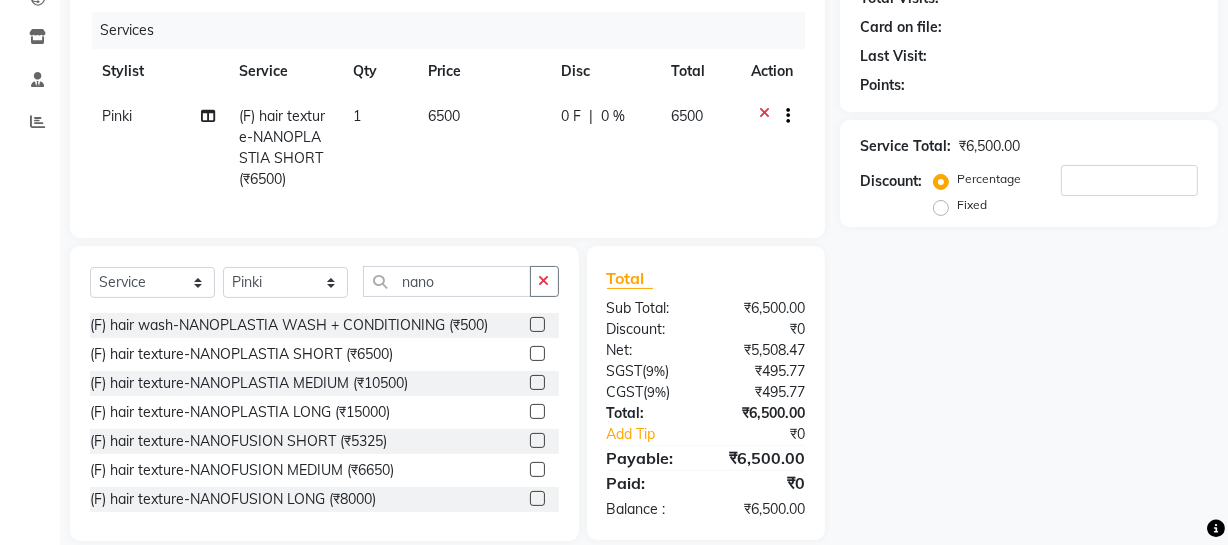checkbox on "false" 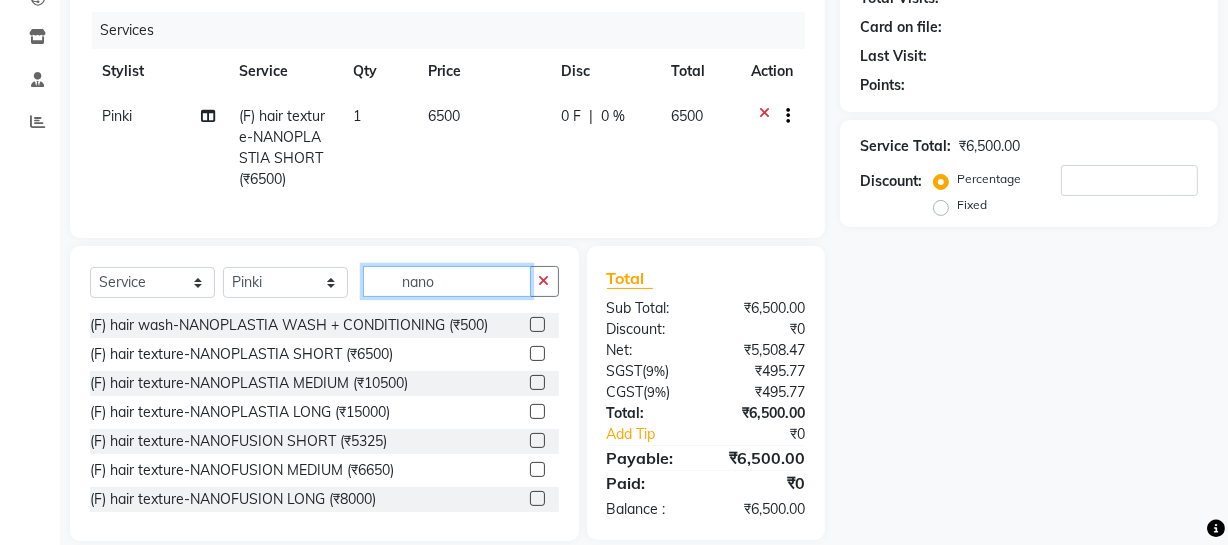 click on "nano" 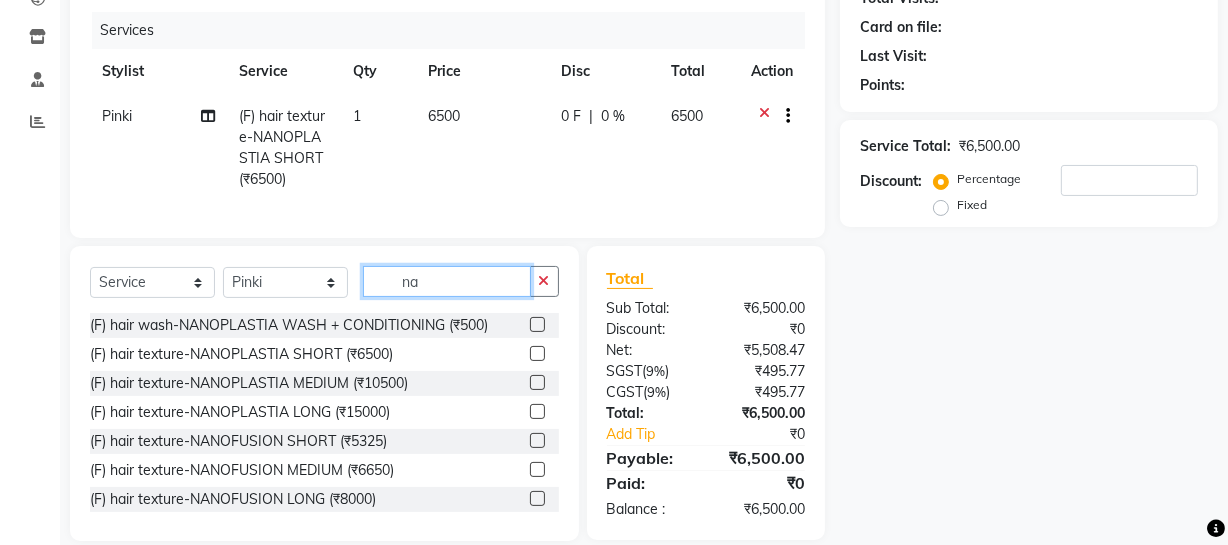 type on "n" 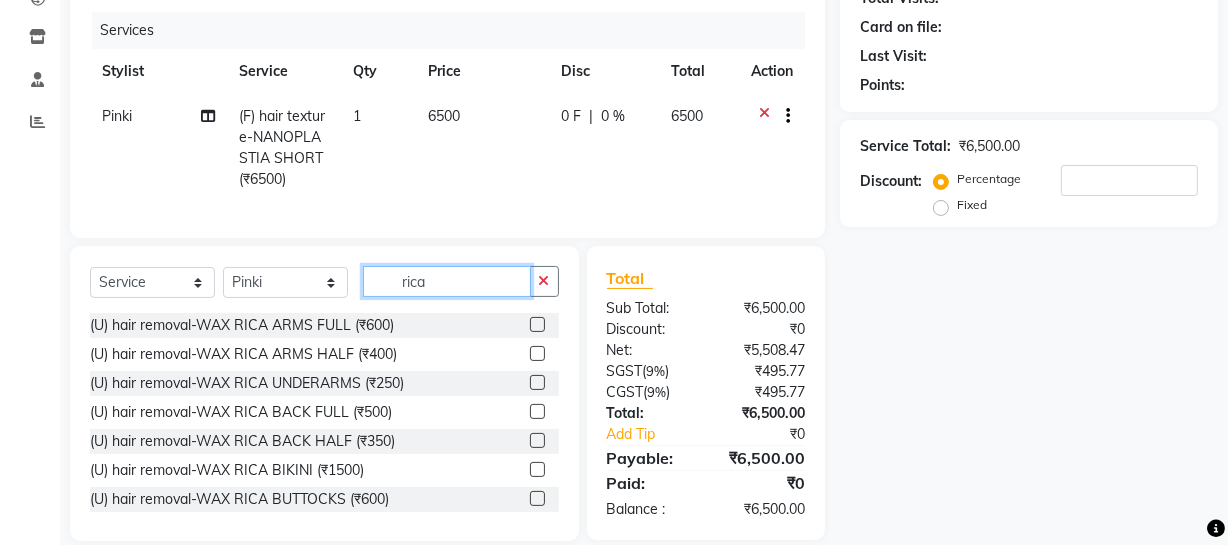 type on "rica" 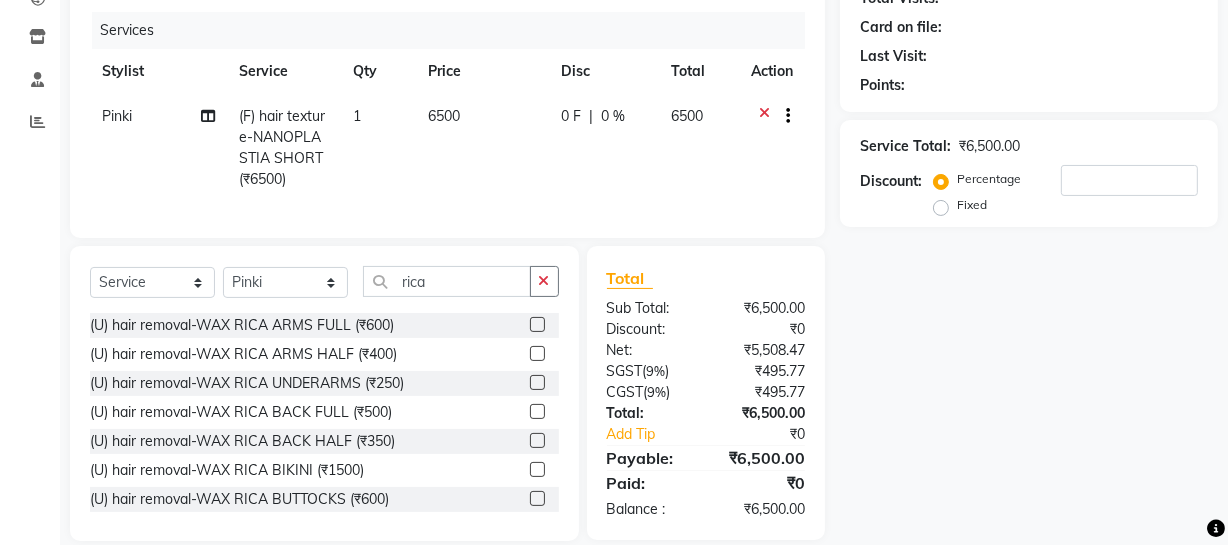 click 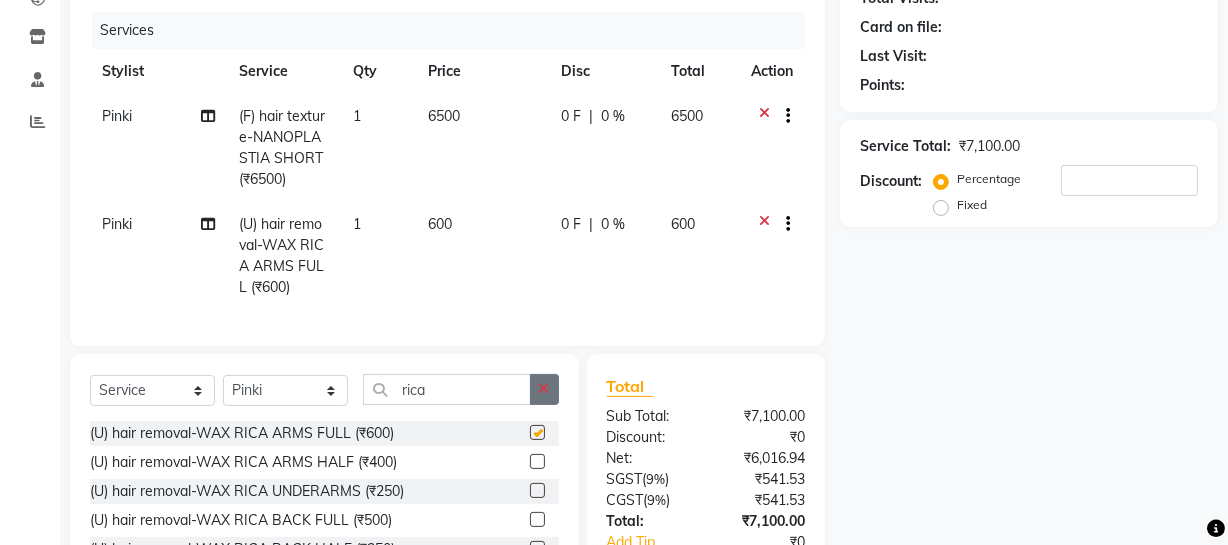 click 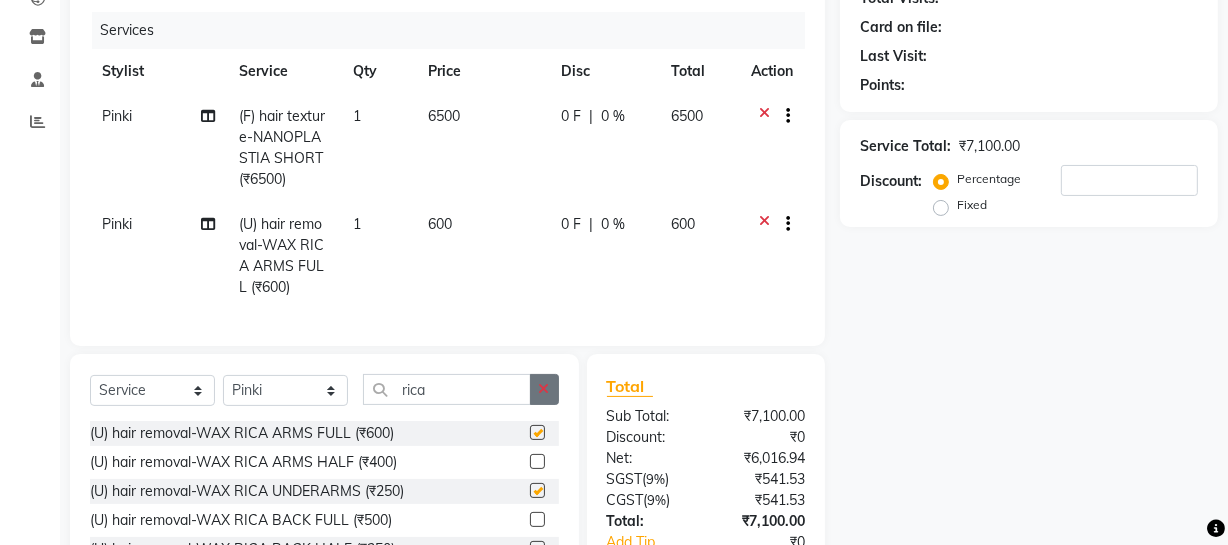 scroll, scrollTop: 384, scrollLeft: 0, axis: vertical 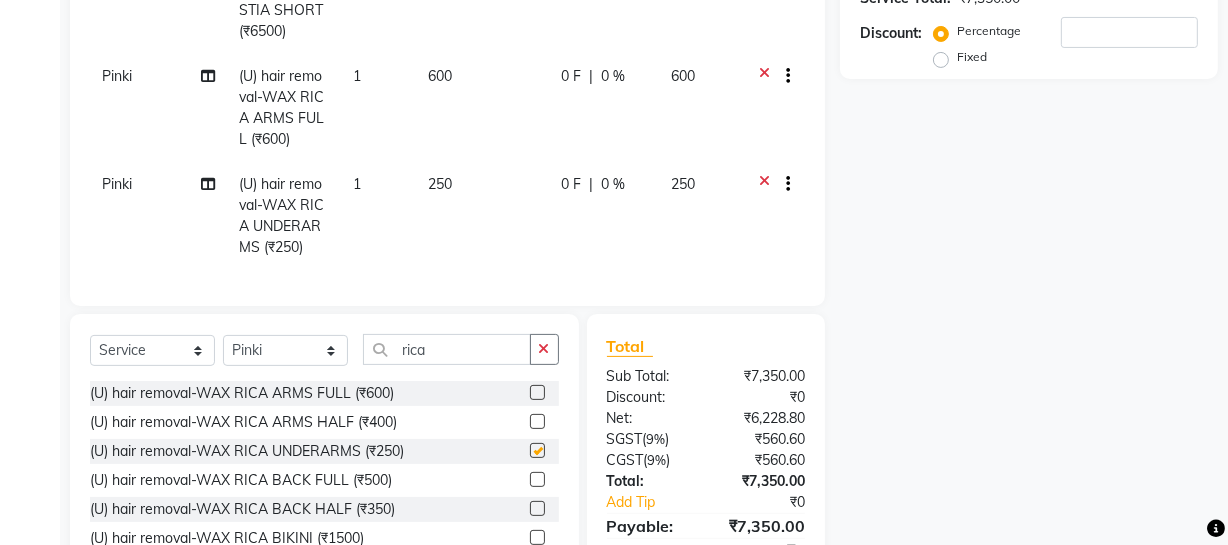 checkbox on "false" 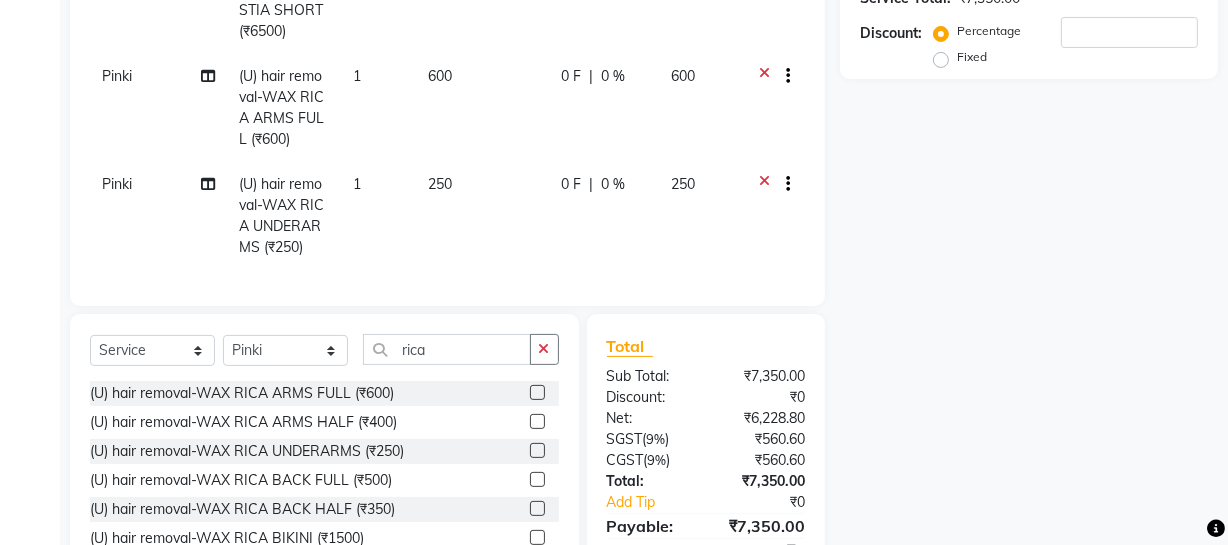 checkbox on "false" 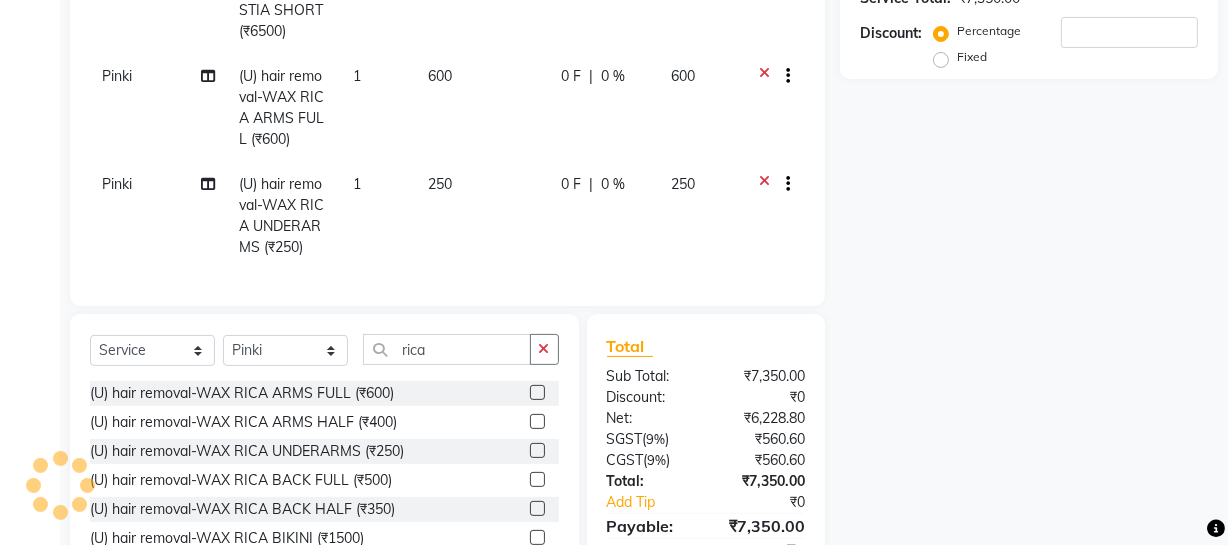 scroll, scrollTop: 492, scrollLeft: 0, axis: vertical 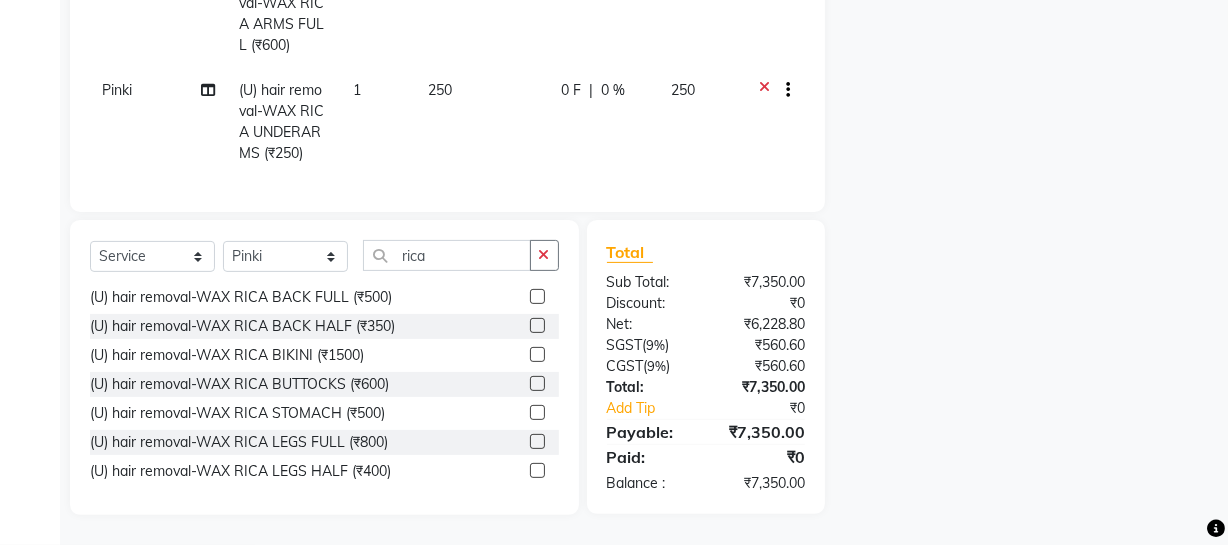 click 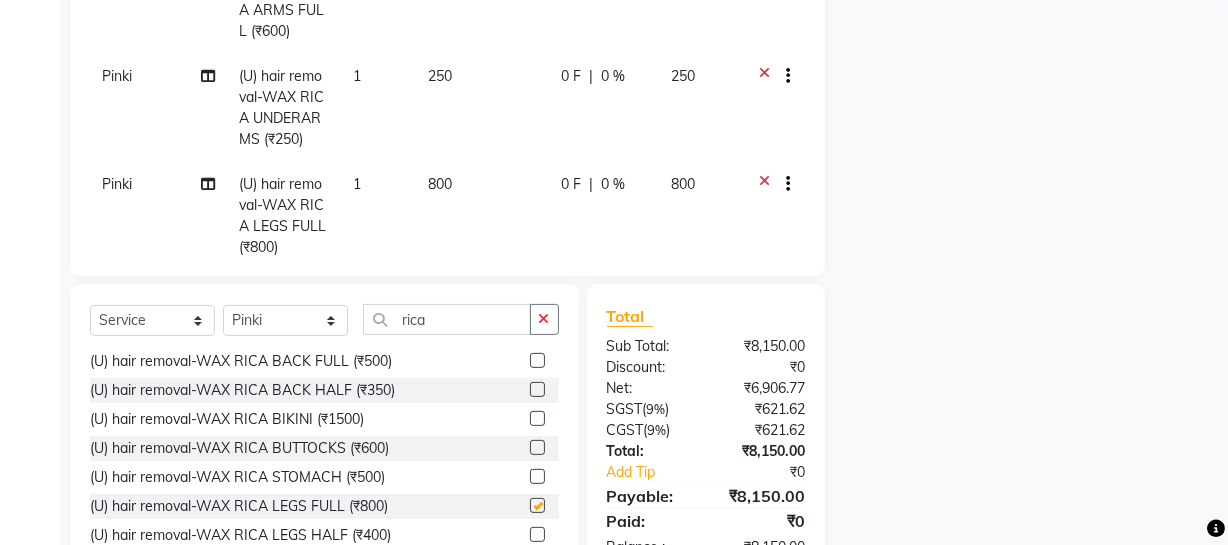 checkbox on "false" 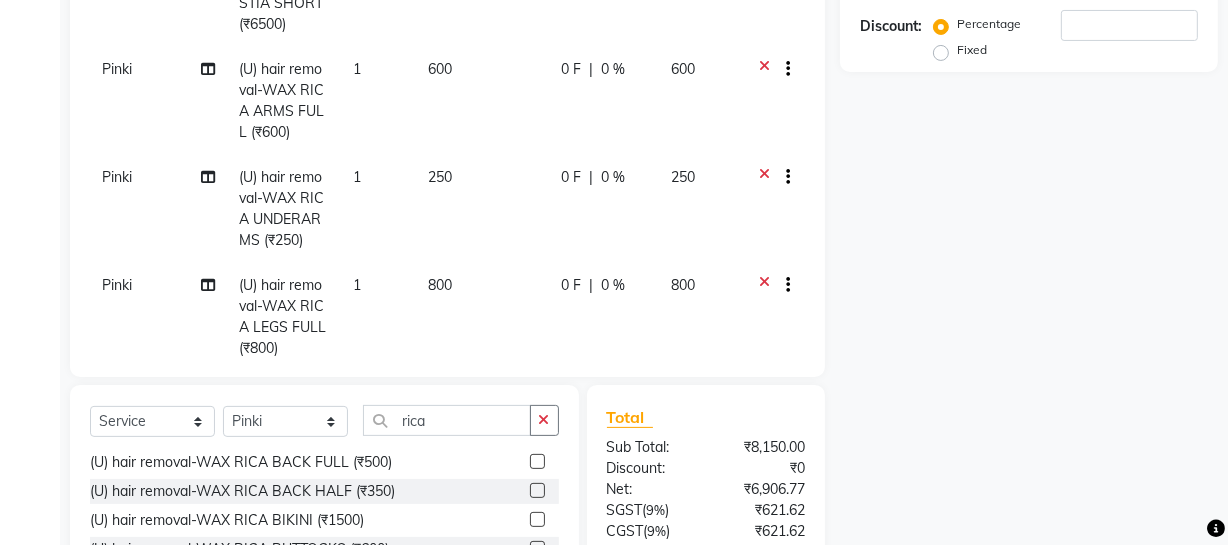 scroll, scrollTop: 246, scrollLeft: 0, axis: vertical 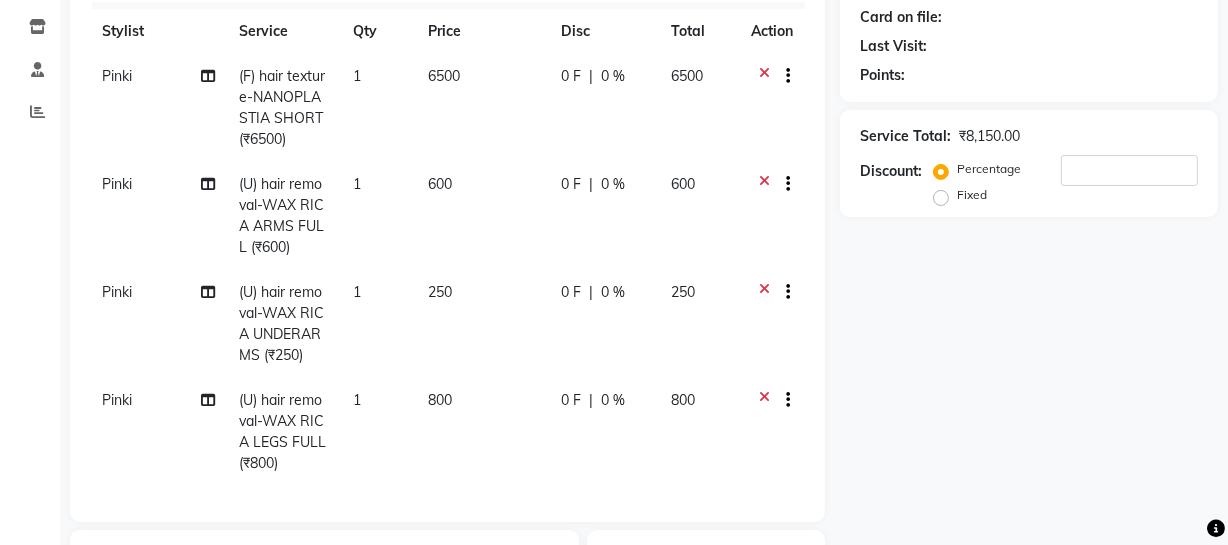 click on "0 %" 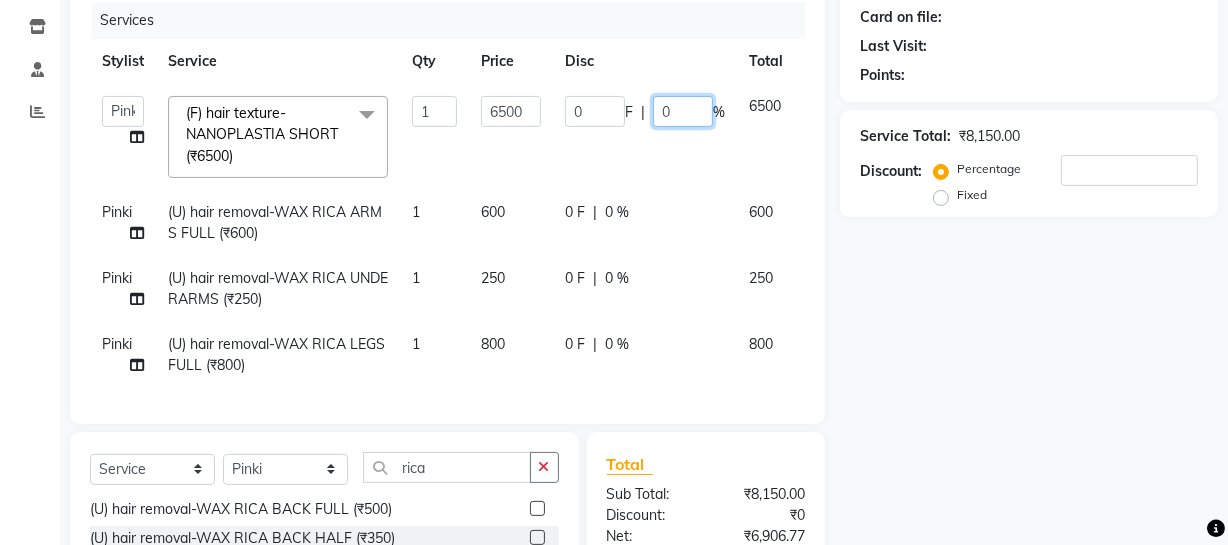click on "0" 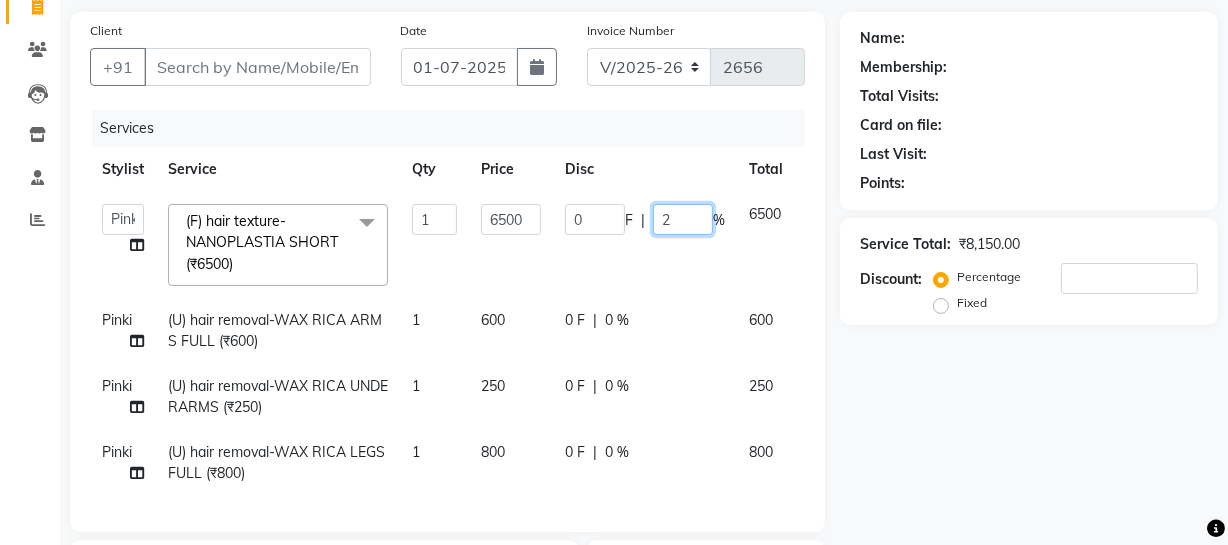 type on "25" 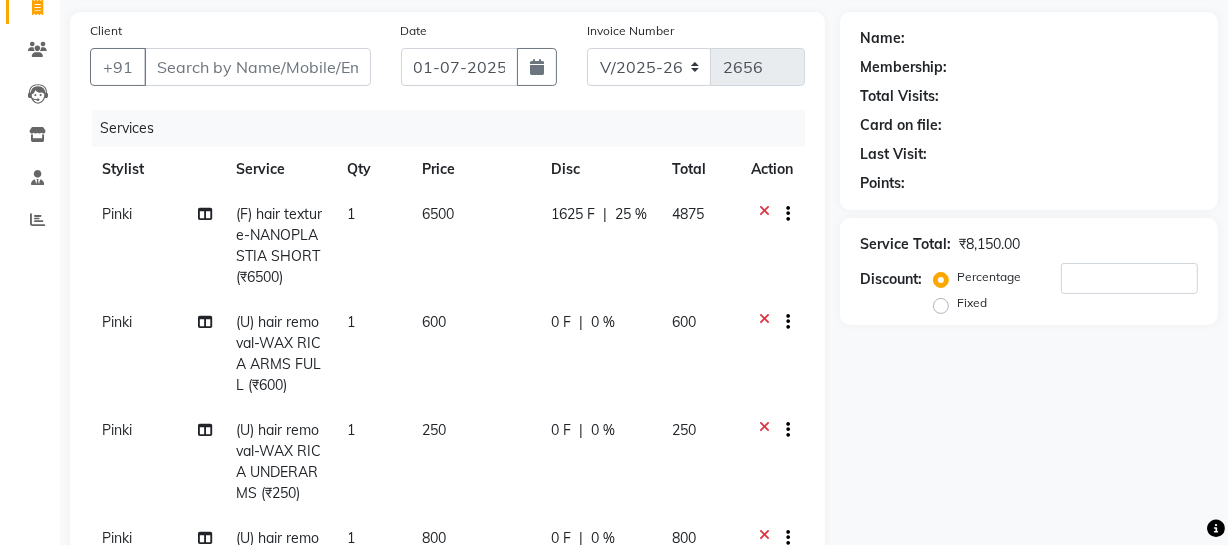click on "Pinki  (F) hair texture-NANOPLASTIA SHORT (₹6500) 1 6500 1625 F | 25 % 4875" 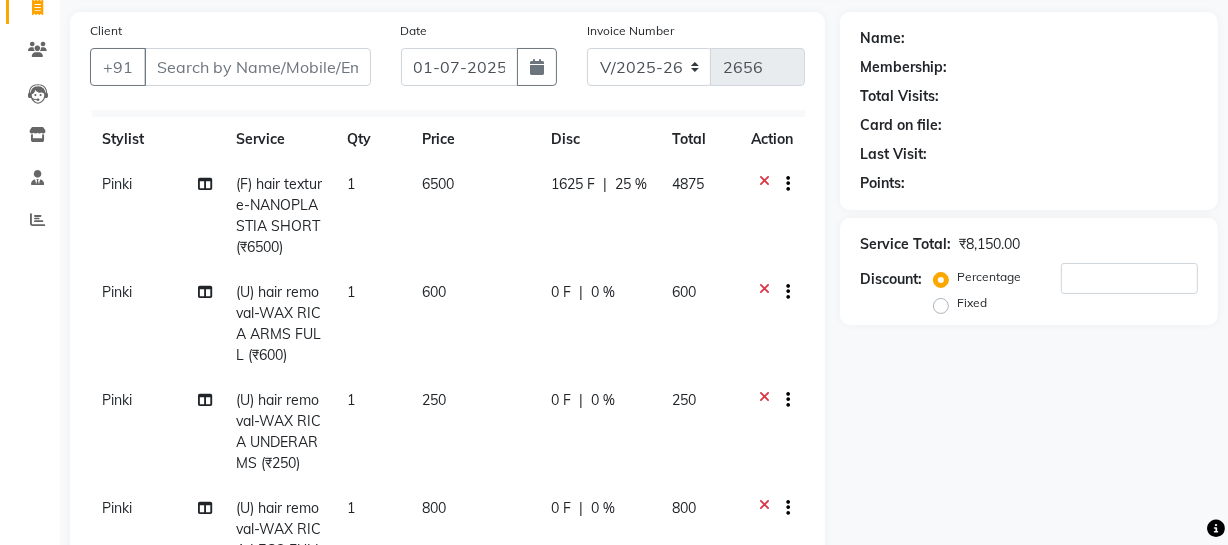 scroll, scrollTop: 349, scrollLeft: 0, axis: vertical 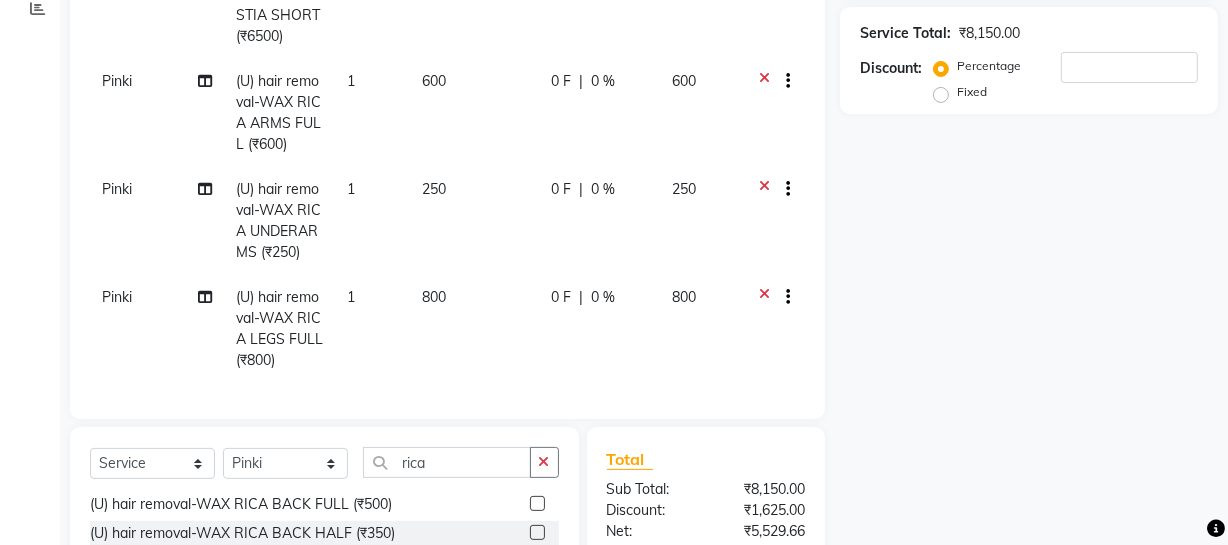 click on "0 %" 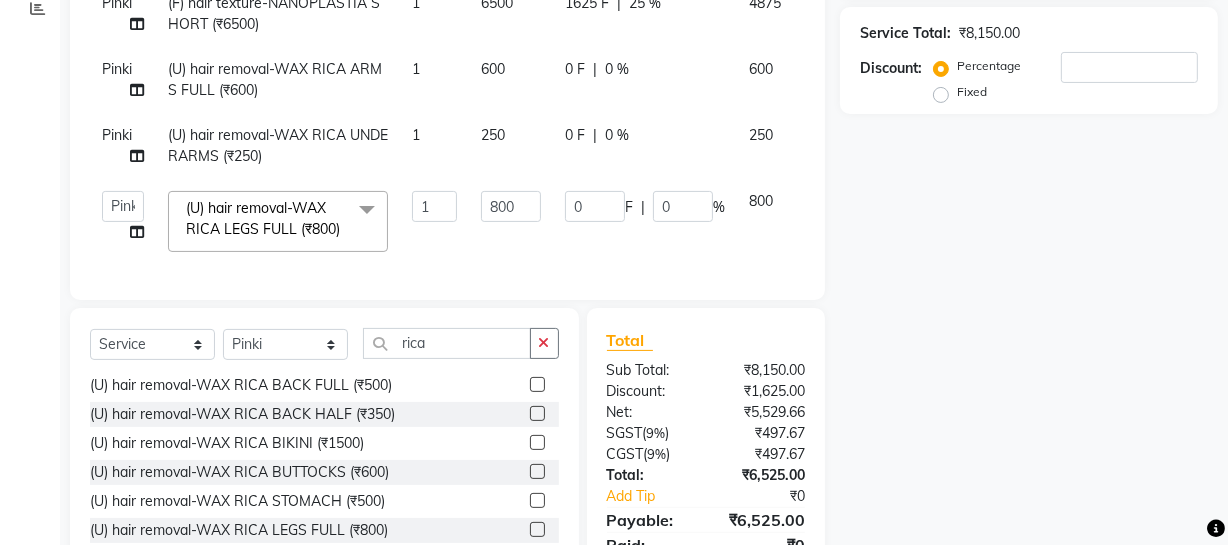 scroll, scrollTop: 0, scrollLeft: 0, axis: both 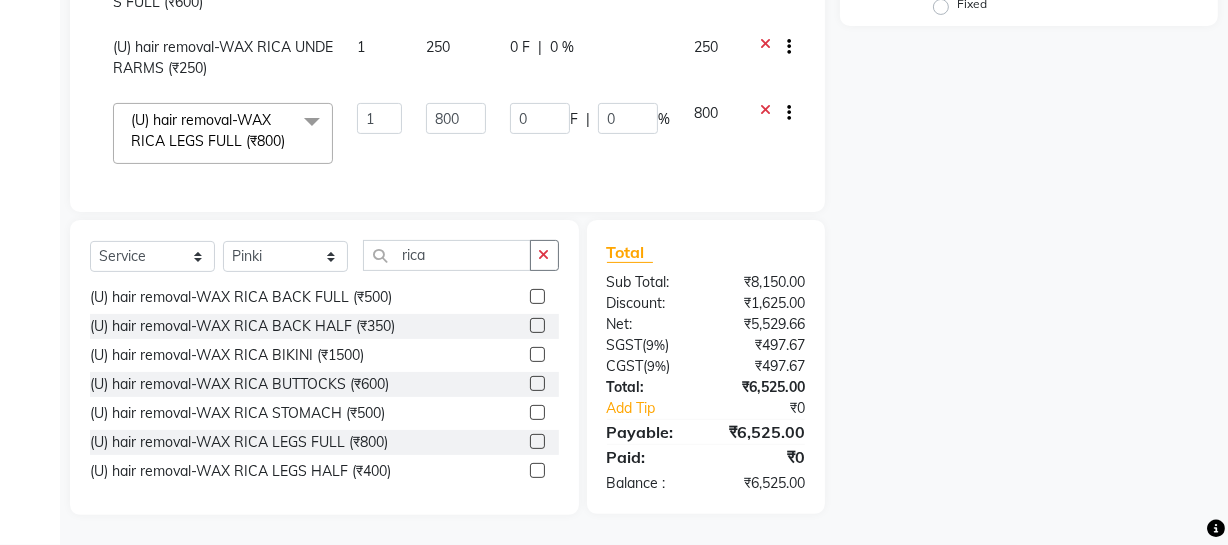 click 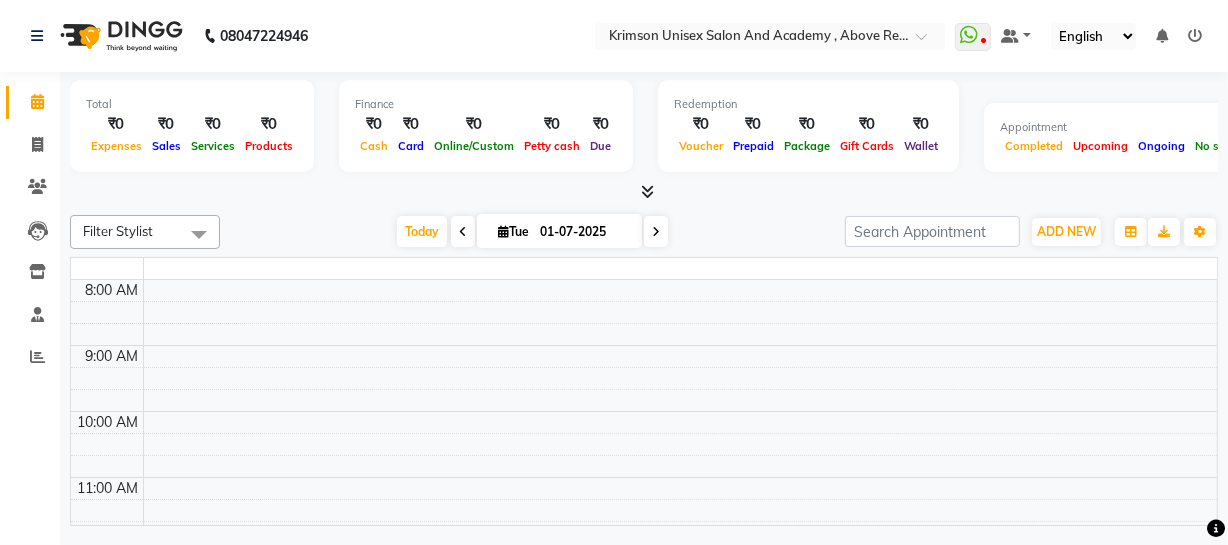 scroll, scrollTop: 0, scrollLeft: 0, axis: both 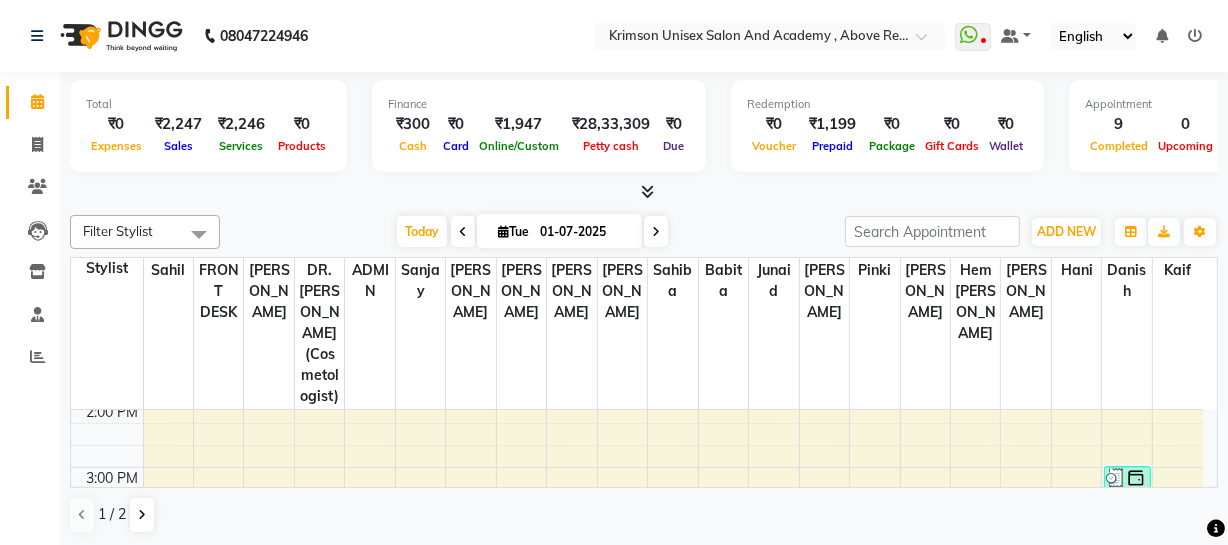 click at bounding box center (656, 232) 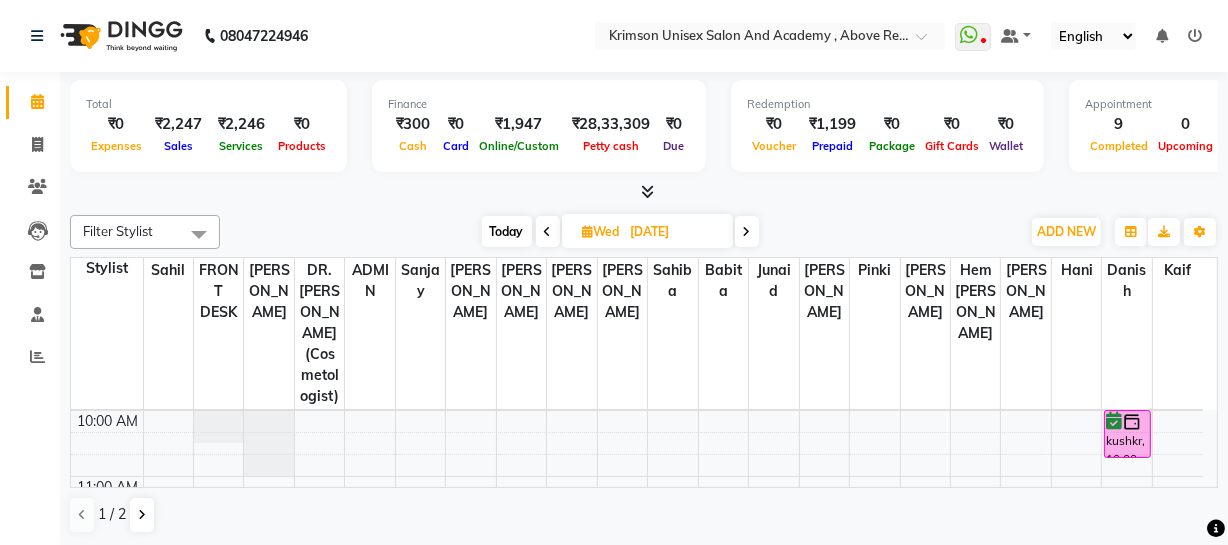 scroll, scrollTop: 187, scrollLeft: 0, axis: vertical 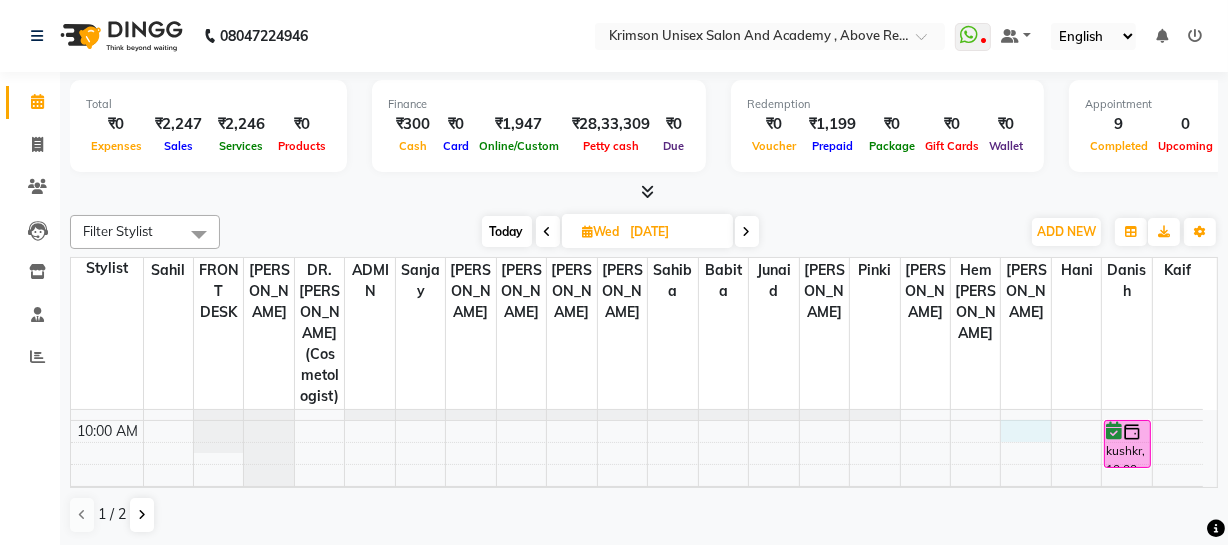 click on "7:00 AM 8:00 AM 9:00 AM 10:00 AM 11:00 AM 12:00 PM 1:00 PM 2:00 PM 3:00 PM 4:00 PM 5:00 PM 6:00 PM 7:00 PM 8:00 PM 9:00 PM     [PERSON_NAME], 12:00 PM-01:00 PM, (F) nails arts-Shellac (Basecoat) Hand/Feet     ankit, 02:00 PM-02:45 PM, OFFER MEN-MEN grooming package combo 1- HAIR CUT + [PERSON_NAME]     kushkr, 10:00 AM-10:45 AM, OFFER MEN-MEN grooming package combo 1- HAIR CUT + [PERSON_NAME]" at bounding box center (637, 717) 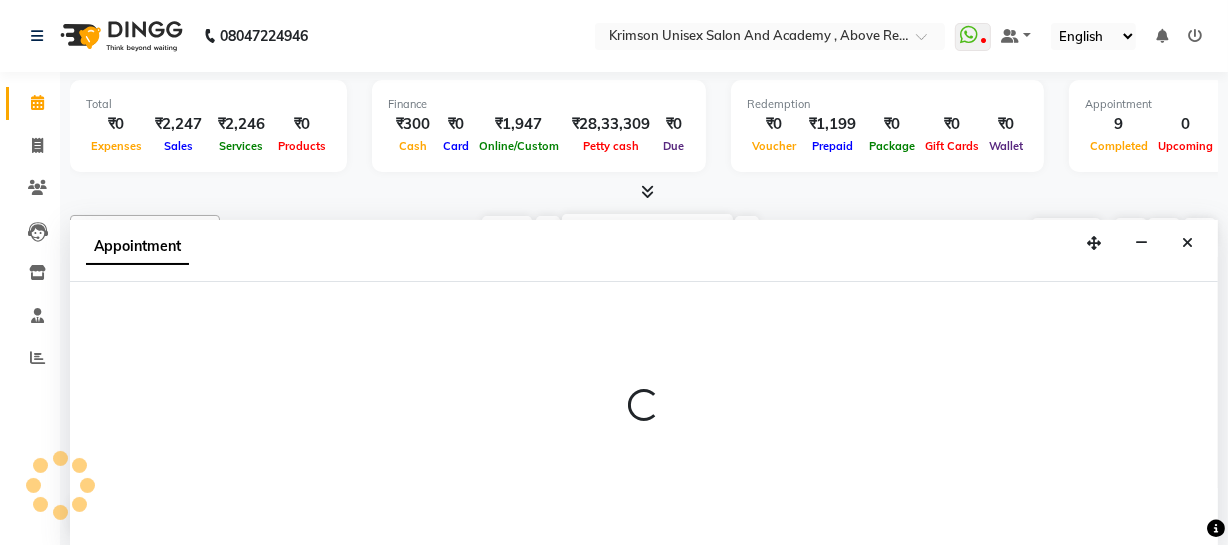 scroll, scrollTop: 1, scrollLeft: 0, axis: vertical 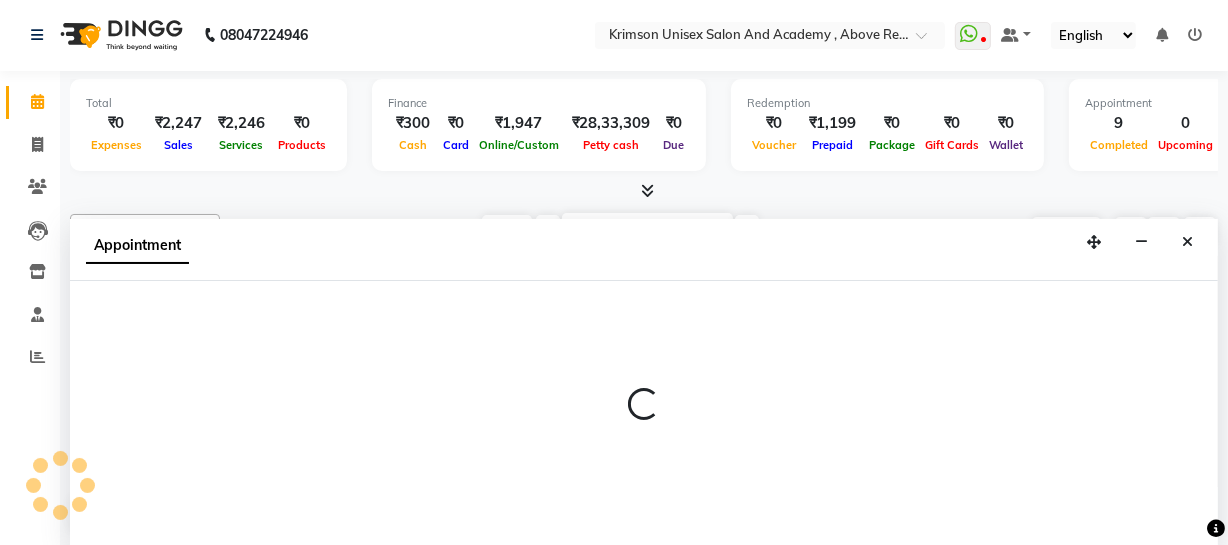 select on "69108" 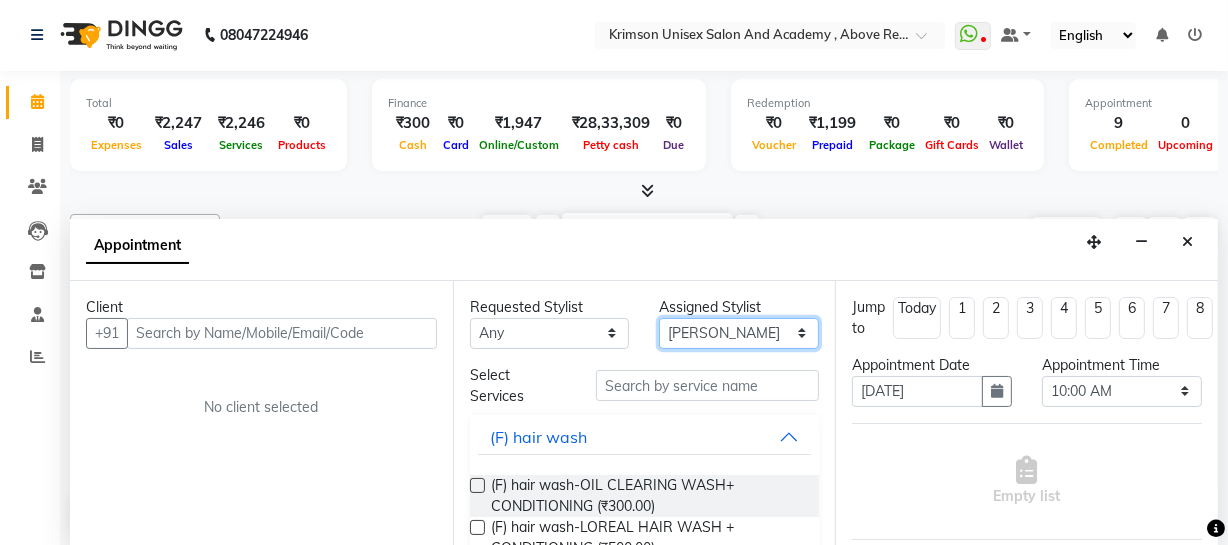 click on "Select ADMIN [PERSON_NAME] [PERSON_NAME] Danish DR. [PERSON_NAME] (cosmetologist) FRONT DESK [PERSON_NAME] Hem [PERSON_NAME]  [PERSON_NAME] Kaif [PERSON_NAME] [PERSON_NAME]  Pooja kulyal Ratan [PERSON_NAME] sahiba [PERSON_NAME] [PERSON_NAME] [PERSON_NAME] [PERSON_NAME]" at bounding box center [739, 333] 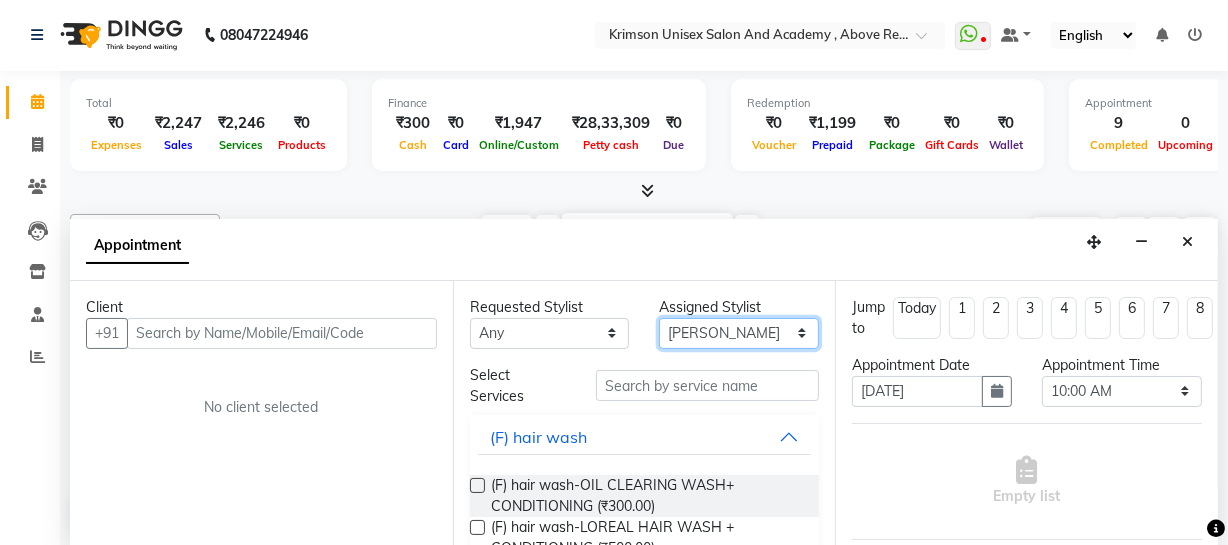 select on "52211" 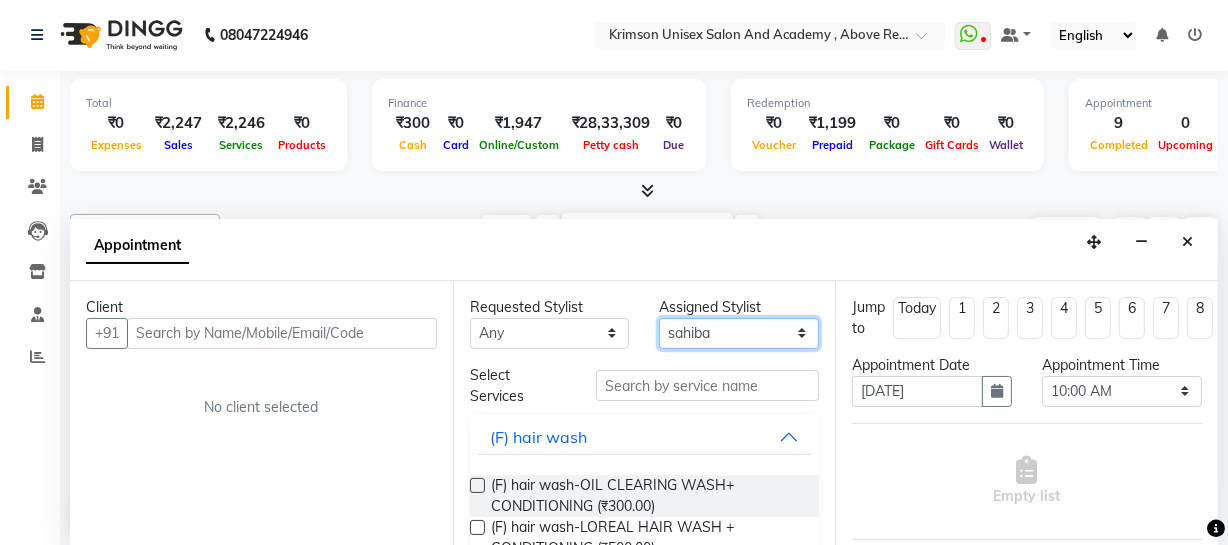 click on "Select ADMIN [PERSON_NAME] [PERSON_NAME] Danish DR. [PERSON_NAME] (cosmetologist) FRONT DESK [PERSON_NAME] Hem [PERSON_NAME]  [PERSON_NAME] Kaif [PERSON_NAME] [PERSON_NAME]  Pooja kulyal Ratan [PERSON_NAME] sahiba [PERSON_NAME] [PERSON_NAME] [PERSON_NAME] [PERSON_NAME]" at bounding box center (739, 333) 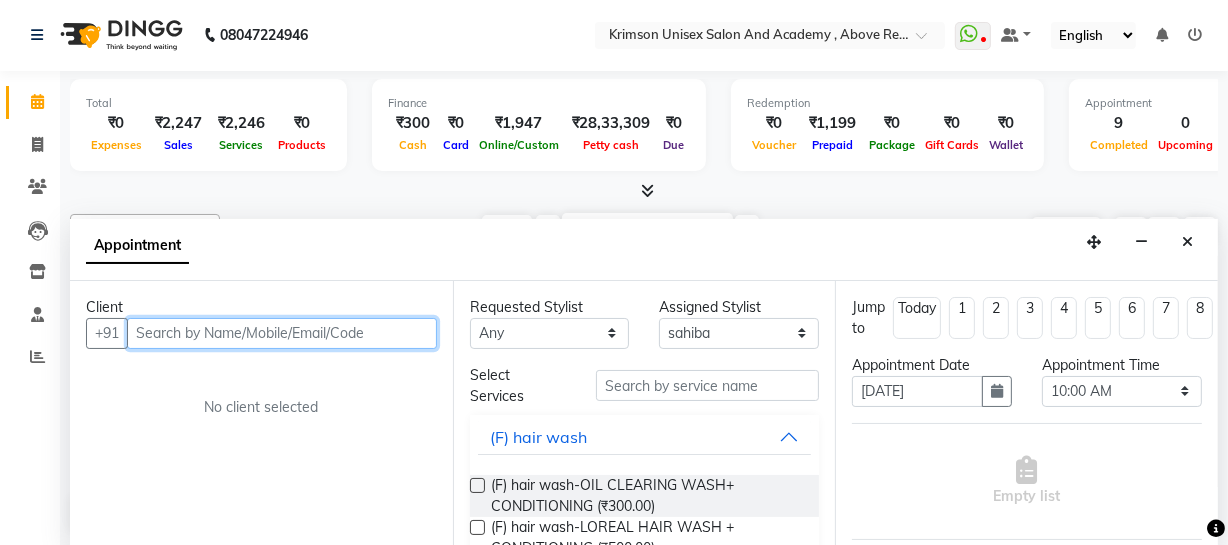 click at bounding box center (282, 333) 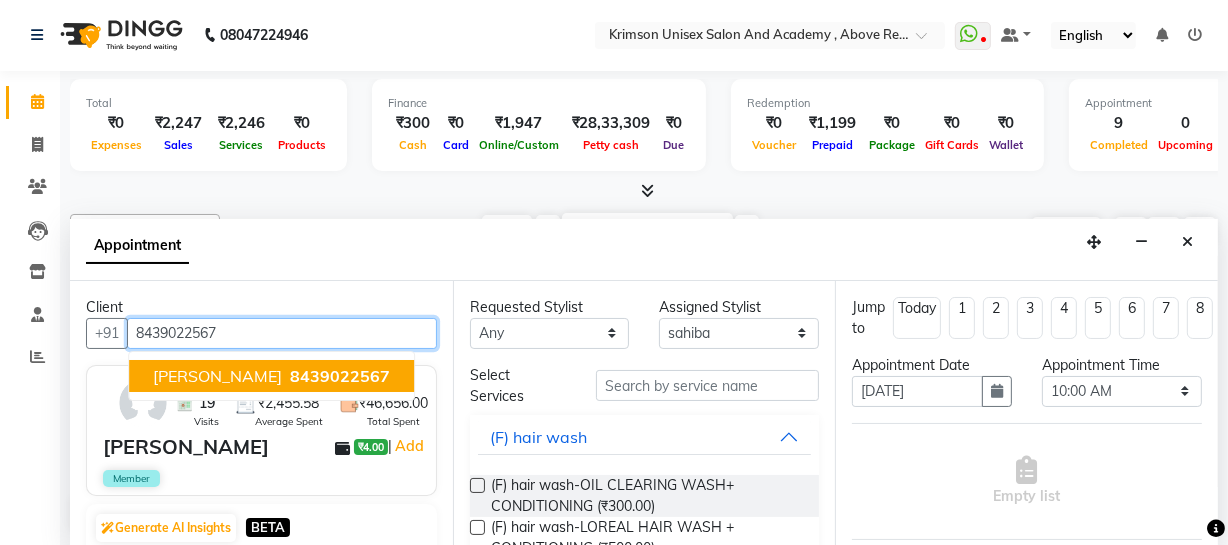 click on "8439022567" at bounding box center [340, 376] 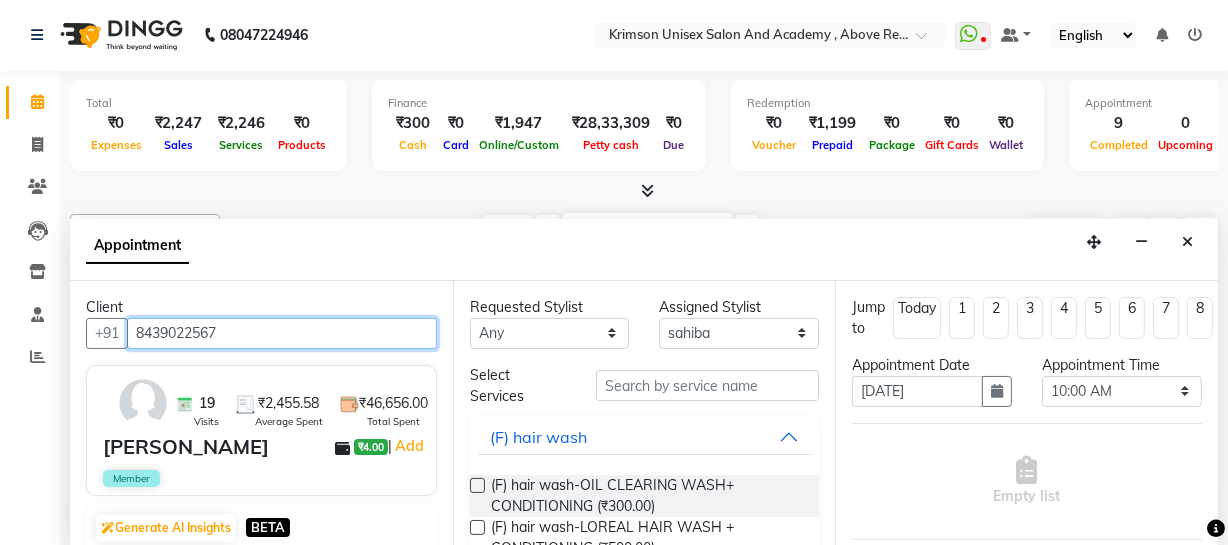 type on "8439022567" 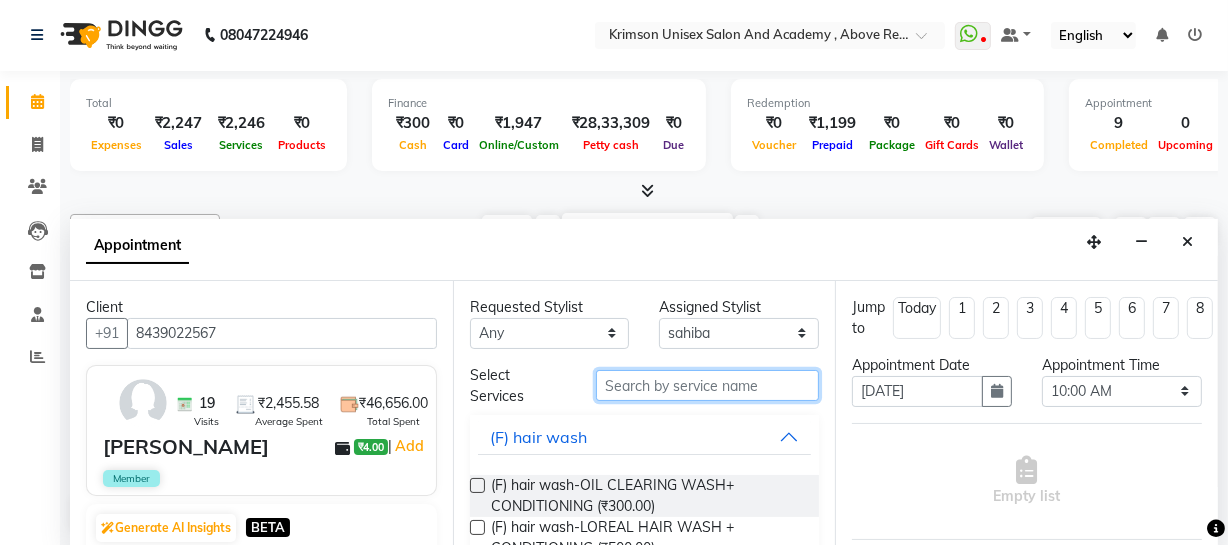 click at bounding box center (707, 385) 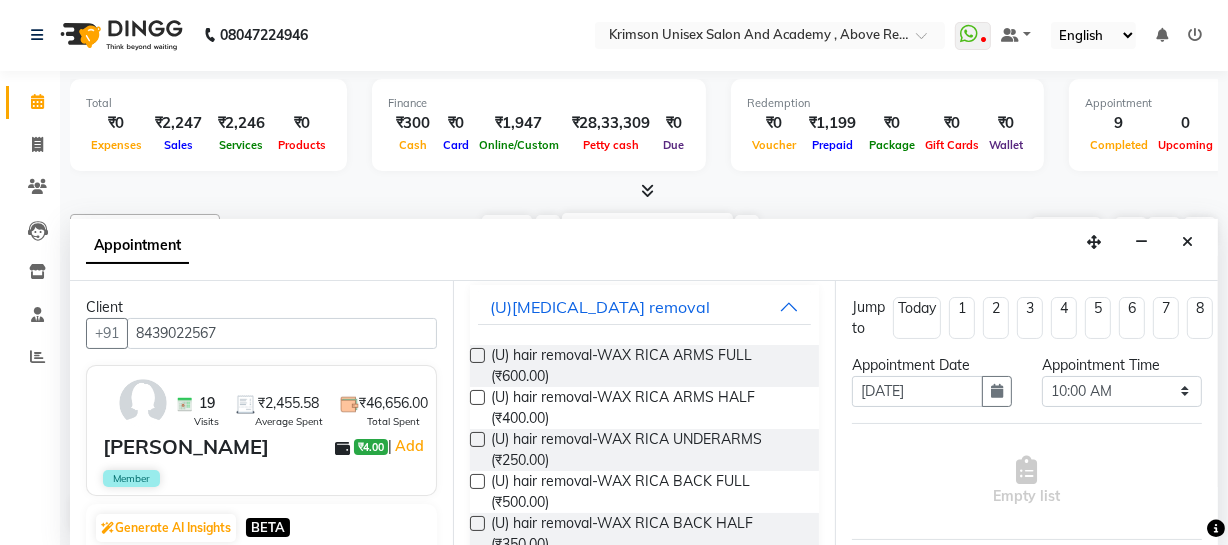 scroll, scrollTop: 132, scrollLeft: 0, axis: vertical 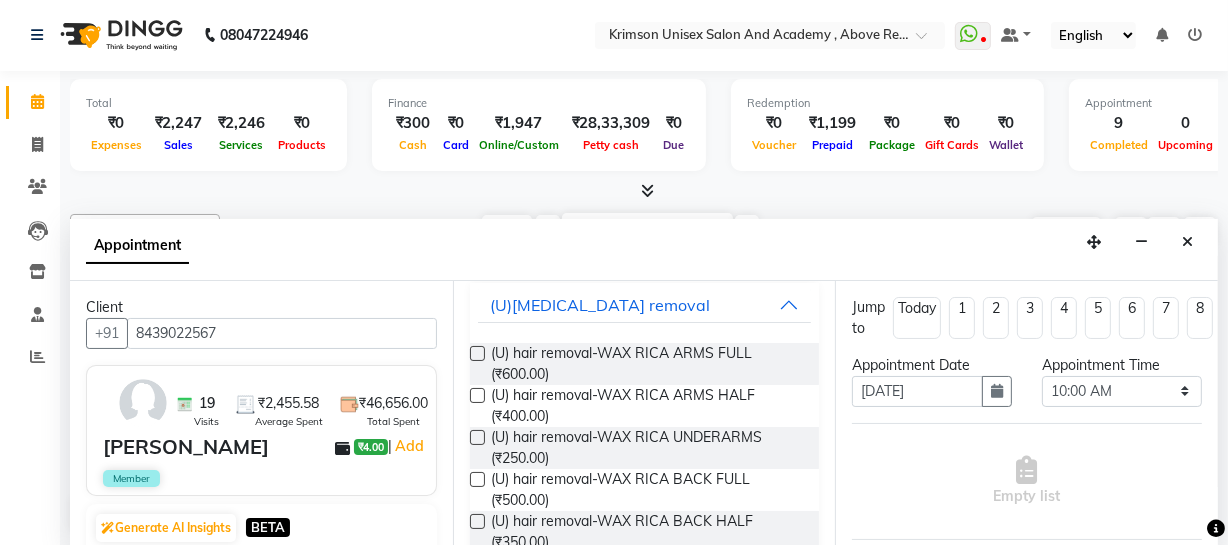 type on "rica" 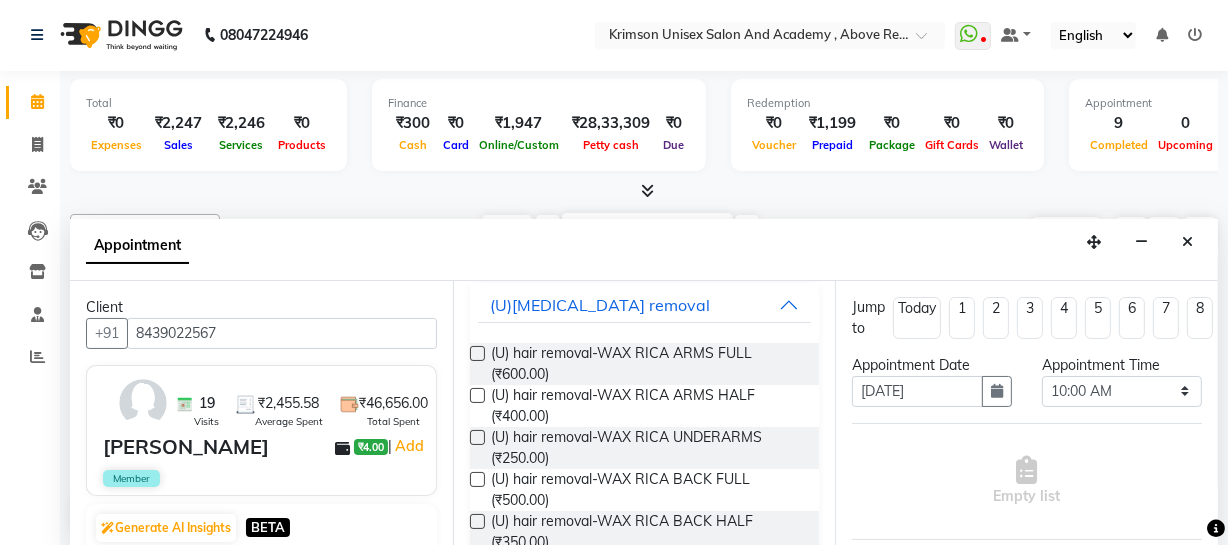 click at bounding box center (477, 353) 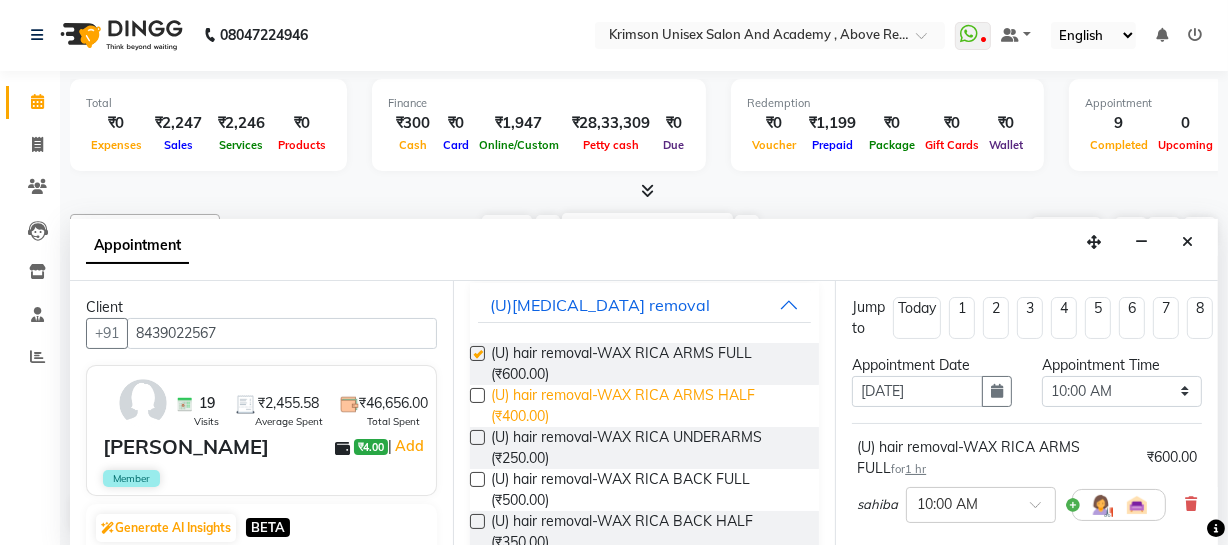 checkbox on "false" 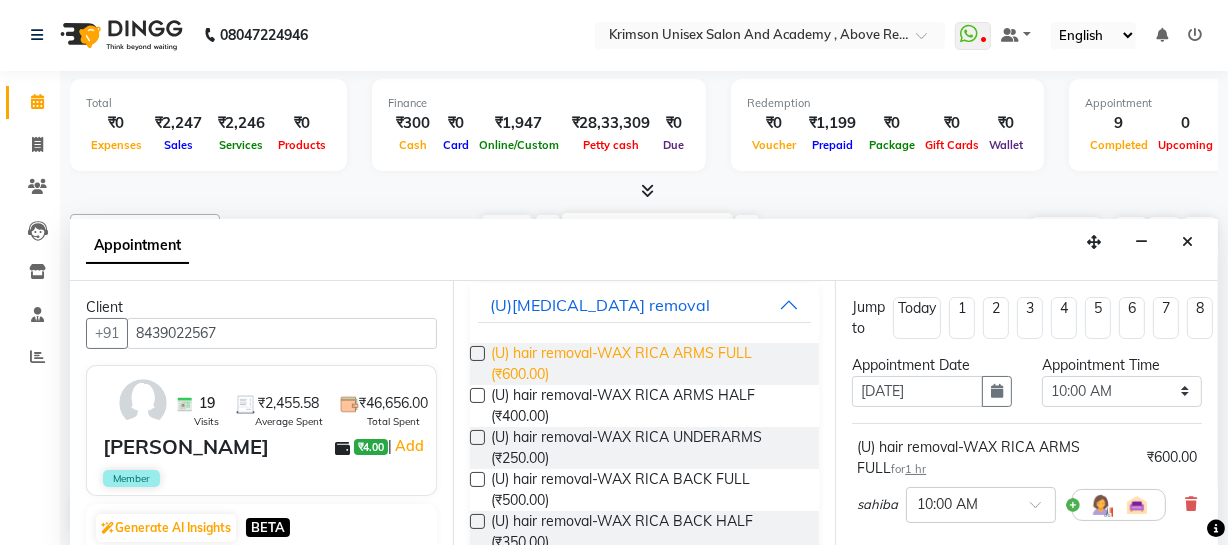 scroll, scrollTop: 0, scrollLeft: 0, axis: both 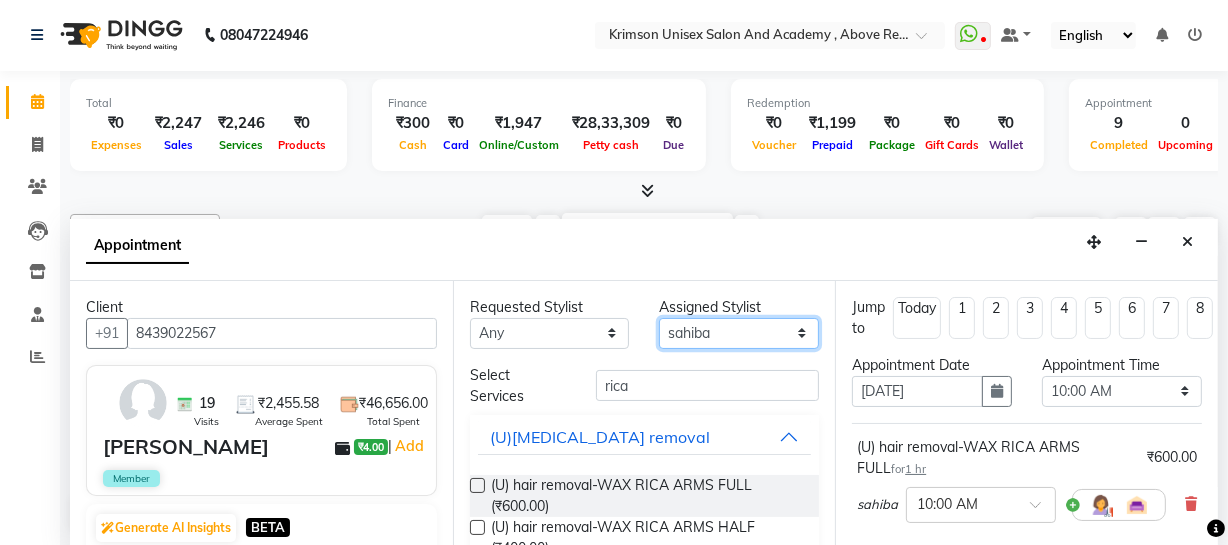 click on "Select ADMIN [PERSON_NAME] [PERSON_NAME] Danish DR. [PERSON_NAME] (cosmetologist) FRONT DESK [PERSON_NAME] Hem [PERSON_NAME]  [PERSON_NAME] Kaif [PERSON_NAME] [PERSON_NAME]  Pooja kulyal Ratan [PERSON_NAME] sahiba [PERSON_NAME] [PERSON_NAME] [PERSON_NAME] [PERSON_NAME]" at bounding box center (739, 333) 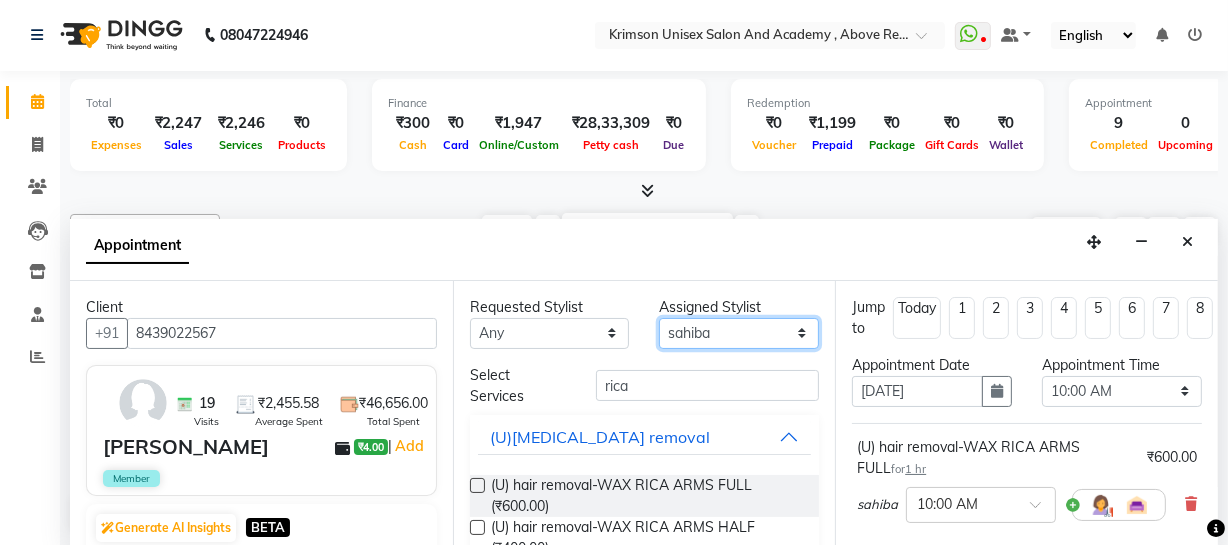 select on "44162" 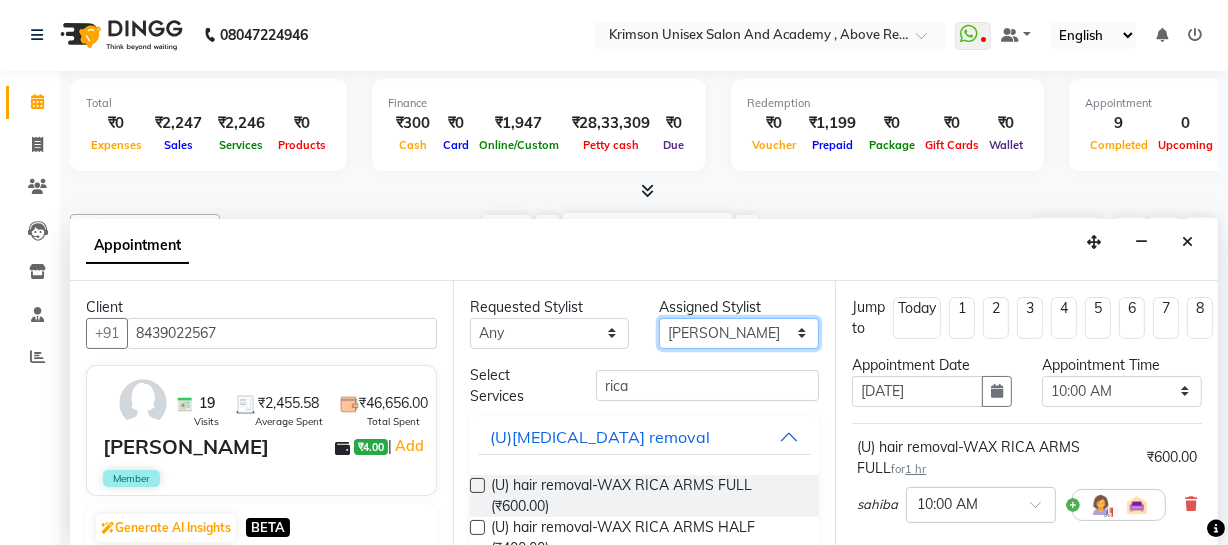 click on "Select ADMIN [PERSON_NAME] [PERSON_NAME] Danish DR. [PERSON_NAME] (cosmetologist) FRONT DESK [PERSON_NAME] Hem [PERSON_NAME]  [PERSON_NAME] Kaif [PERSON_NAME] [PERSON_NAME]  Pooja kulyal Ratan [PERSON_NAME] sahiba [PERSON_NAME] [PERSON_NAME] [PERSON_NAME] [PERSON_NAME]" at bounding box center [739, 333] 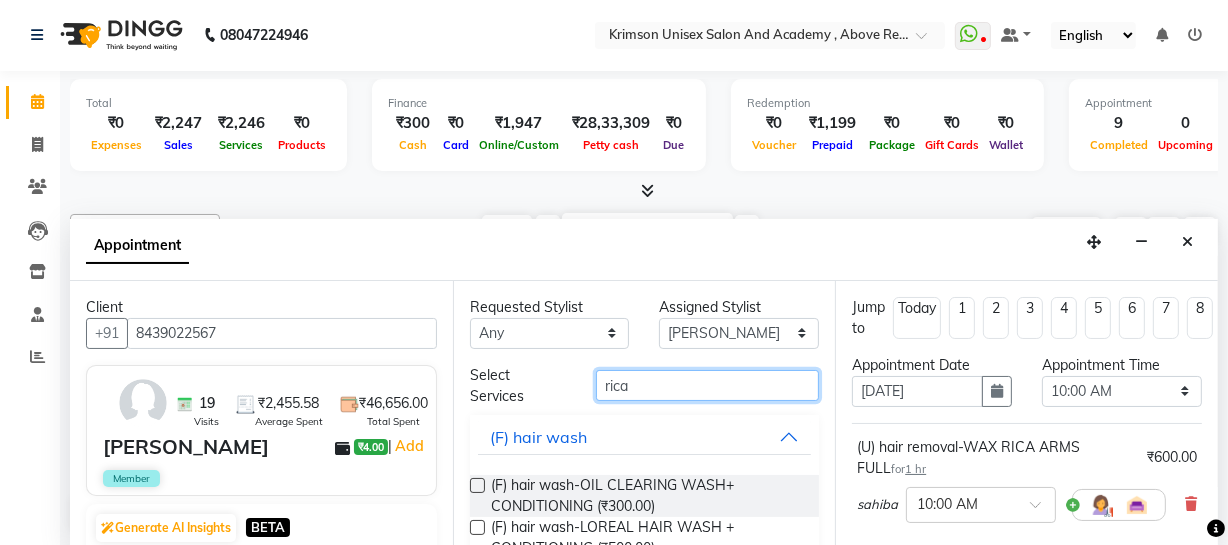 click on "rica" at bounding box center (707, 385) 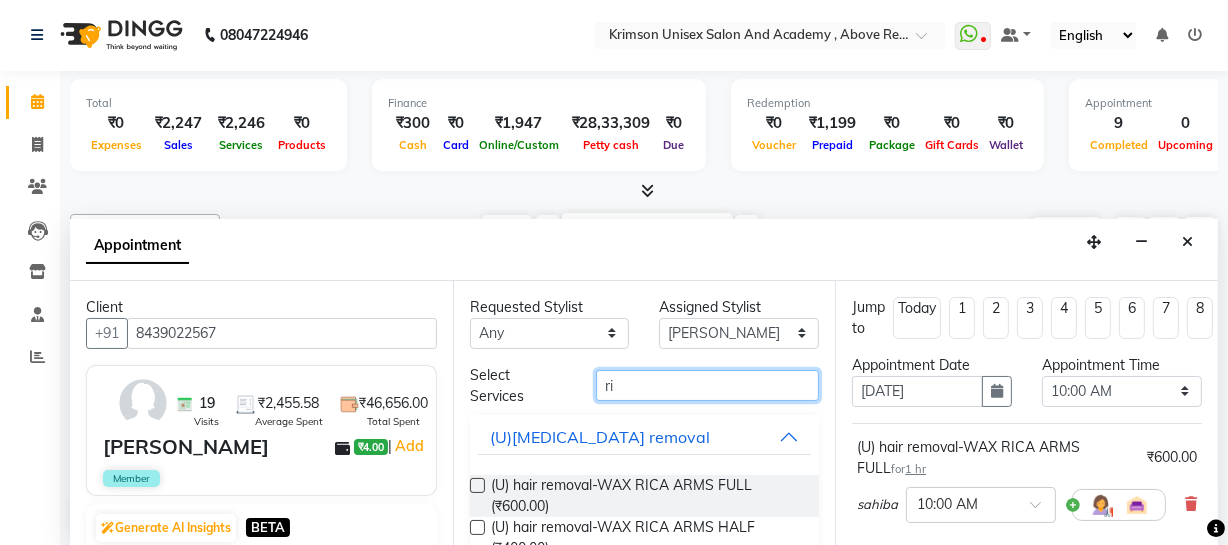 type on "r" 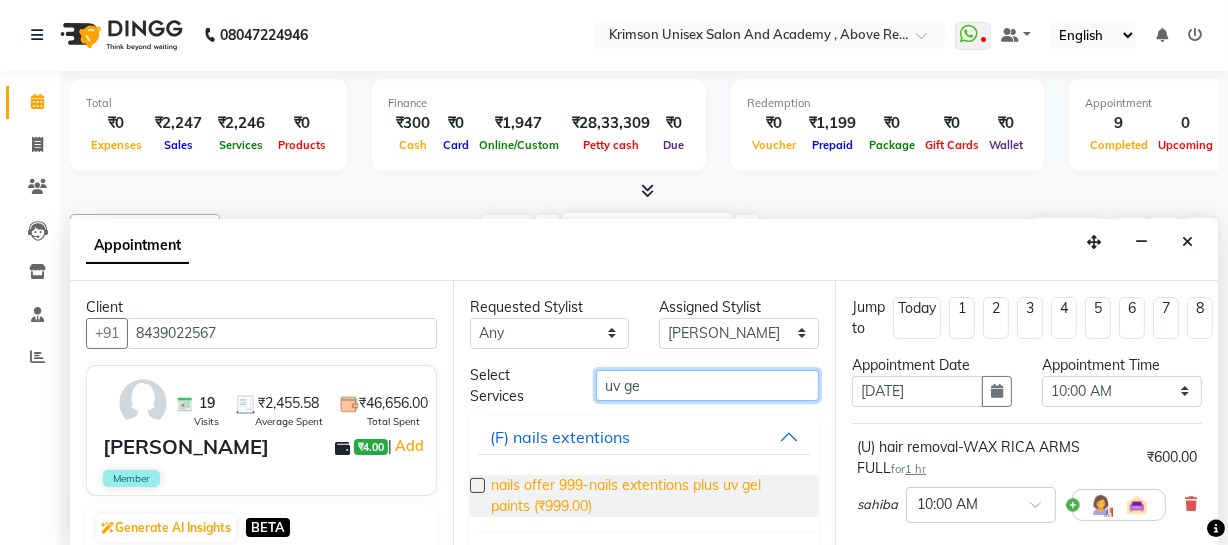scroll, scrollTop: 46, scrollLeft: 0, axis: vertical 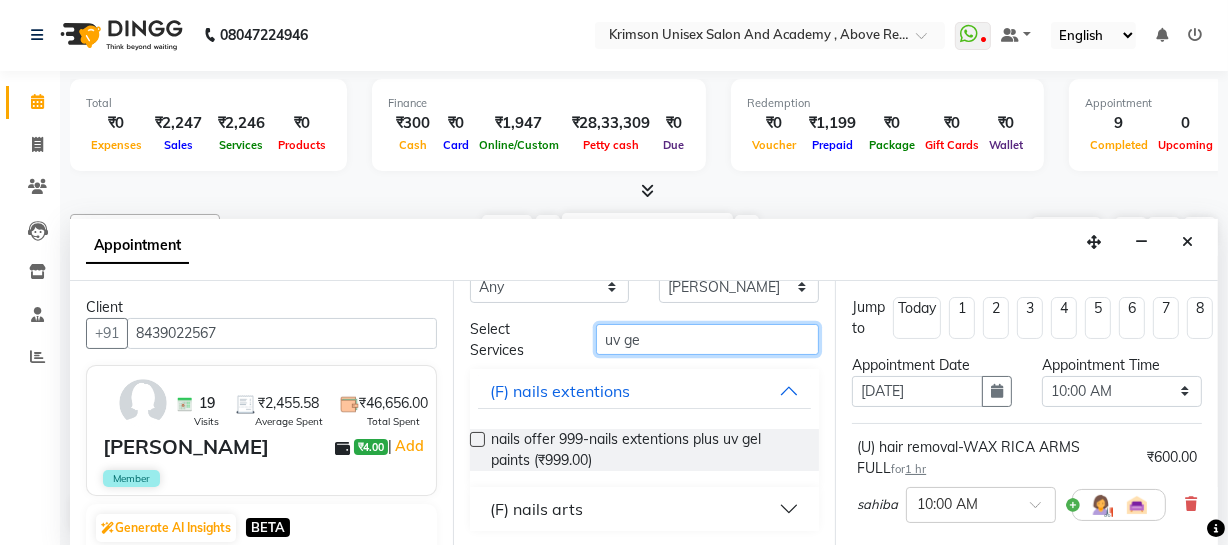 type on "uv ge" 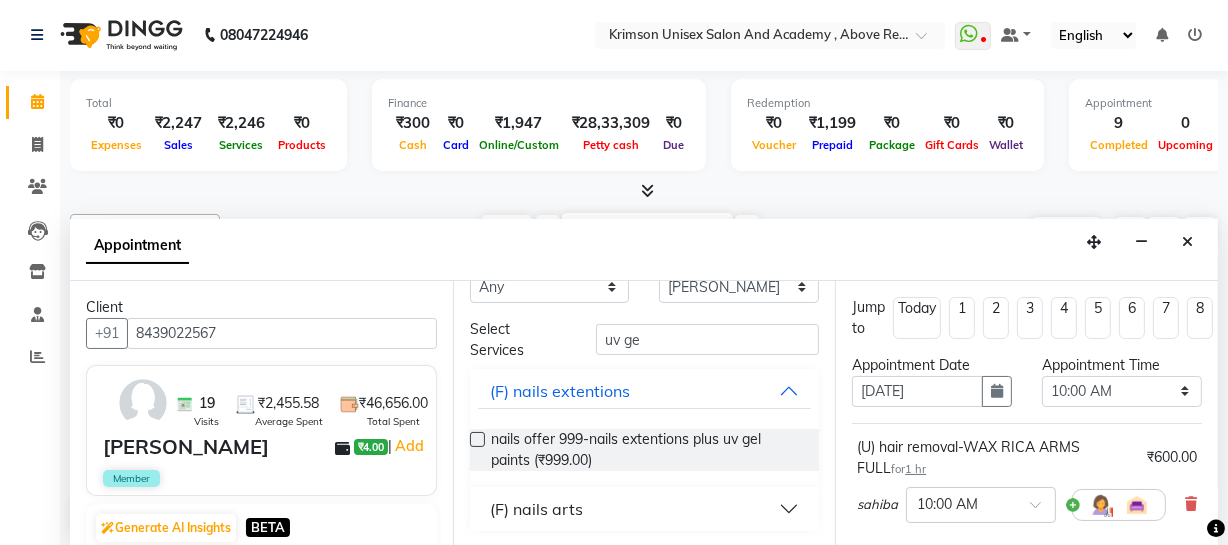 click on "(F) nails arts" at bounding box center (536, 509) 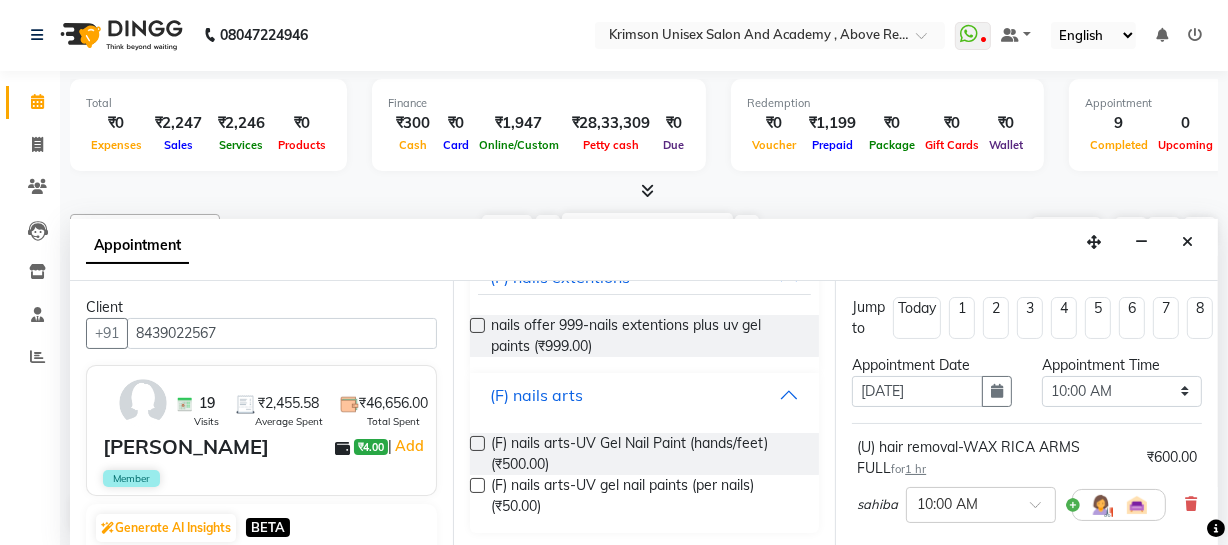scroll, scrollTop: 161, scrollLeft: 0, axis: vertical 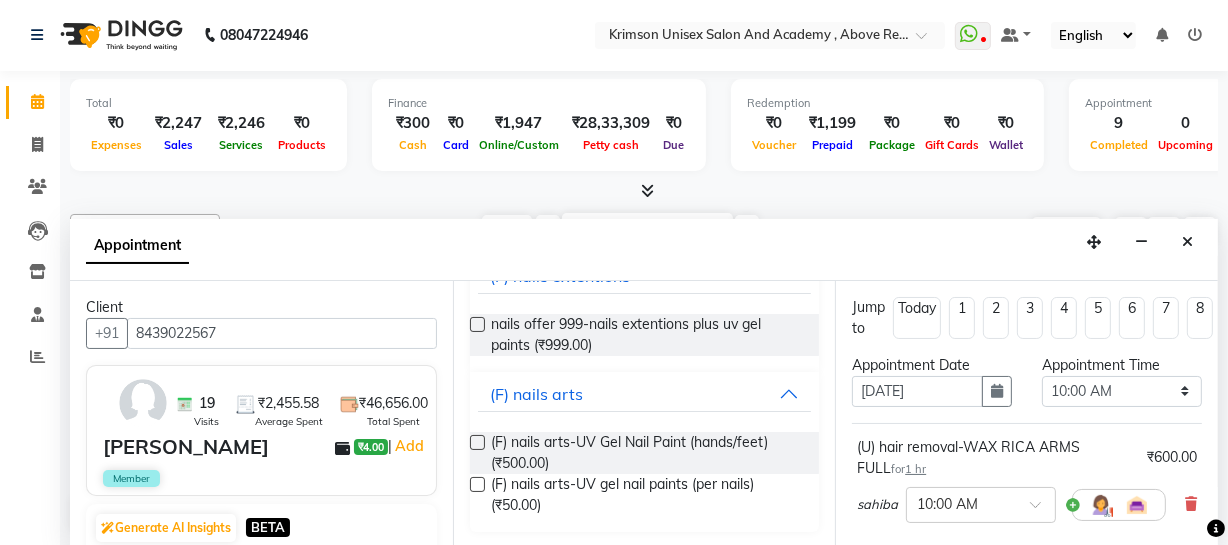 click at bounding box center (477, 442) 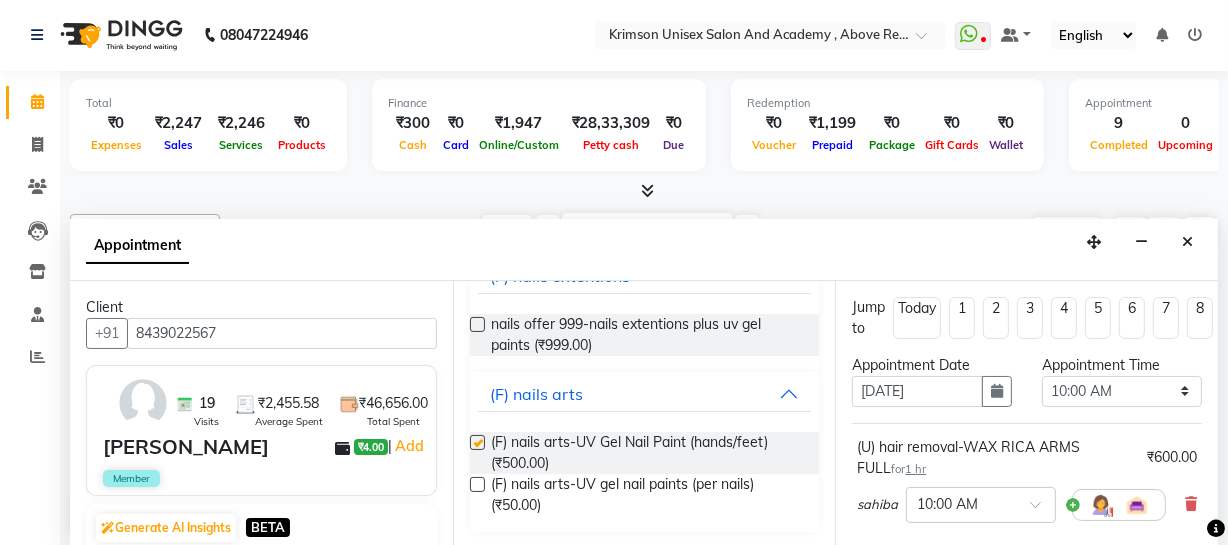 checkbox on "false" 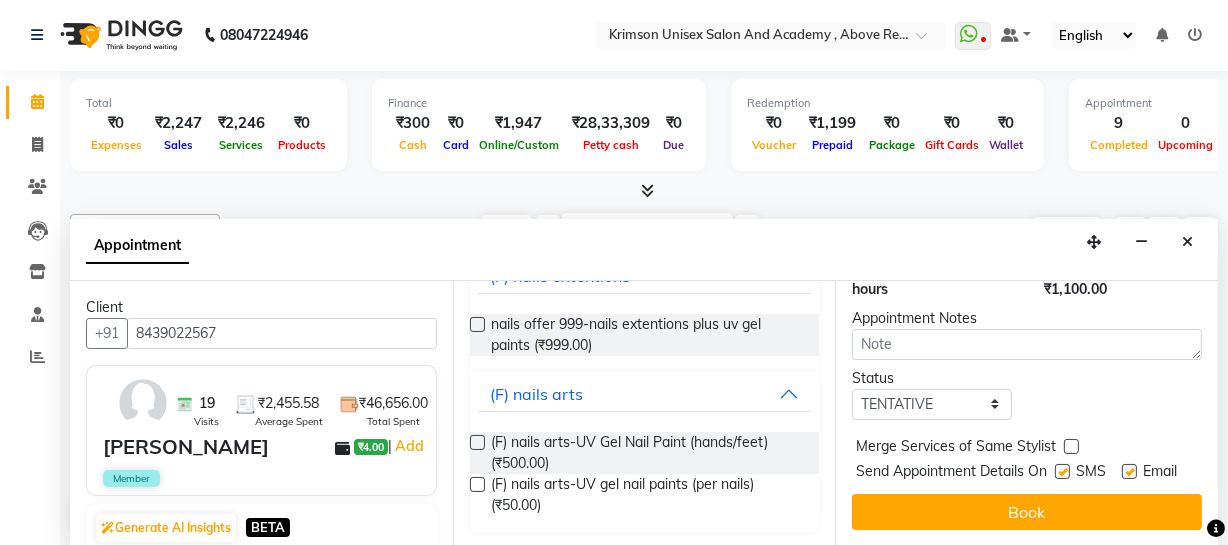 scroll, scrollTop: 448, scrollLeft: 0, axis: vertical 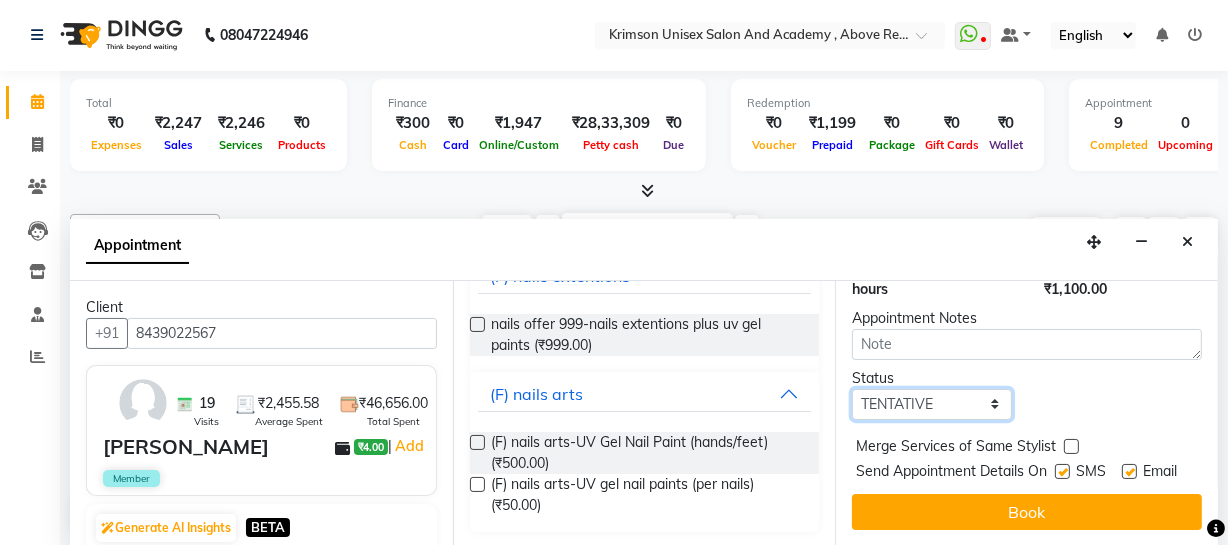 click on "Select TENTATIVE CONFIRM UPCOMING" at bounding box center [932, 404] 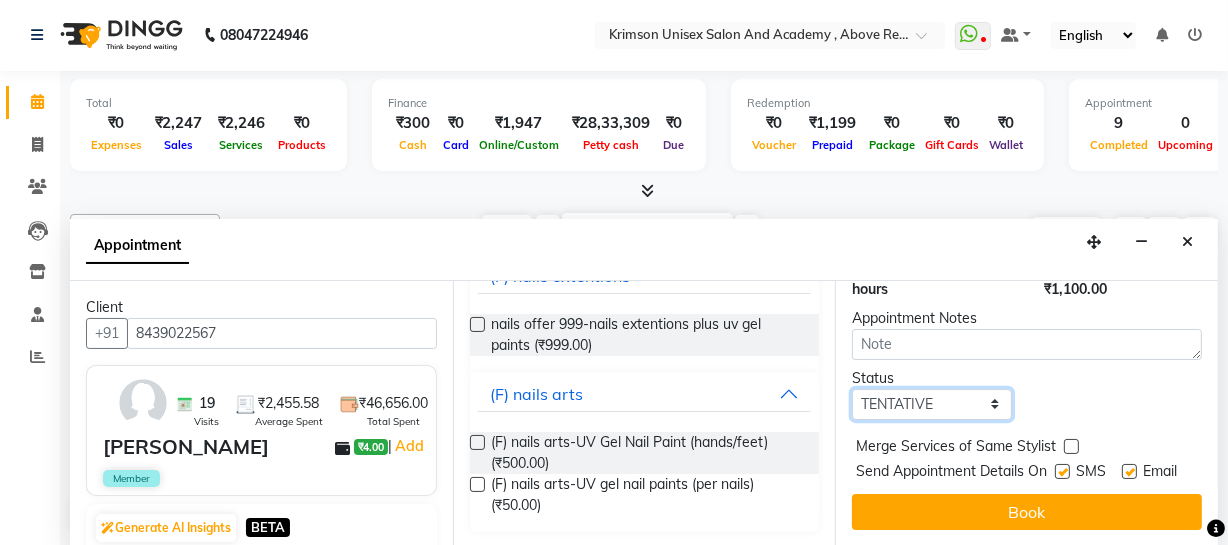 select on "confirm booking" 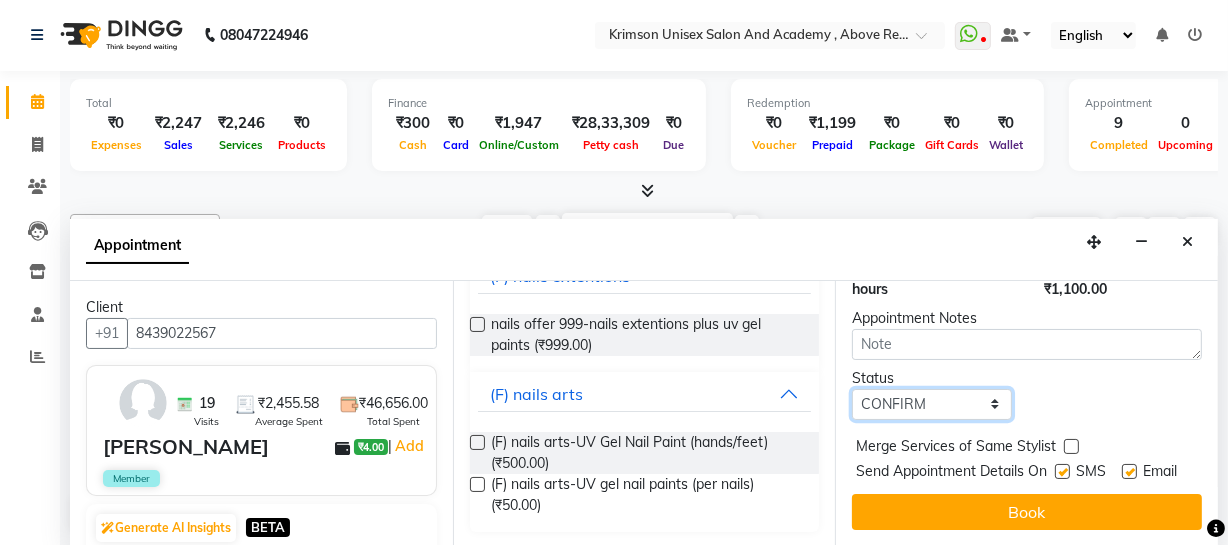 click on "Select TENTATIVE CONFIRM UPCOMING" at bounding box center [932, 404] 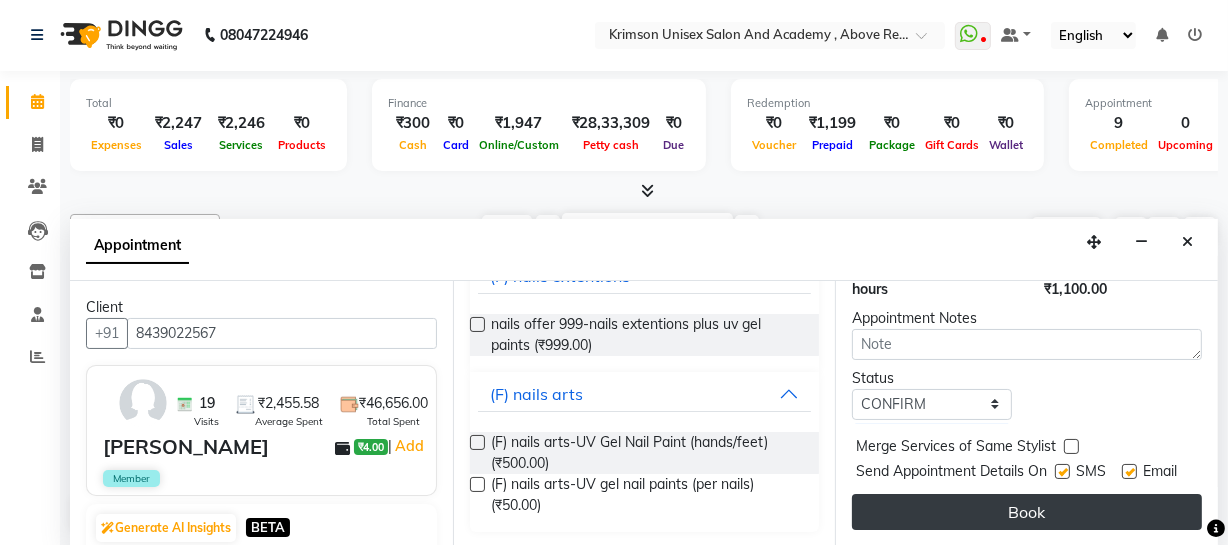 click on "Book" at bounding box center (1027, 512) 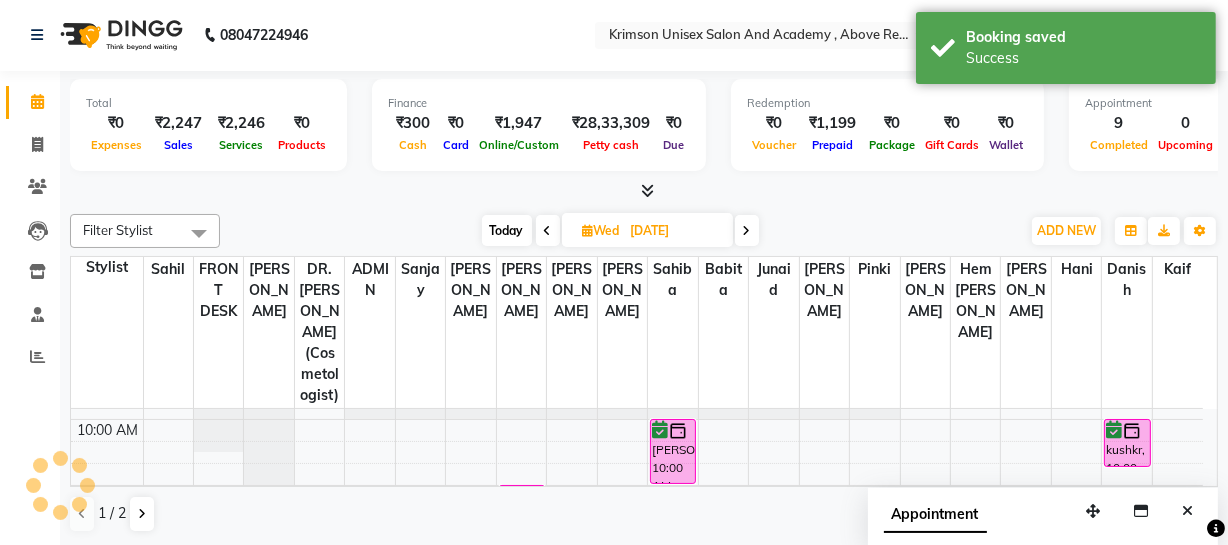 scroll, scrollTop: 0, scrollLeft: 0, axis: both 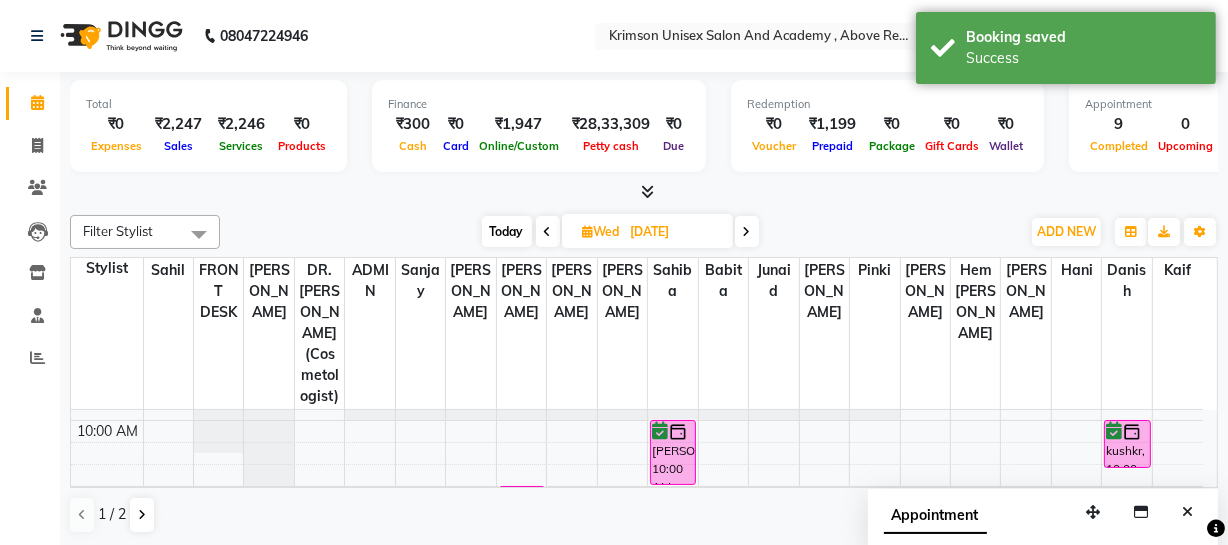 click on "Today" at bounding box center [507, 231] 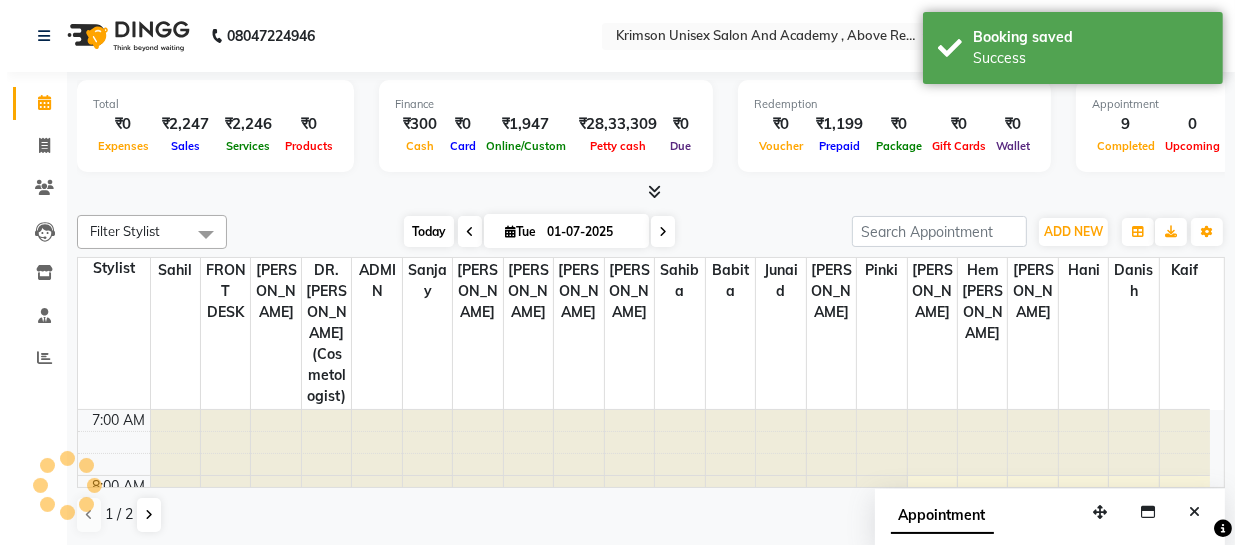 scroll, scrollTop: 856, scrollLeft: 0, axis: vertical 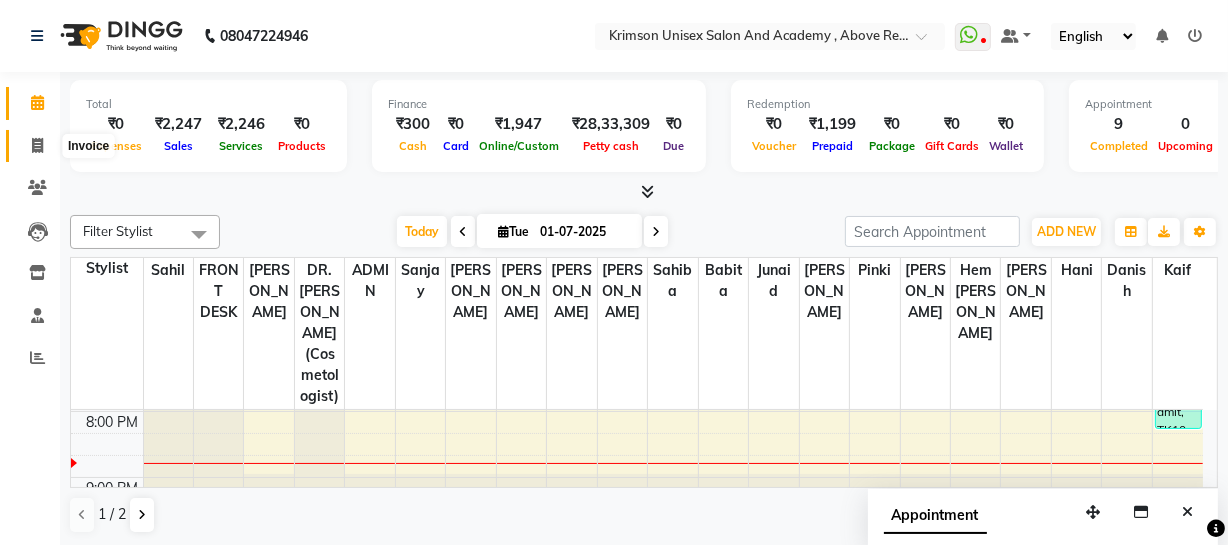 click 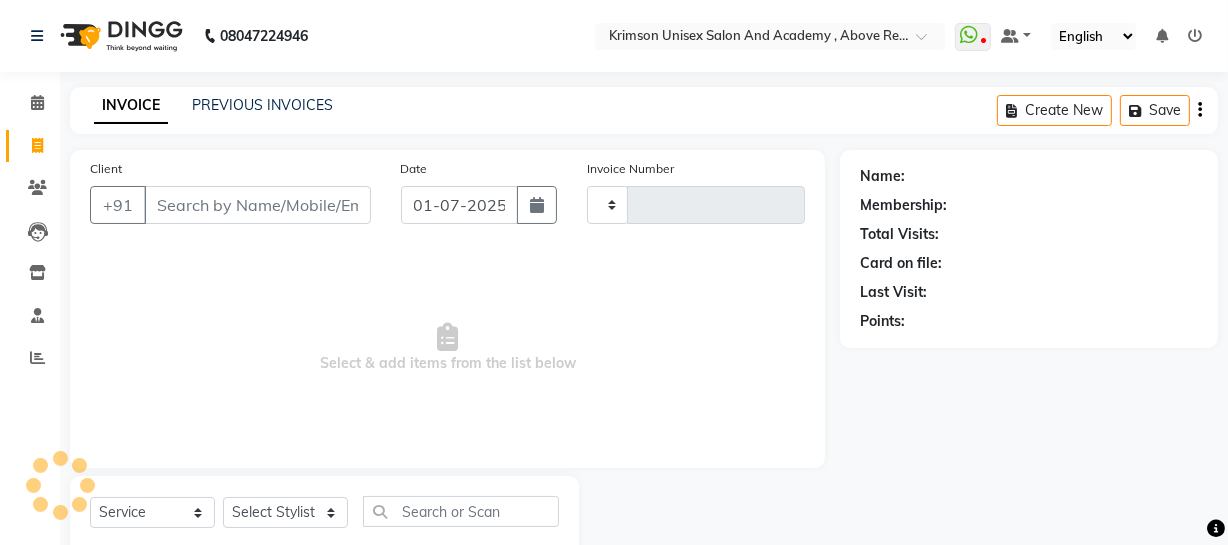 type on "2657" 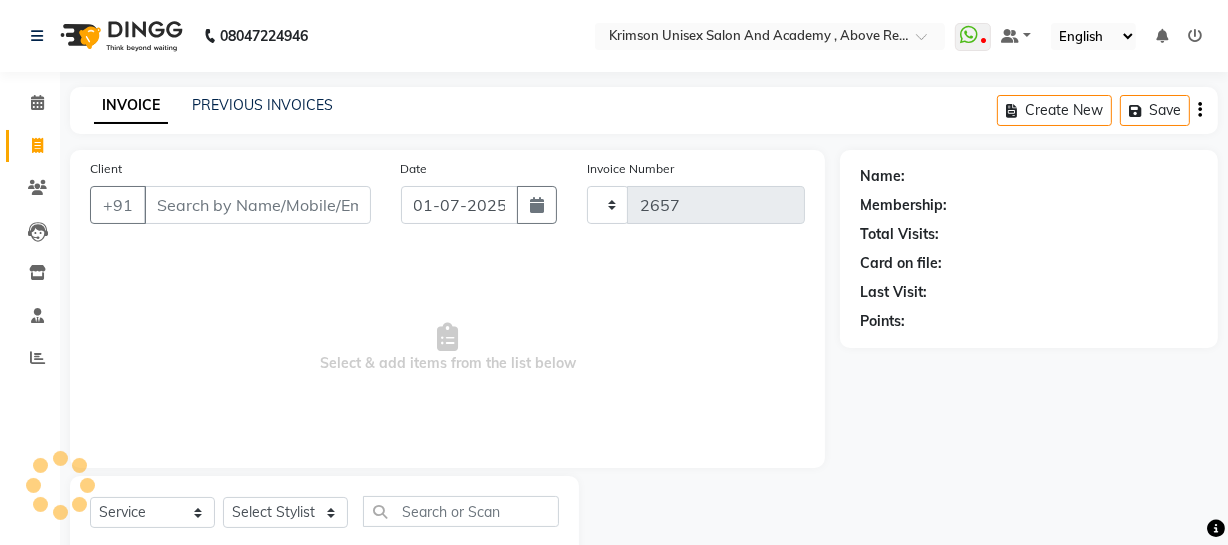 select on "5853" 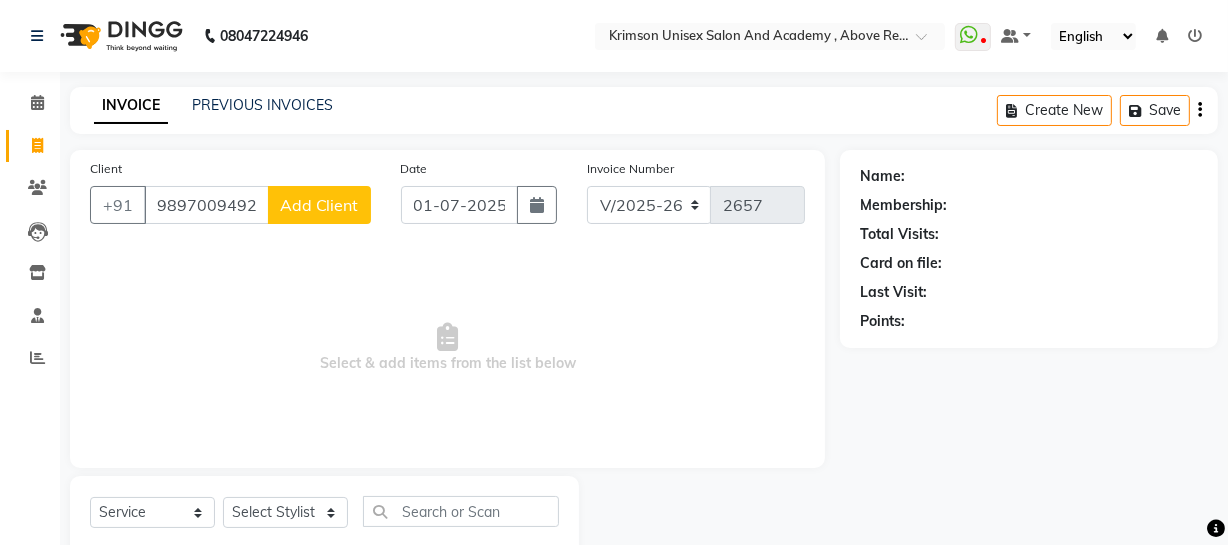 type on "9897009492" 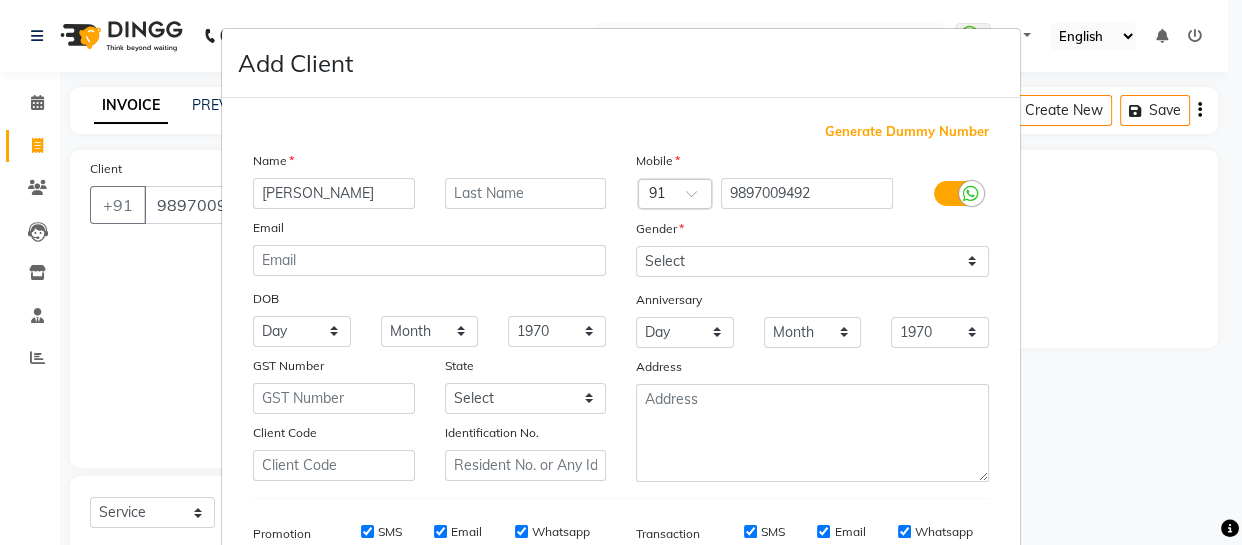 type on "[PERSON_NAME]" 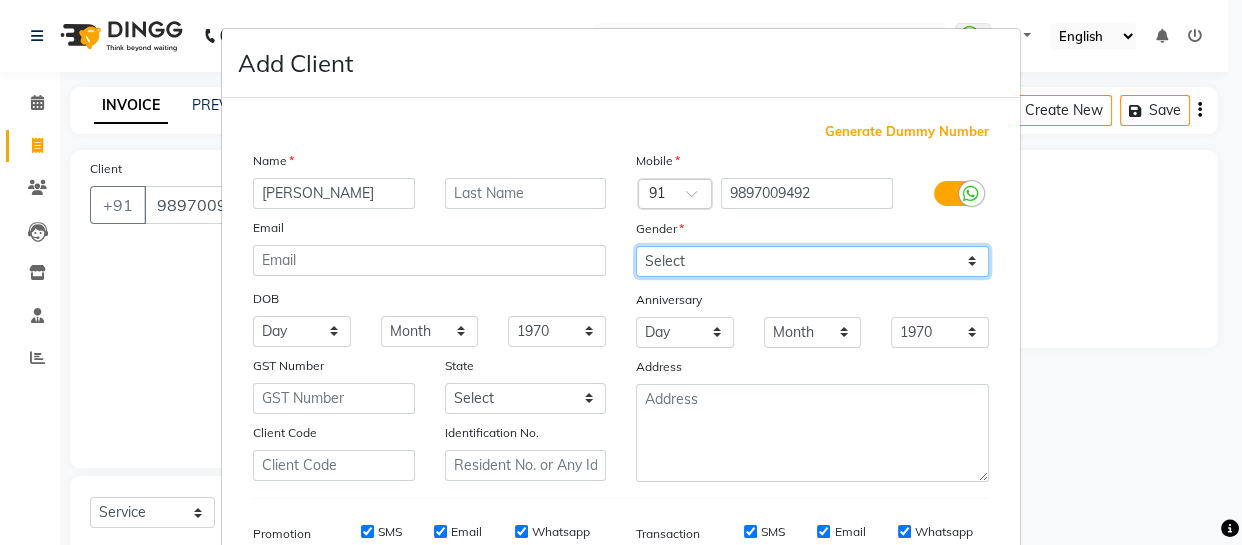 click on "Select [DEMOGRAPHIC_DATA] [DEMOGRAPHIC_DATA] Other Prefer Not To Say" at bounding box center [812, 261] 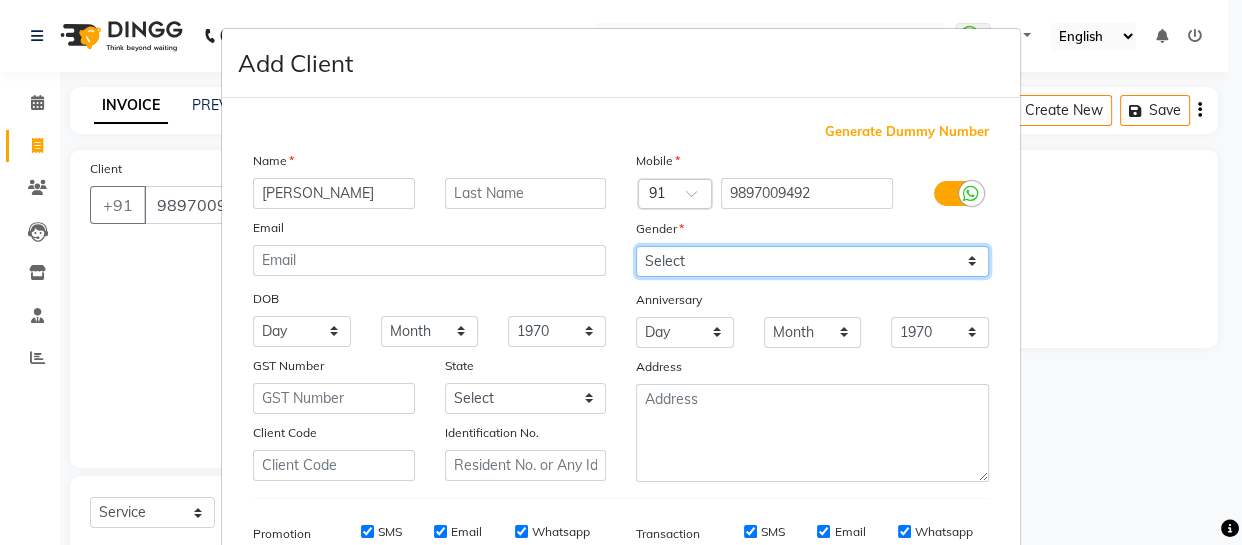 select on "[DEMOGRAPHIC_DATA]" 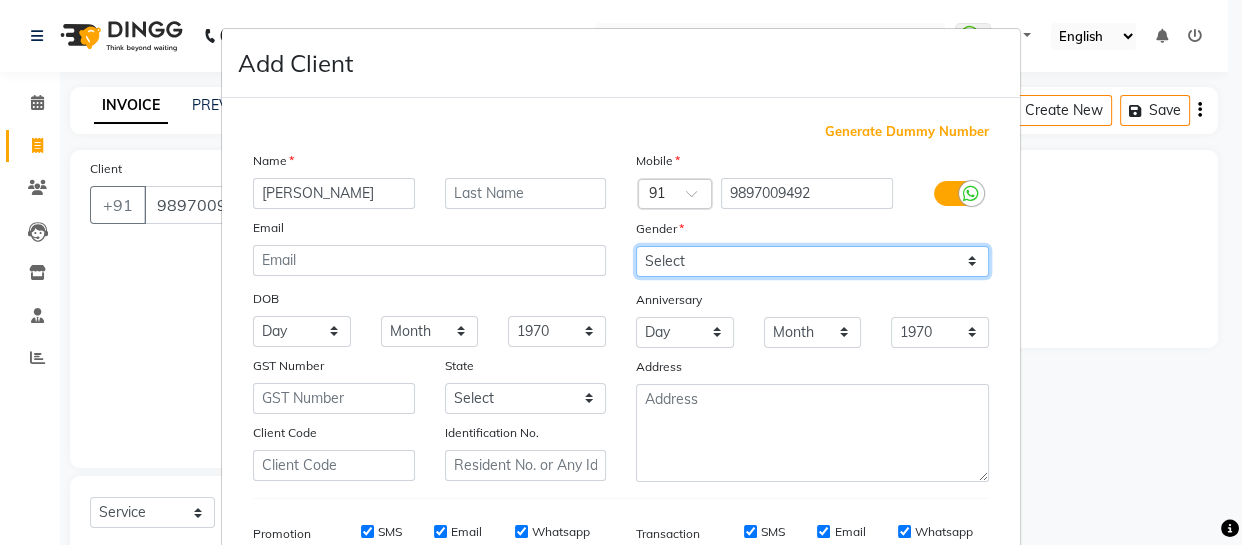click on "Select [DEMOGRAPHIC_DATA] [DEMOGRAPHIC_DATA] Other Prefer Not To Say" at bounding box center [812, 261] 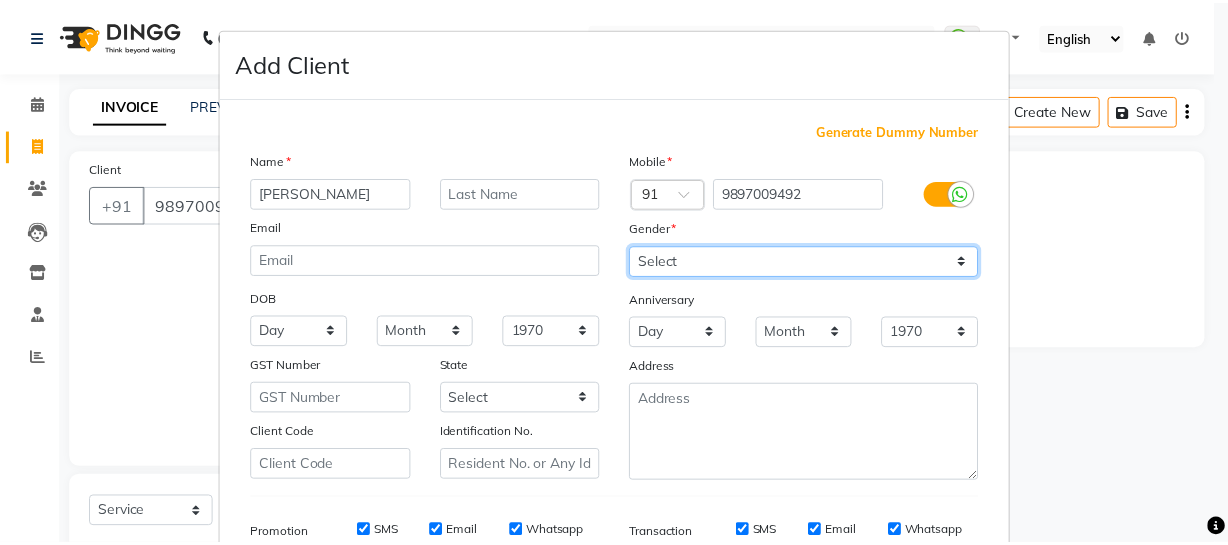 scroll, scrollTop: 309, scrollLeft: 0, axis: vertical 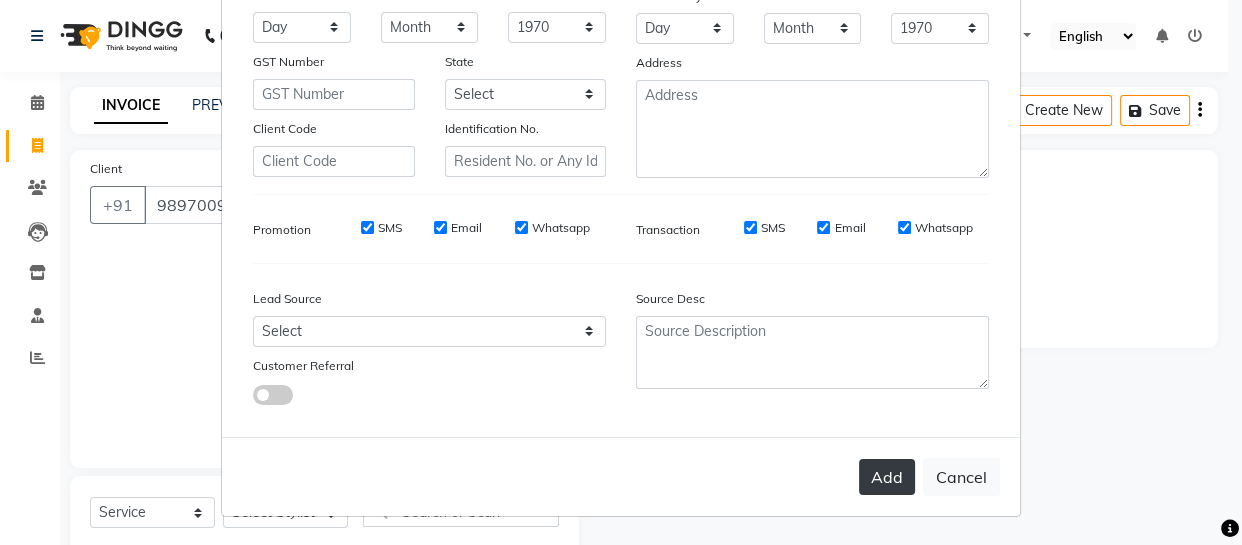 click on "Add" at bounding box center [887, 477] 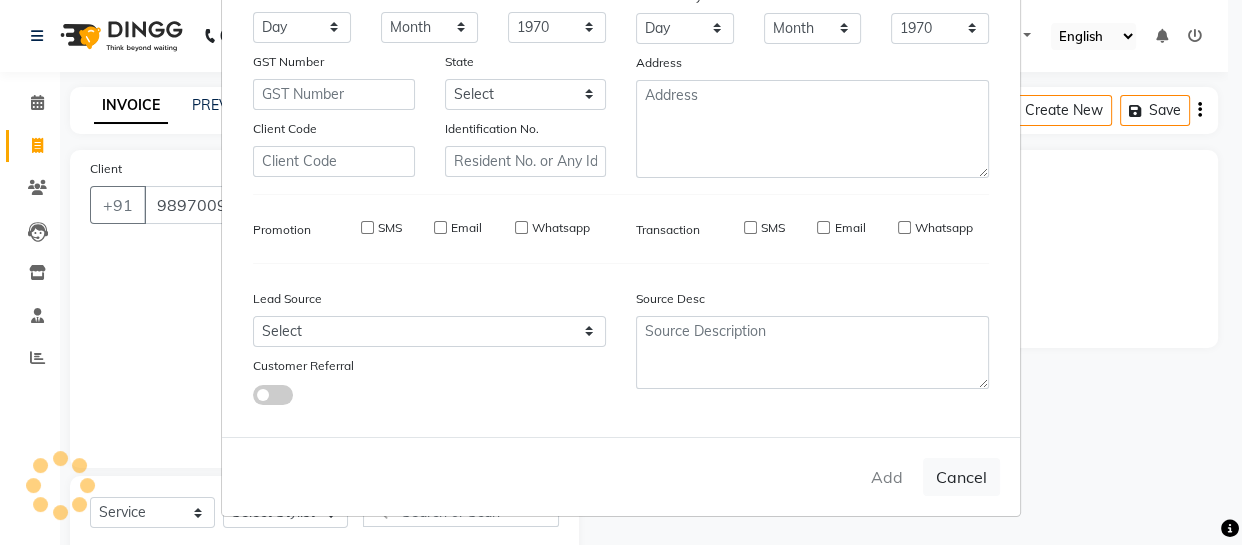 type 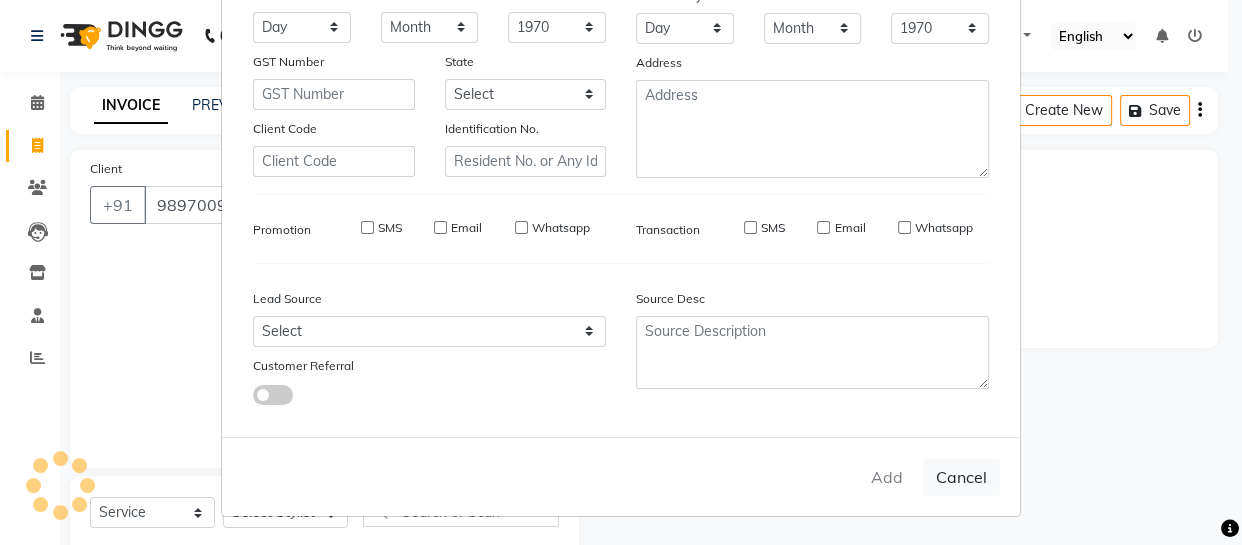 select 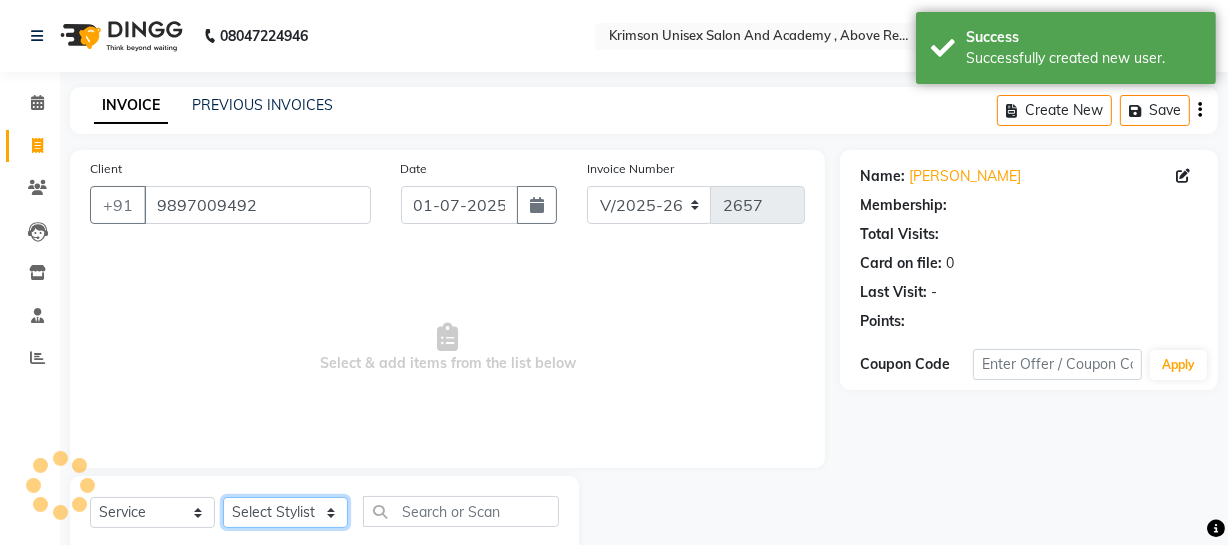 click on "Select Stylist ADMIN [PERSON_NAME] [PERSON_NAME] Danish DR. [PERSON_NAME] (cosmetologist) FRONT DESK [PERSON_NAME] Hem [PERSON_NAME]  [PERSON_NAME] Kaif [PERSON_NAME] [PERSON_NAME]  Pooja kulyal Ratan [PERSON_NAME] sahiba [PERSON_NAME] [PERSON_NAME] [PERSON_NAME] [PERSON_NAME]" 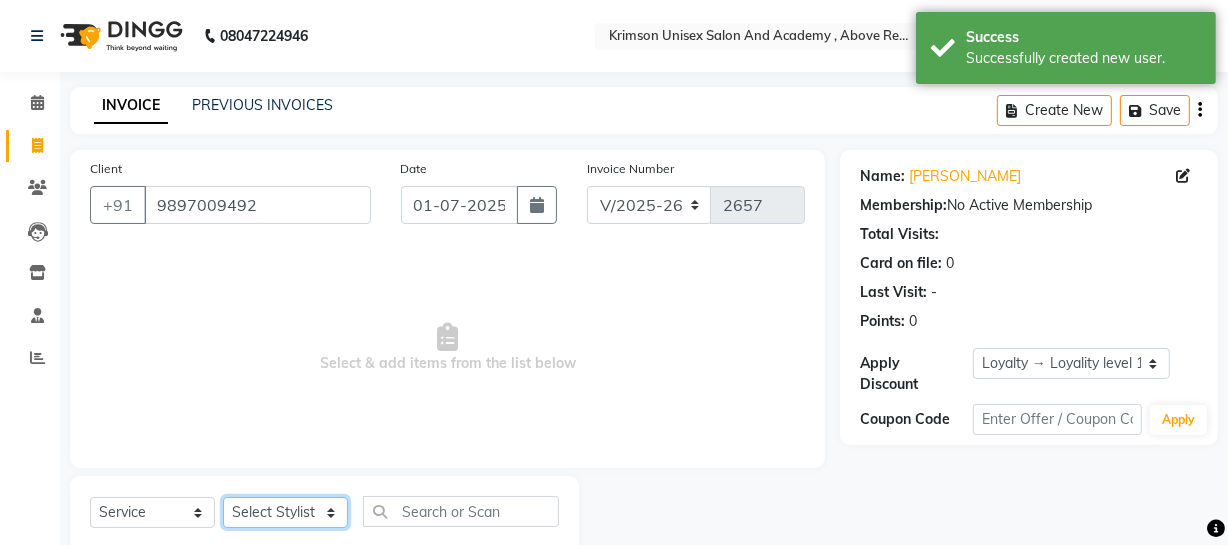 scroll, scrollTop: 57, scrollLeft: 0, axis: vertical 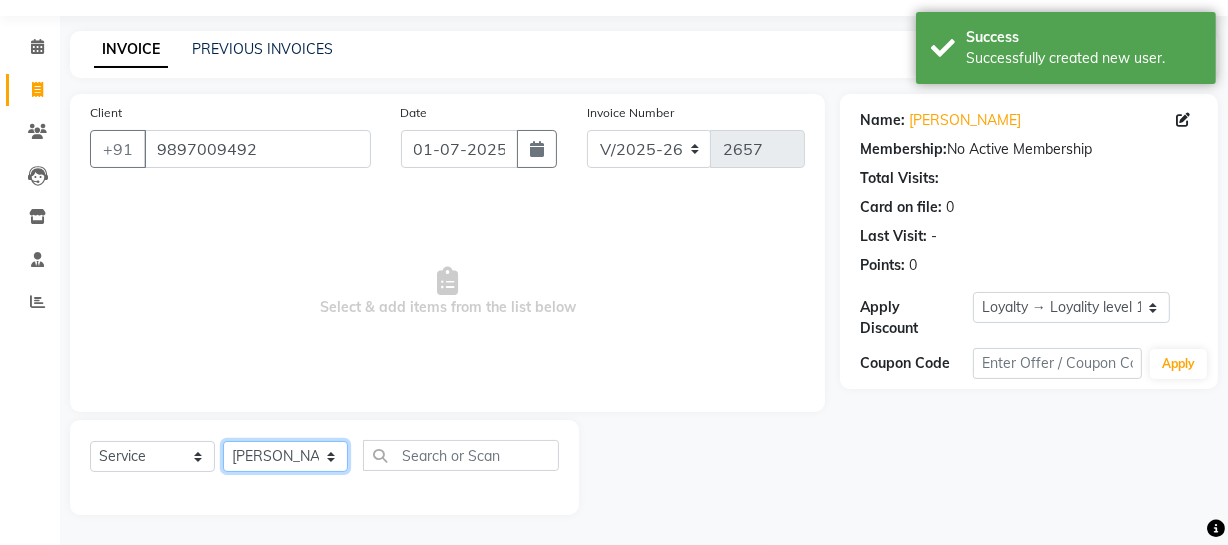 click on "Select Stylist ADMIN [PERSON_NAME] [PERSON_NAME] Danish DR. [PERSON_NAME] (cosmetologist) FRONT DESK [PERSON_NAME] Hem [PERSON_NAME]  [PERSON_NAME] Kaif [PERSON_NAME] [PERSON_NAME]  Pooja kulyal Ratan [PERSON_NAME] sahiba [PERSON_NAME] [PERSON_NAME] [PERSON_NAME] [PERSON_NAME]" 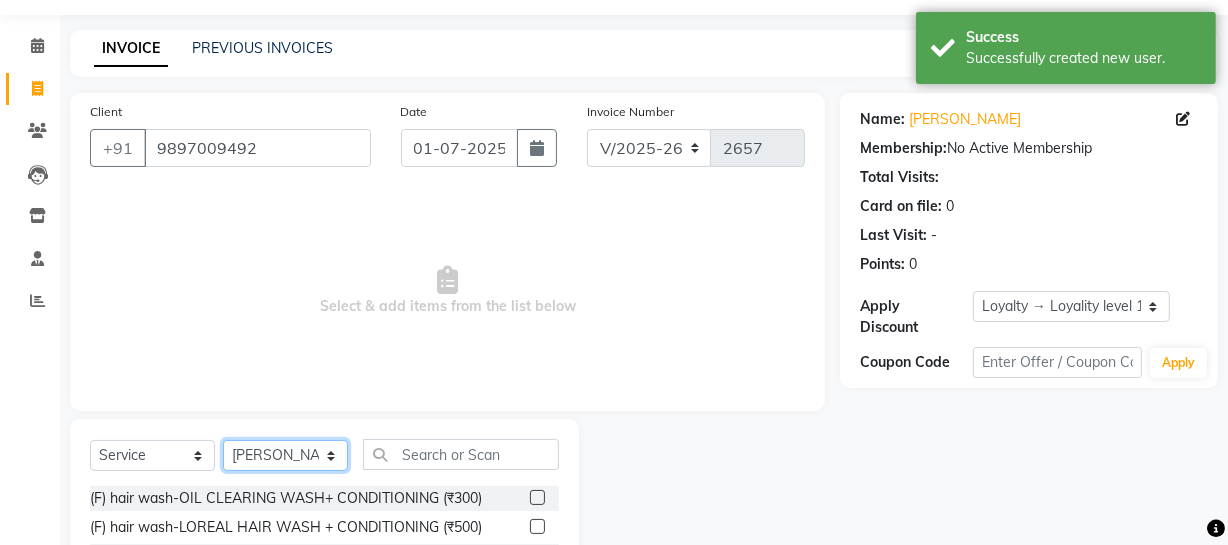 click on "Select Stylist ADMIN [PERSON_NAME] [PERSON_NAME] Danish DR. [PERSON_NAME] (cosmetologist) FRONT DESK [PERSON_NAME] Hem [PERSON_NAME]  [PERSON_NAME] Kaif [PERSON_NAME] [PERSON_NAME]  Pooja kulyal Ratan [PERSON_NAME] sahiba [PERSON_NAME] [PERSON_NAME] [PERSON_NAME] [PERSON_NAME]" 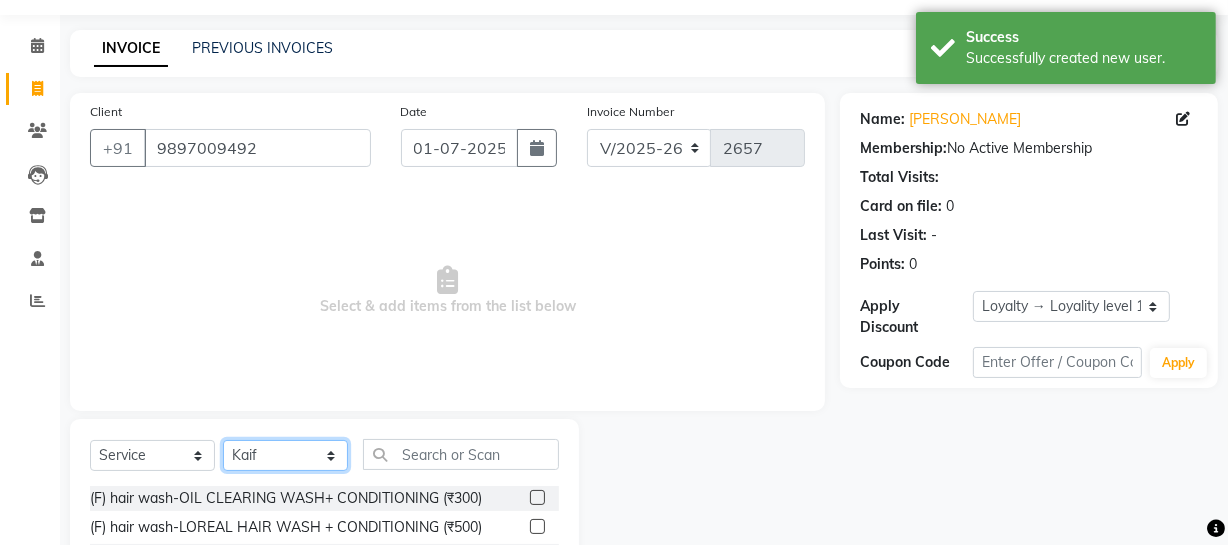 click on "Select Stylist ADMIN [PERSON_NAME] [PERSON_NAME] Danish DR. [PERSON_NAME] (cosmetologist) FRONT DESK [PERSON_NAME] Hem [PERSON_NAME]  [PERSON_NAME] Kaif [PERSON_NAME] [PERSON_NAME]  Pooja kulyal Ratan [PERSON_NAME] sahiba [PERSON_NAME] [PERSON_NAME] [PERSON_NAME] [PERSON_NAME]" 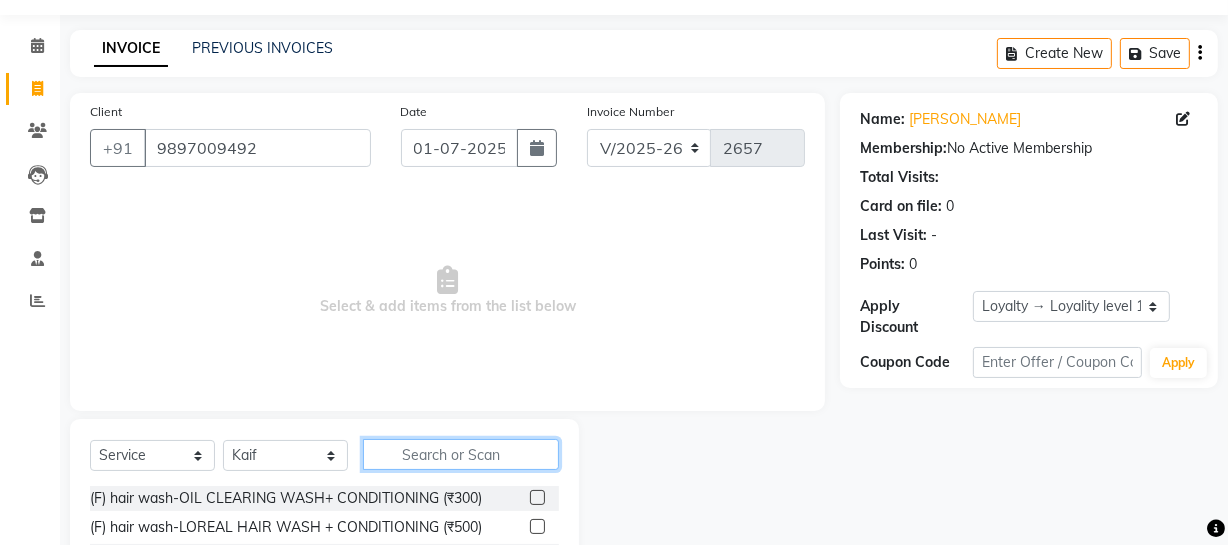 click 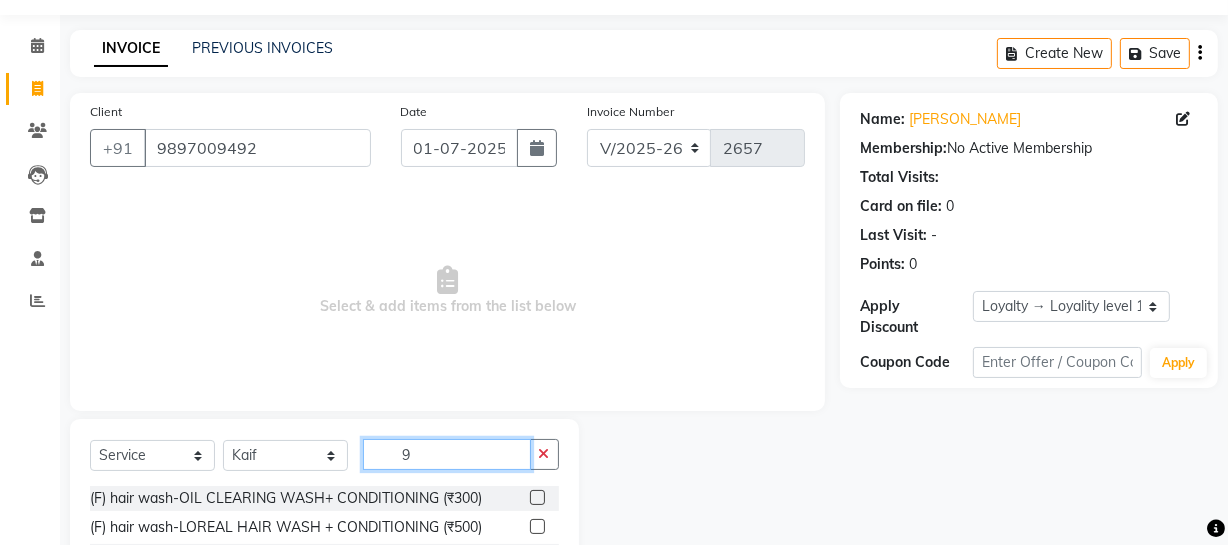 scroll, scrollTop: 257, scrollLeft: 0, axis: vertical 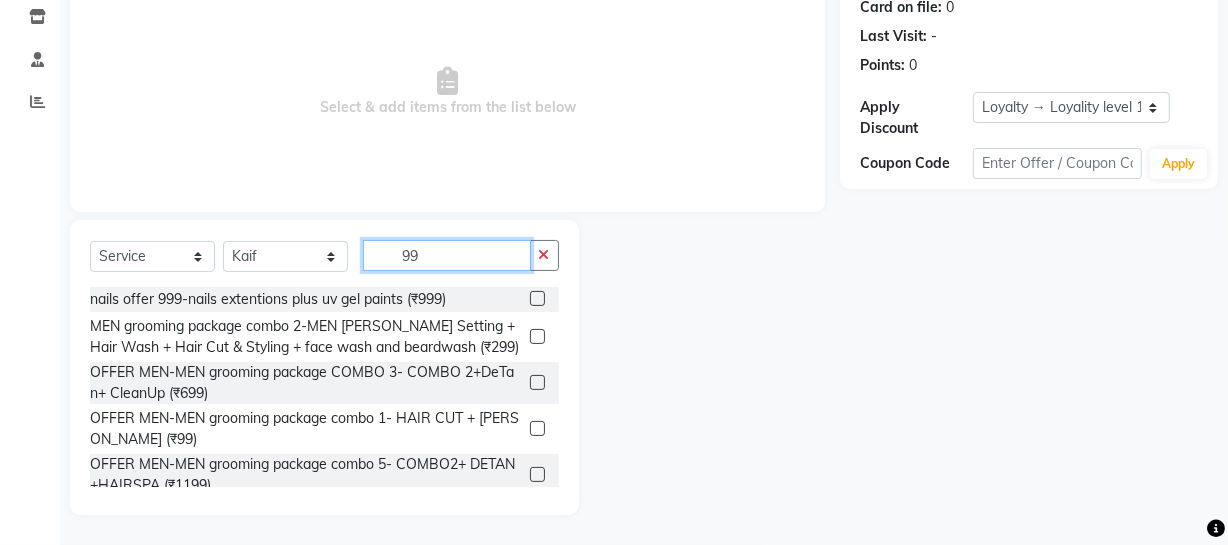 type on "99" 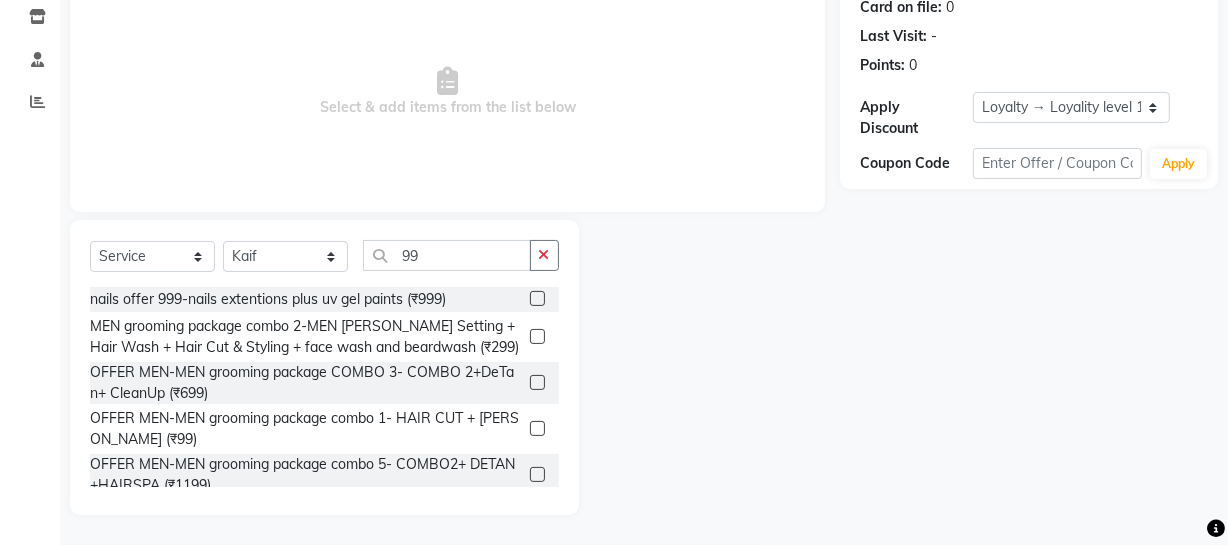 click 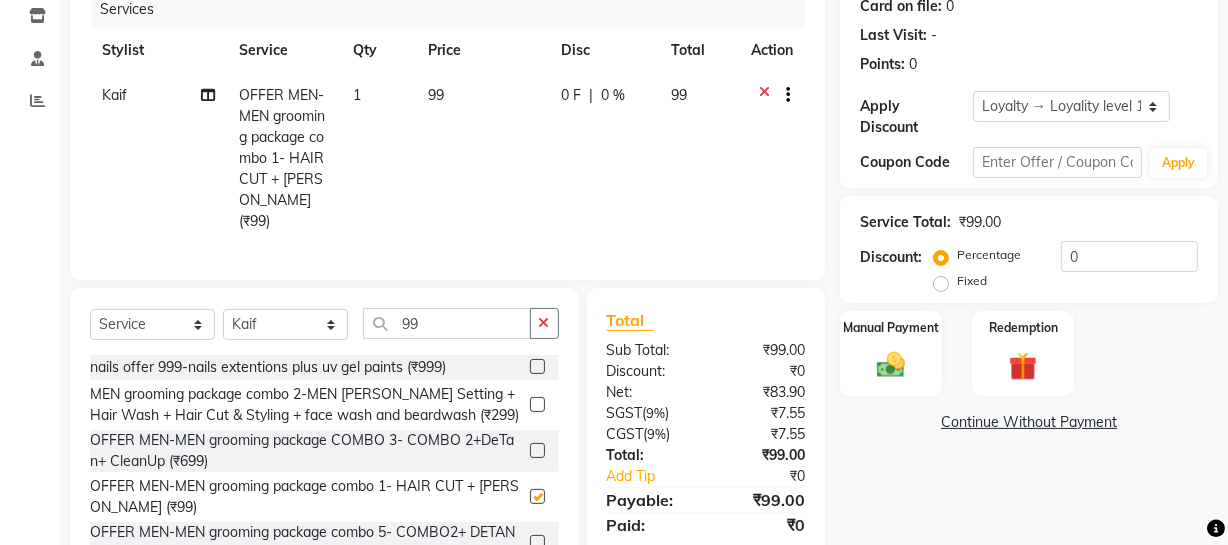 checkbox on "false" 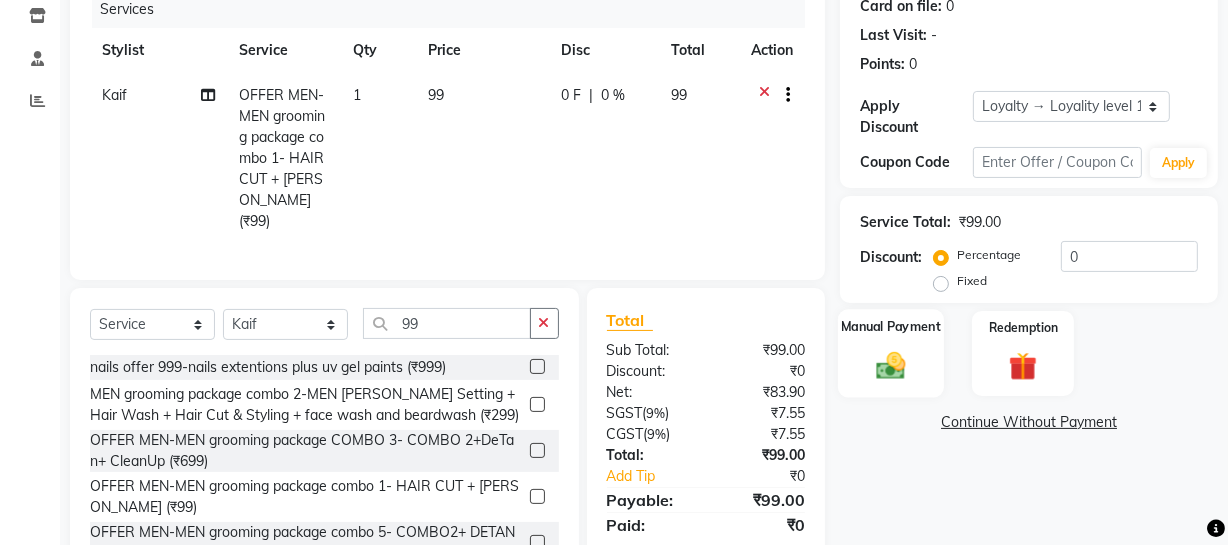 click on "Manual Payment" 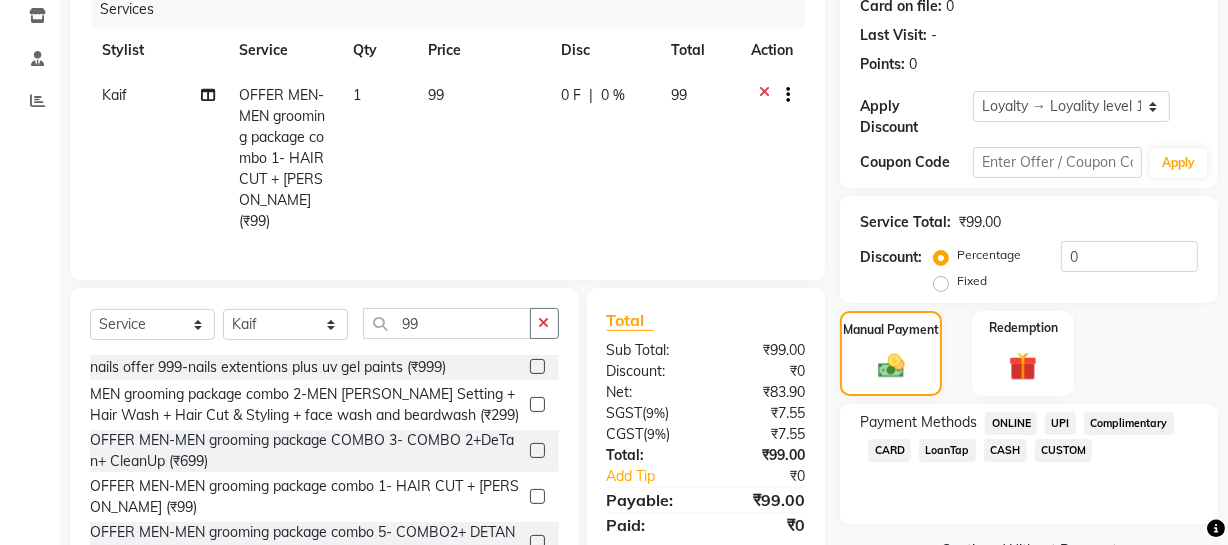 scroll, scrollTop: 318, scrollLeft: 0, axis: vertical 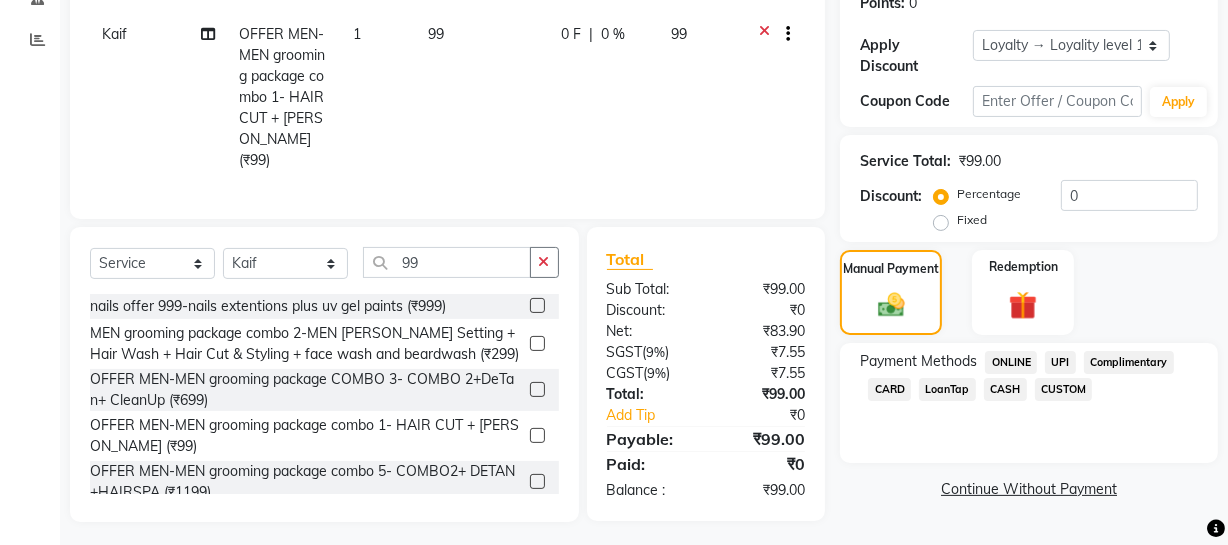 click on "ONLINE" 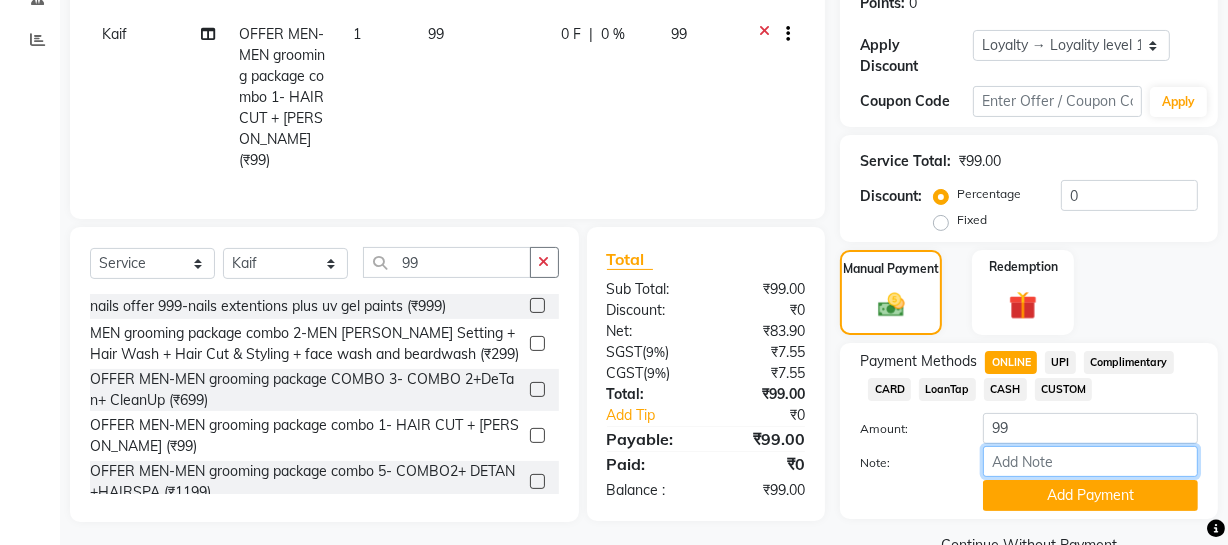 click on "Note:" at bounding box center (1090, 461) 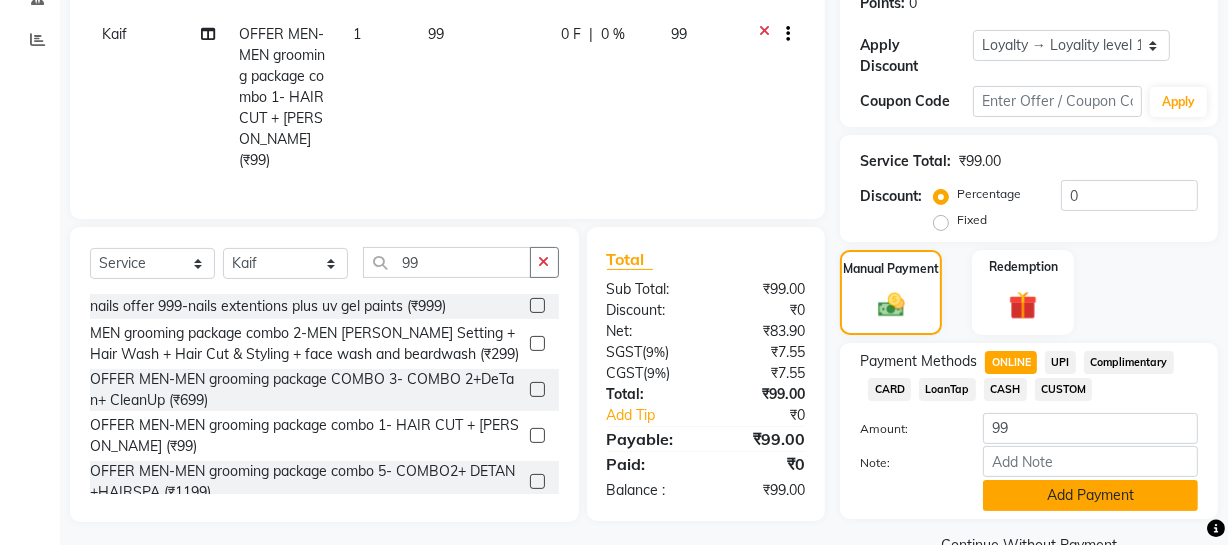 click on "Add Payment" 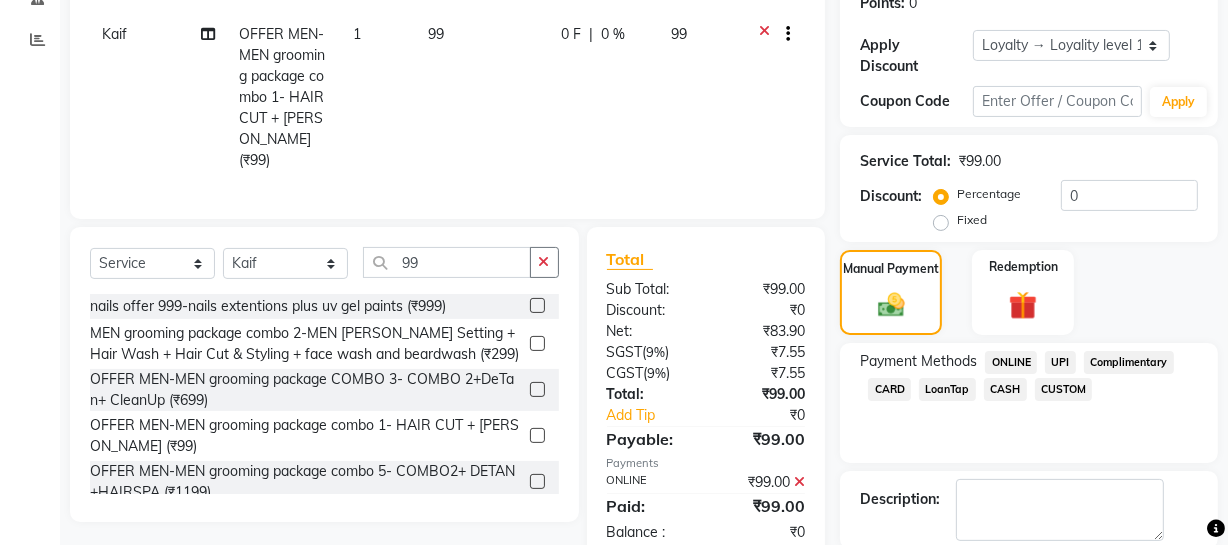 click 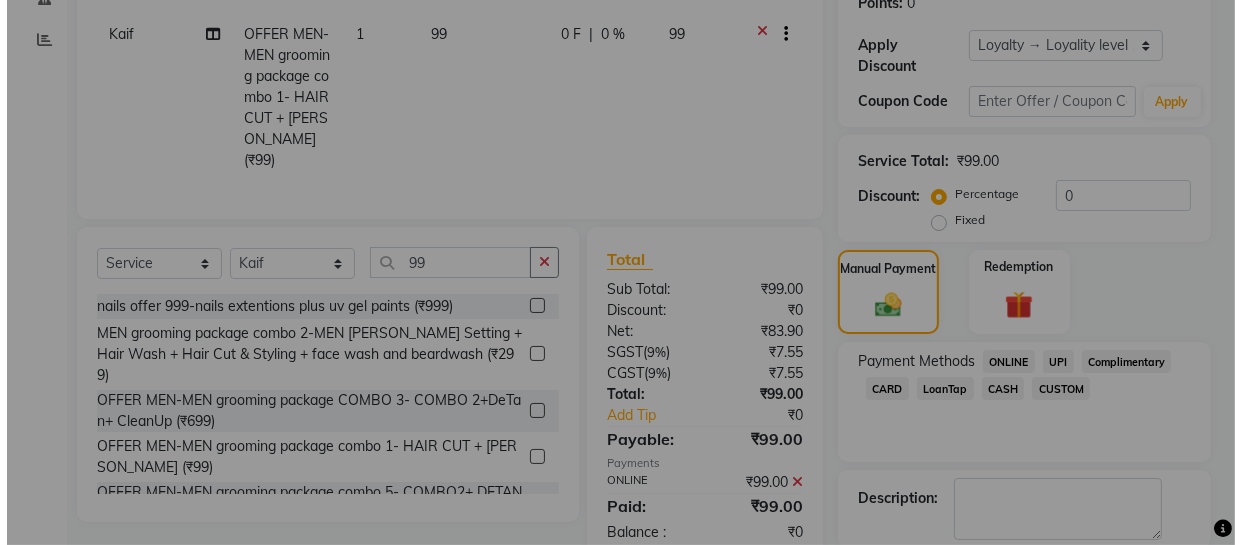 scroll, scrollTop: 520, scrollLeft: 0, axis: vertical 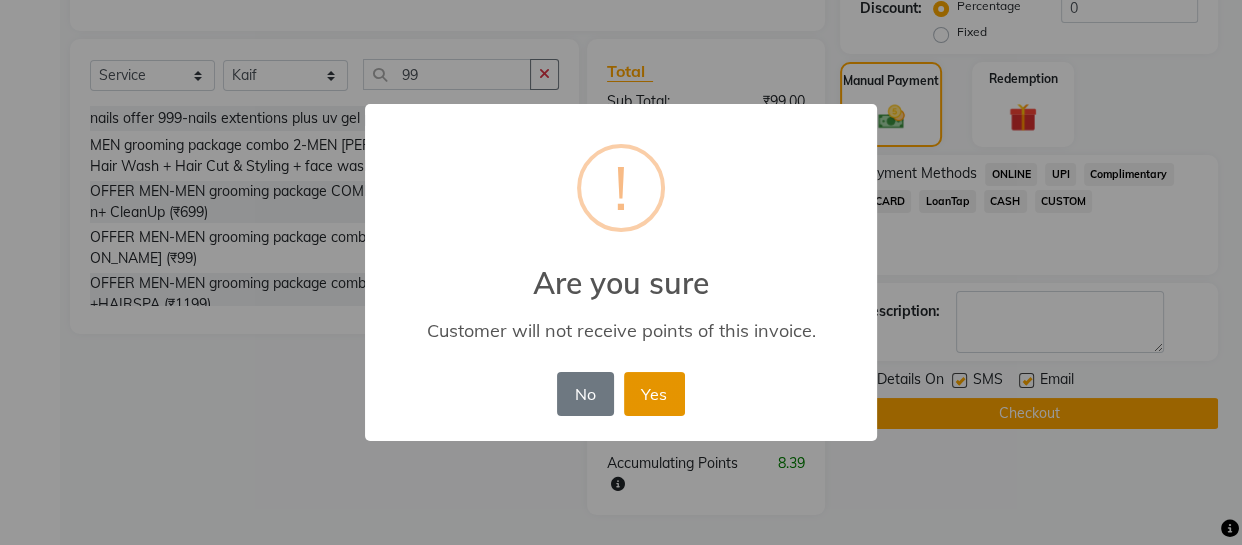 click on "Yes" at bounding box center [654, 394] 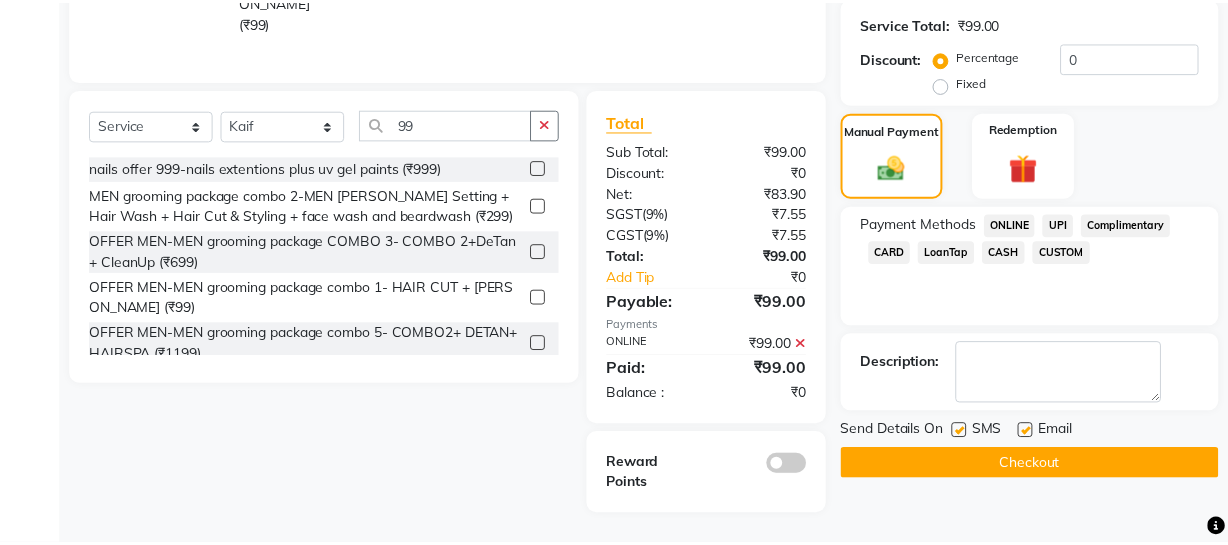 scroll, scrollTop: 450, scrollLeft: 0, axis: vertical 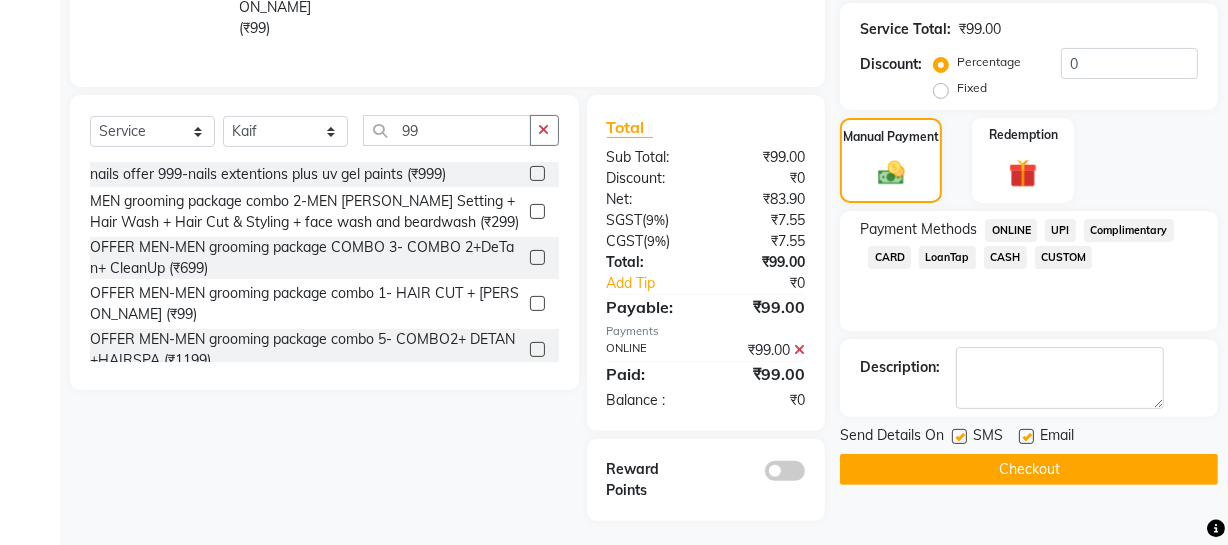 click on "Checkout" 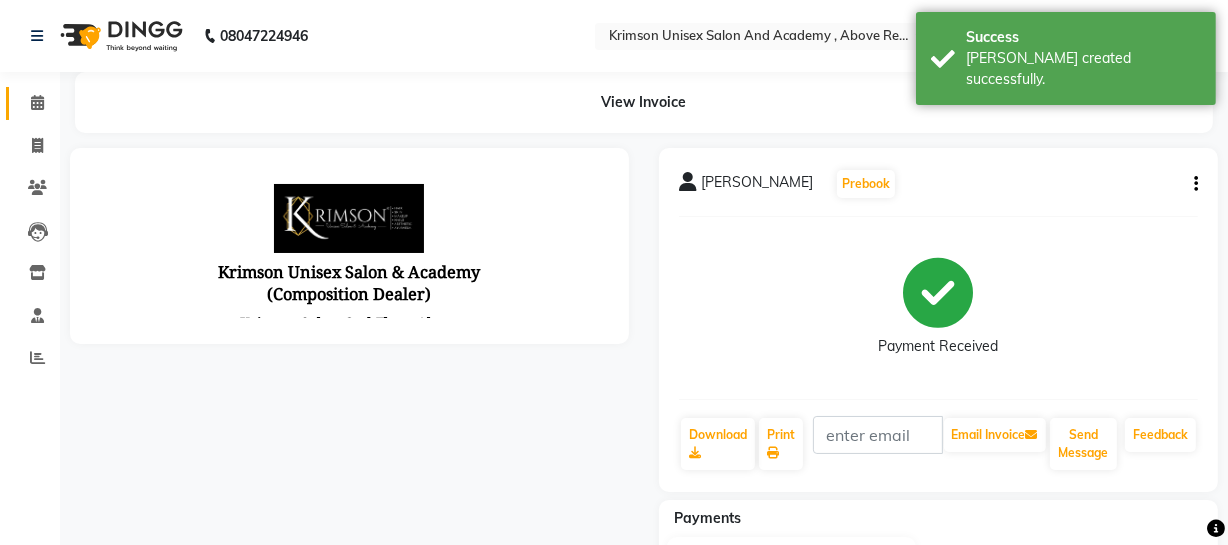 scroll, scrollTop: 0, scrollLeft: 0, axis: both 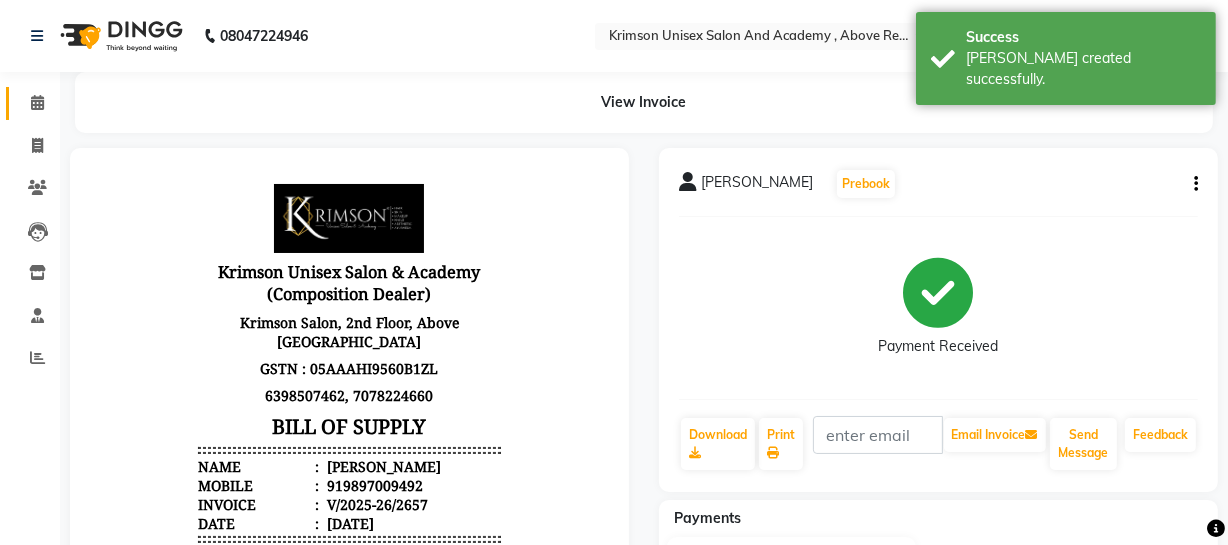 click 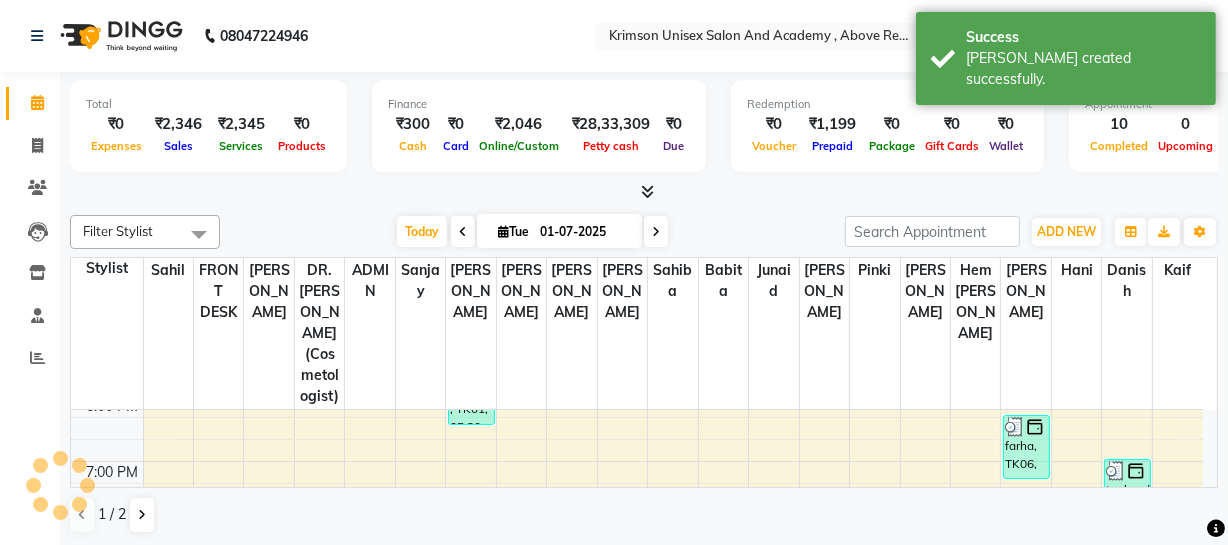 scroll, scrollTop: 0, scrollLeft: 0, axis: both 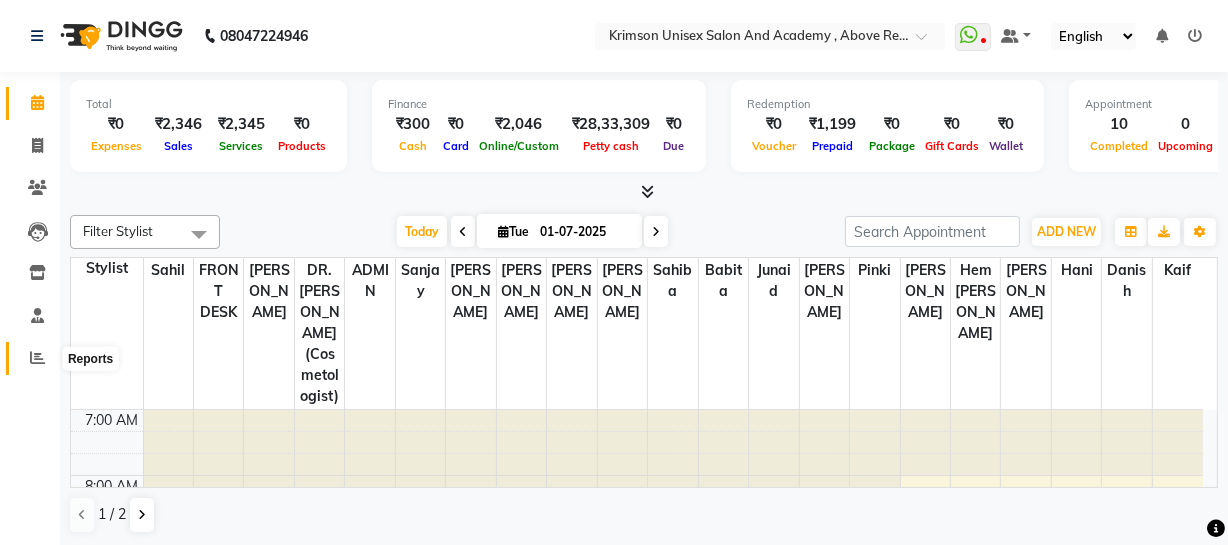 click 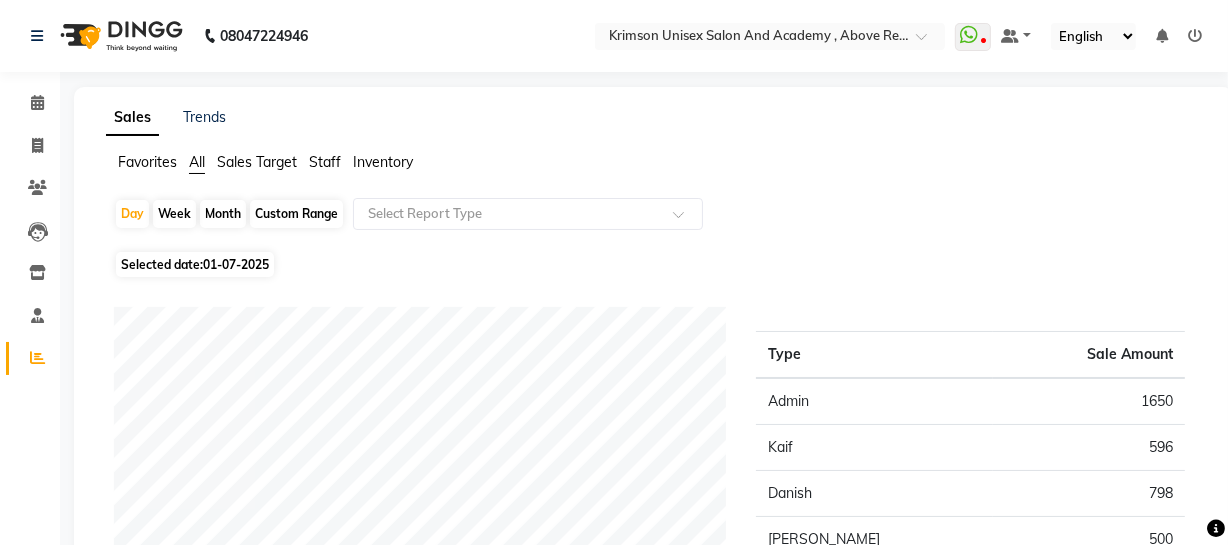 click on "Staff" 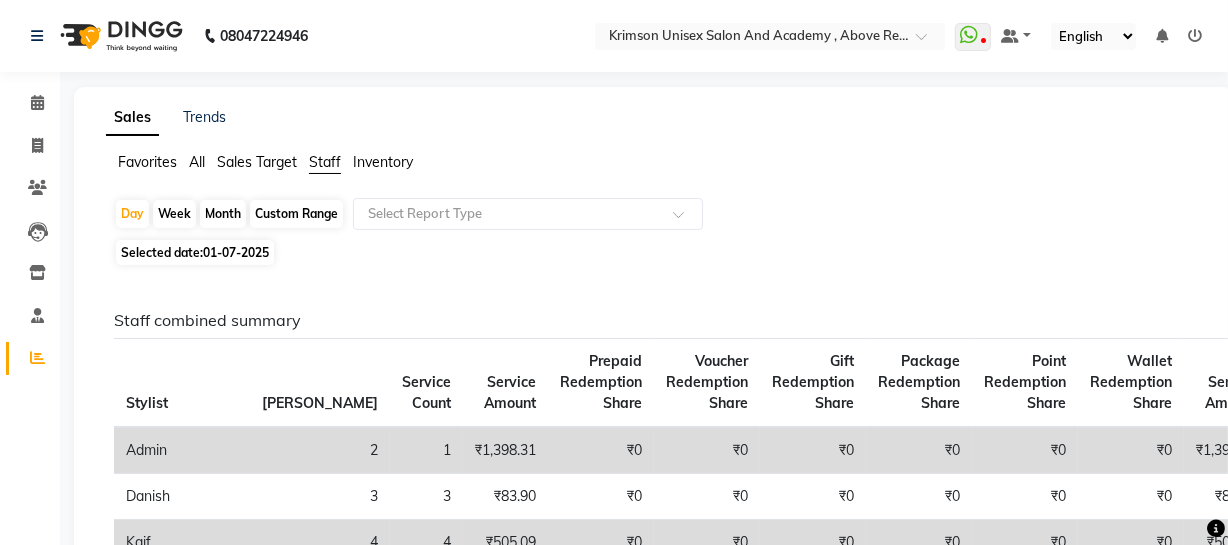 click on "Custom Range" 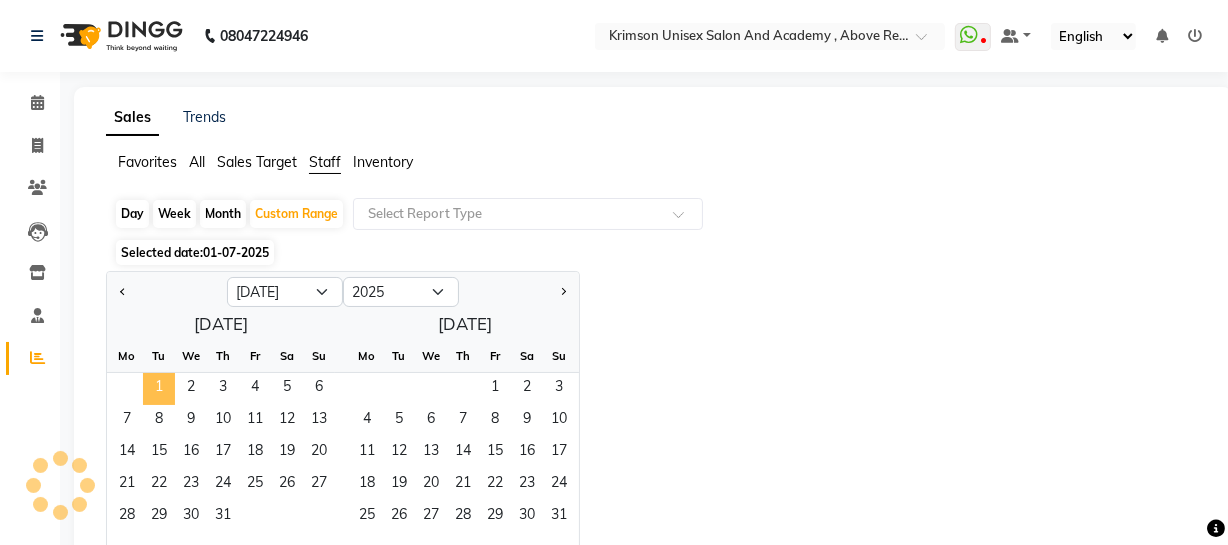 click on "1" 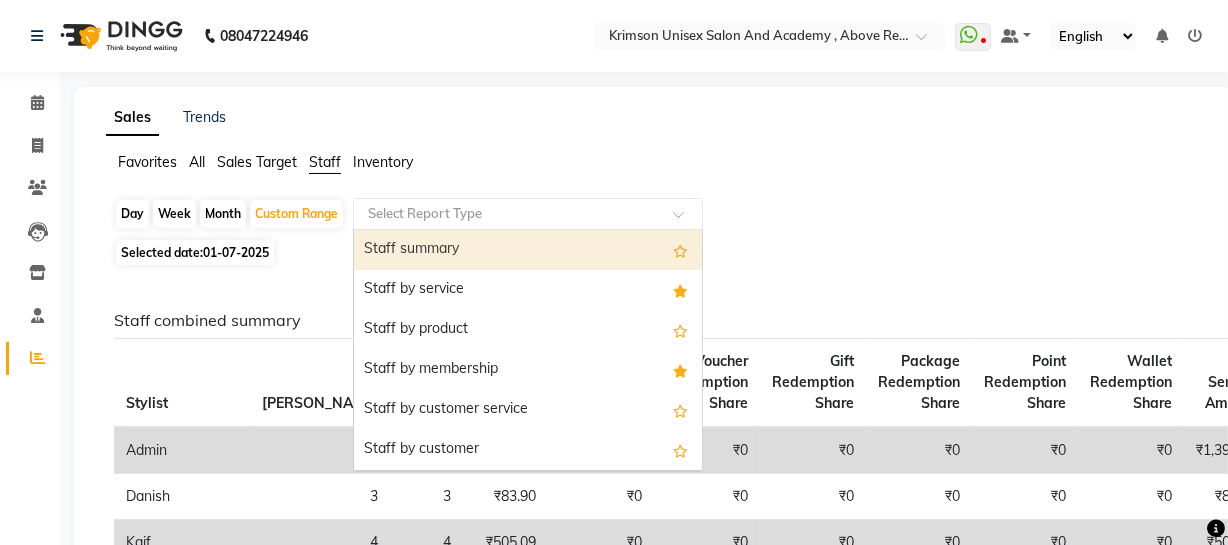 click 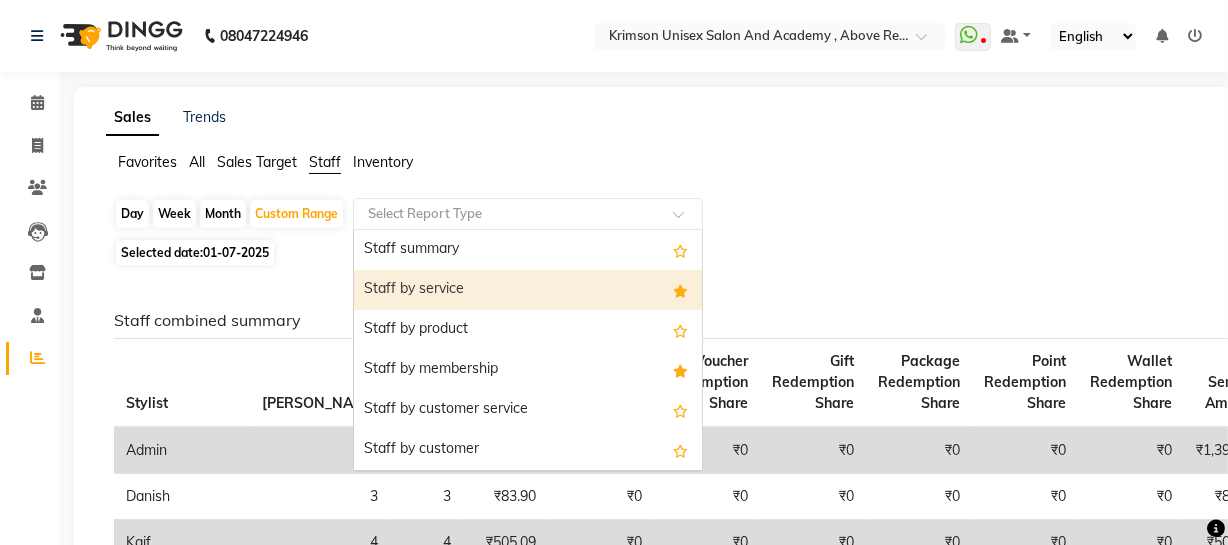 click on "Staff by service" at bounding box center (528, 290) 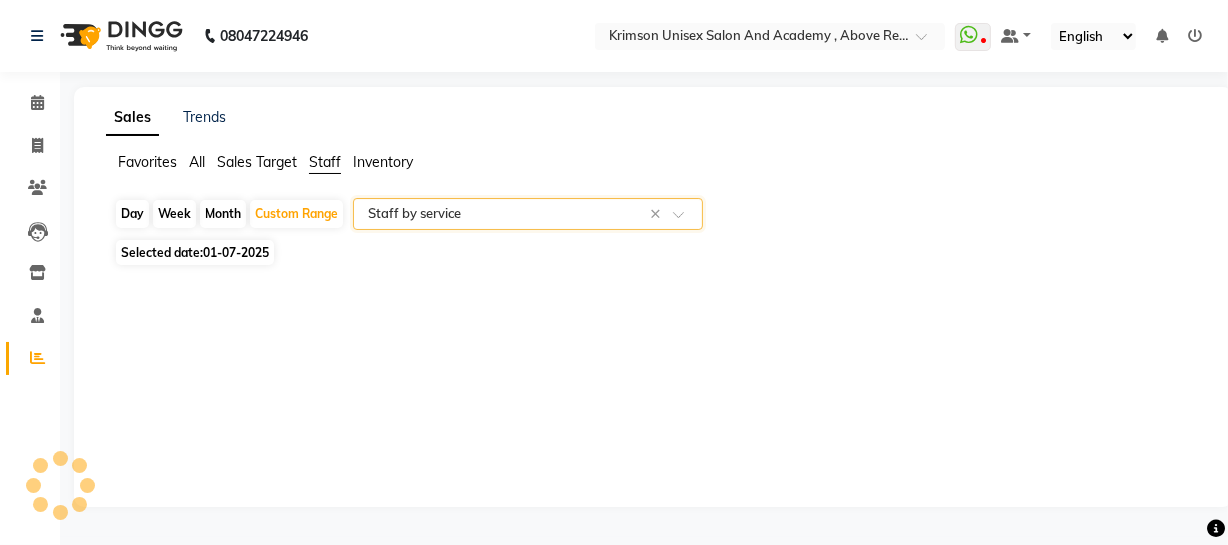 select on "csv" 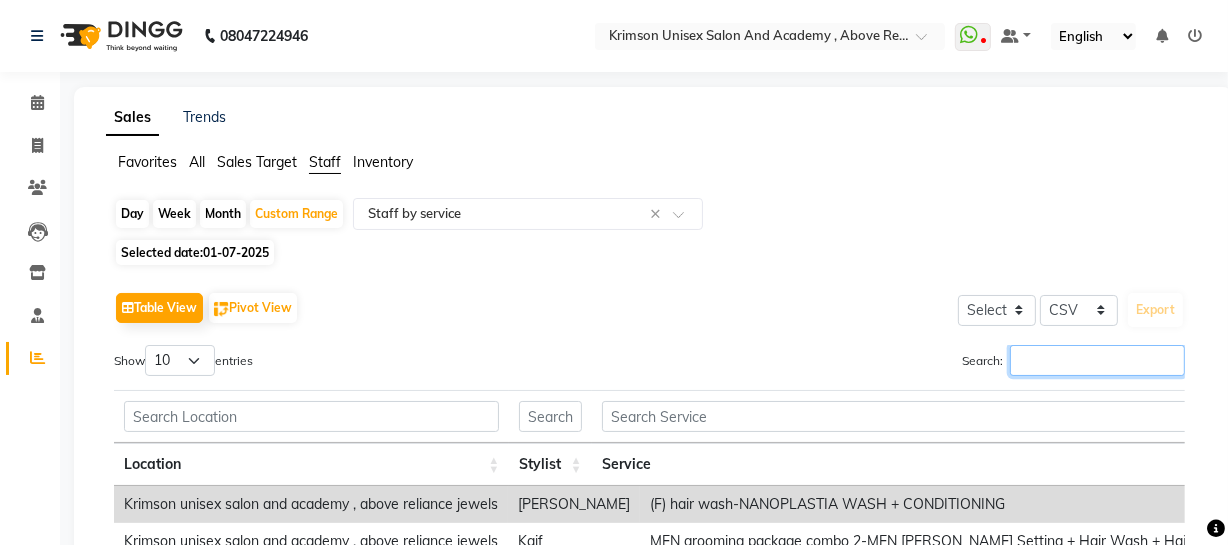 click on "Search:" at bounding box center (1097, 360) 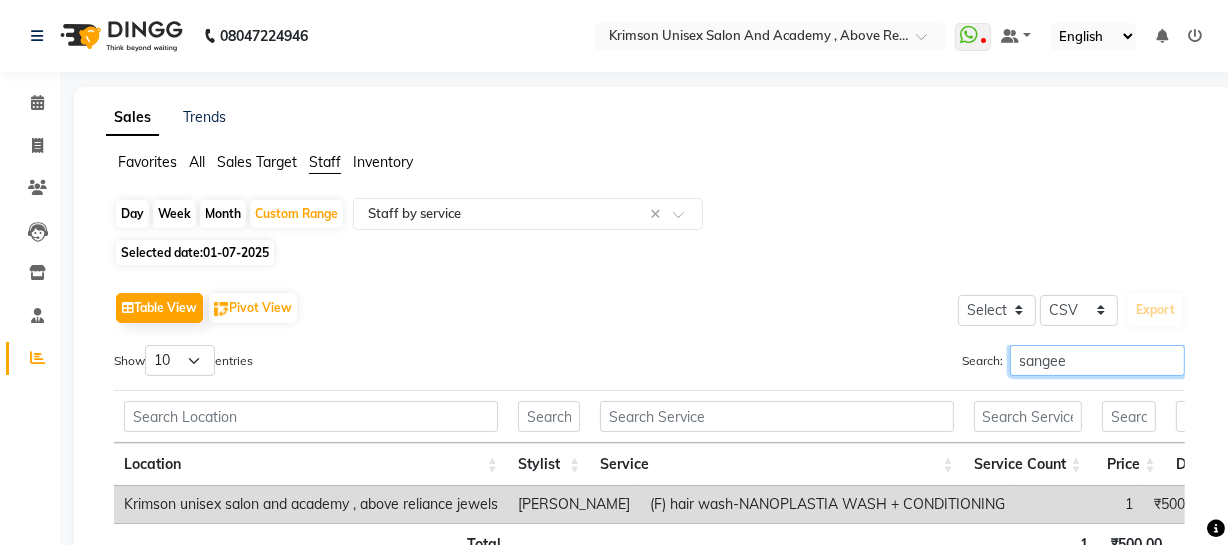 scroll, scrollTop: 155, scrollLeft: 0, axis: vertical 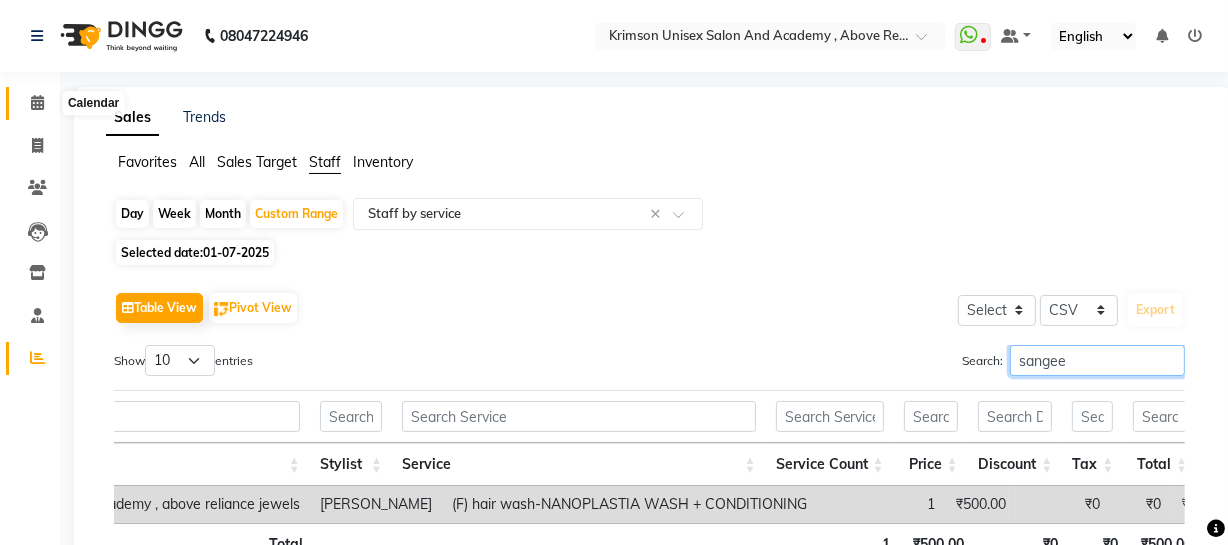type on "sangee" 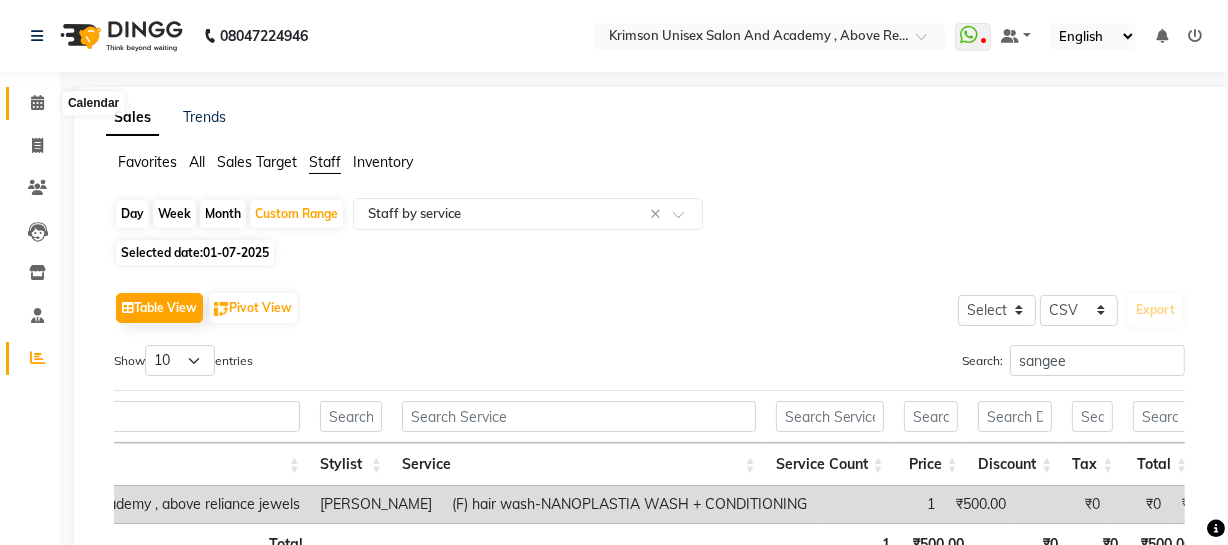 click 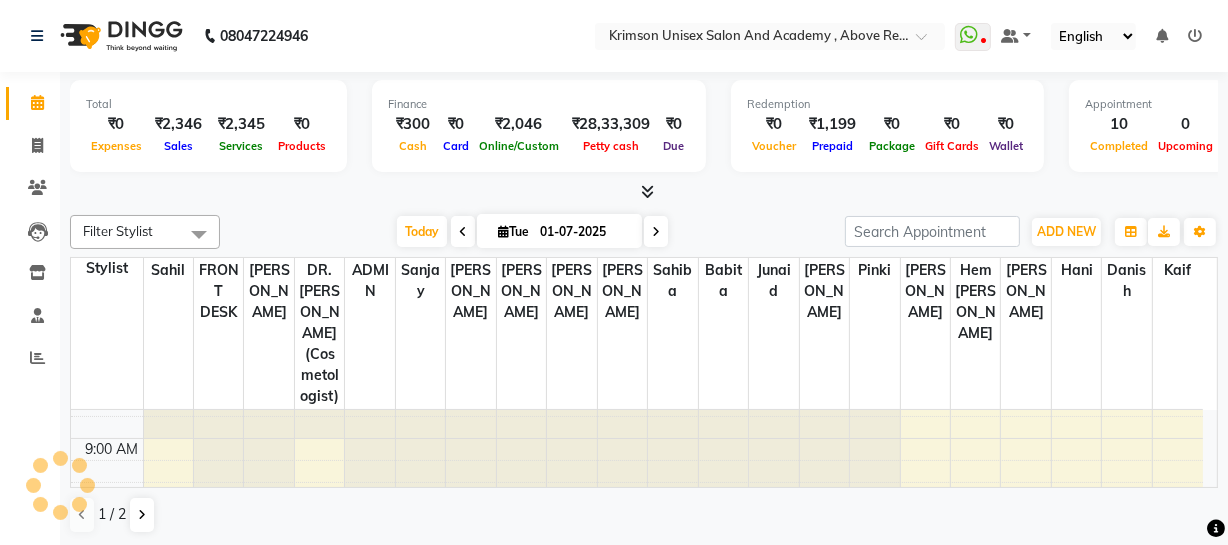 scroll, scrollTop: 105, scrollLeft: 0, axis: vertical 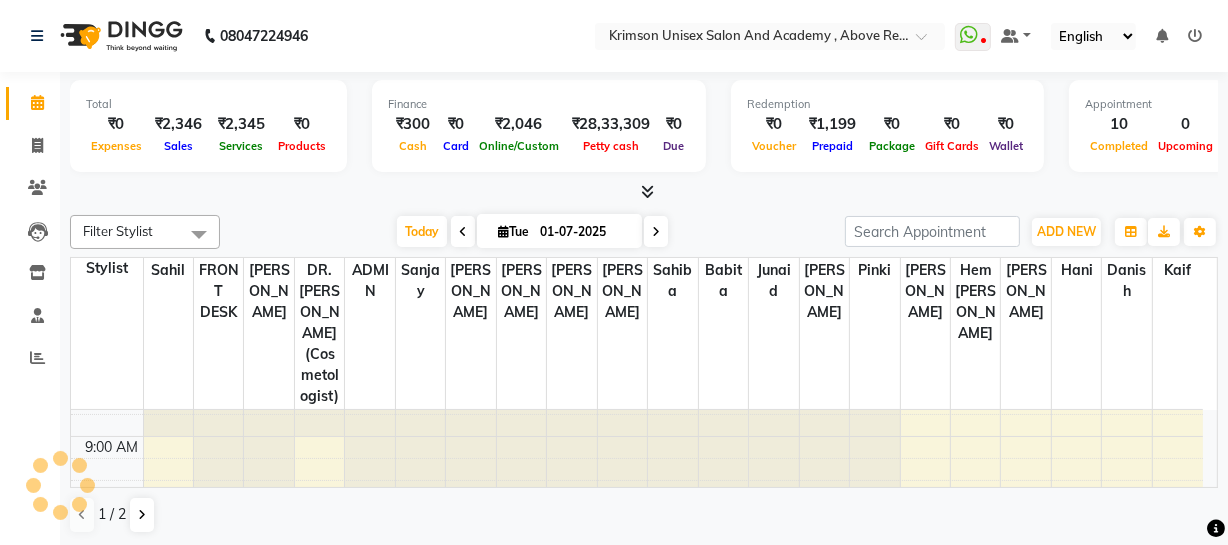 click at bounding box center [656, 231] 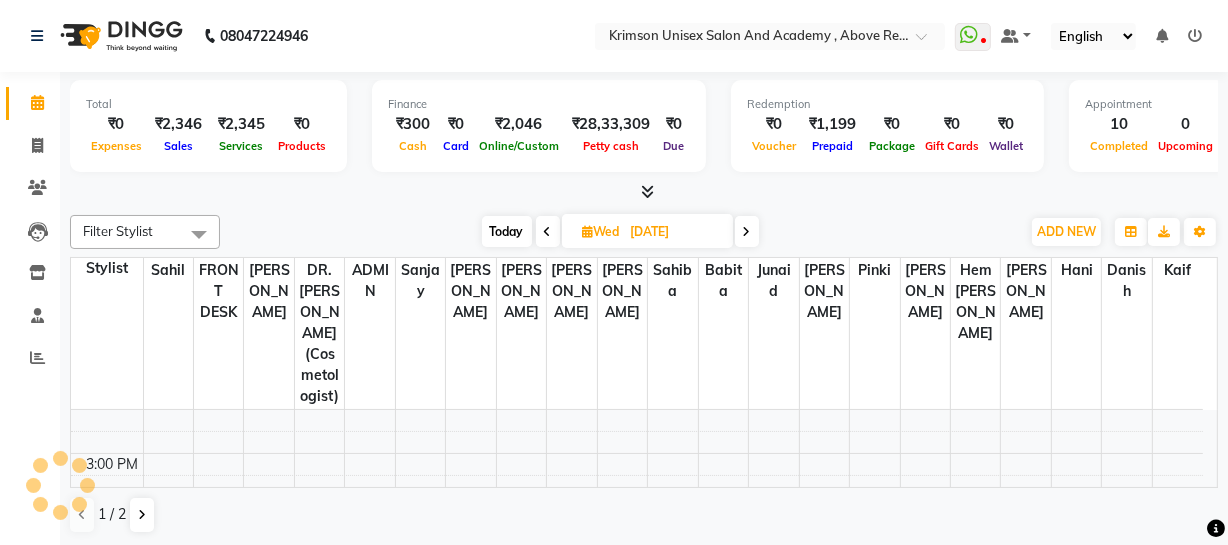 scroll, scrollTop: 424, scrollLeft: 0, axis: vertical 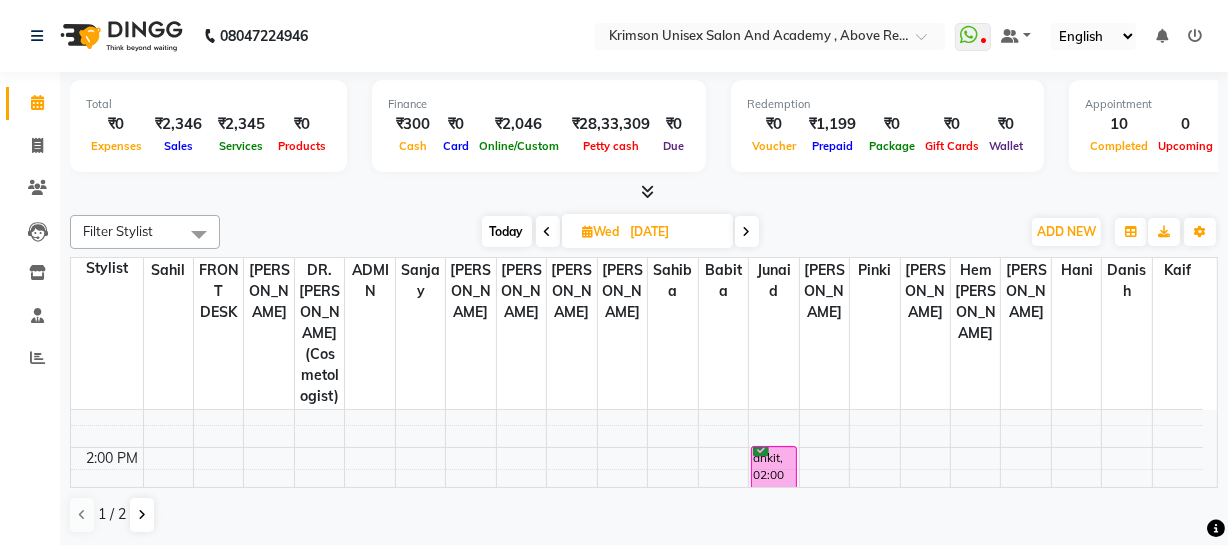 click on "Today" at bounding box center [507, 231] 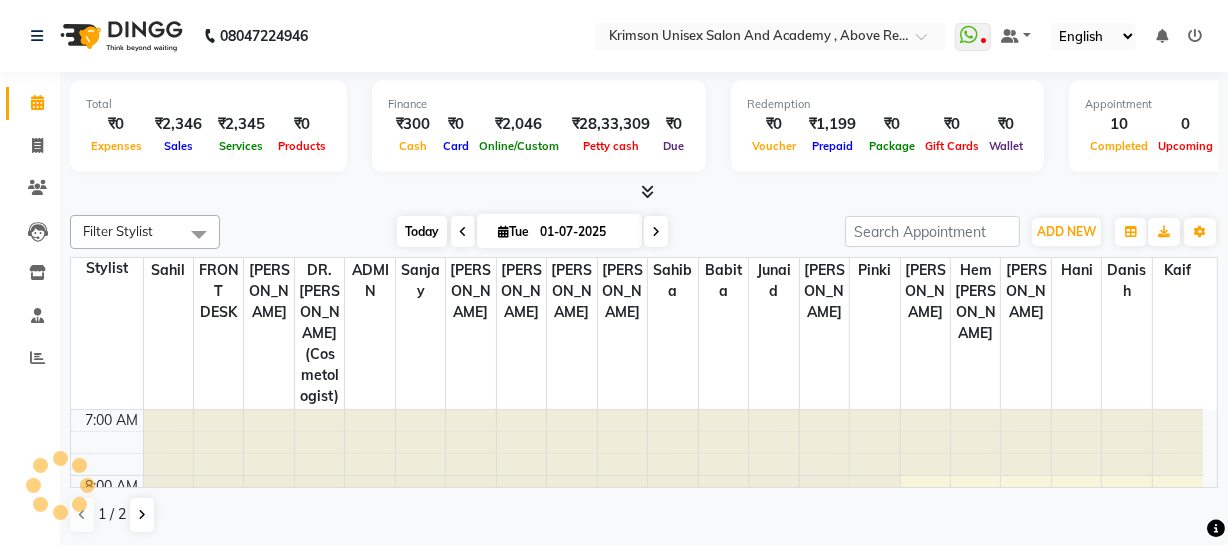 scroll, scrollTop: 856, scrollLeft: 0, axis: vertical 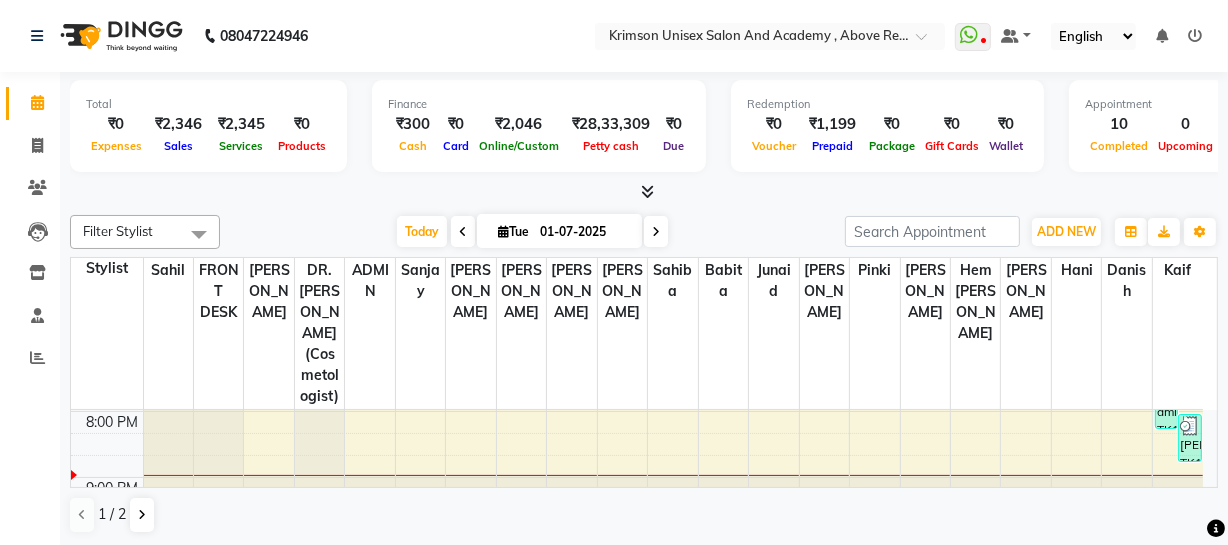 click at bounding box center [656, 231] 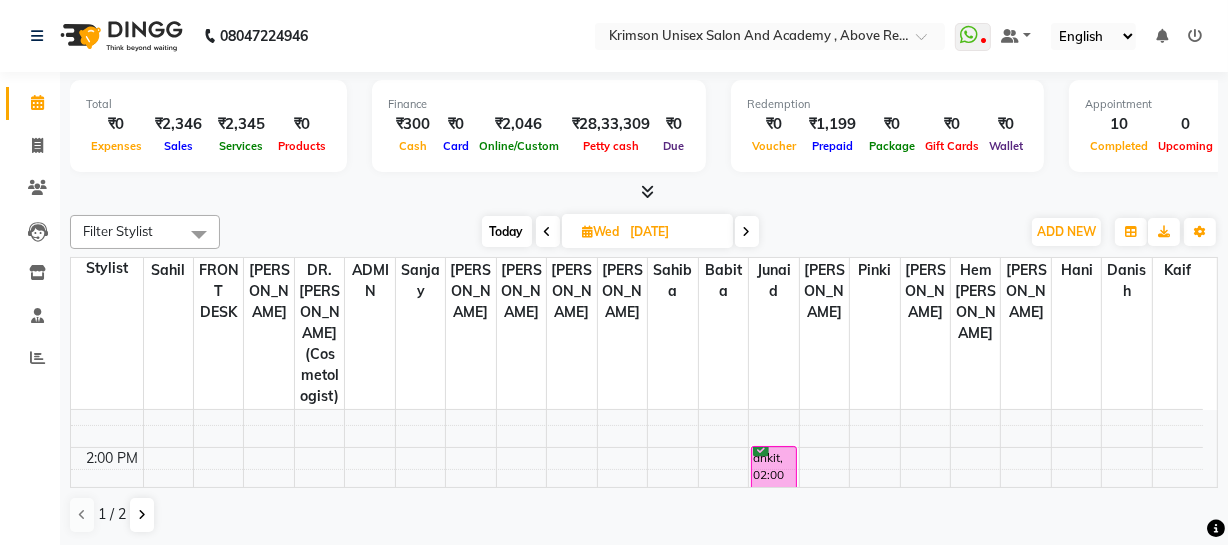 scroll, scrollTop: 425, scrollLeft: 0, axis: vertical 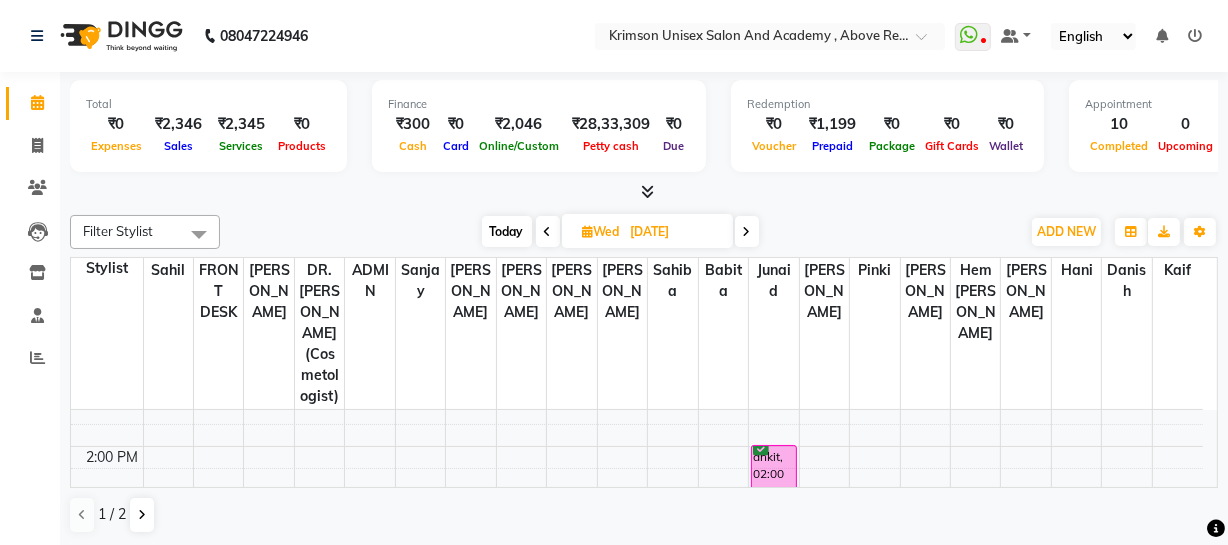 click on "7:00 AM 8:00 AM 9:00 AM 10:00 AM 11:00 AM 12:00 PM 1:00 PM 2:00 PM 3:00 PM 4:00 PM 5:00 PM 6:00 PM 7:00 PM 8:00 PM 9:00 PM     [PERSON_NAME], 12:00 PM-01:00 PM, (F) nails arts-Shellac (Basecoat) Hand/Feet     [PERSON_NAME], 11:00 AM-12:00 PM, (F) nails arts-UV Gel Nail Paint (hands/feet)     [PERSON_NAME], 10:00 AM-11:00 AM, (U) hair removal-WAX RICA ARMS FULL     ankit, 02:00 PM-02:45 PM, OFFER MEN-MEN grooming package combo 1- HAIR CUT + [PERSON_NAME]     kushkr, 10:00 AM-10:45 AM, OFFER MEN-MEN grooming package combo 1- HAIR CUT + [PERSON_NAME]" at bounding box center [637, 479] 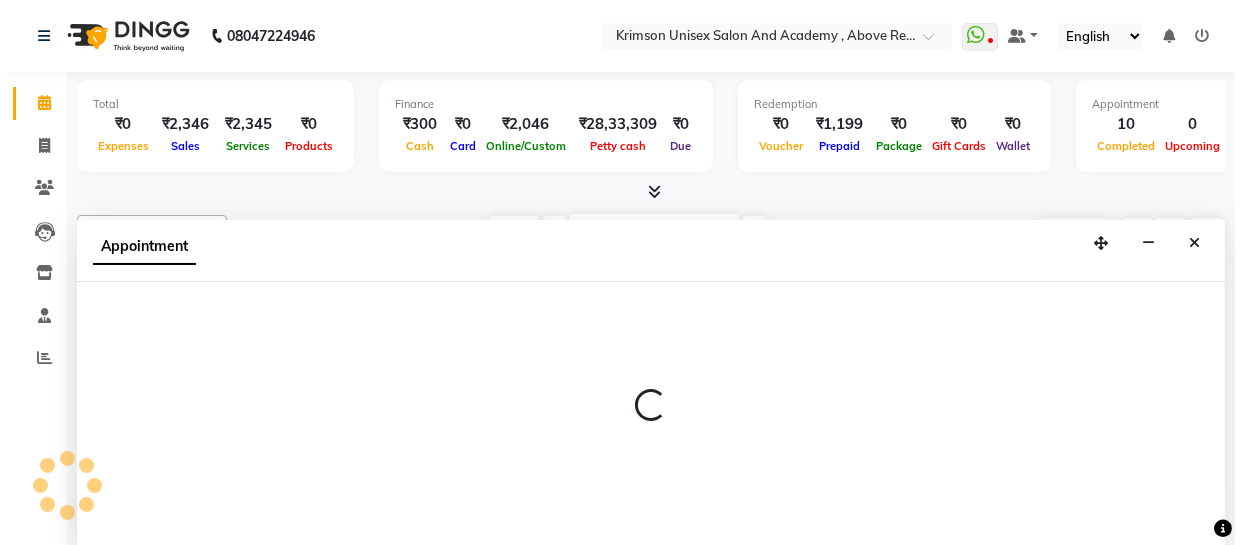 scroll, scrollTop: 1, scrollLeft: 0, axis: vertical 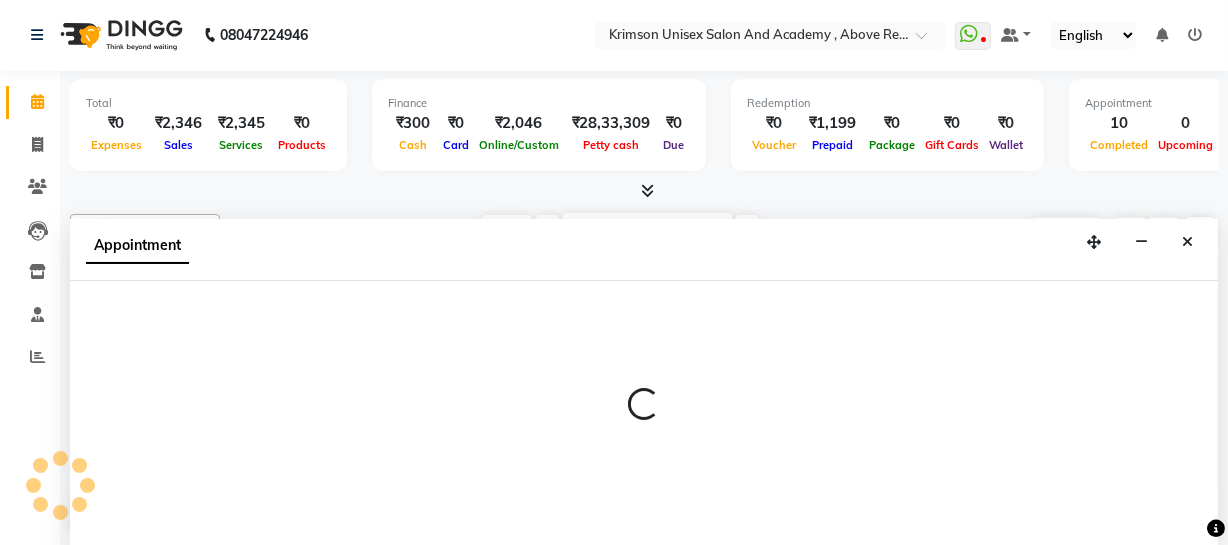 select on "80963" 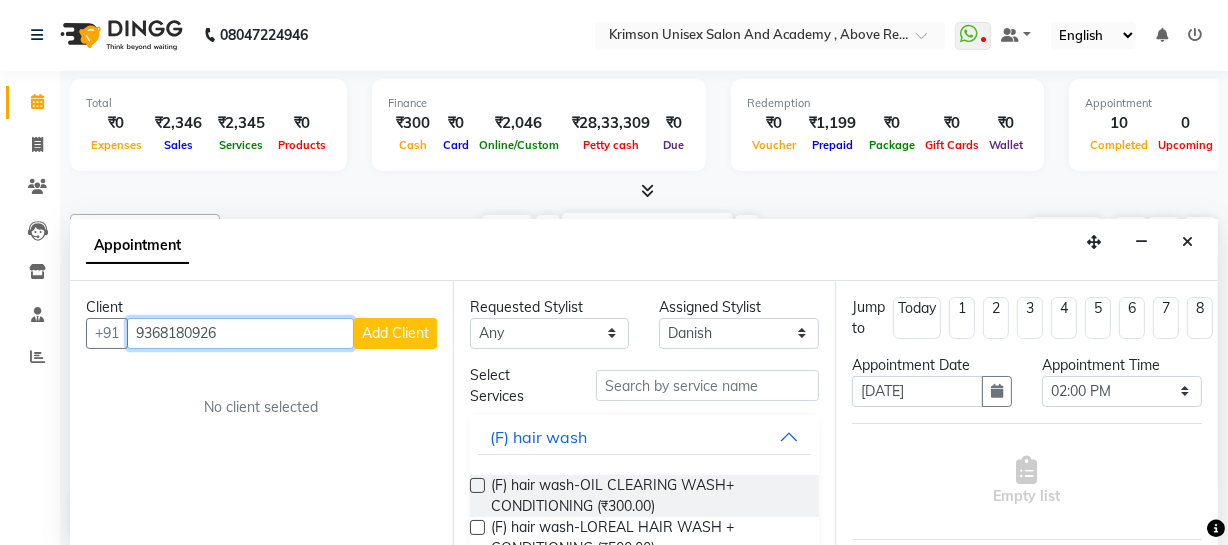 type on "9368180926" 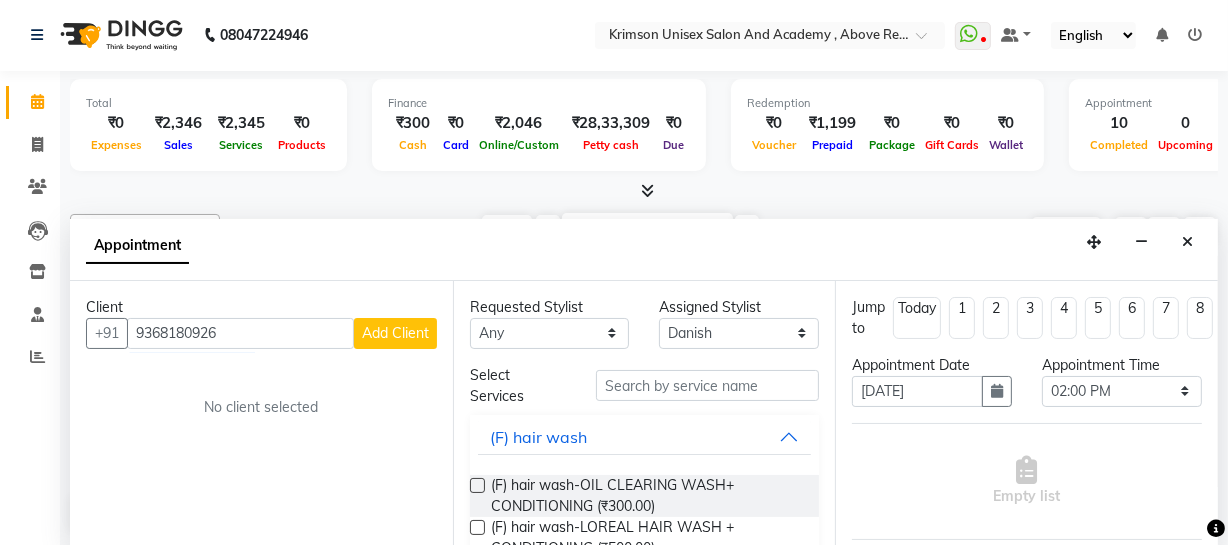 click on "Add Client" at bounding box center (395, 333) 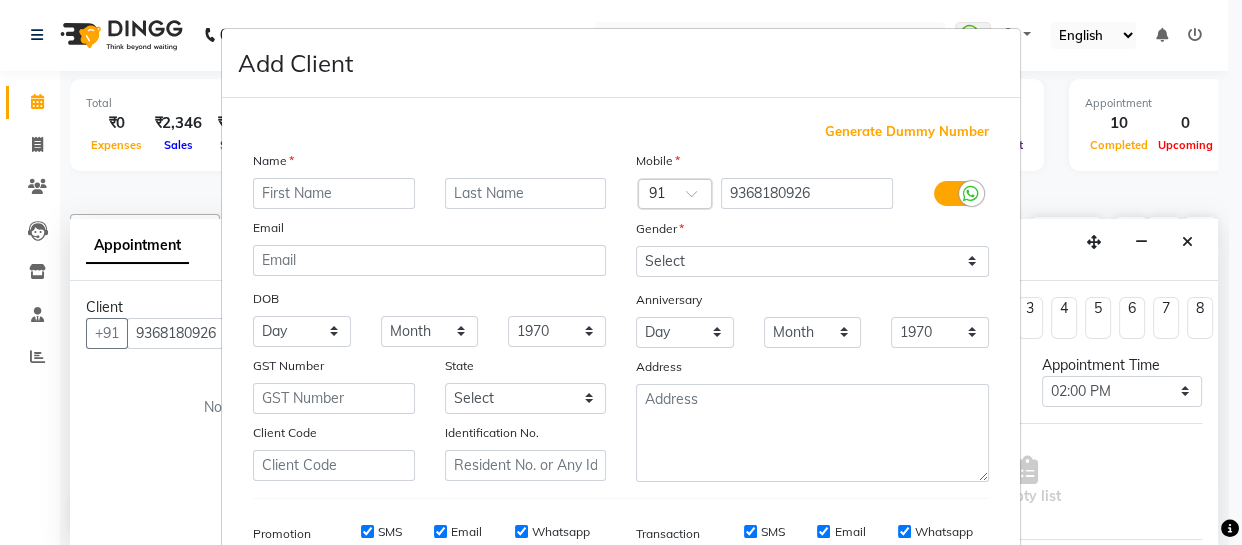 click at bounding box center (334, 193) 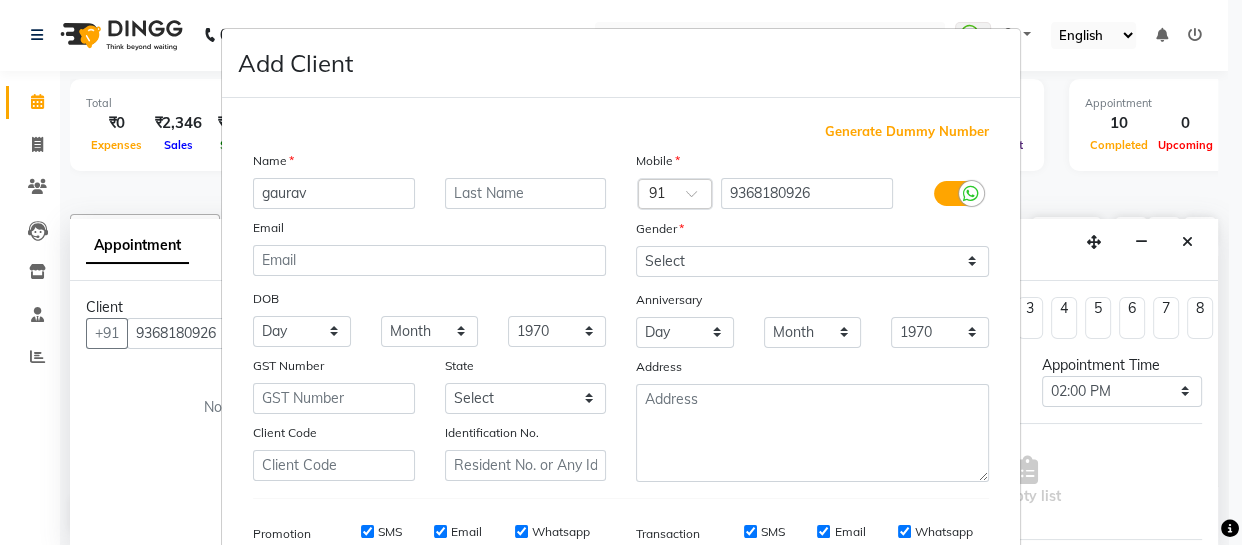 type on "gaurav" 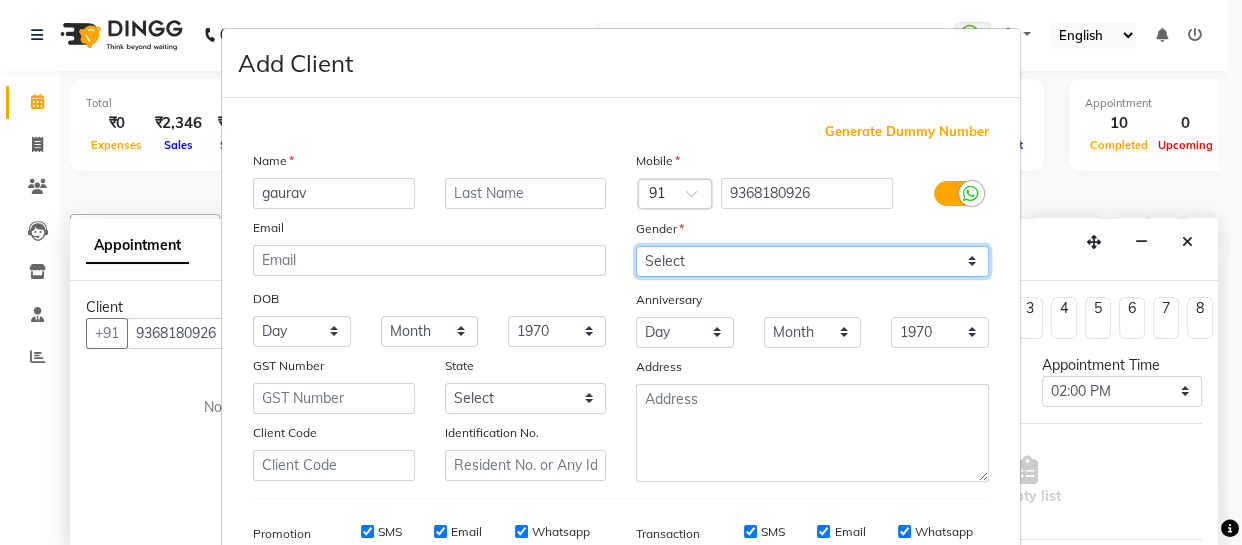 click on "Select [DEMOGRAPHIC_DATA] [DEMOGRAPHIC_DATA] Other Prefer Not To Say" at bounding box center (812, 261) 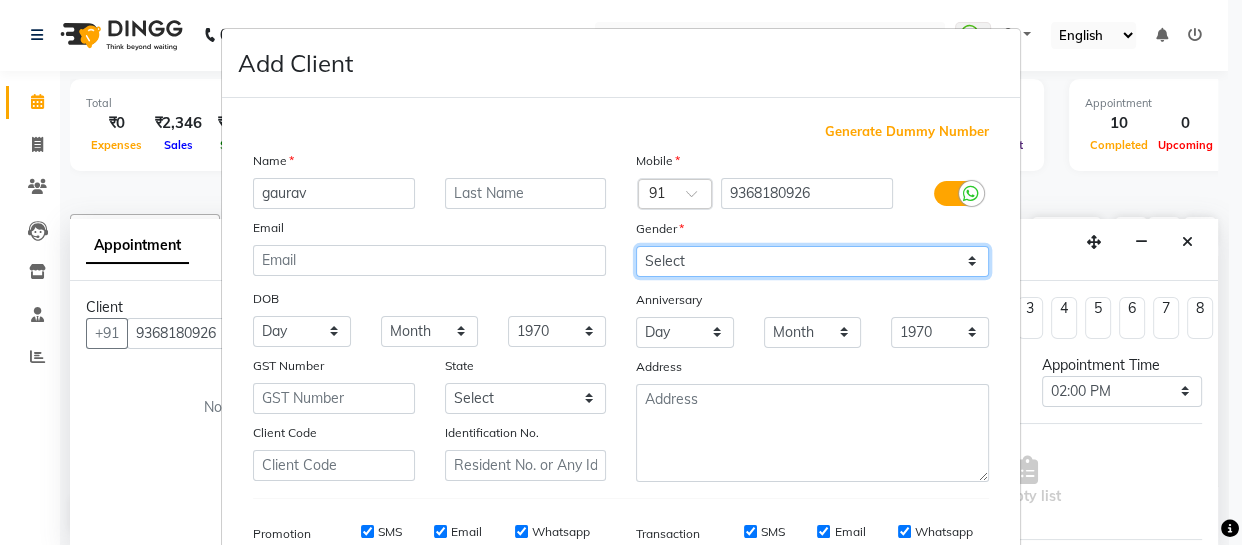 select on "[DEMOGRAPHIC_DATA]" 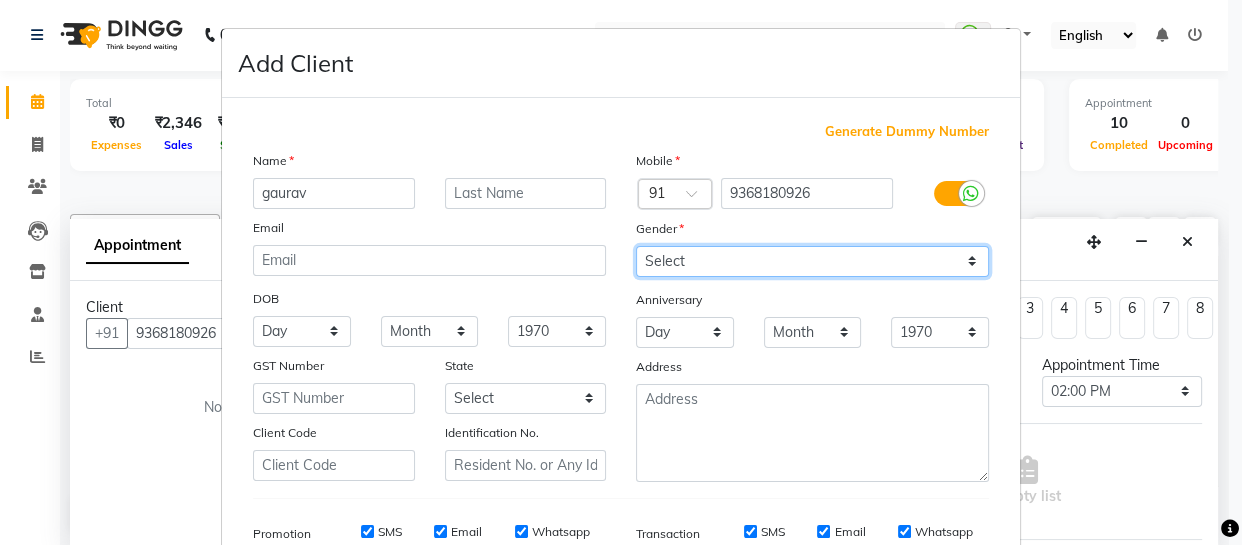 click on "Select [DEMOGRAPHIC_DATA] [DEMOGRAPHIC_DATA] Other Prefer Not To Say" at bounding box center [812, 261] 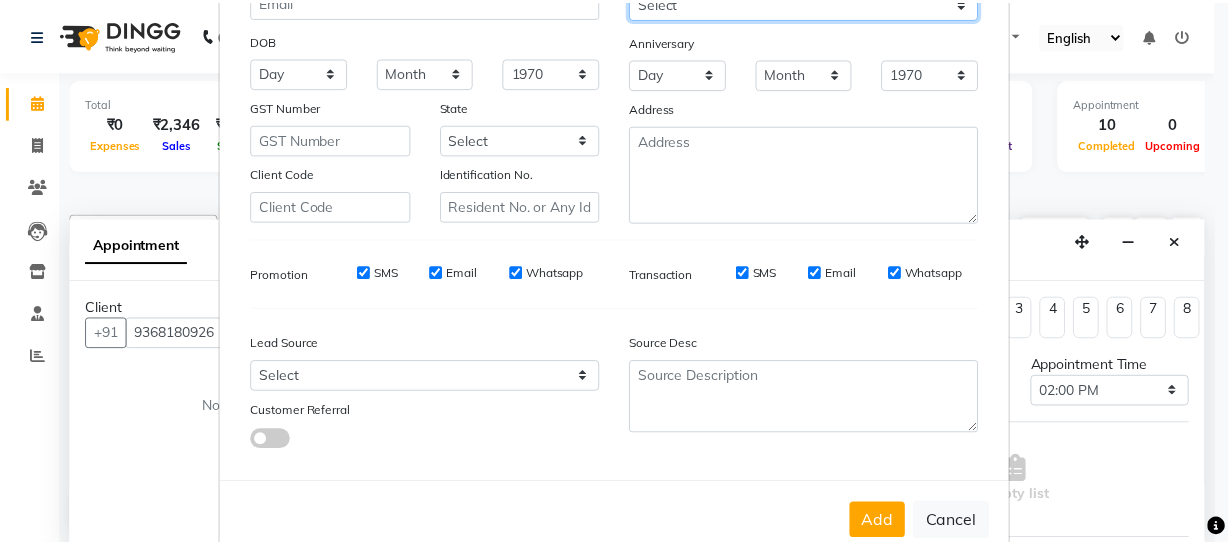 scroll, scrollTop: 309, scrollLeft: 0, axis: vertical 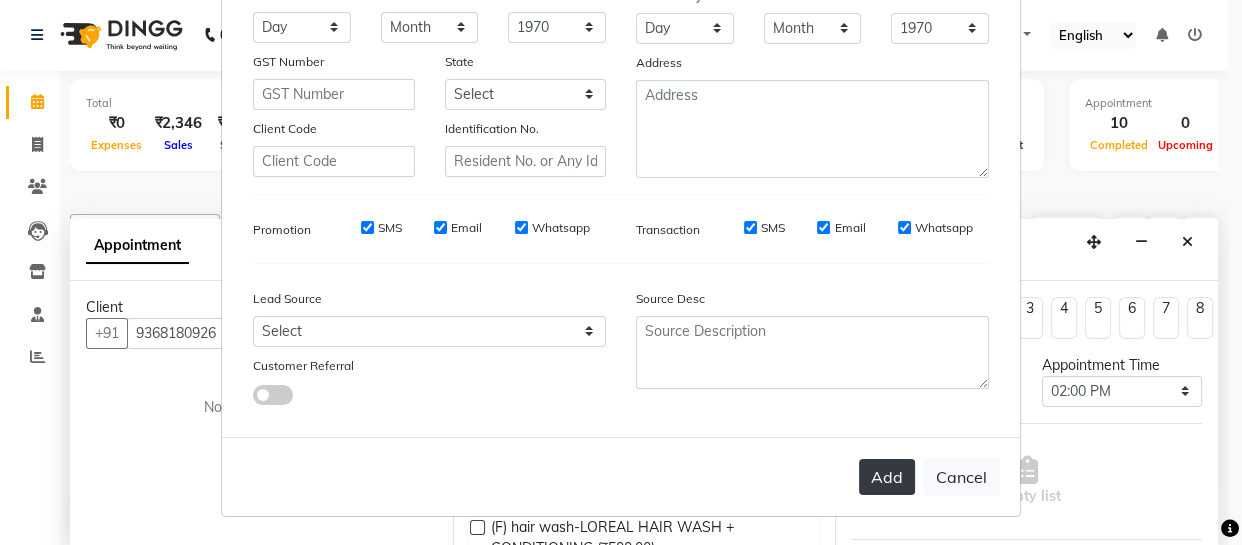 click on "Add" at bounding box center (887, 477) 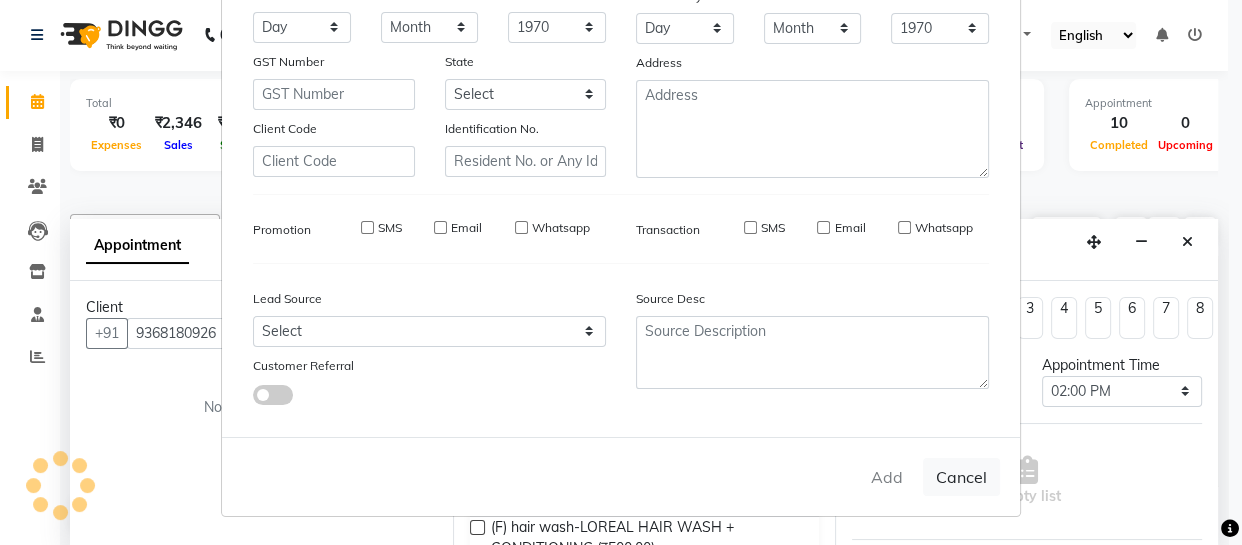 type 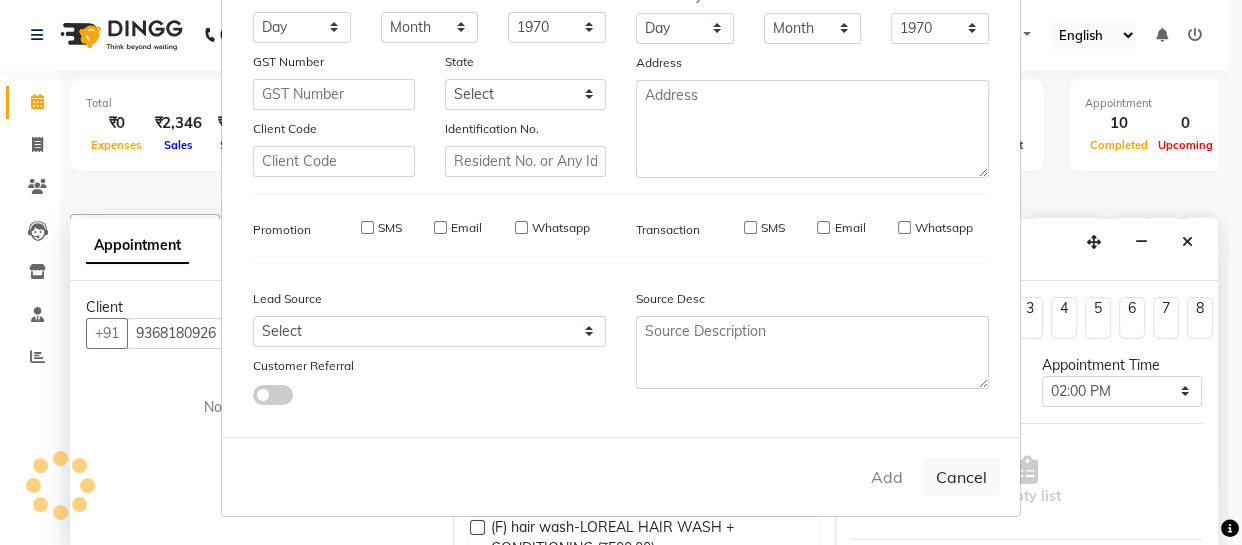 select 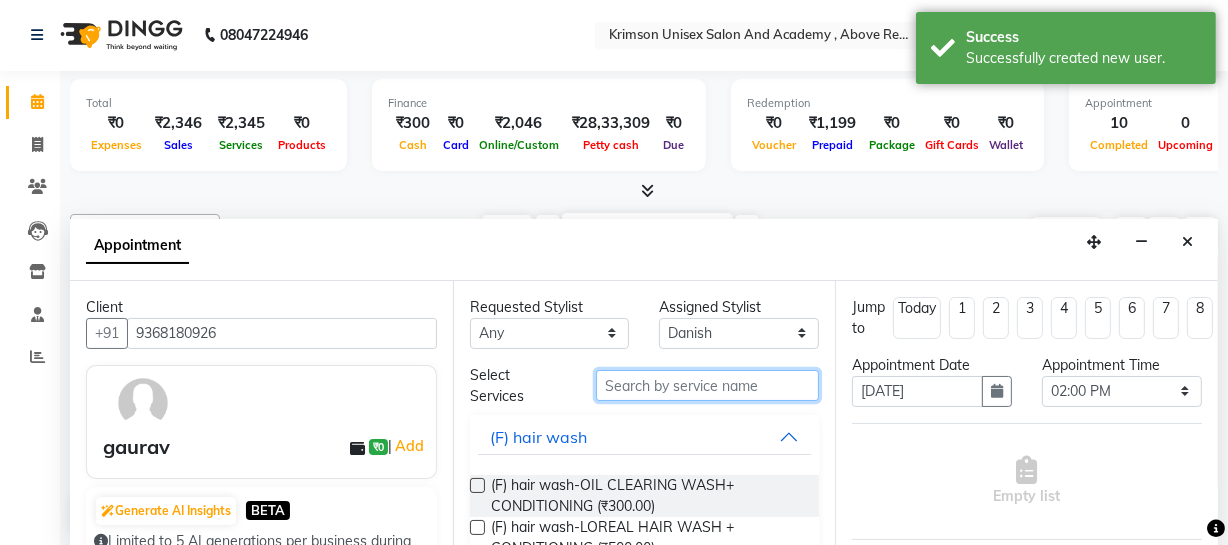 click at bounding box center (707, 385) 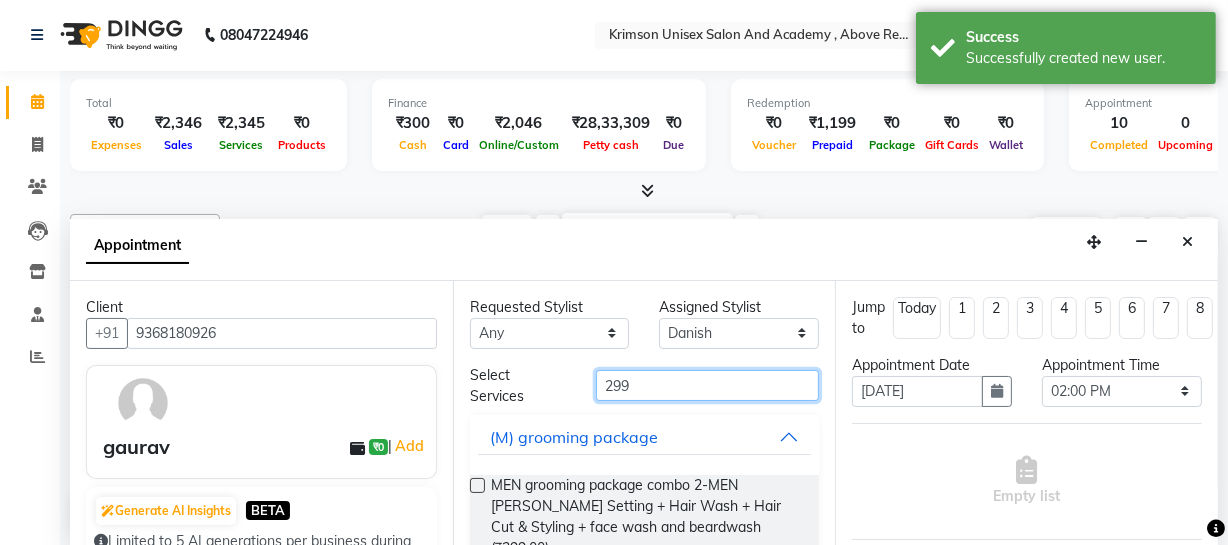 type 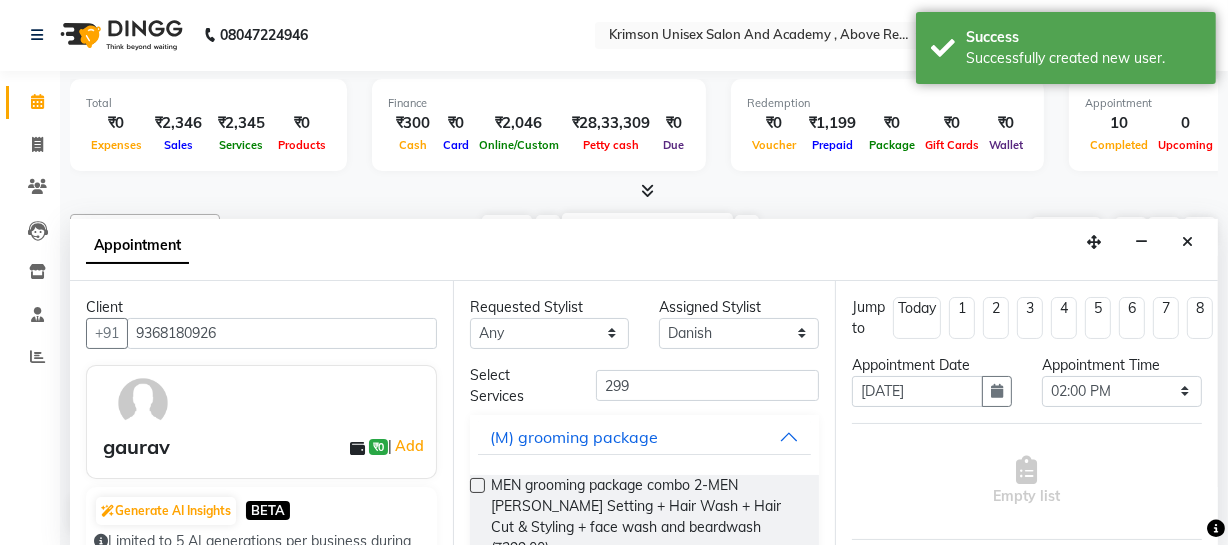 click at bounding box center (477, 485) 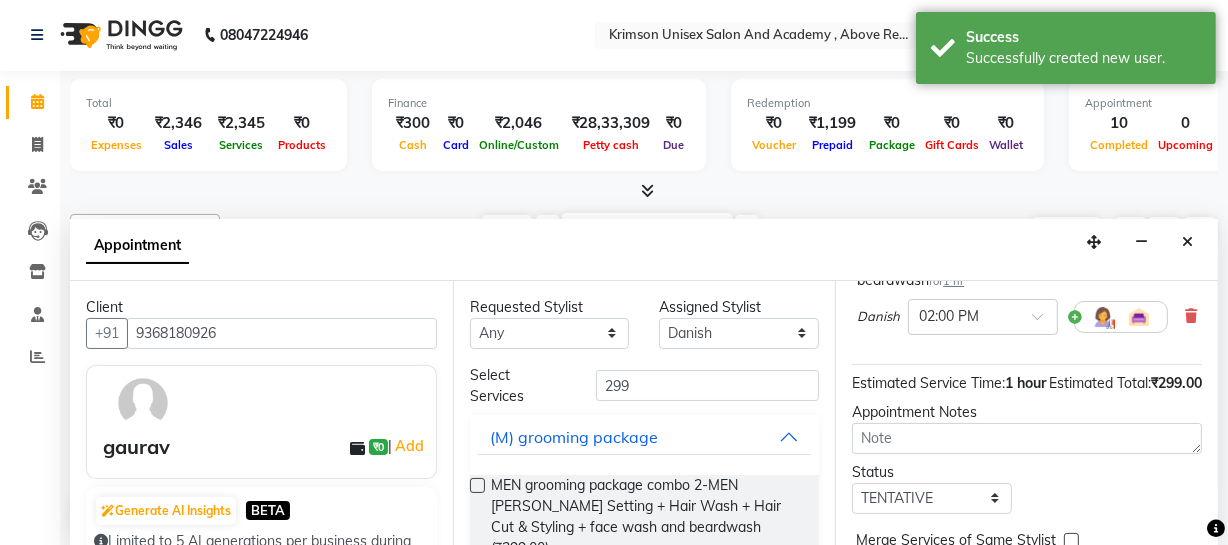 scroll, scrollTop: 231, scrollLeft: 0, axis: vertical 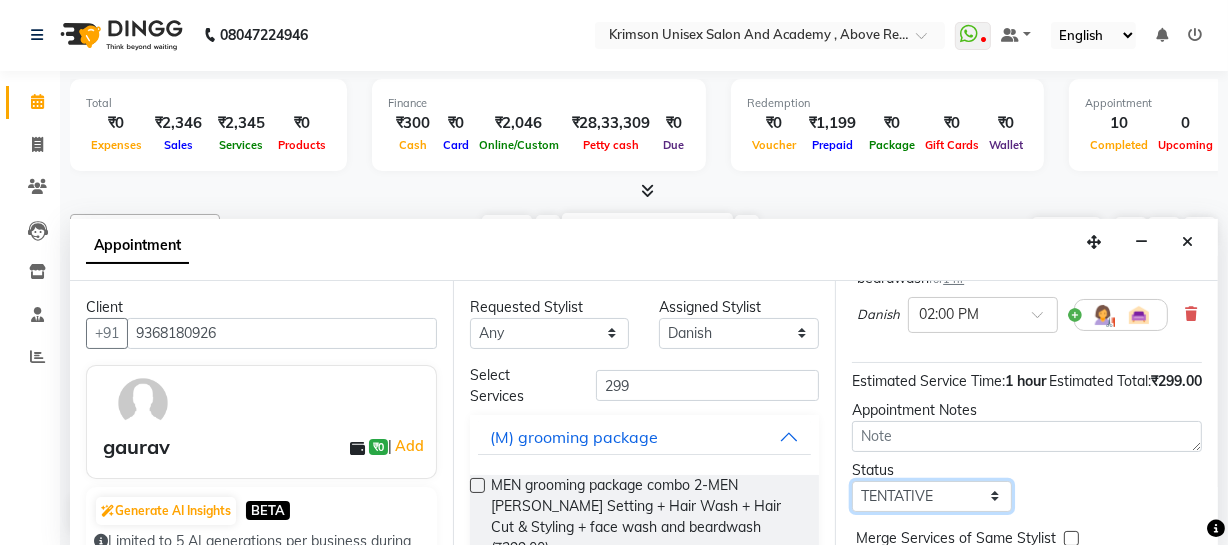 click on "Select TENTATIVE CONFIRM UPCOMING" at bounding box center [932, 496] 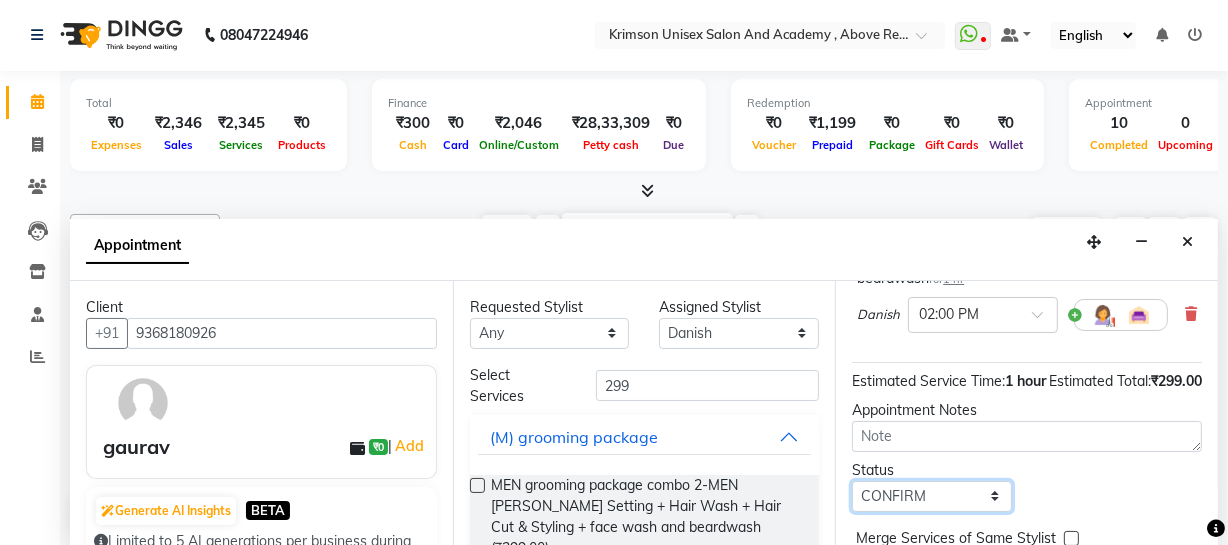click on "Select TENTATIVE CONFIRM UPCOMING" at bounding box center (932, 496) 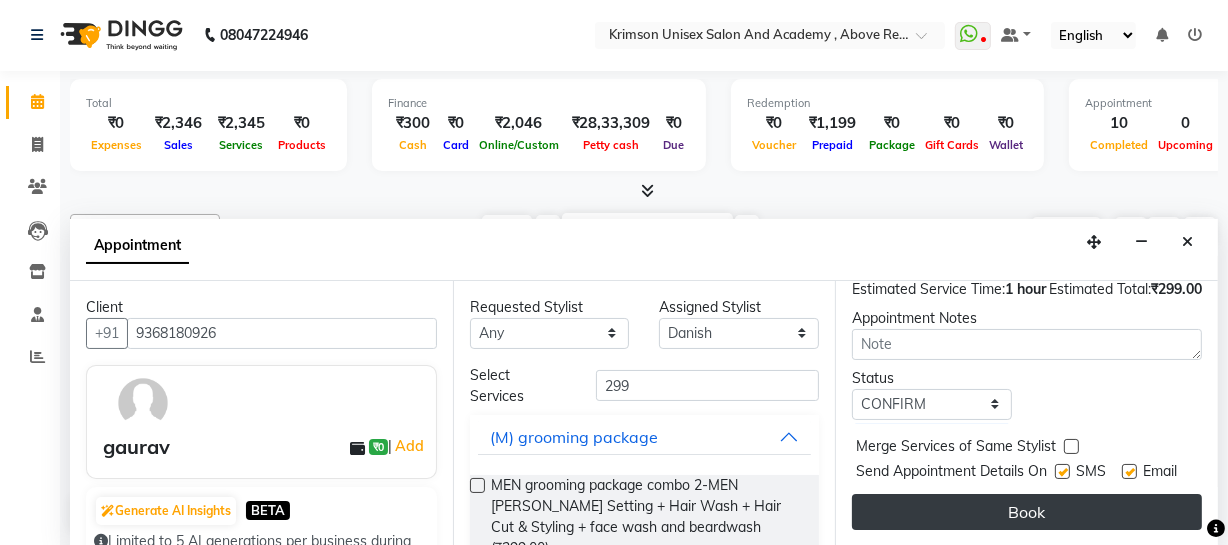 click on "Book" at bounding box center [1027, 512] 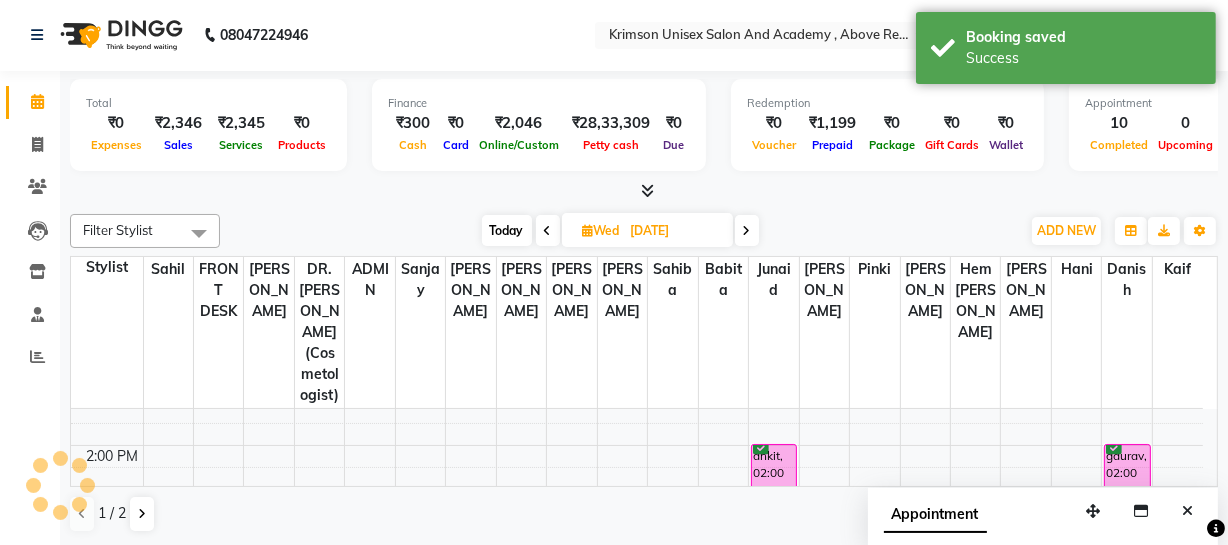 scroll, scrollTop: 0, scrollLeft: 0, axis: both 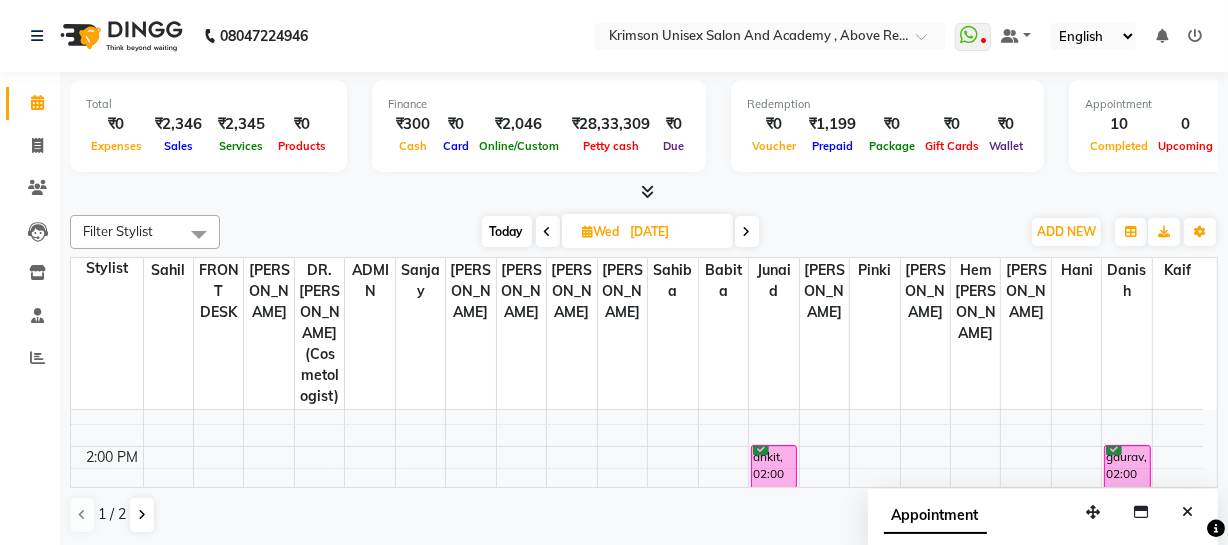 click on "Today" at bounding box center (507, 231) 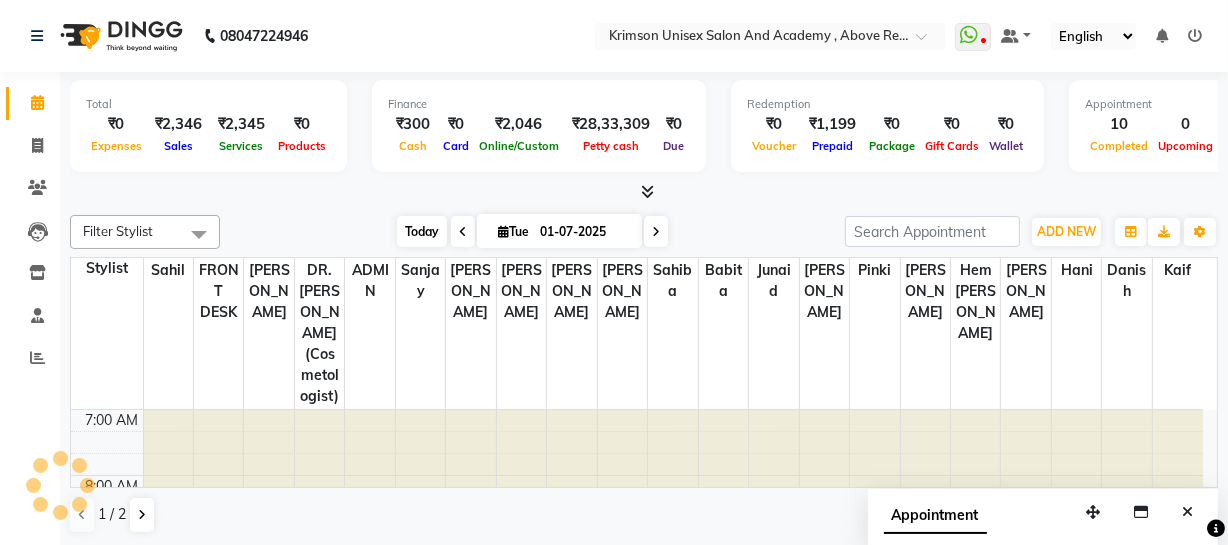 scroll, scrollTop: 887, scrollLeft: 0, axis: vertical 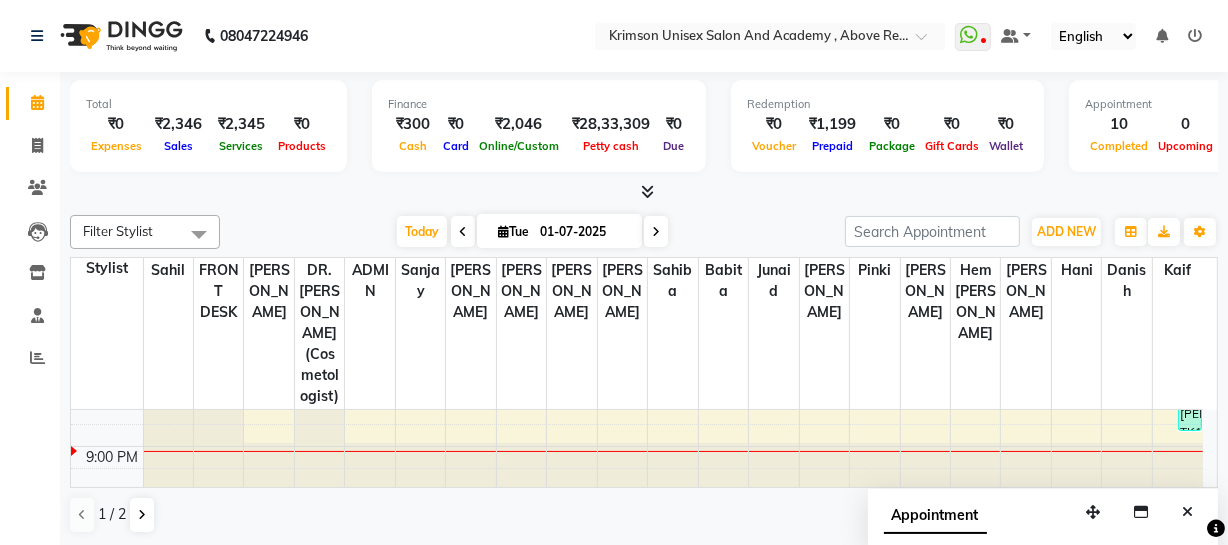 click at bounding box center (656, 232) 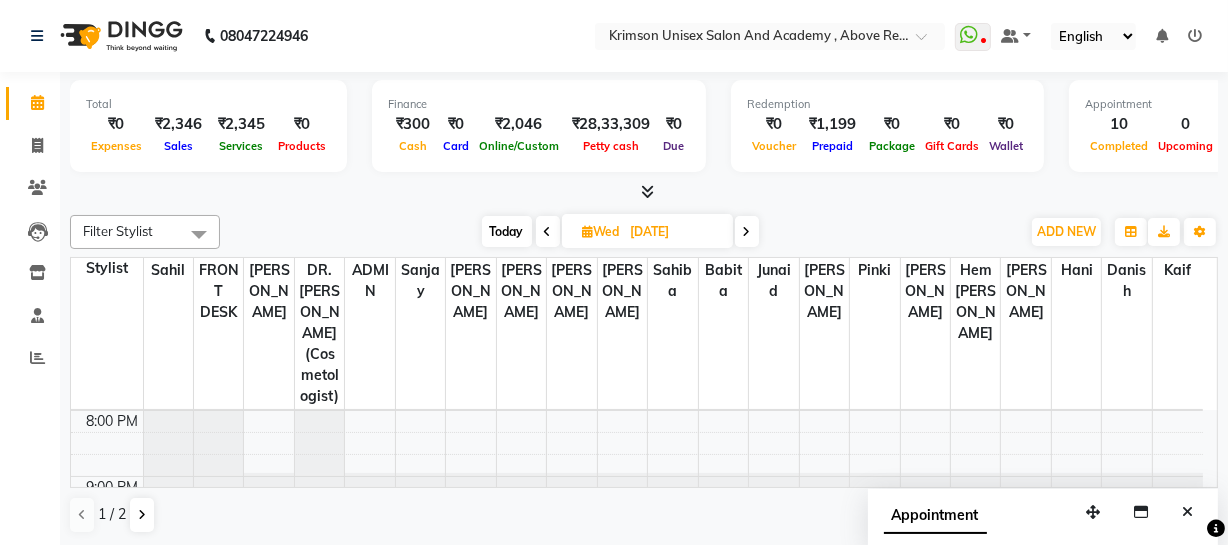 scroll, scrollTop: 887, scrollLeft: 0, axis: vertical 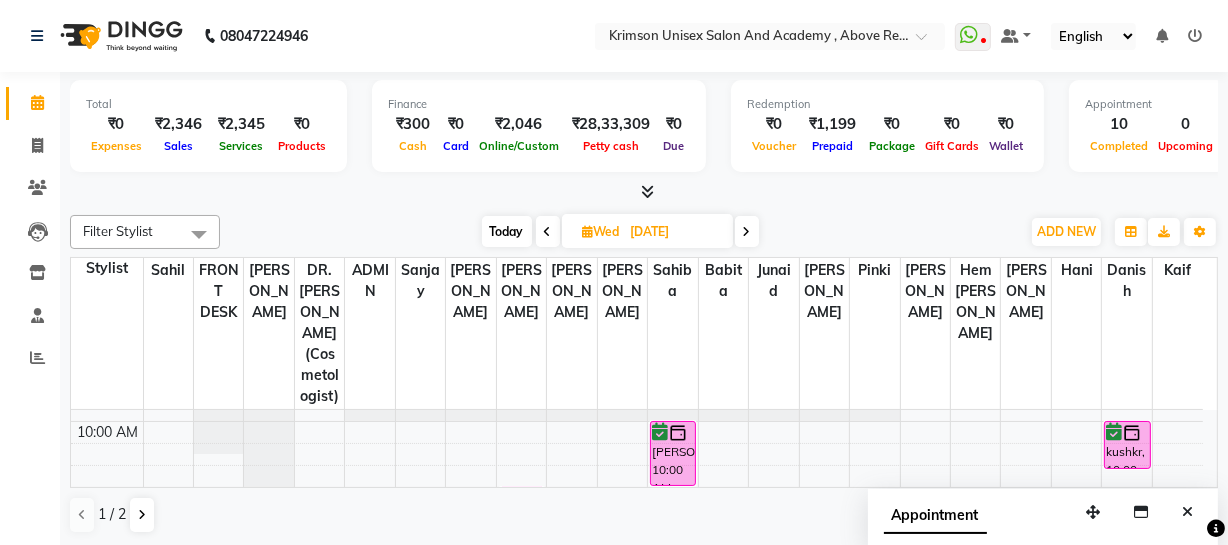 click on "Today" at bounding box center [507, 231] 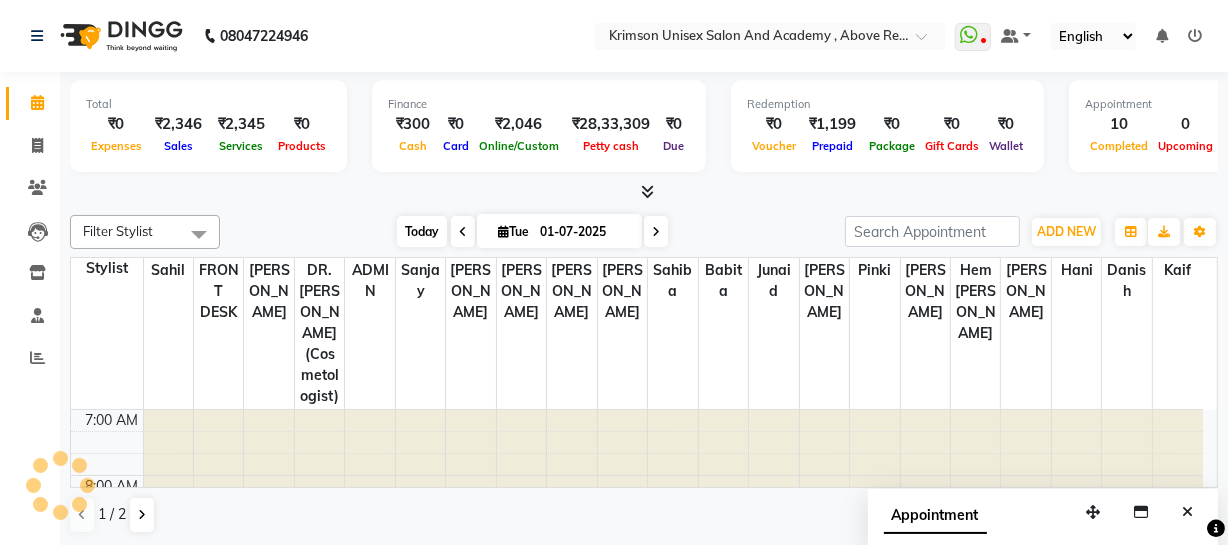 scroll, scrollTop: 887, scrollLeft: 0, axis: vertical 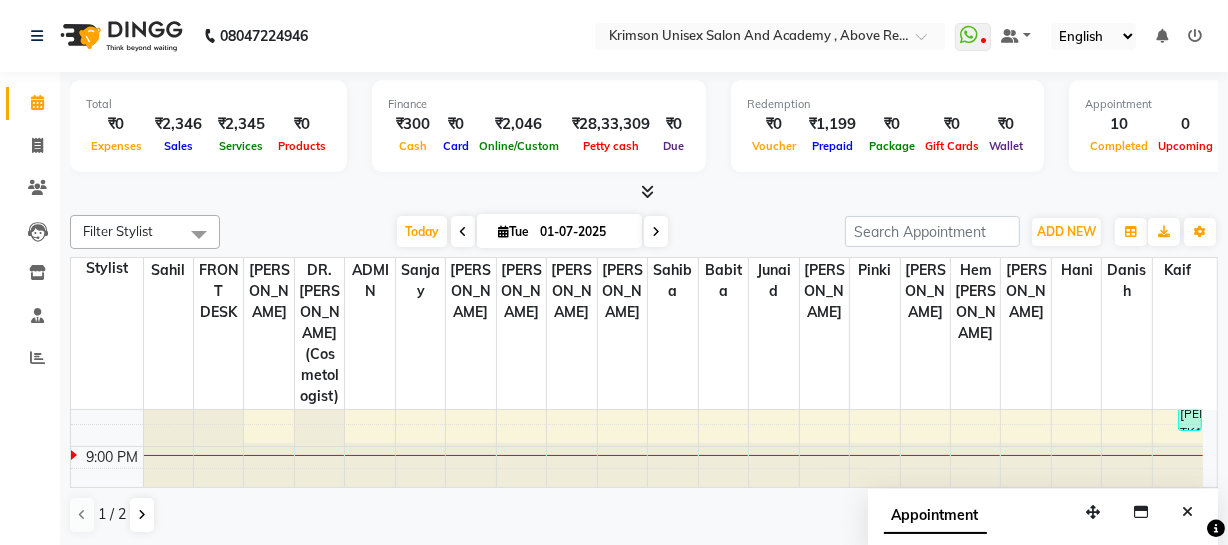 drag, startPoint x: 671, startPoint y: 215, endPoint x: 659, endPoint y: 227, distance: 16.970562 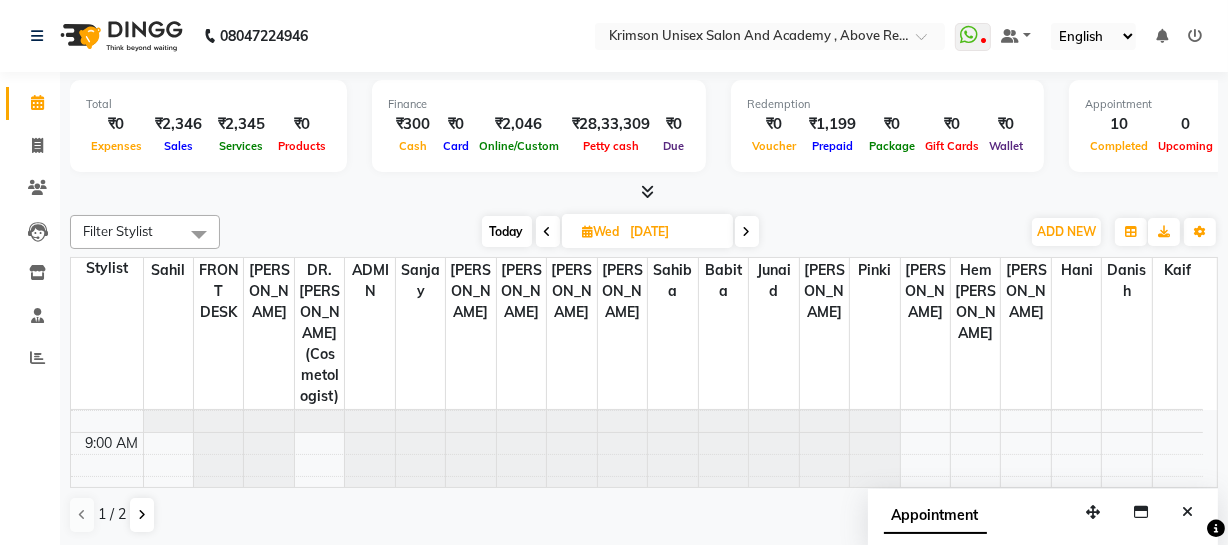 scroll, scrollTop: 112, scrollLeft: 0, axis: vertical 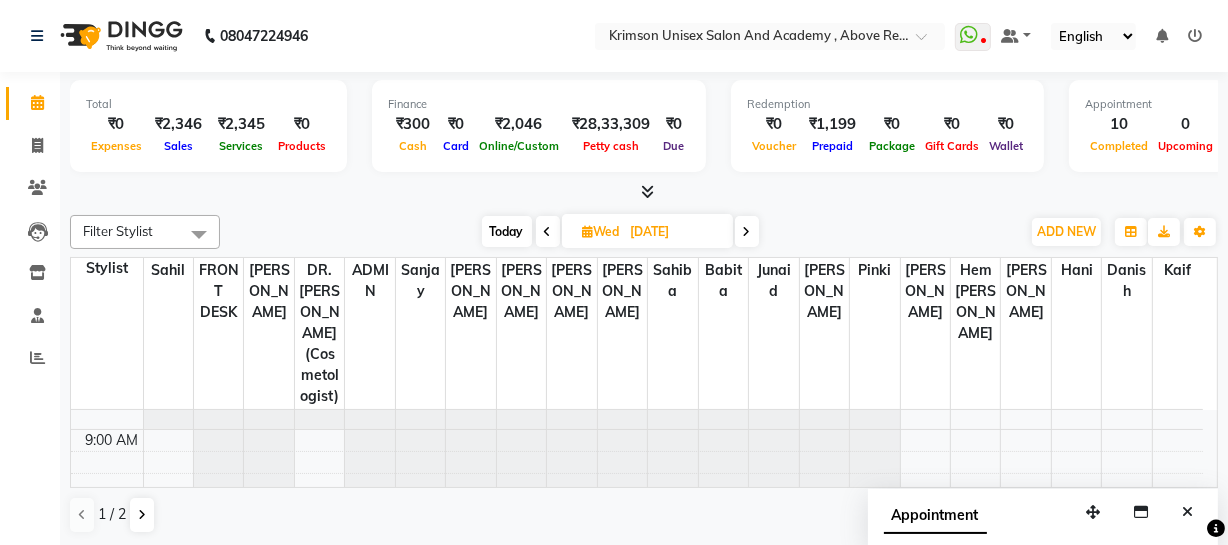 click on "Today" at bounding box center (507, 231) 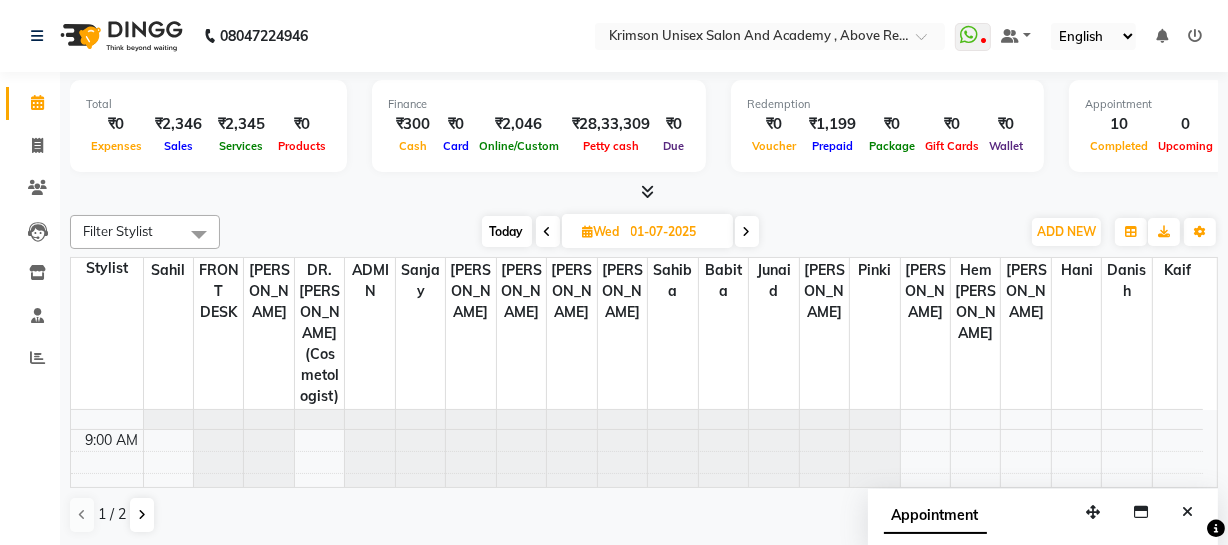 scroll, scrollTop: 887, scrollLeft: 0, axis: vertical 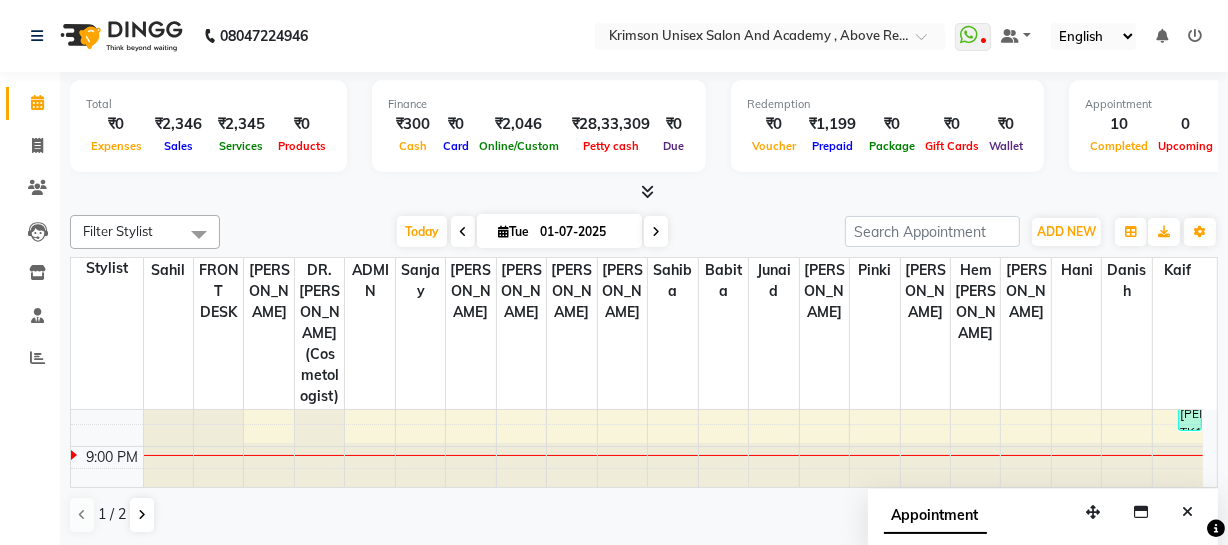 click at bounding box center [656, 231] 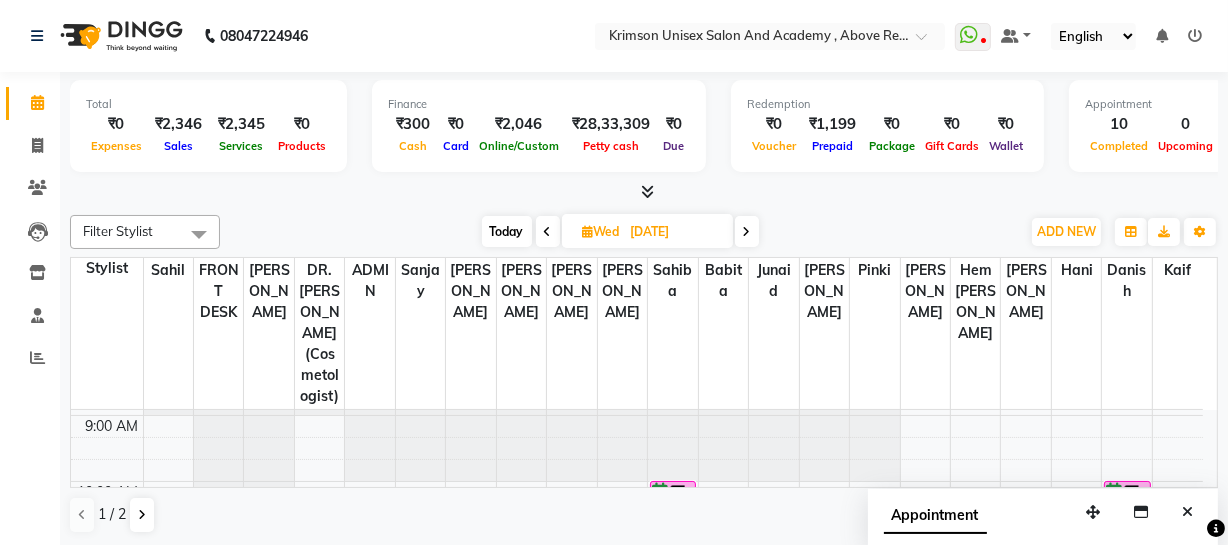 scroll, scrollTop: 125, scrollLeft: 0, axis: vertical 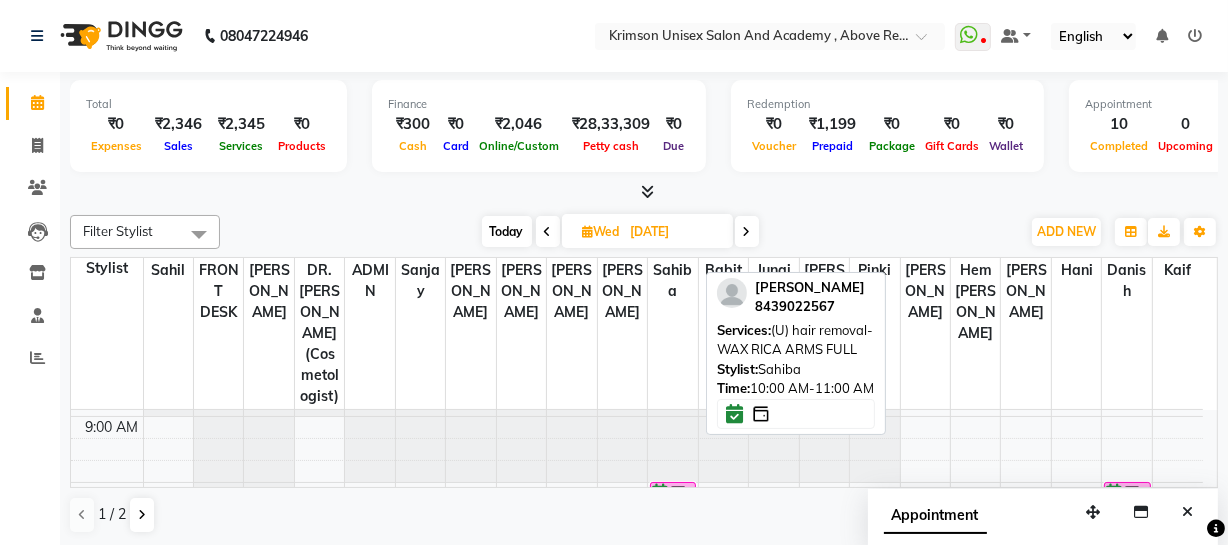 click at bounding box center [678, 494] 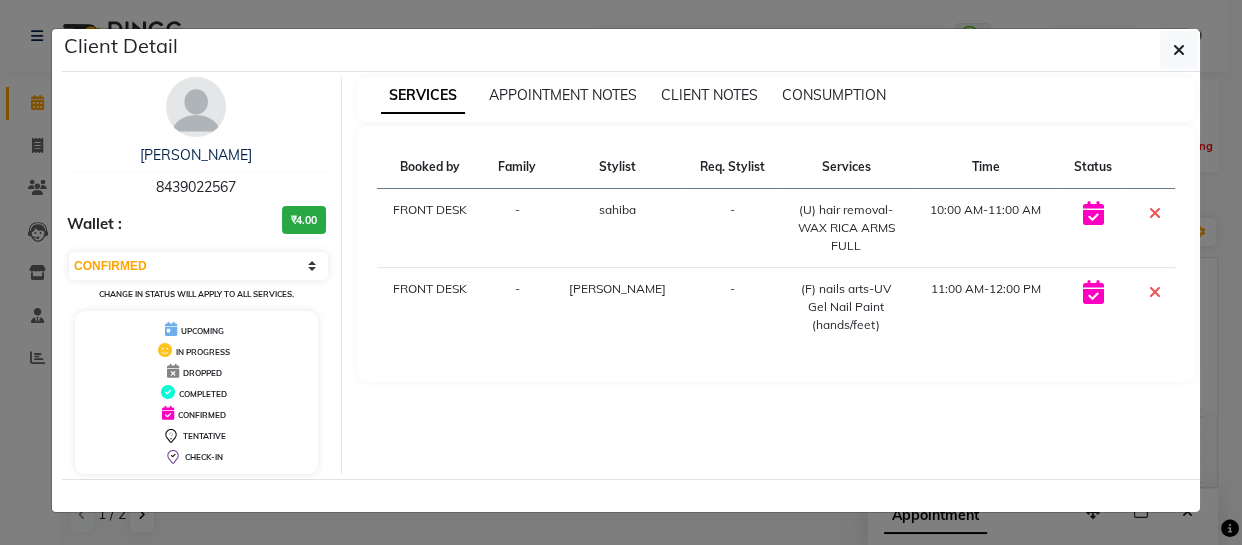click on "8439022567" at bounding box center [196, 187] 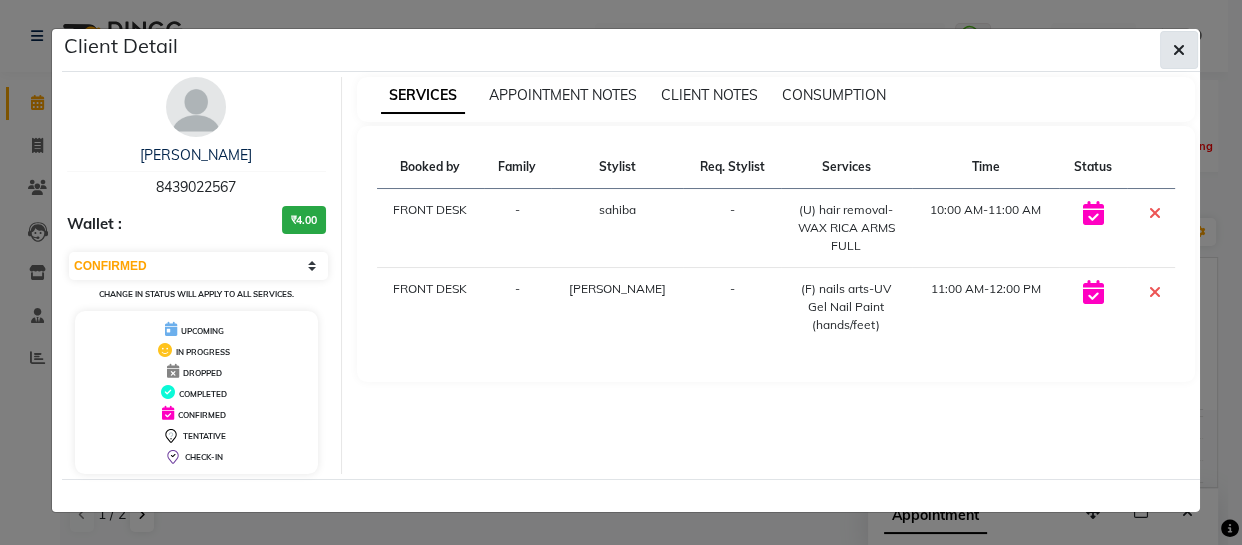 click 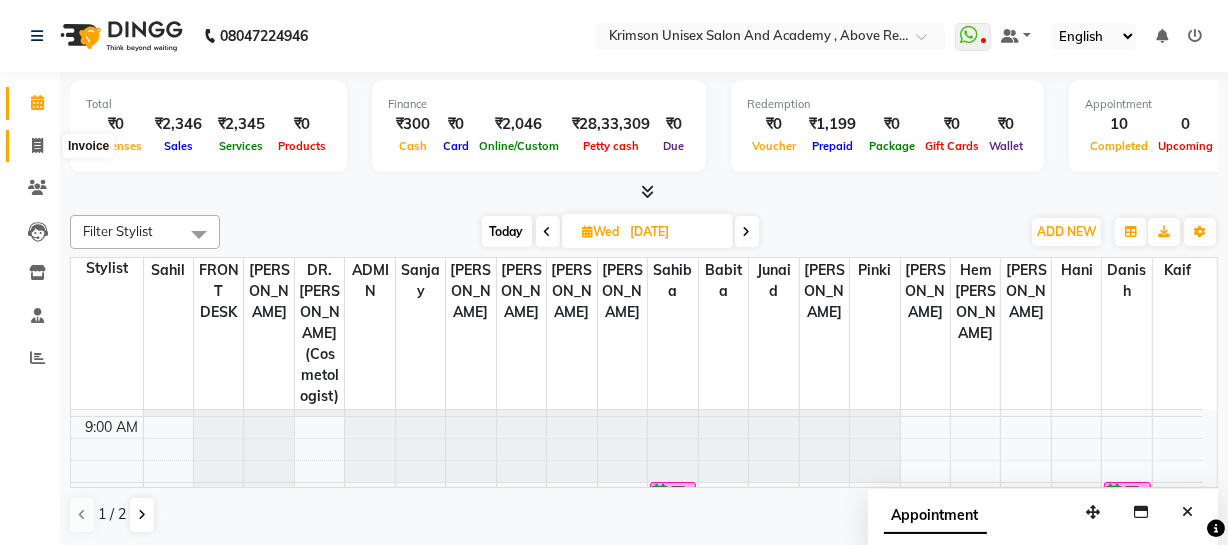 click 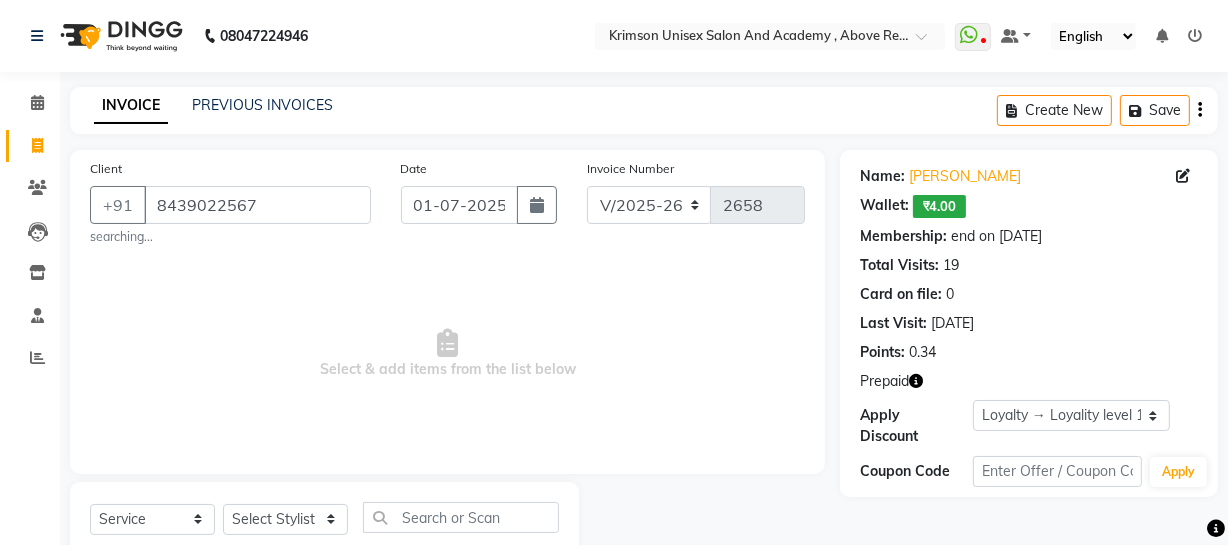 click 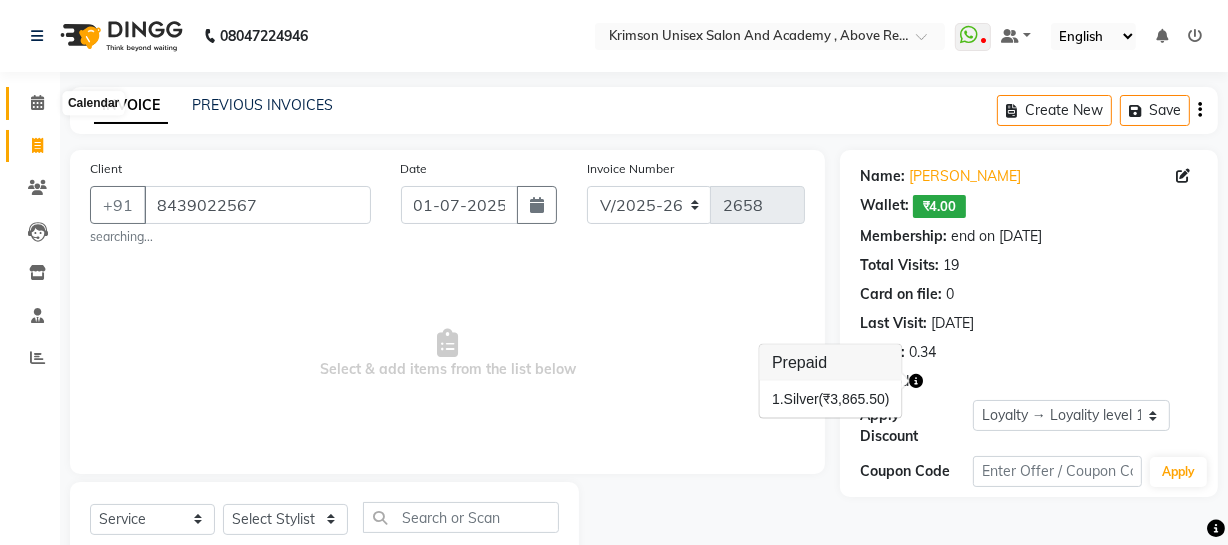 click 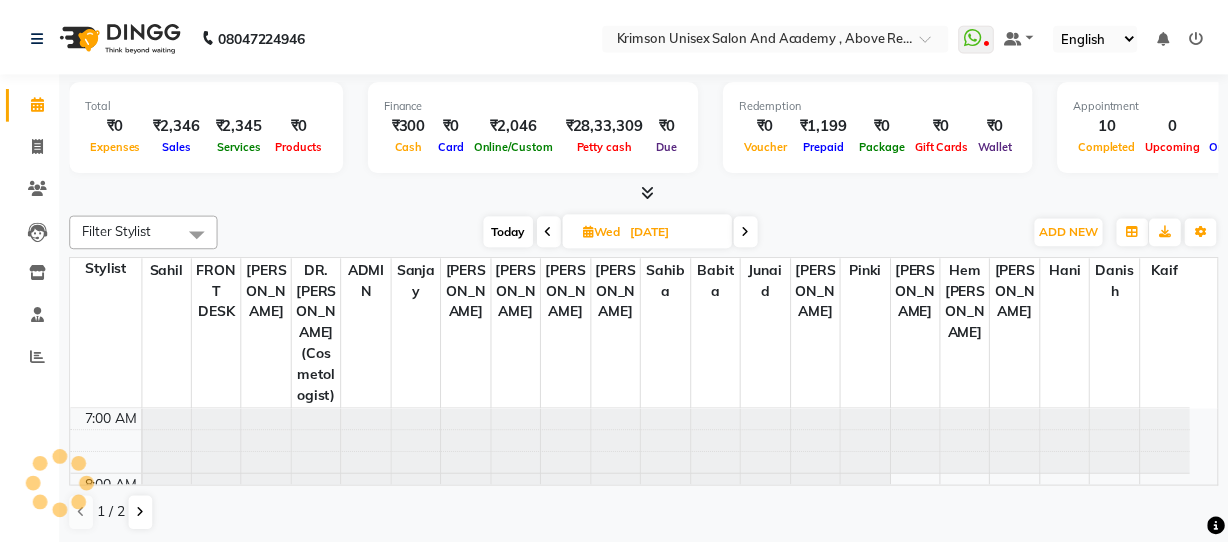 scroll, scrollTop: 0, scrollLeft: 0, axis: both 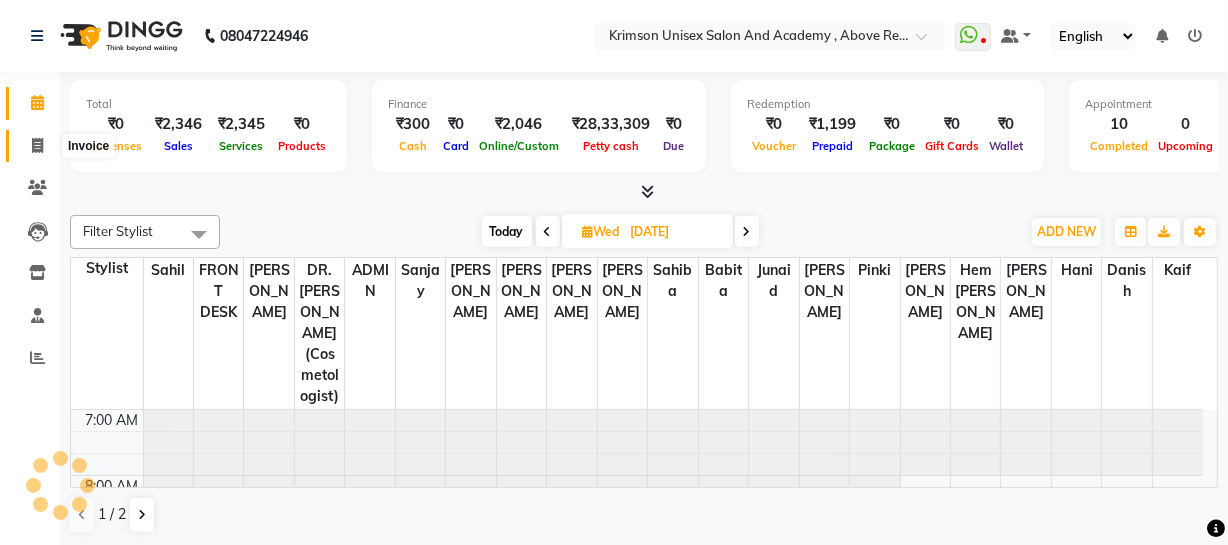 click 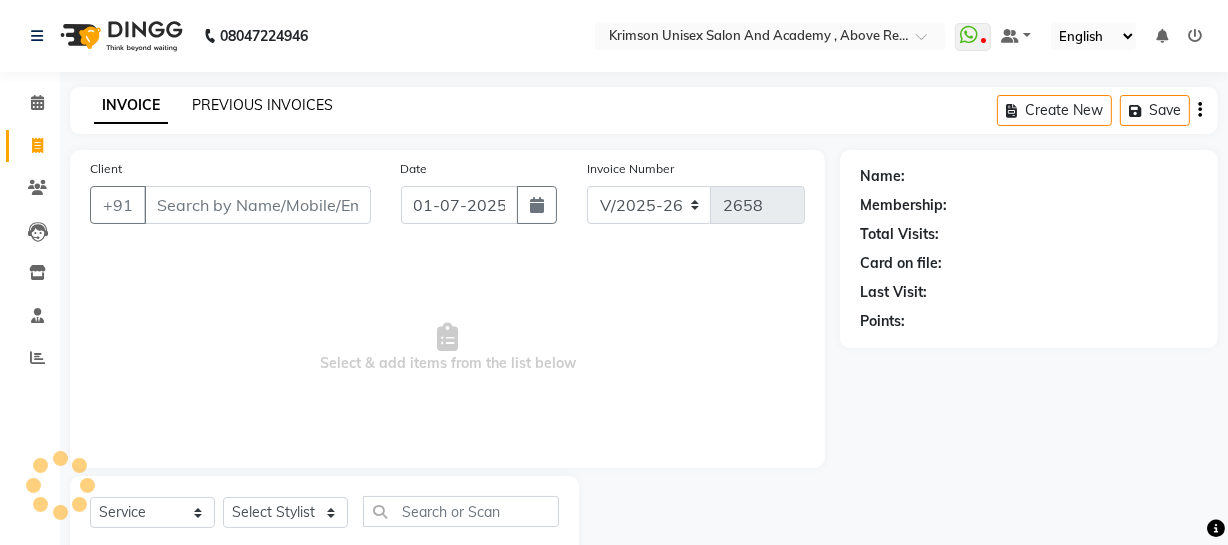 click on "PREVIOUS INVOICES" 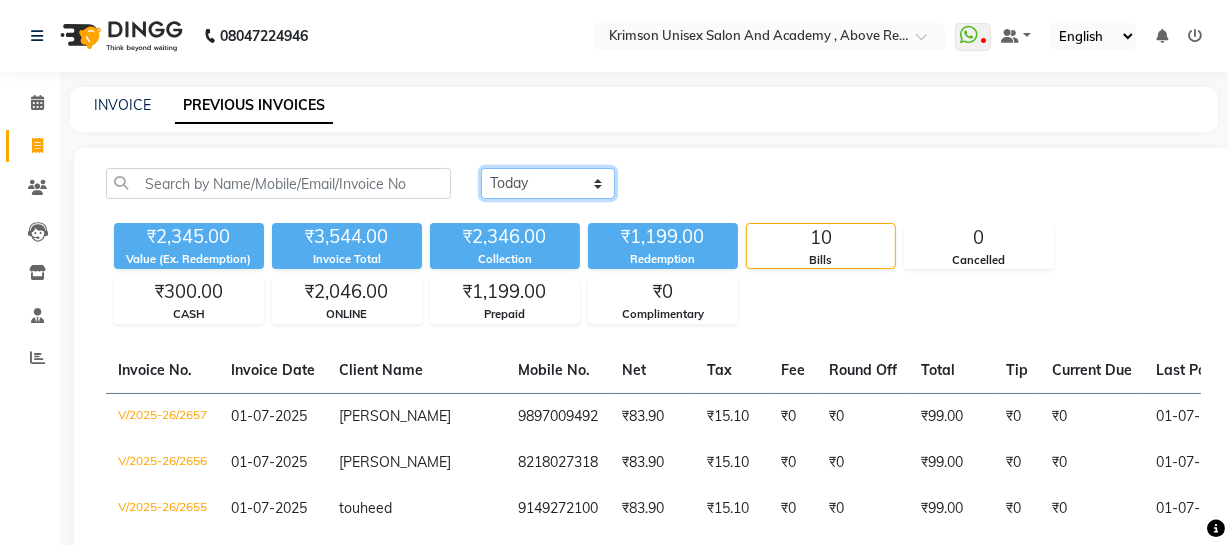 click on "[DATE] [DATE] Custom Range" 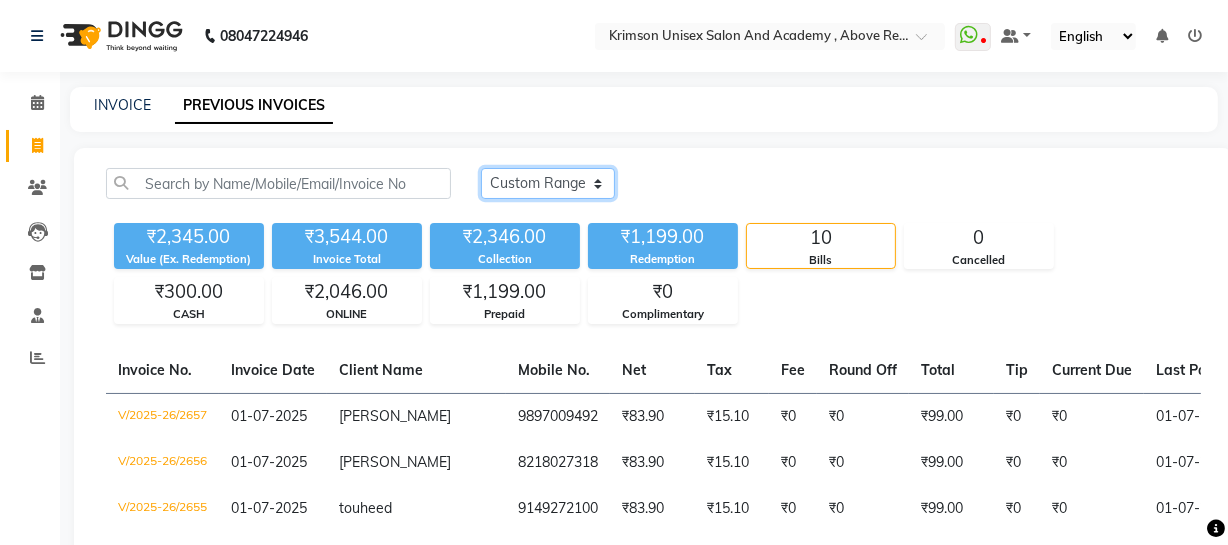 click on "[DATE] [DATE] Custom Range" 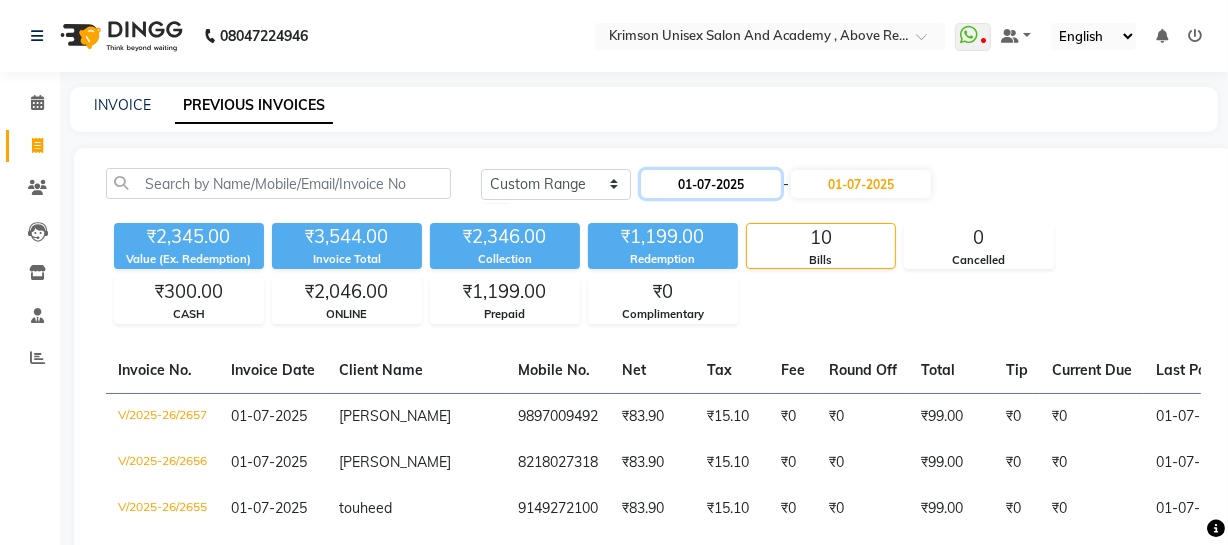 click on "01-07-2025" 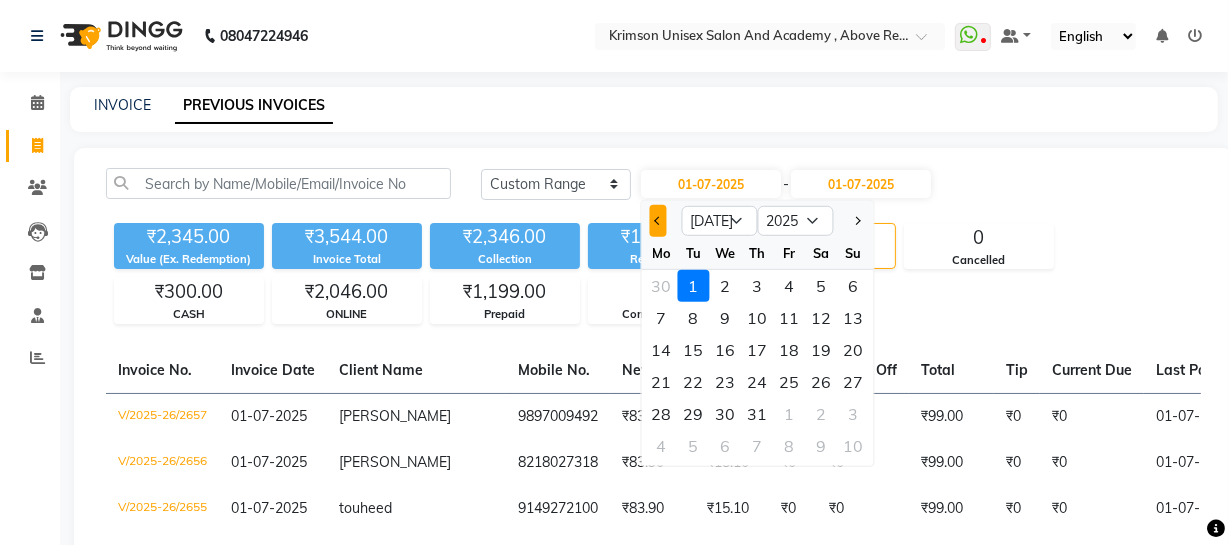 click 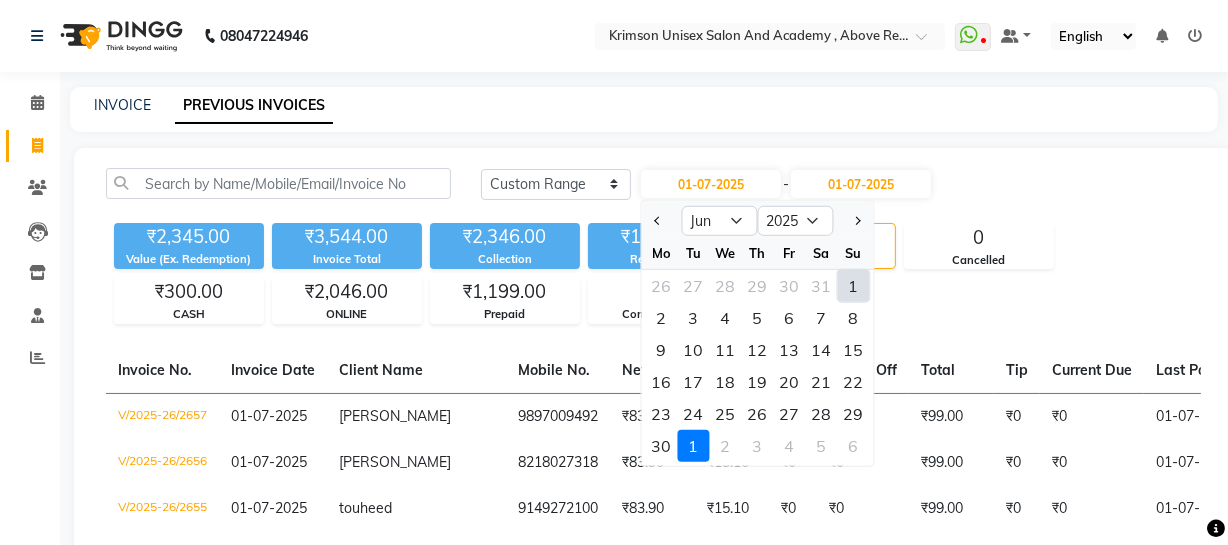 click on "1" 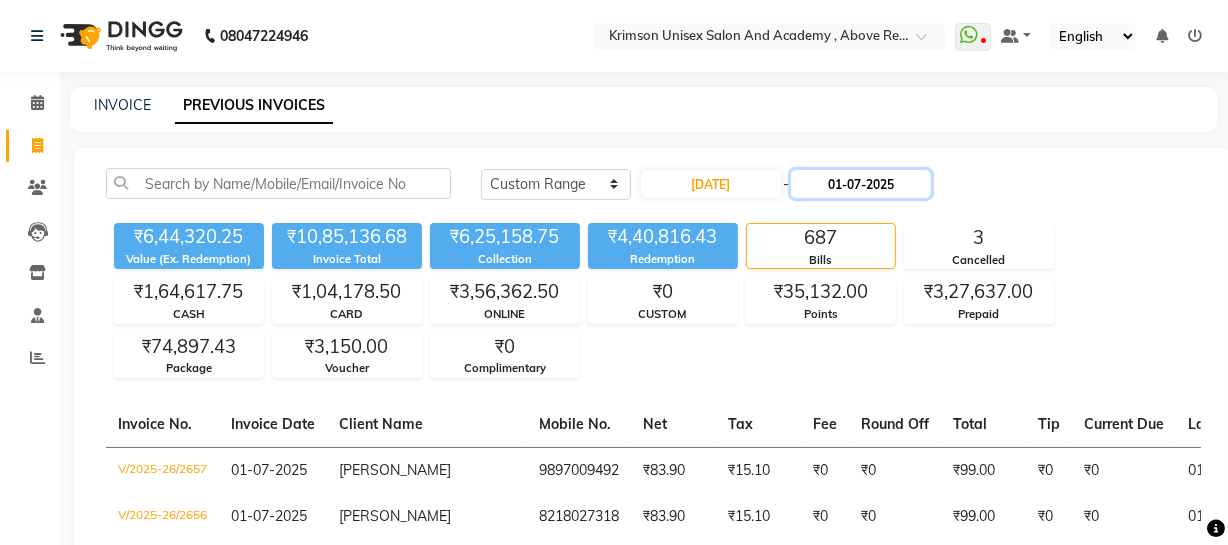 click on "01-07-2025" 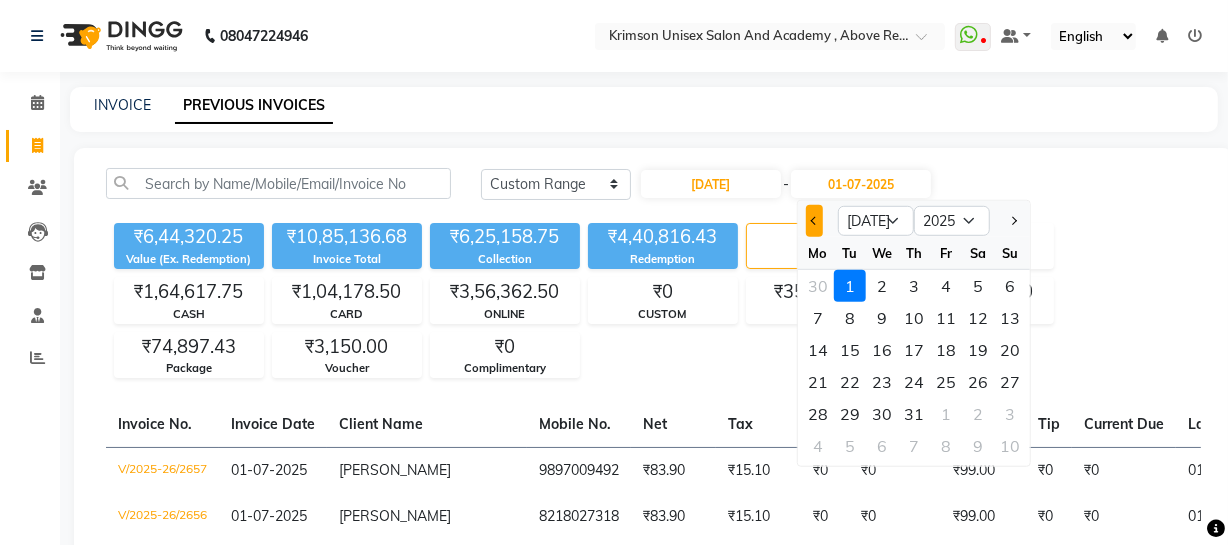 click 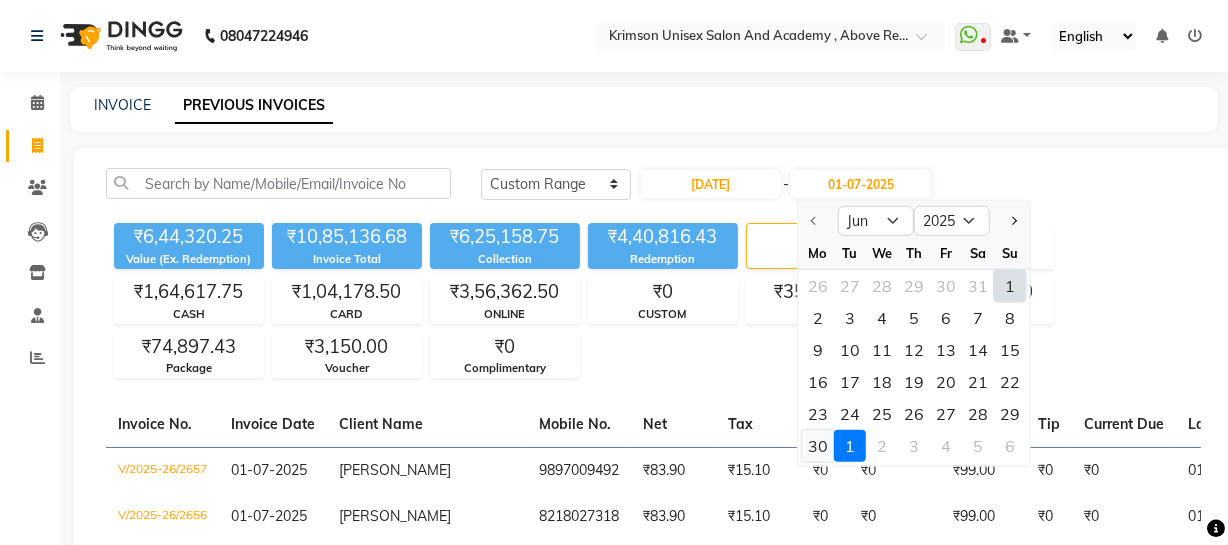 click on "30" 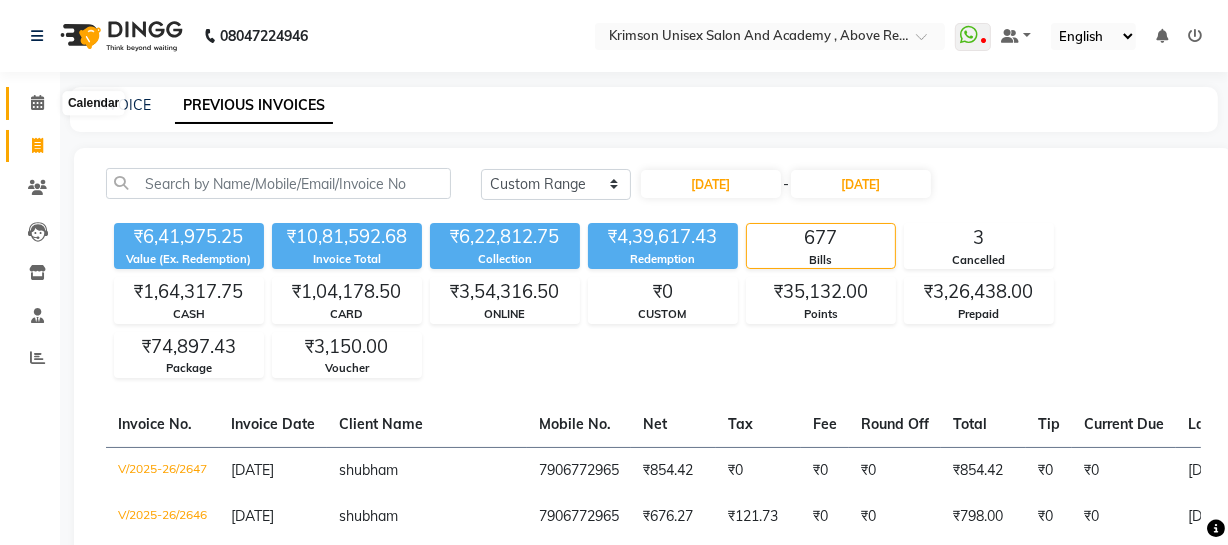click 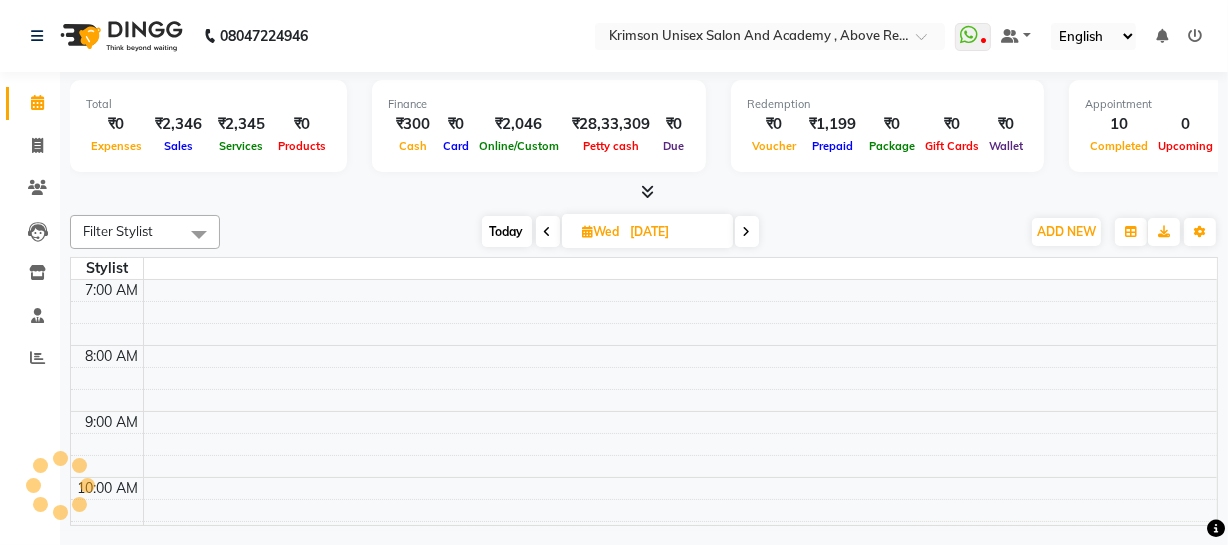 scroll, scrollTop: 0, scrollLeft: 0, axis: both 